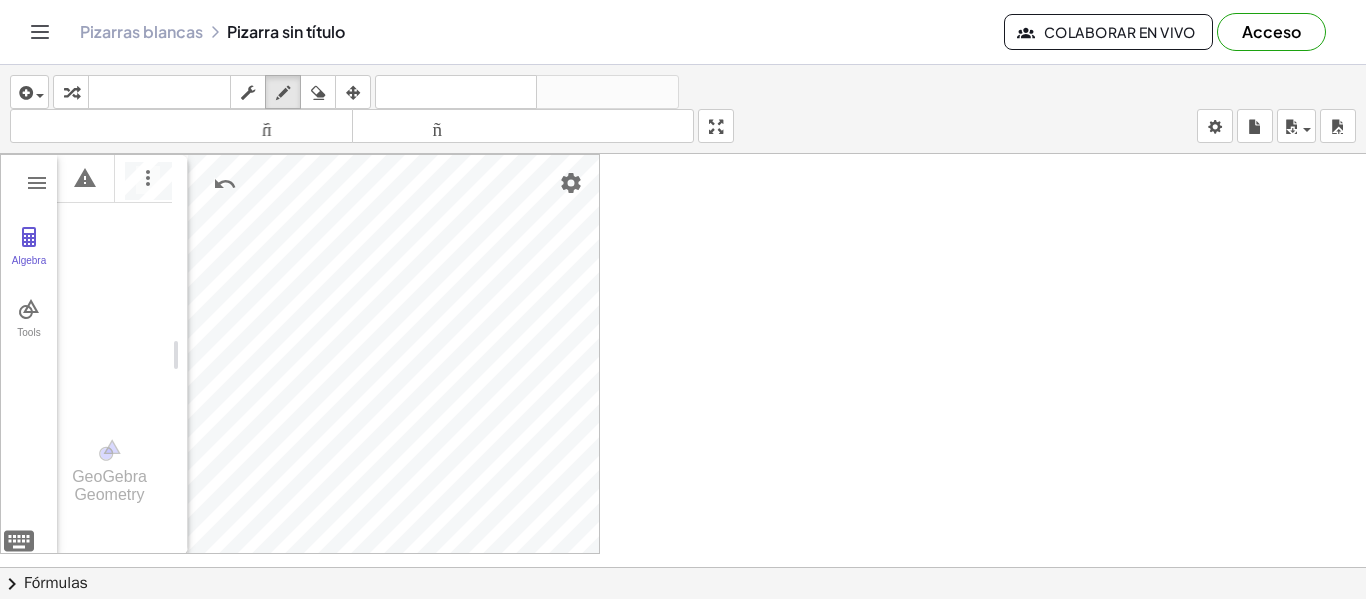 scroll, scrollTop: 0, scrollLeft: 0, axis: both 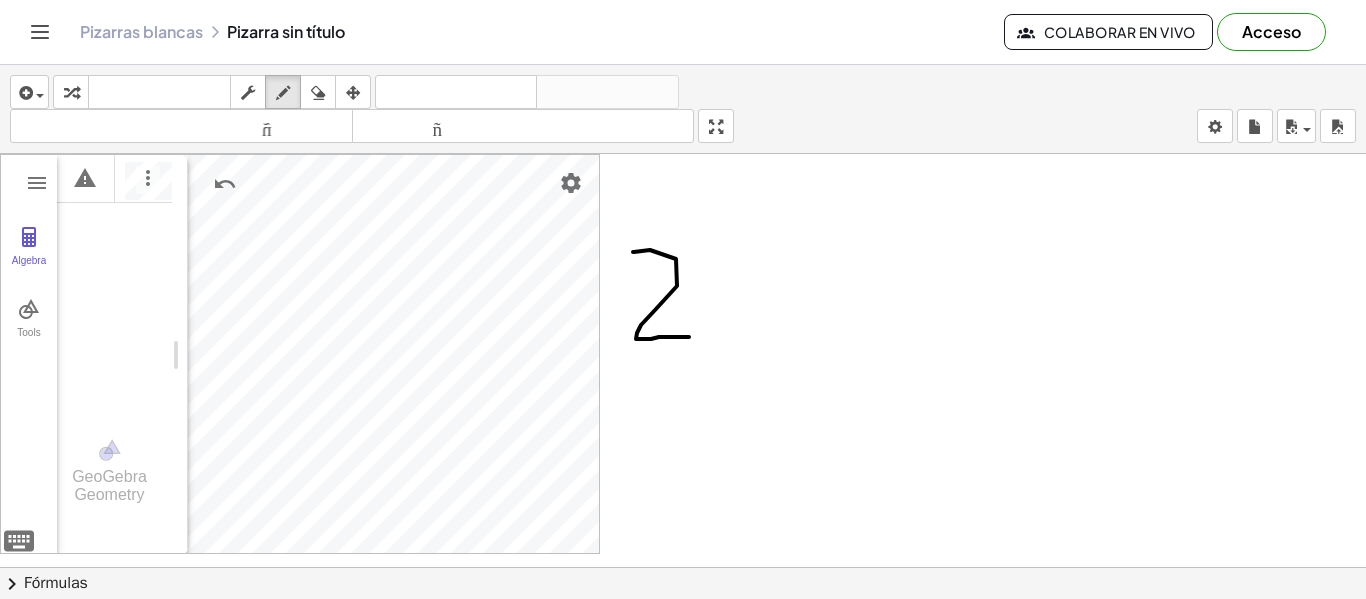 drag, startPoint x: 633, startPoint y: 252, endPoint x: 689, endPoint y: 337, distance: 101.788994 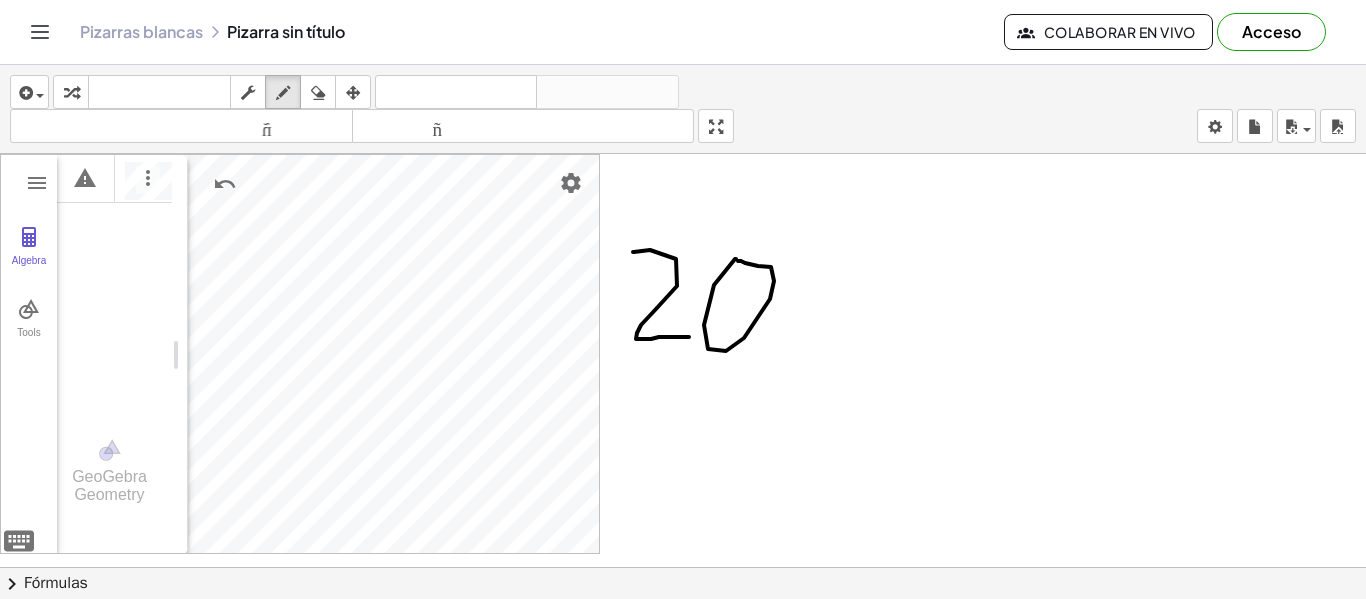 drag, startPoint x: 714, startPoint y: 285, endPoint x: 738, endPoint y: 261, distance: 33.941124 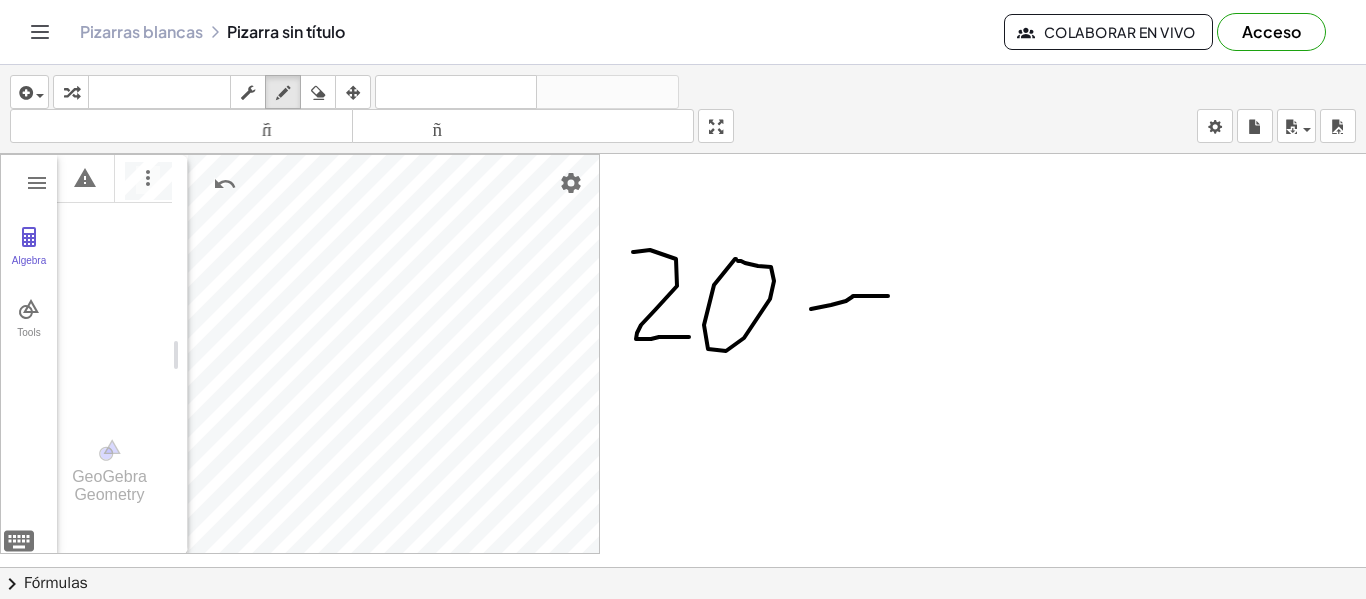 drag, startPoint x: 831, startPoint y: 305, endPoint x: 886, endPoint y: 301, distance: 55.145264 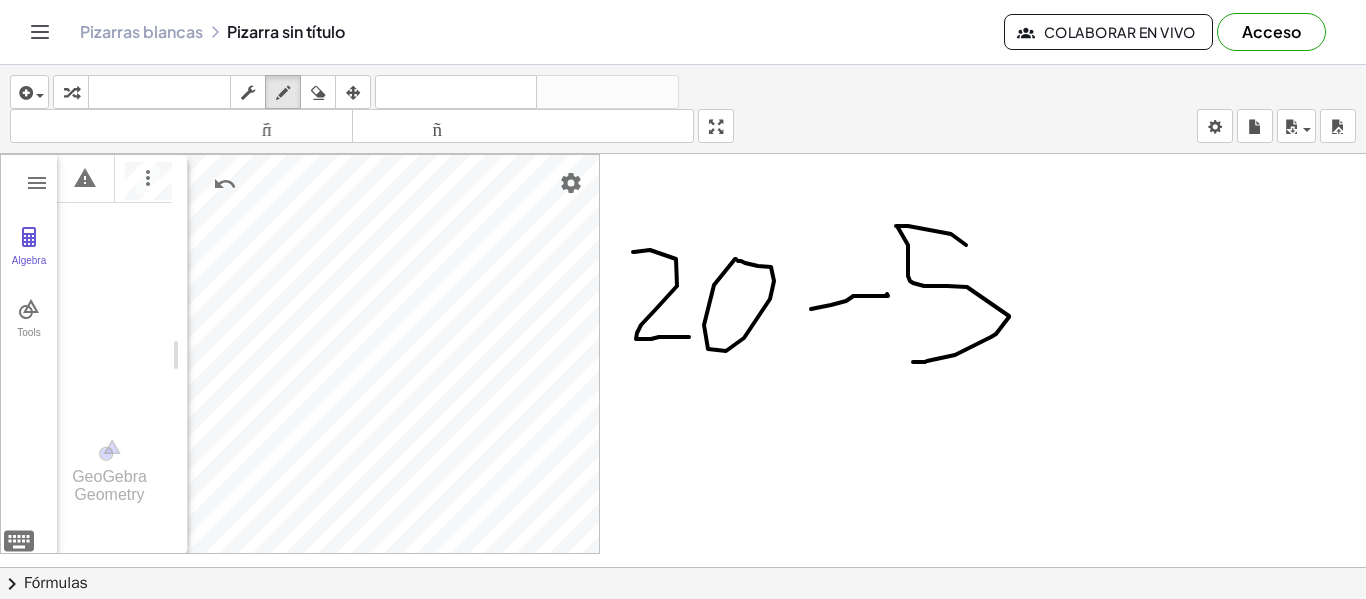 drag, startPoint x: 908, startPoint y: 226, endPoint x: 913, endPoint y: 362, distance: 136.09187 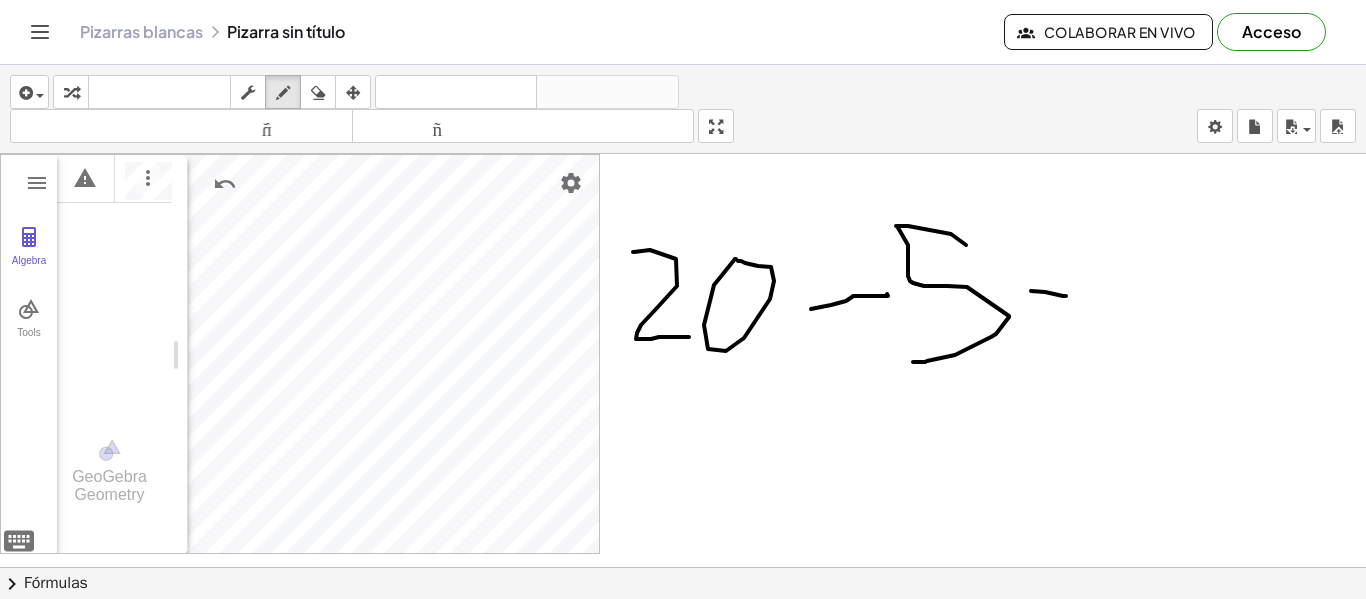 click at bounding box center [683, 567] 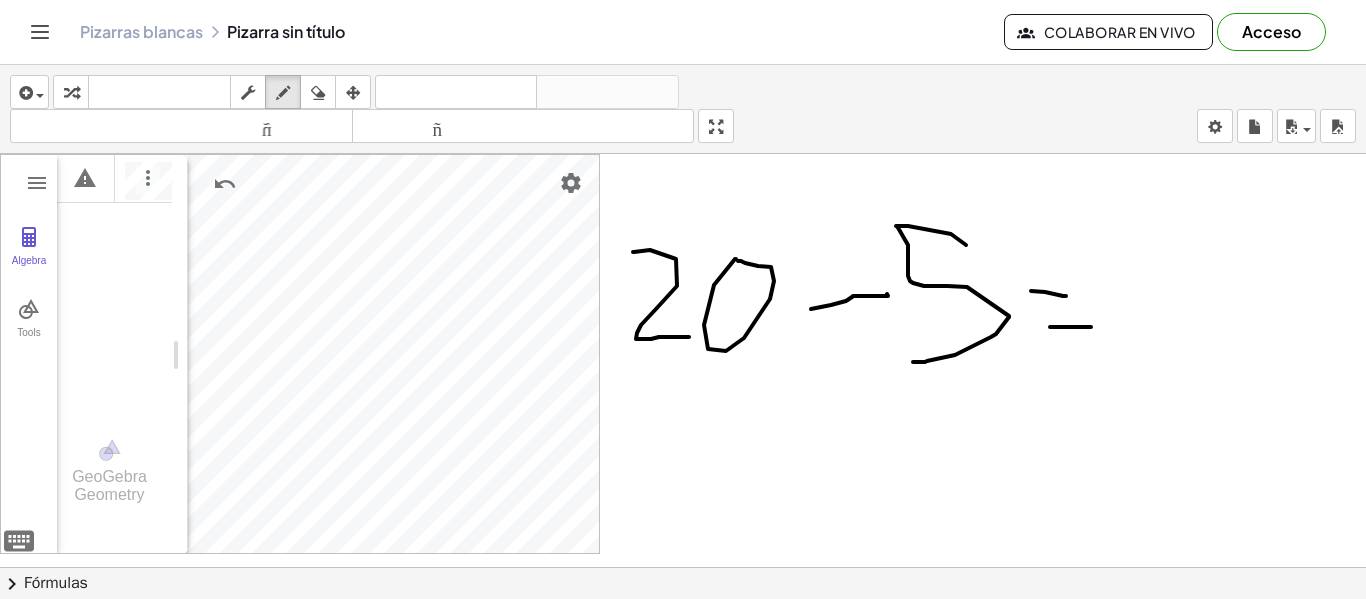 click at bounding box center (683, 567) 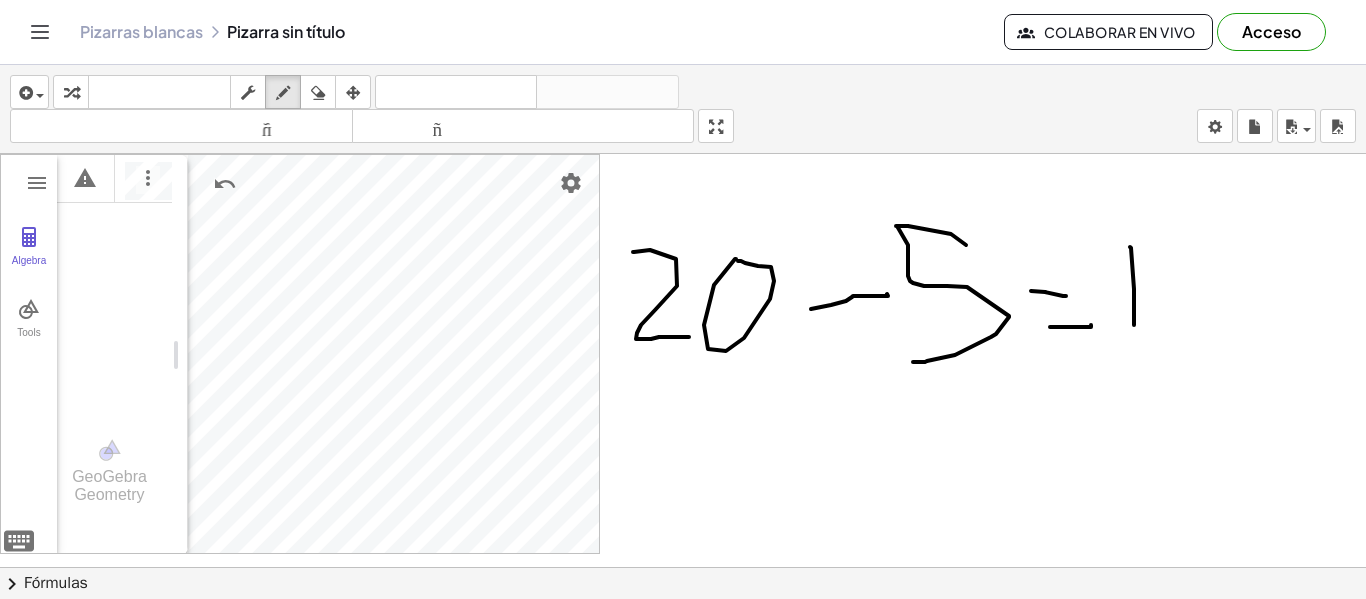 click at bounding box center [683, 567] 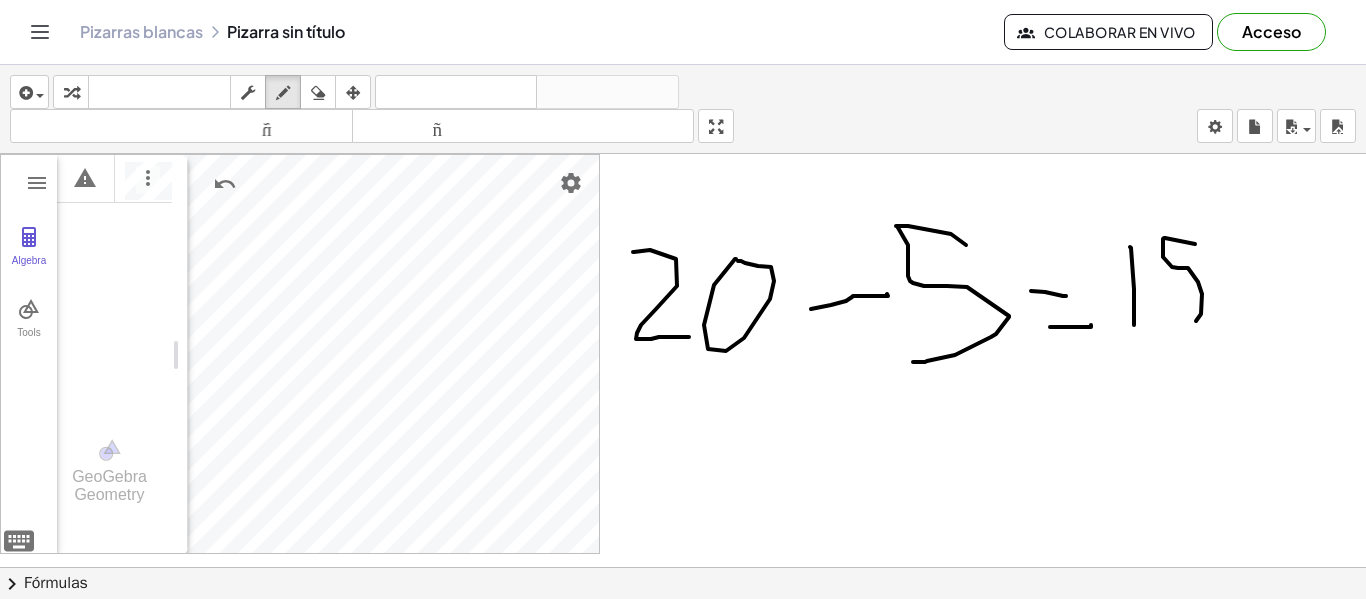 drag, startPoint x: 1195, startPoint y: 244, endPoint x: 1184, endPoint y: 322, distance: 78.77182 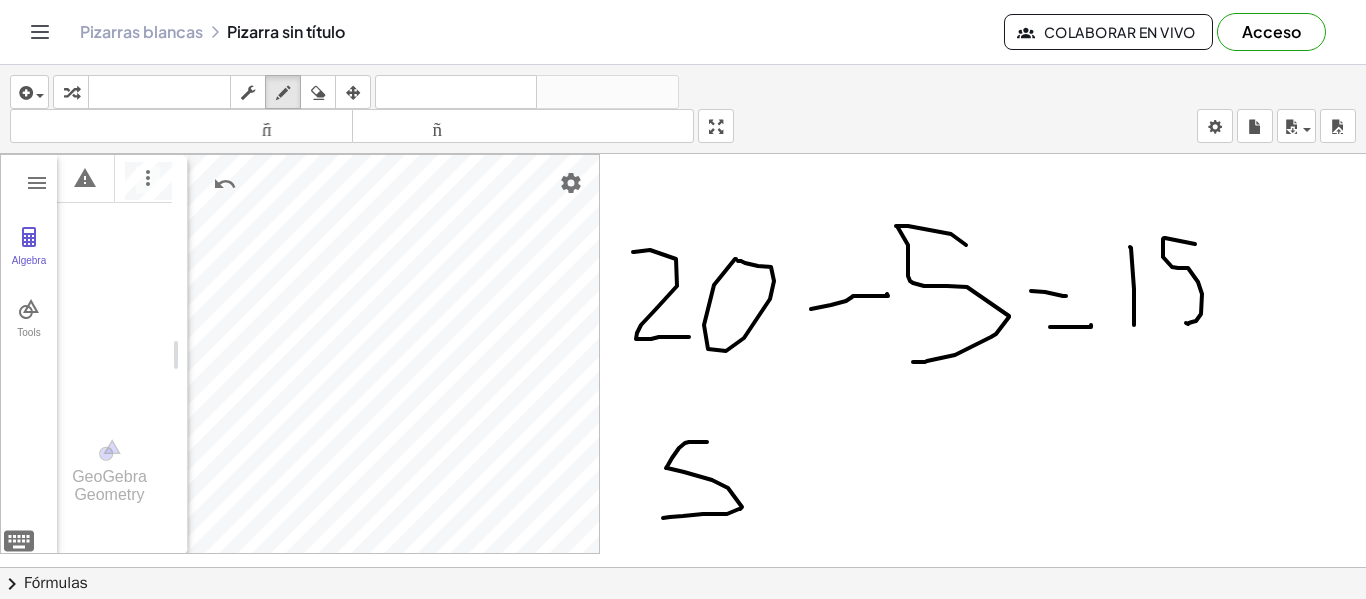 drag, startPoint x: 707, startPoint y: 442, endPoint x: 778, endPoint y: 495, distance: 88.60023 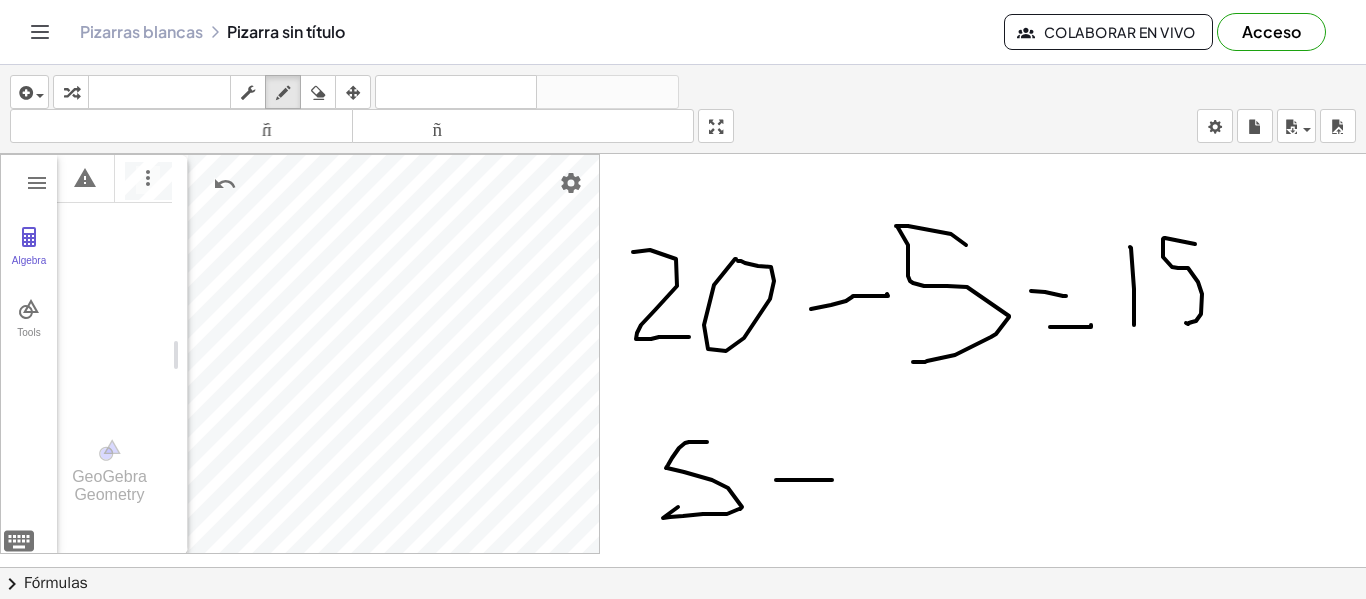 drag, startPoint x: 776, startPoint y: 480, endPoint x: 845, endPoint y: 466, distance: 70.40597 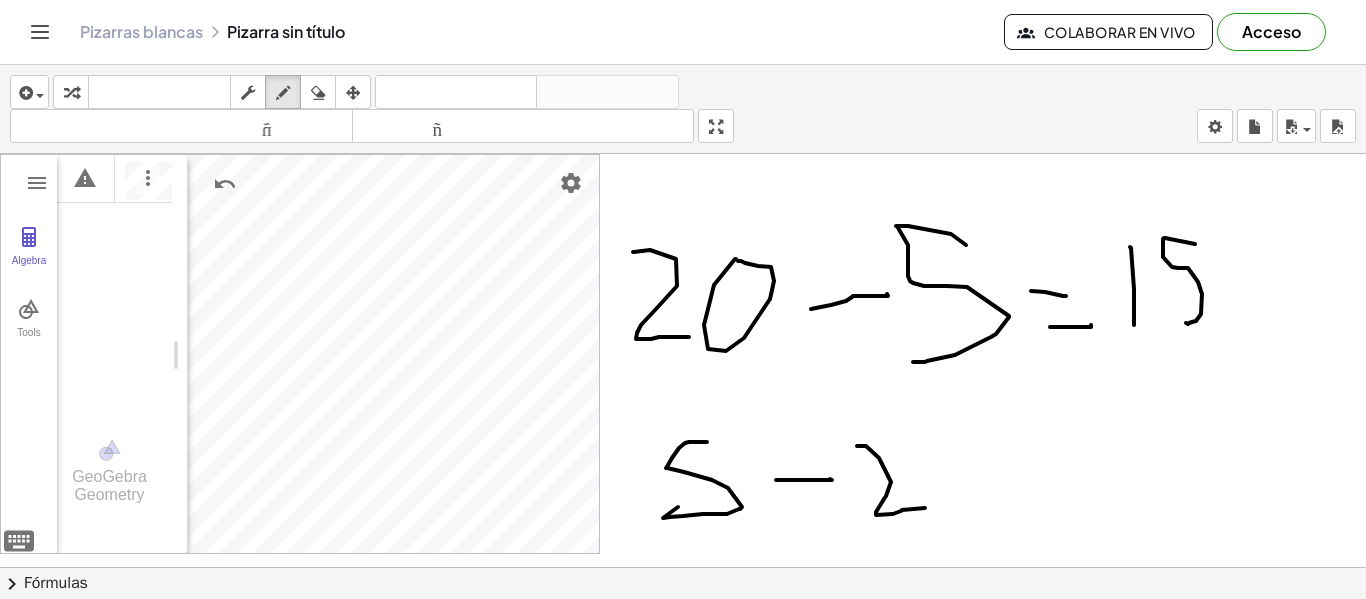 drag, startPoint x: 866, startPoint y: 446, endPoint x: 986, endPoint y: 476, distance: 123.69317 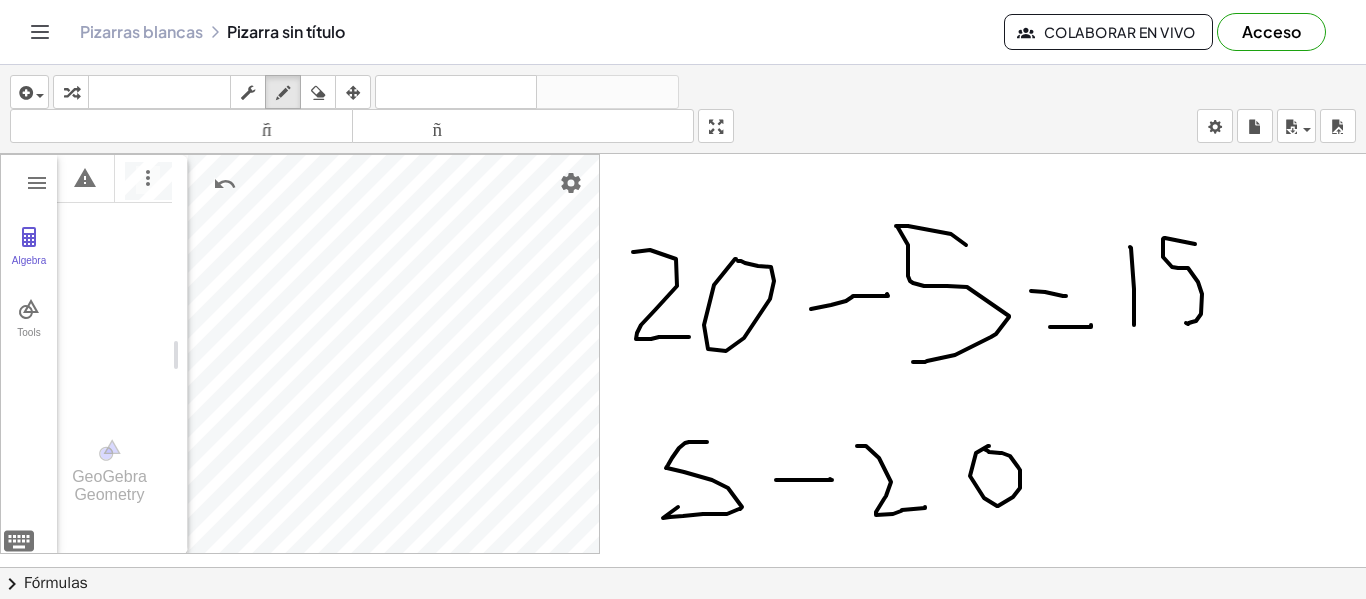 drag, startPoint x: 976, startPoint y: 453, endPoint x: 992, endPoint y: 455, distance: 16.124516 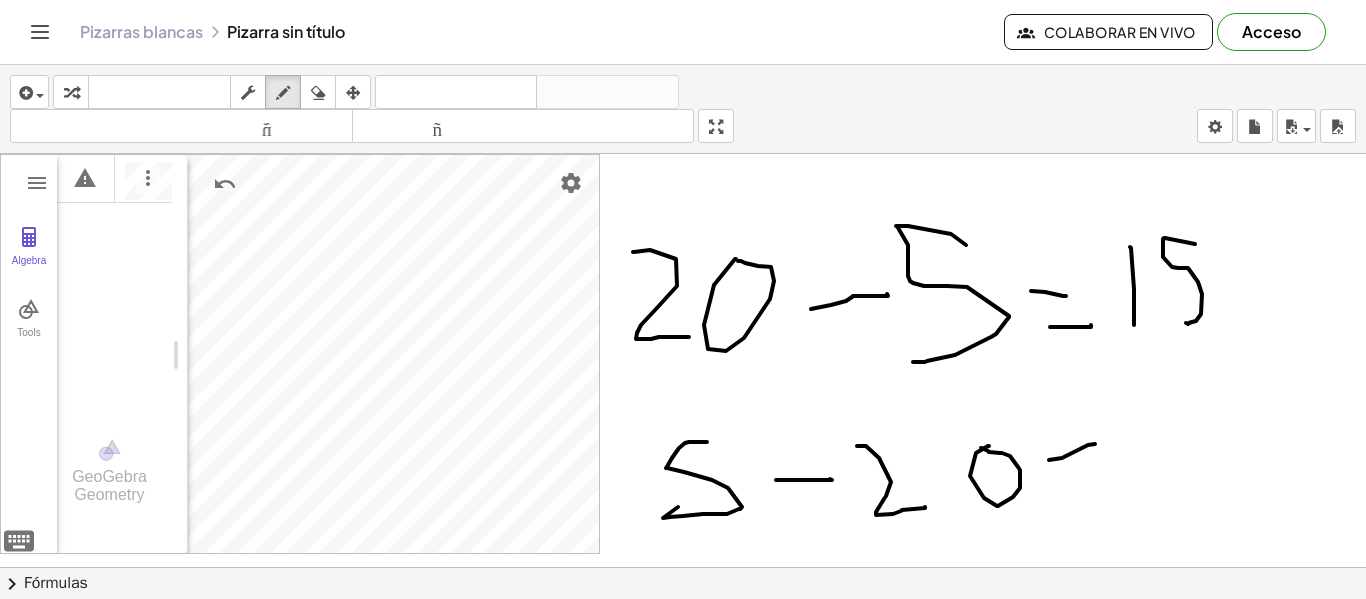 drag, startPoint x: 1049, startPoint y: 460, endPoint x: 1095, endPoint y: 444, distance: 48.703182 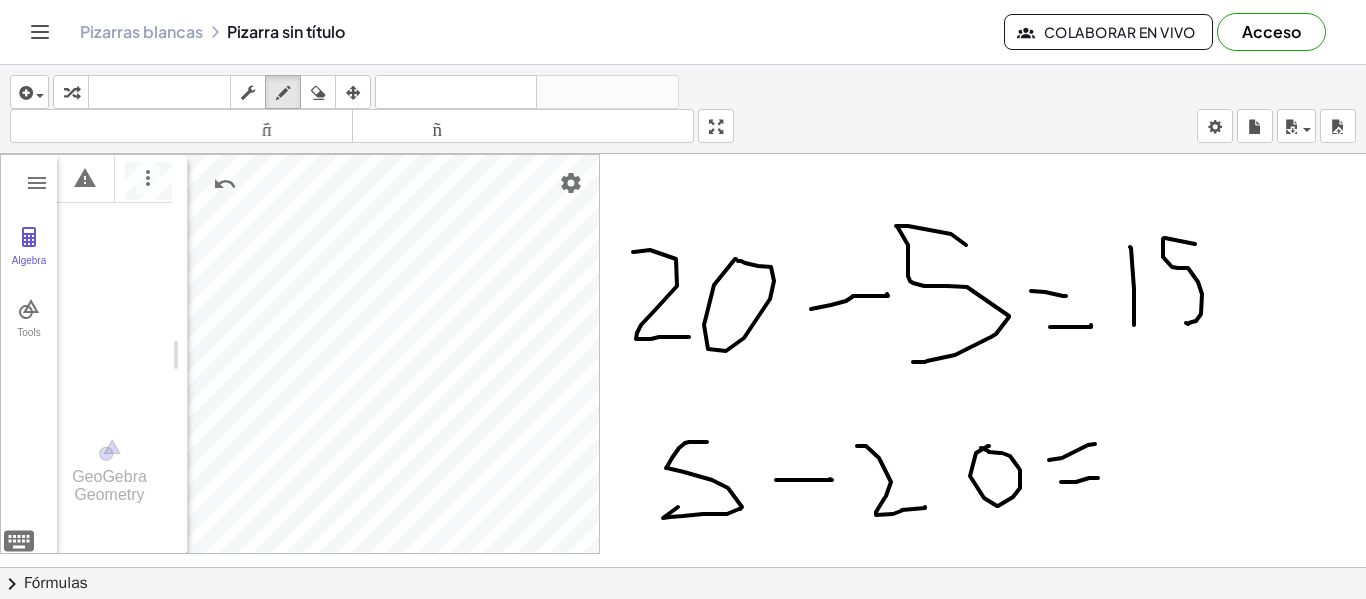 drag, startPoint x: 1076, startPoint y: 482, endPoint x: 1098, endPoint y: 478, distance: 22.36068 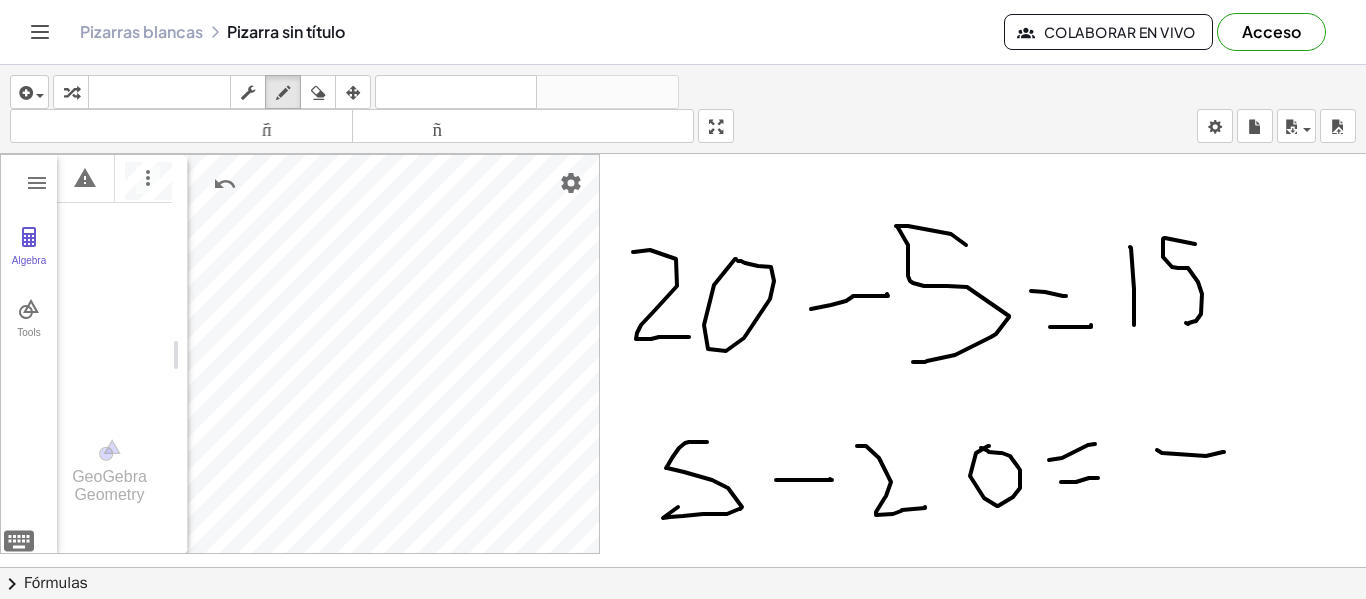 drag, startPoint x: 1157, startPoint y: 450, endPoint x: 1215, endPoint y: 447, distance: 58.077534 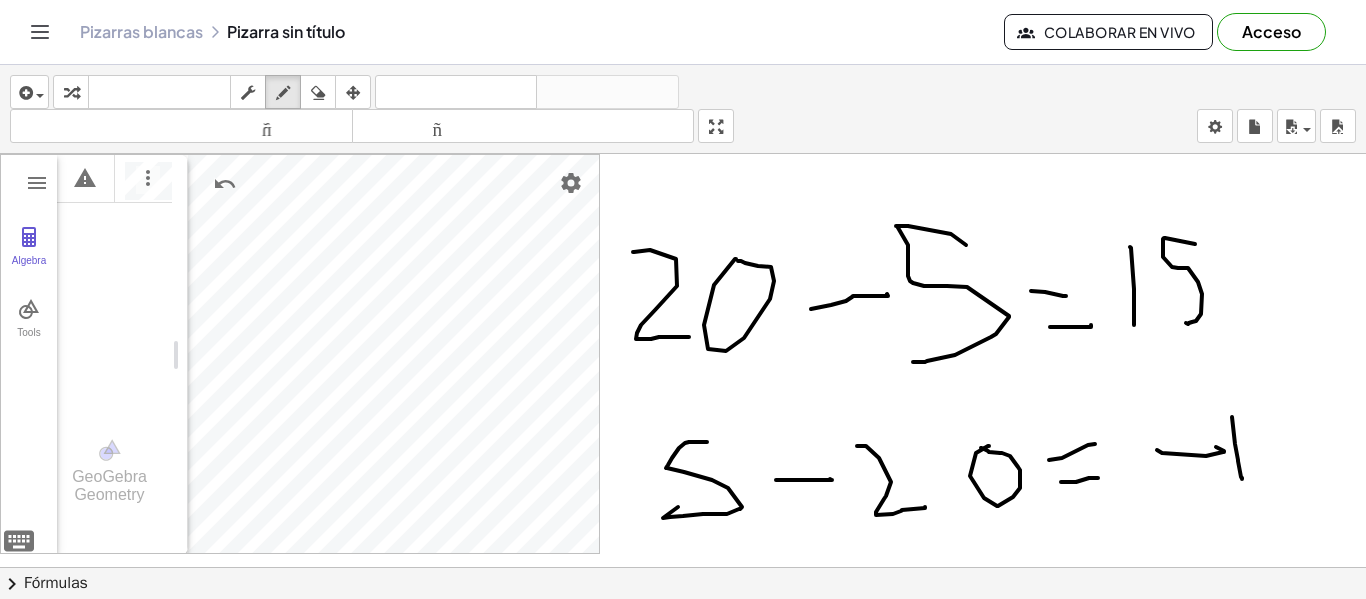 drag, startPoint x: 1235, startPoint y: 444, endPoint x: 1254, endPoint y: 462, distance: 26.172504 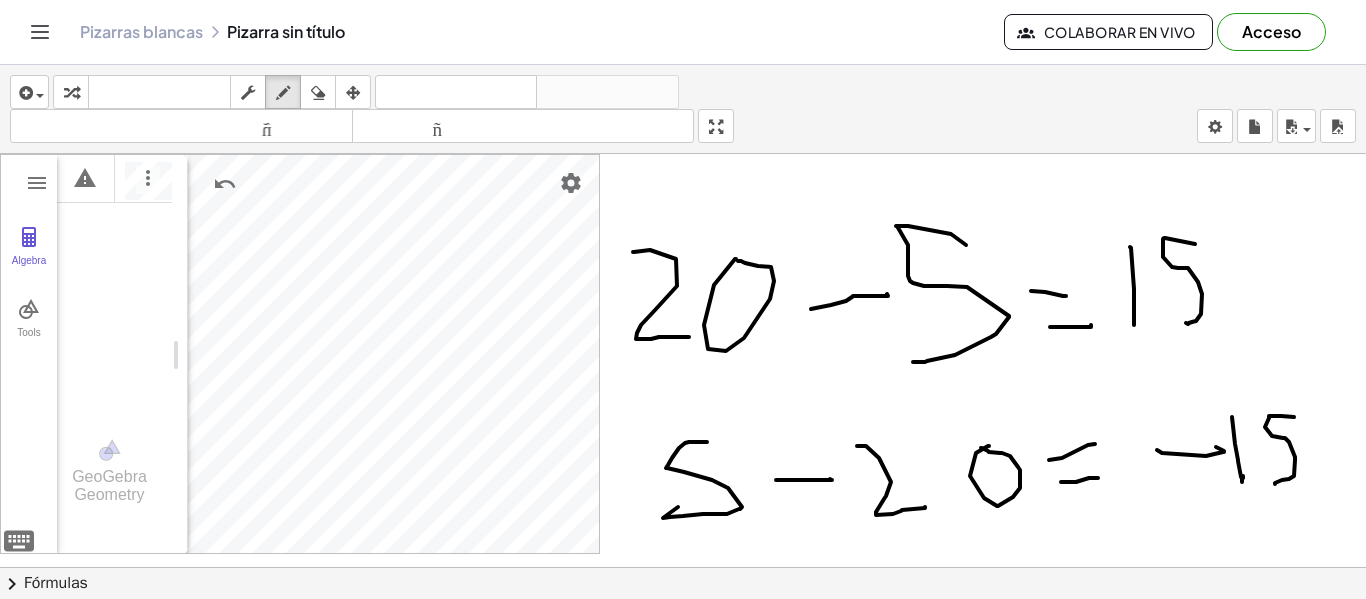 drag, startPoint x: 1294, startPoint y: 417, endPoint x: 1275, endPoint y: 484, distance: 69.641945 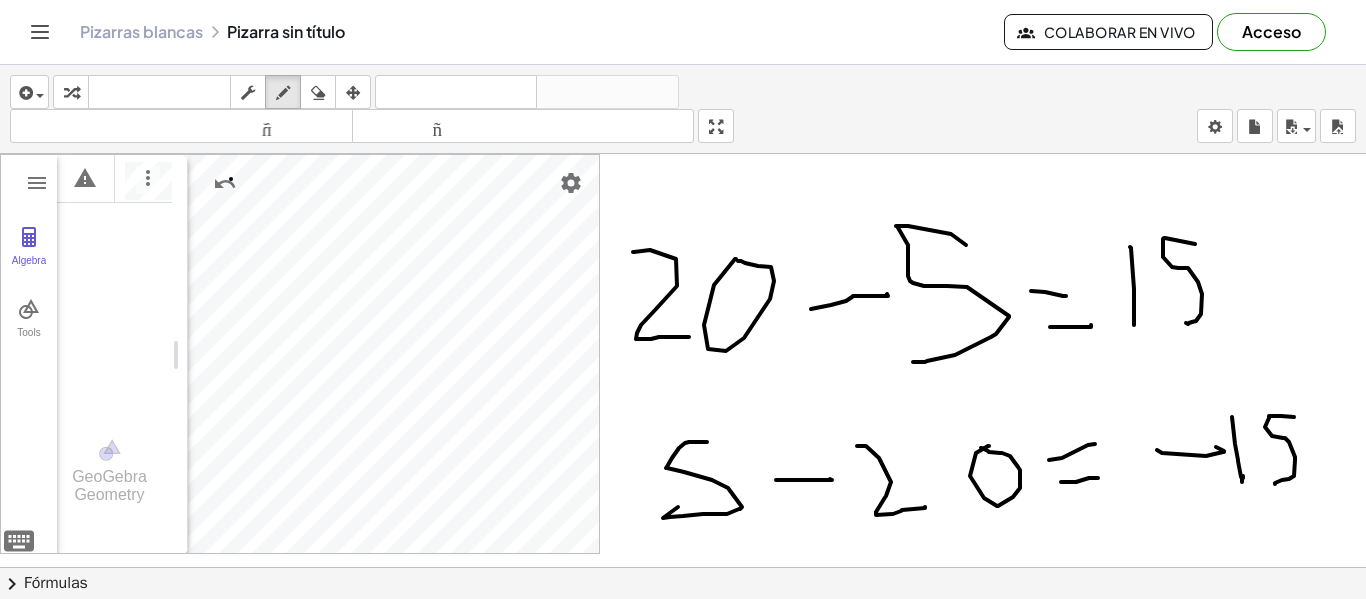 click at bounding box center [683, 567] 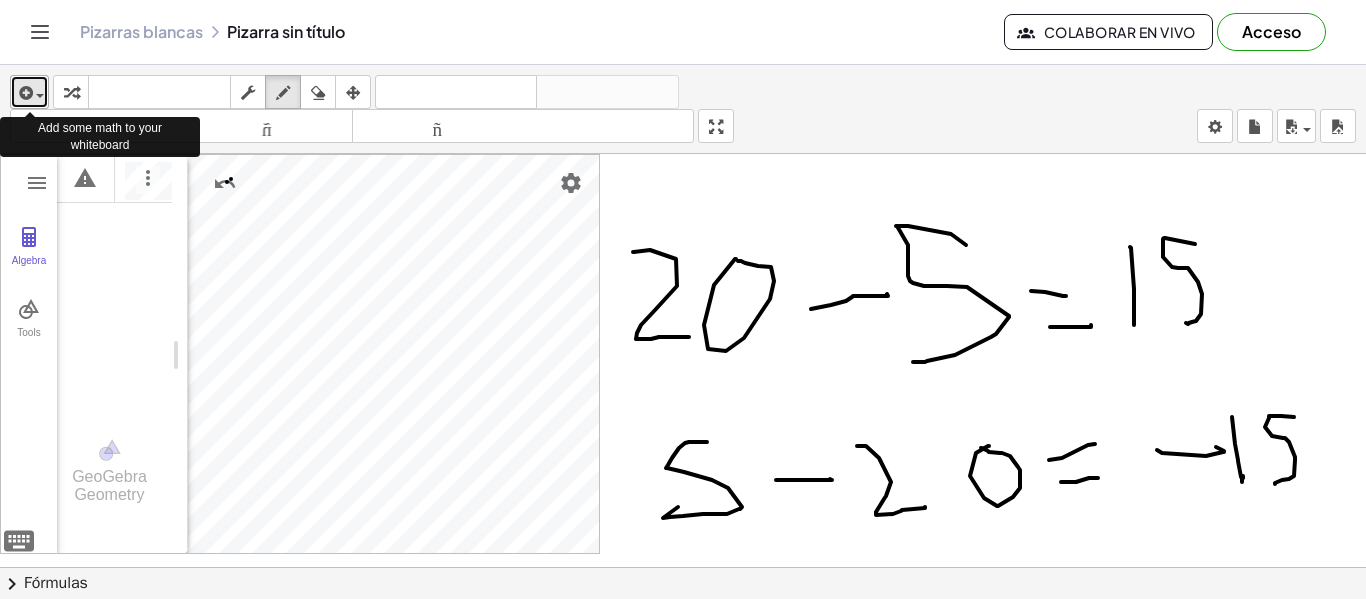 click at bounding box center [40, 96] 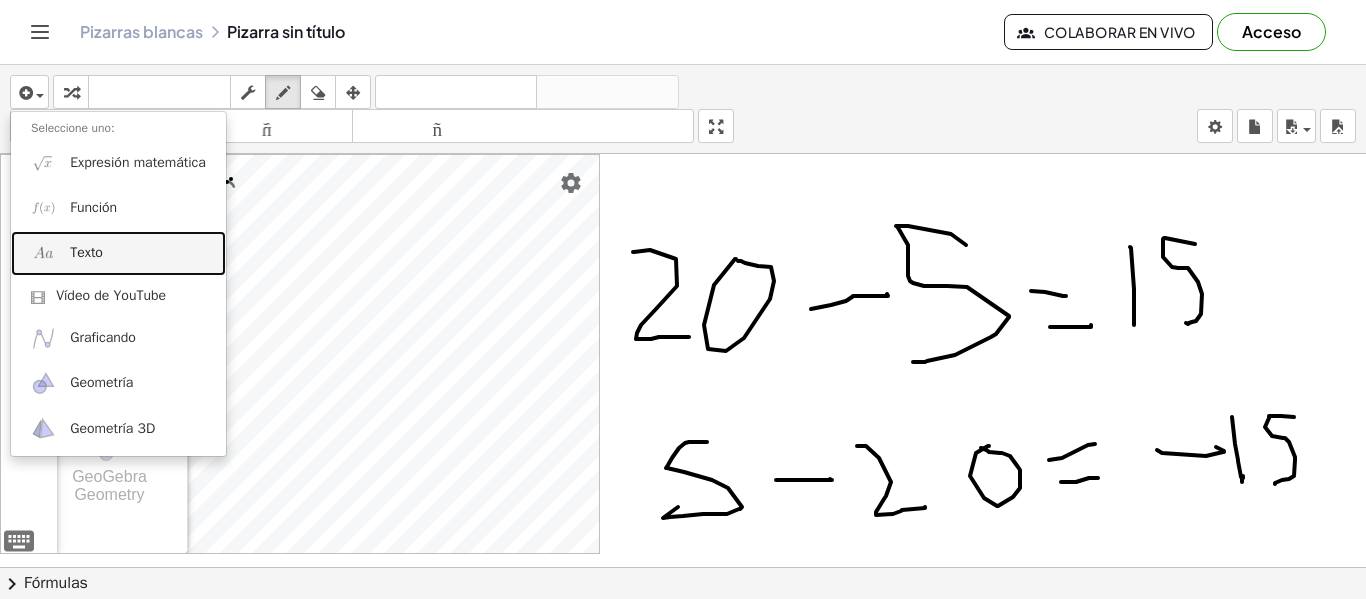 click on "Texto" at bounding box center (118, 253) 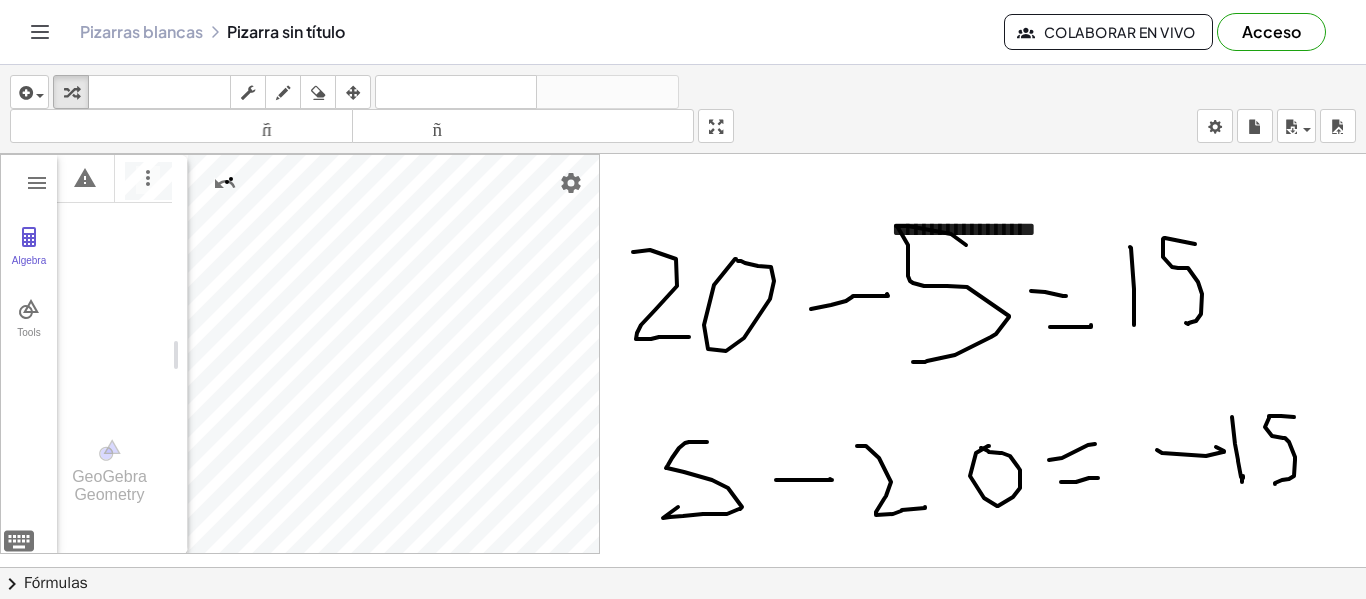 drag, startPoint x: 1096, startPoint y: 400, endPoint x: 1090, endPoint y: 387, distance: 14.3178215 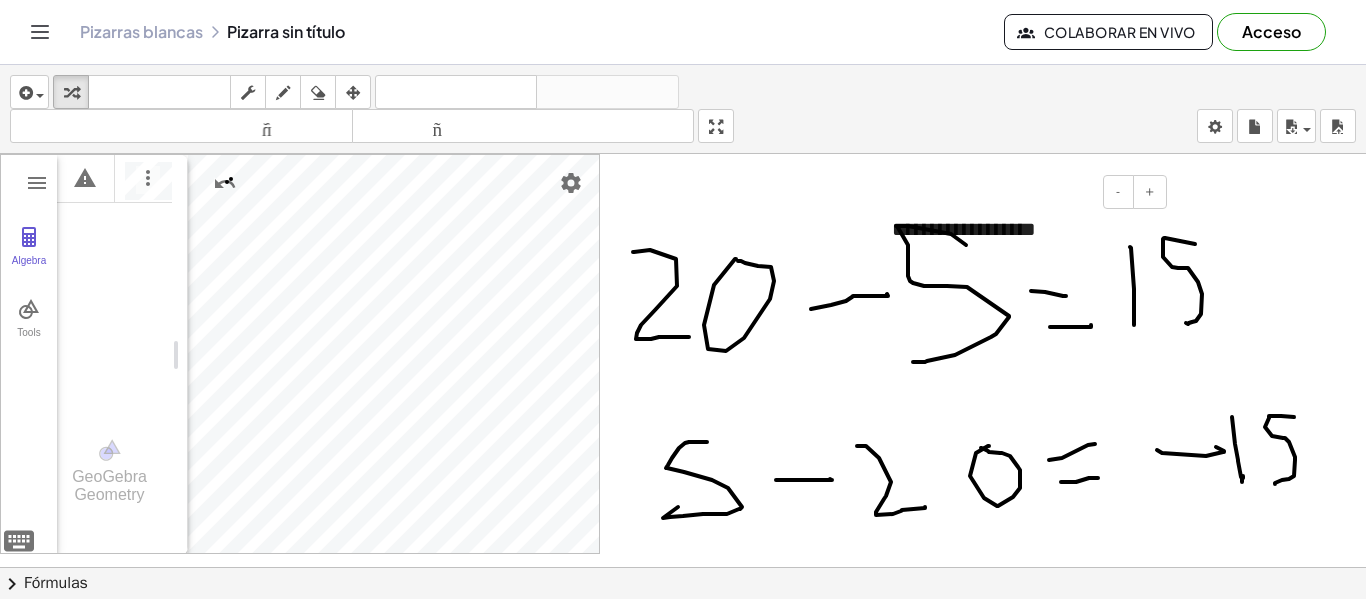 click on "**********" at bounding box center (964, 229) 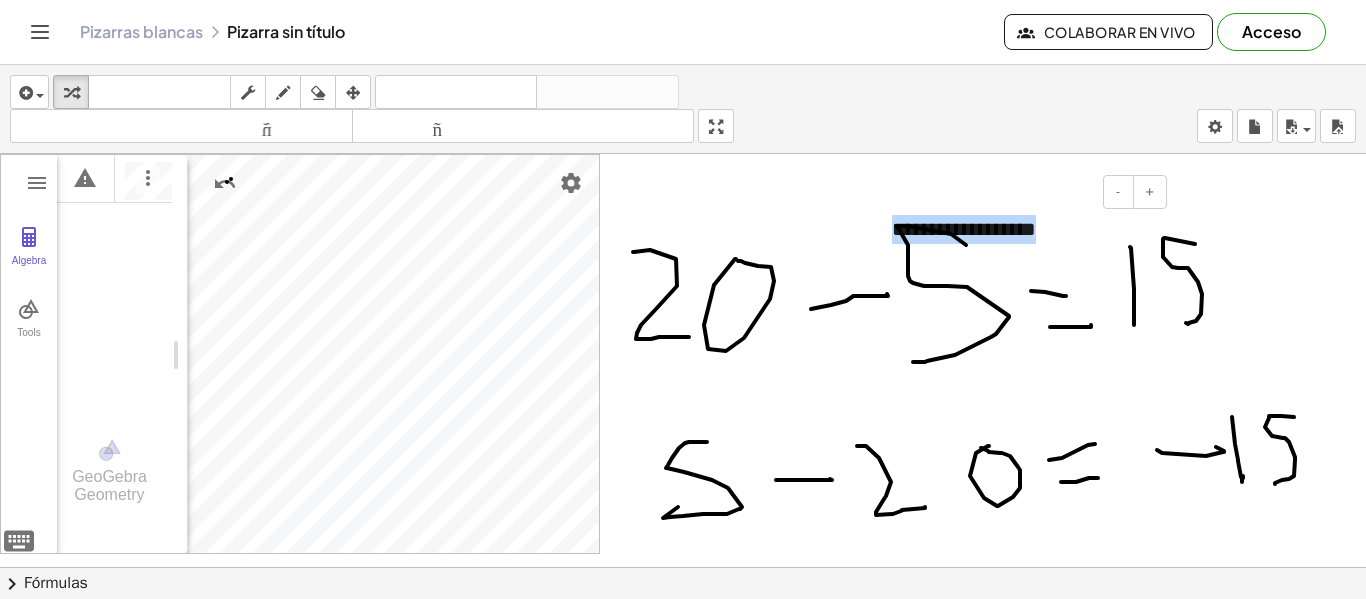 drag, startPoint x: 1042, startPoint y: 230, endPoint x: 891, endPoint y: 246, distance: 151.84532 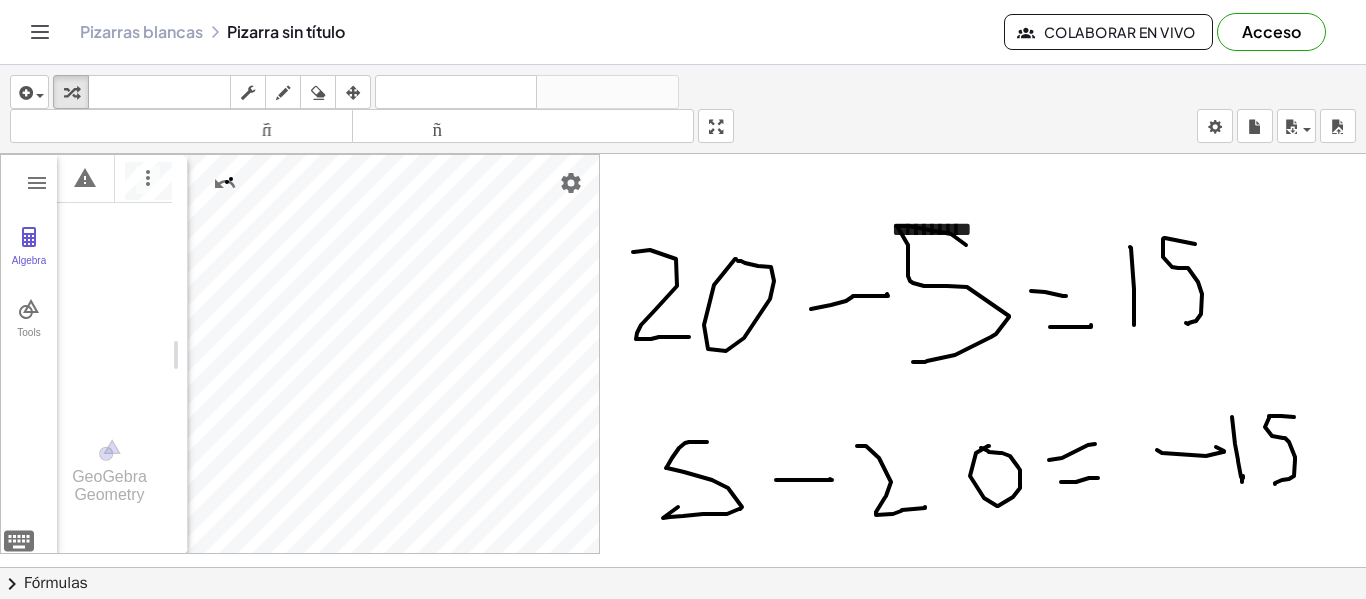 drag, startPoint x: 618, startPoint y: 453, endPoint x: 649, endPoint y: 425, distance: 41.773197 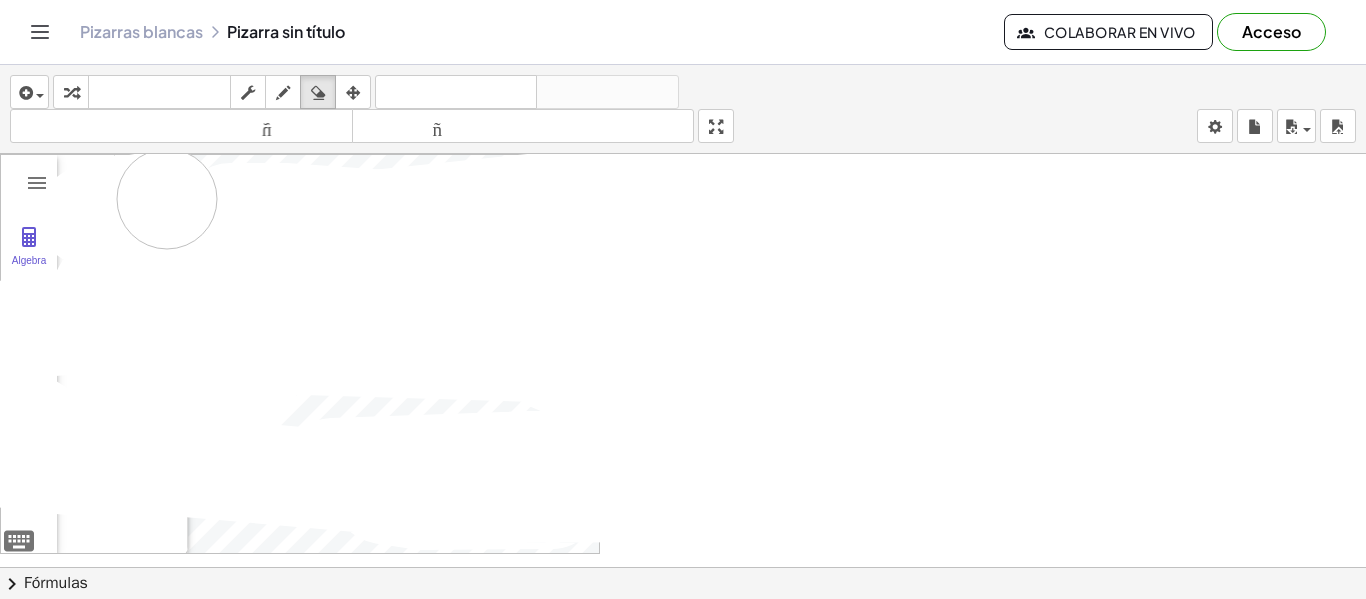 drag, startPoint x: 806, startPoint y: 363, endPoint x: 202, endPoint y: 341, distance: 604.4005 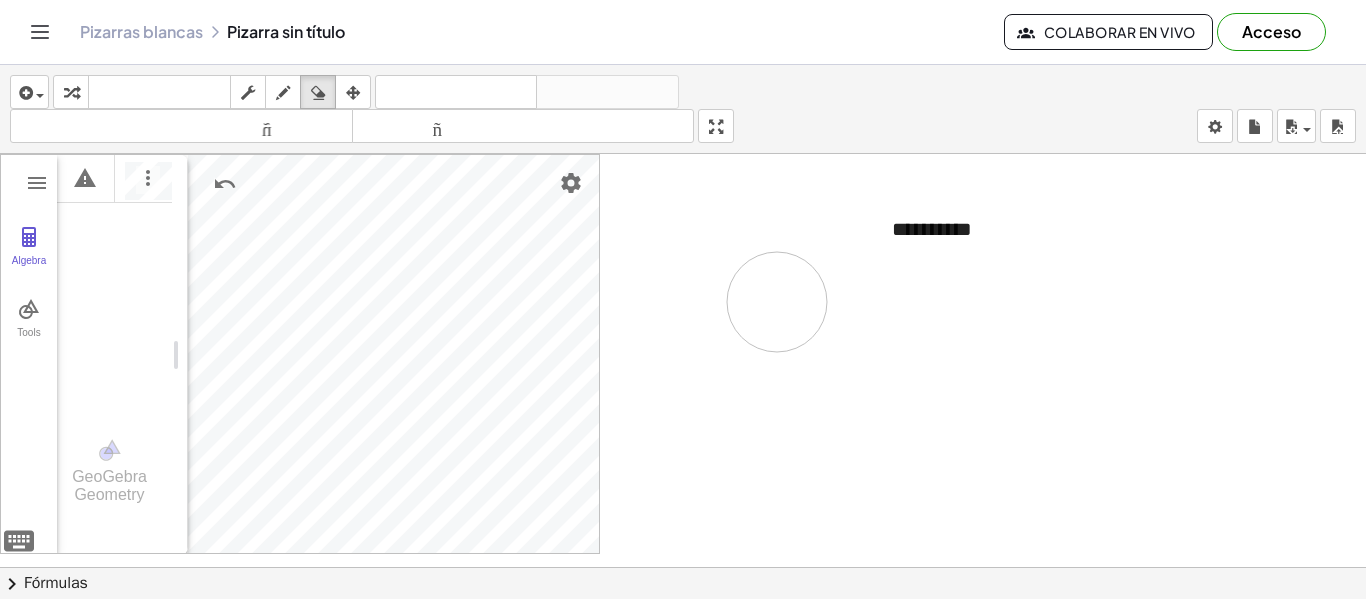 drag, startPoint x: 770, startPoint y: 219, endPoint x: 735, endPoint y: 254, distance: 49.497475 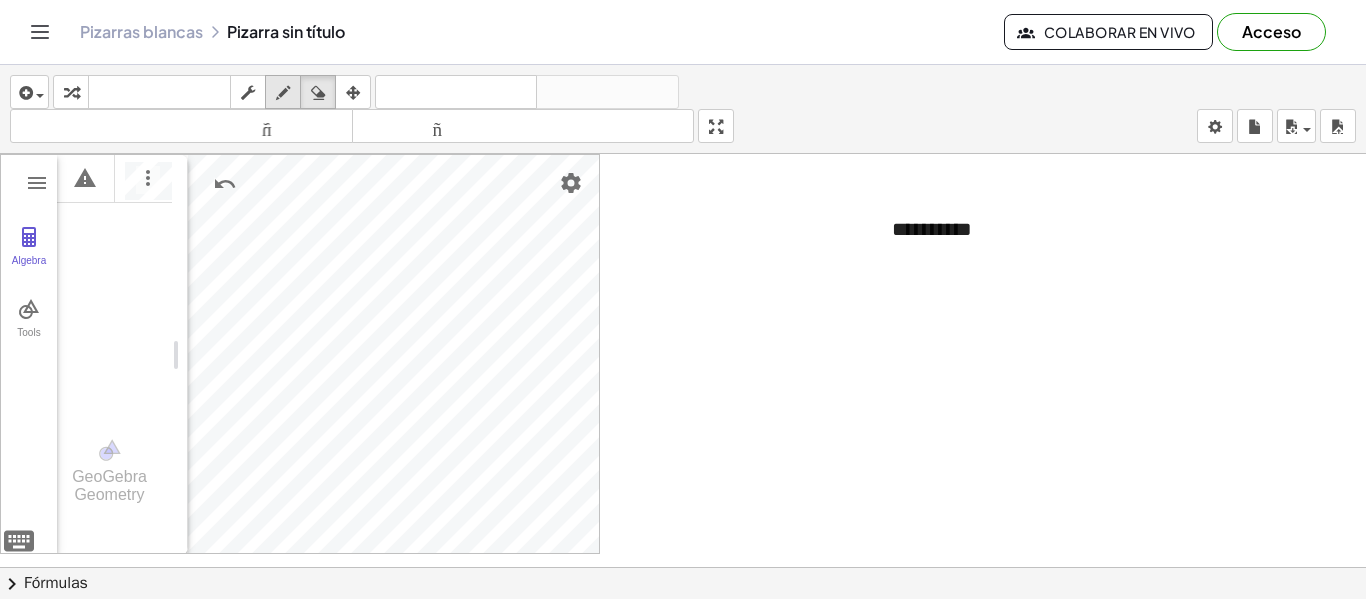 click at bounding box center [283, 92] 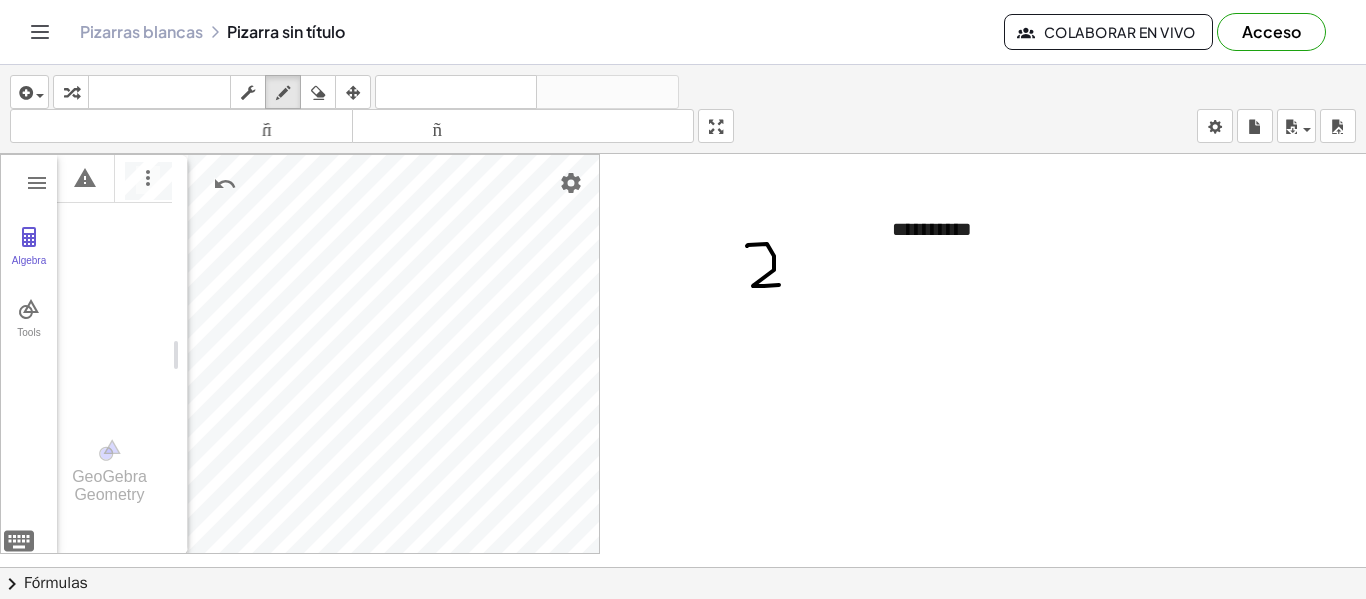drag, startPoint x: 747, startPoint y: 246, endPoint x: 798, endPoint y: 351, distance: 116.73046 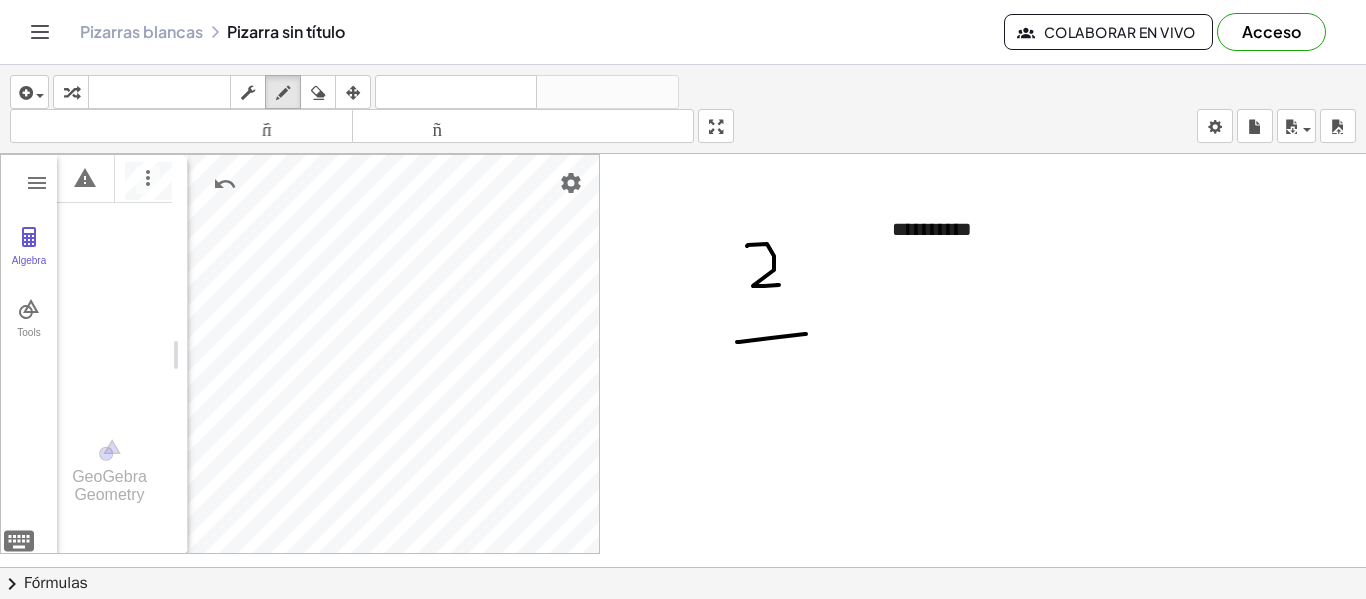 click at bounding box center [683, 567] 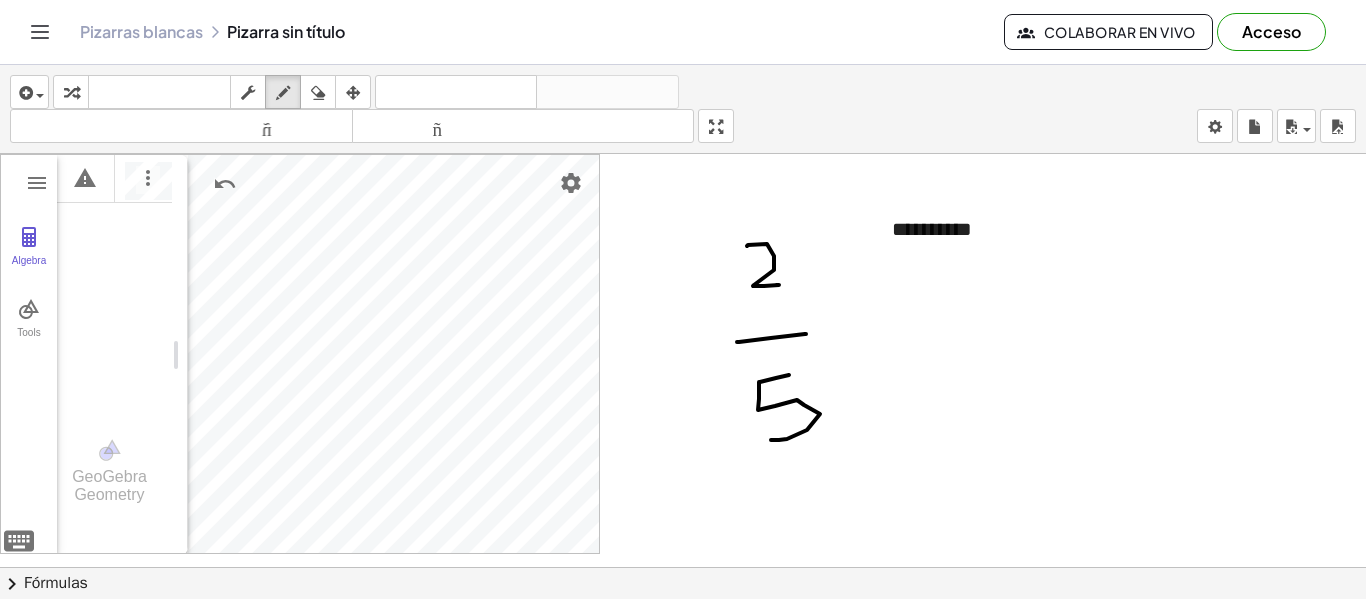 drag, startPoint x: 760, startPoint y: 382, endPoint x: 771, endPoint y: 440, distance: 59.03389 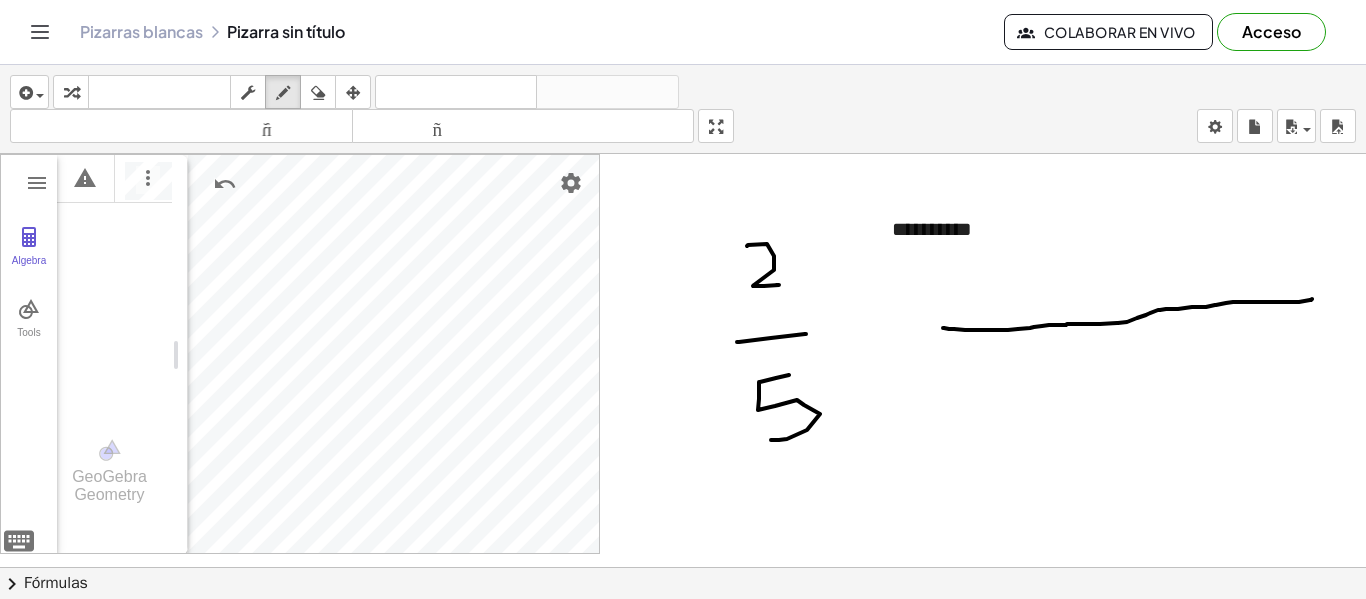 drag, startPoint x: 943, startPoint y: 328, endPoint x: 1311, endPoint y: 297, distance: 369.3034 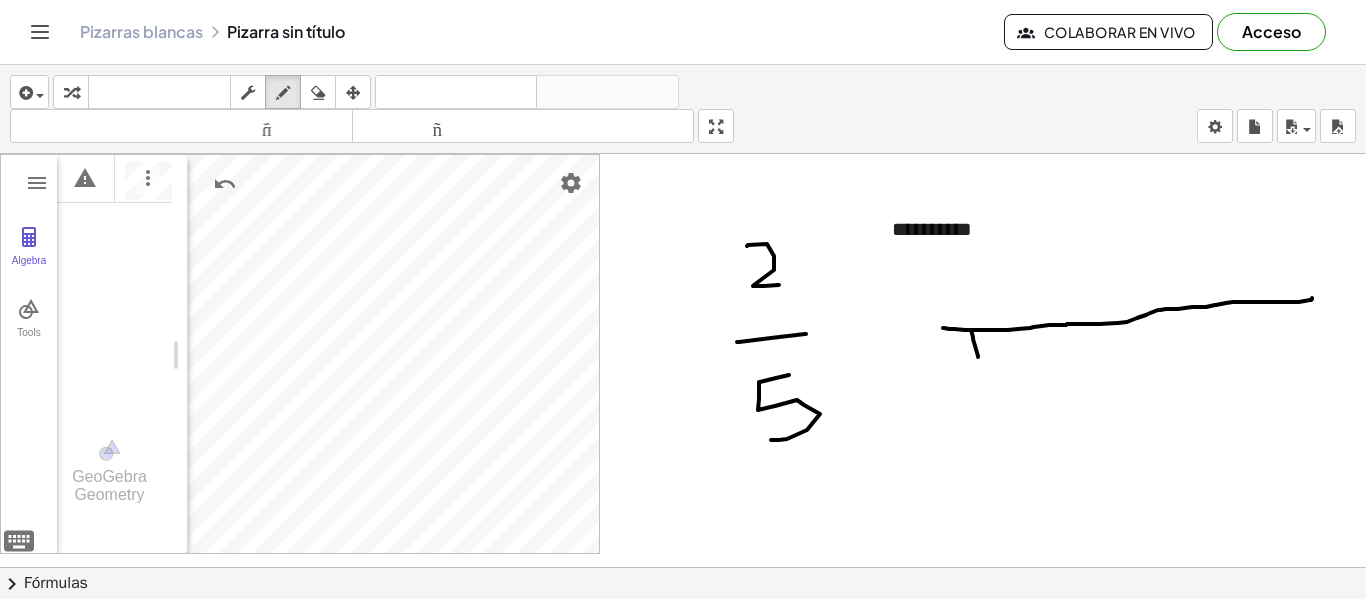 drag, startPoint x: 971, startPoint y: 330, endPoint x: 971, endPoint y: 375, distance: 45 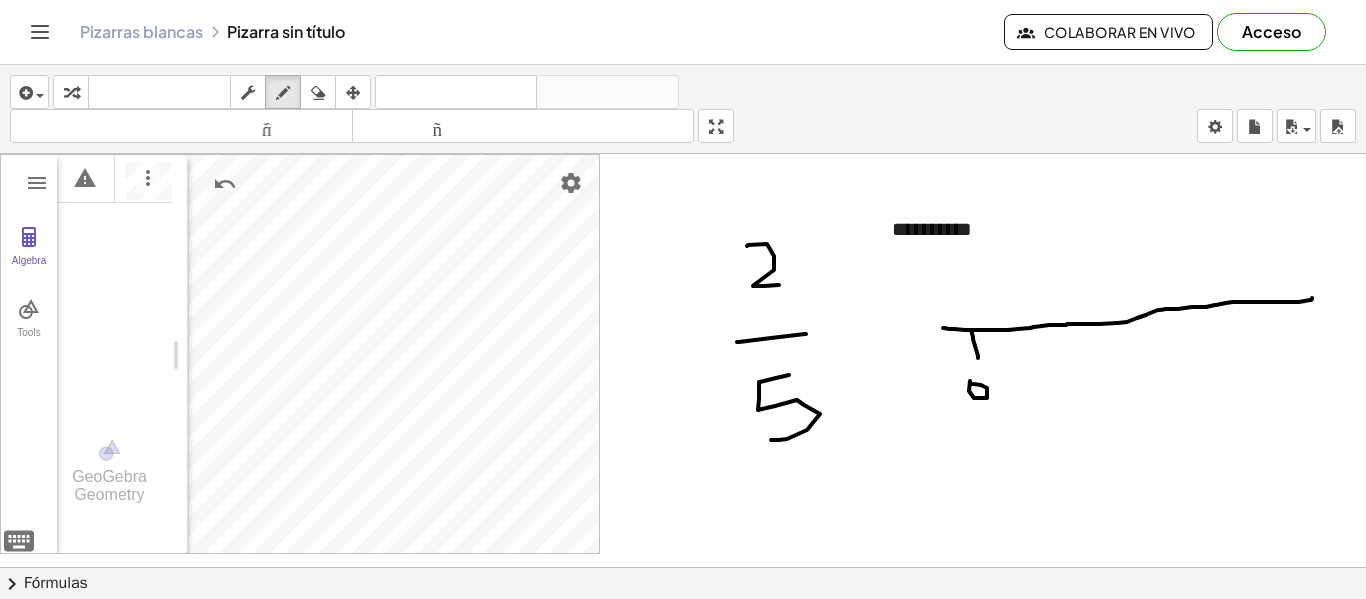 click at bounding box center (683, 567) 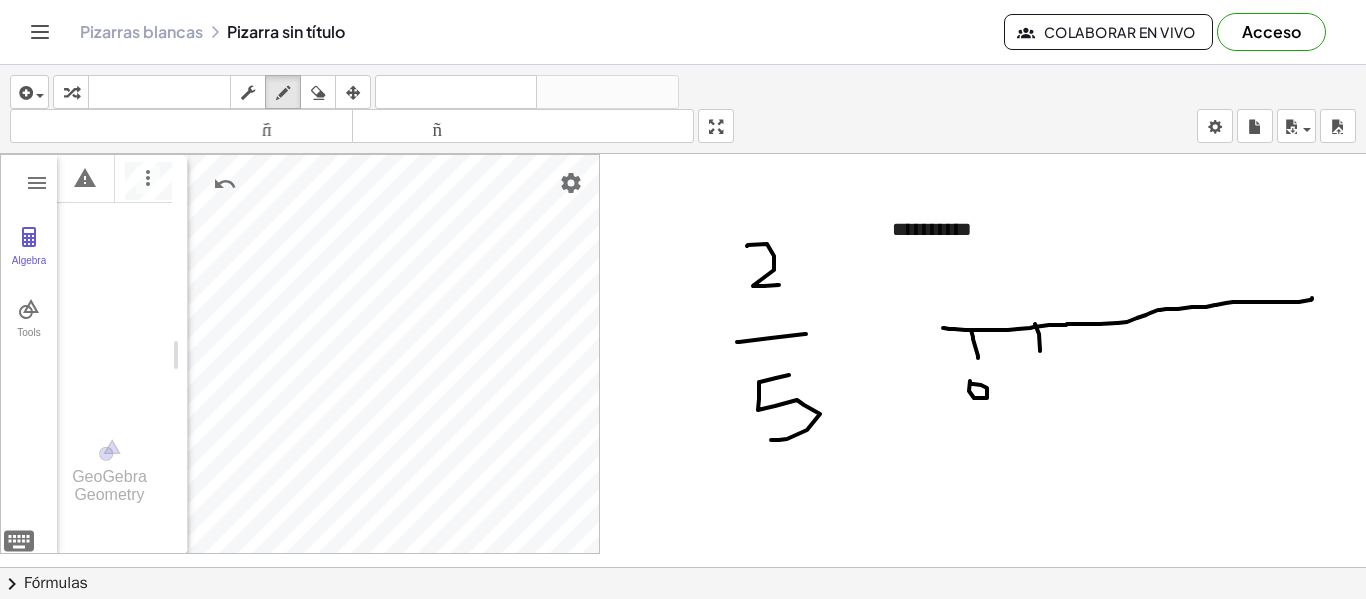 drag, startPoint x: 1035, startPoint y: 324, endPoint x: 1039, endPoint y: 370, distance: 46.173584 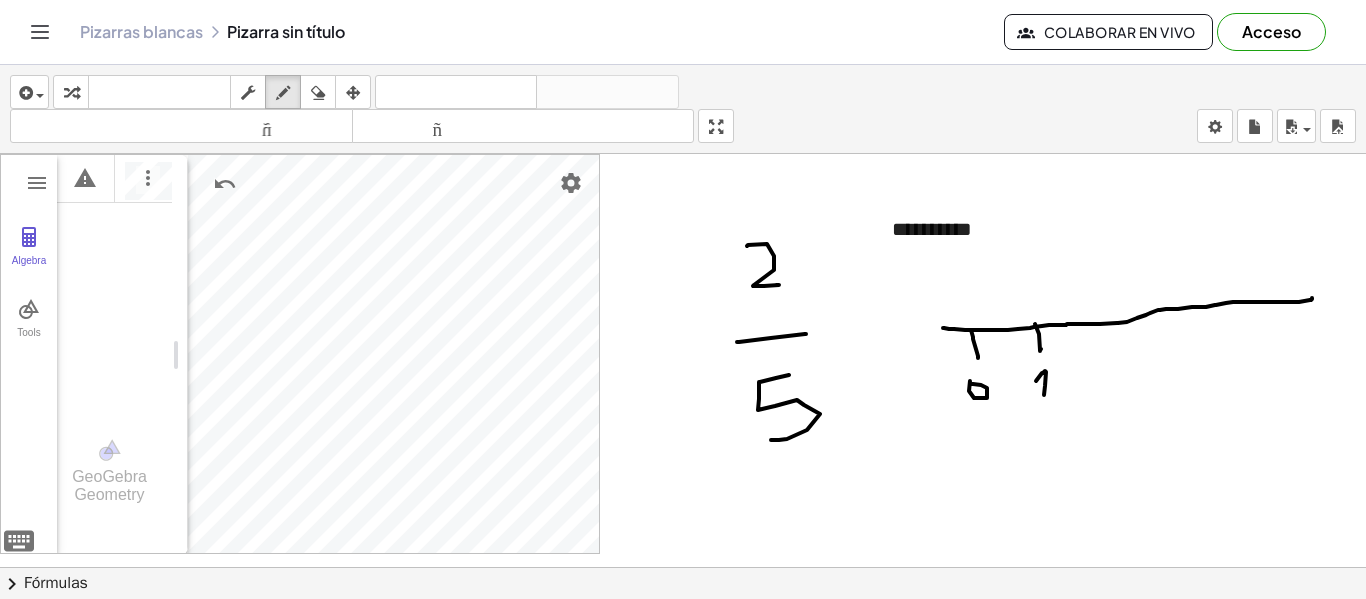 drag, startPoint x: 1045, startPoint y: 371, endPoint x: 1044, endPoint y: 396, distance: 25.019993 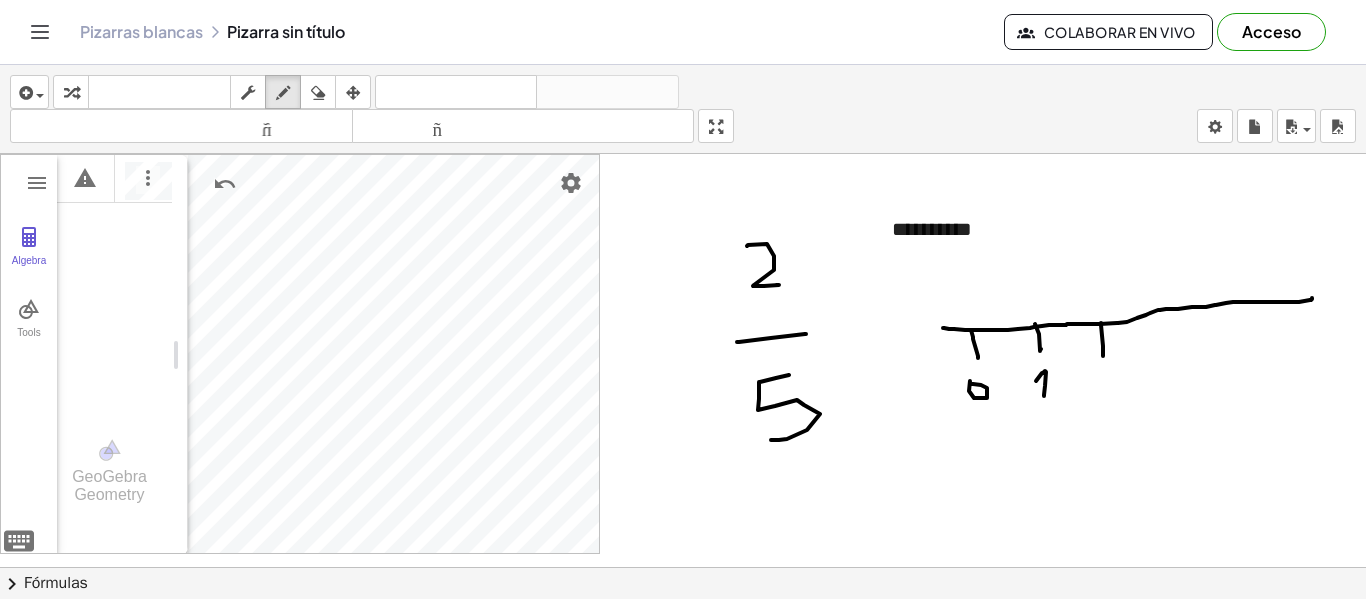 drag, startPoint x: 1101, startPoint y: 323, endPoint x: 1104, endPoint y: 362, distance: 39.115215 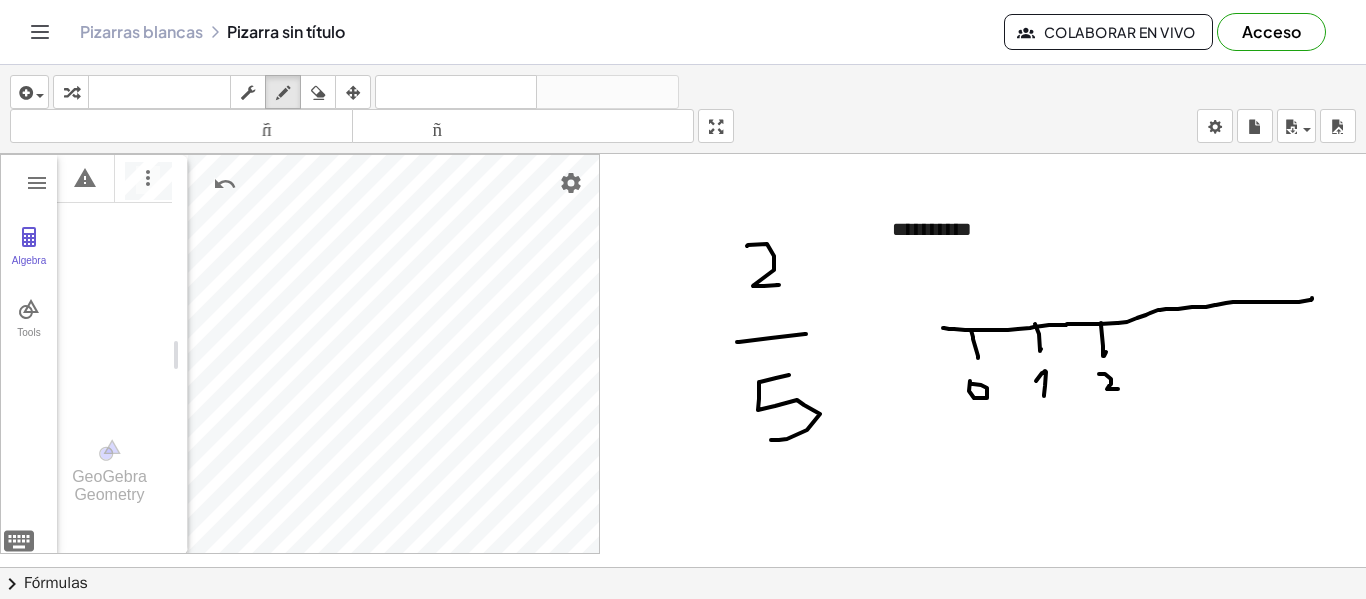 drag, startPoint x: 1099, startPoint y: 374, endPoint x: 1118, endPoint y: 389, distance: 24.207438 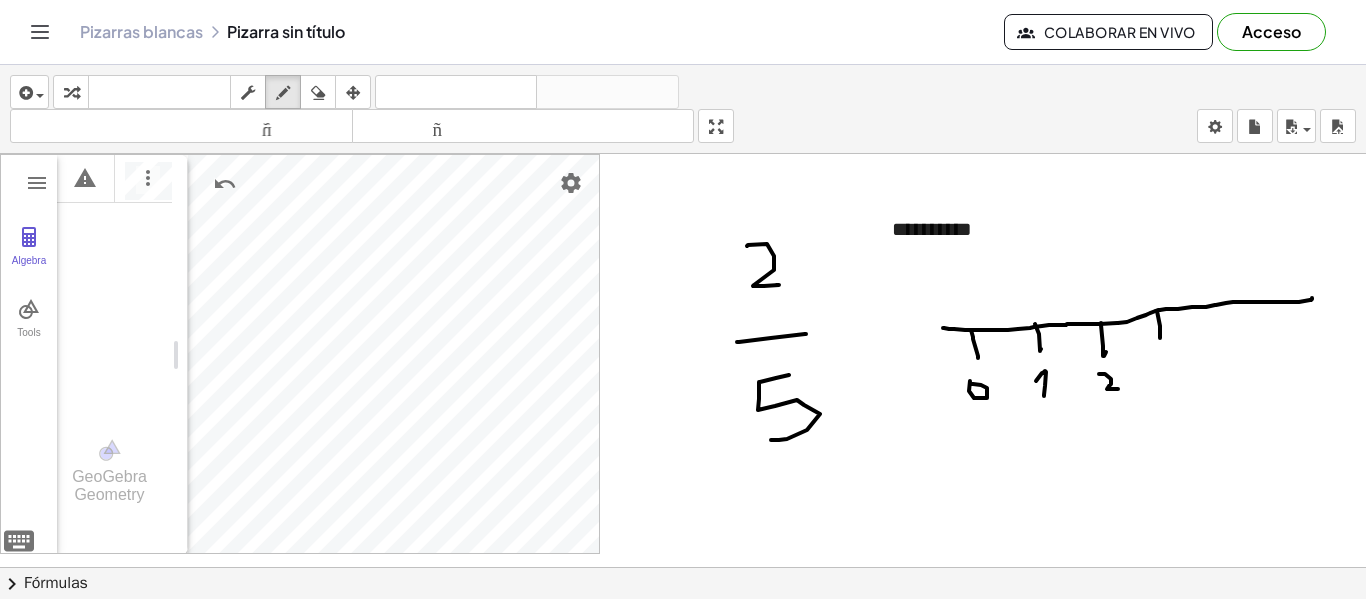 drag, startPoint x: 1156, startPoint y: 311, endPoint x: 1157, endPoint y: 358, distance: 47.010635 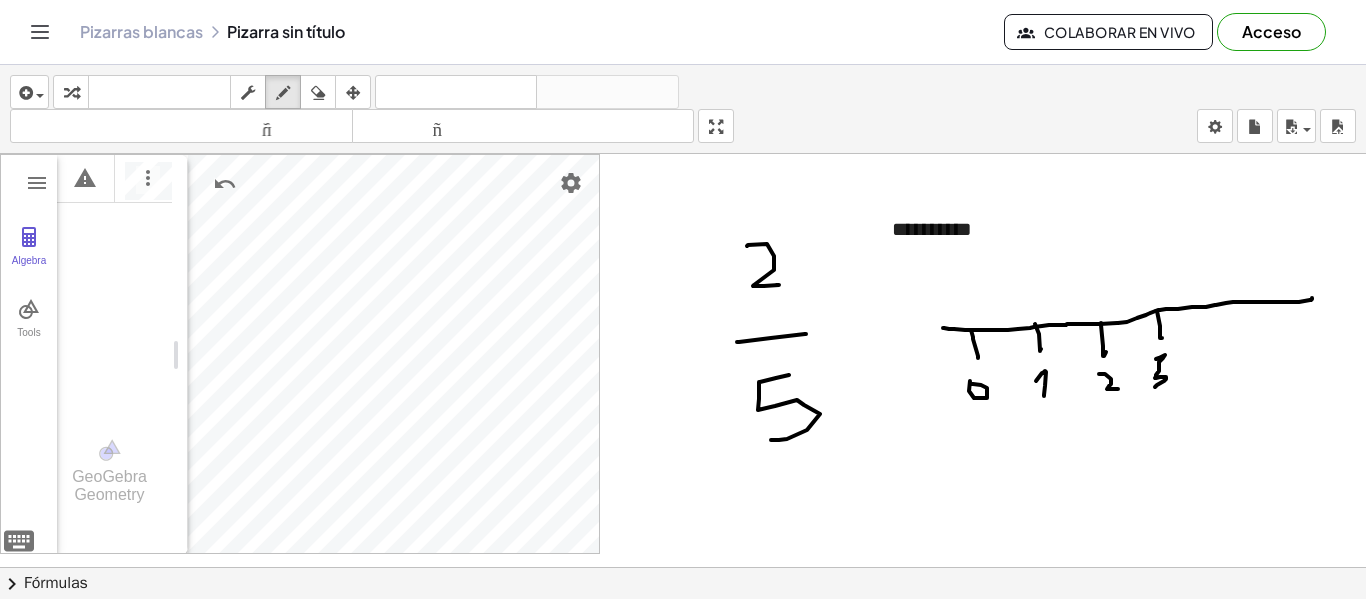 drag, startPoint x: 1156, startPoint y: 359, endPoint x: 1155, endPoint y: 387, distance: 28.01785 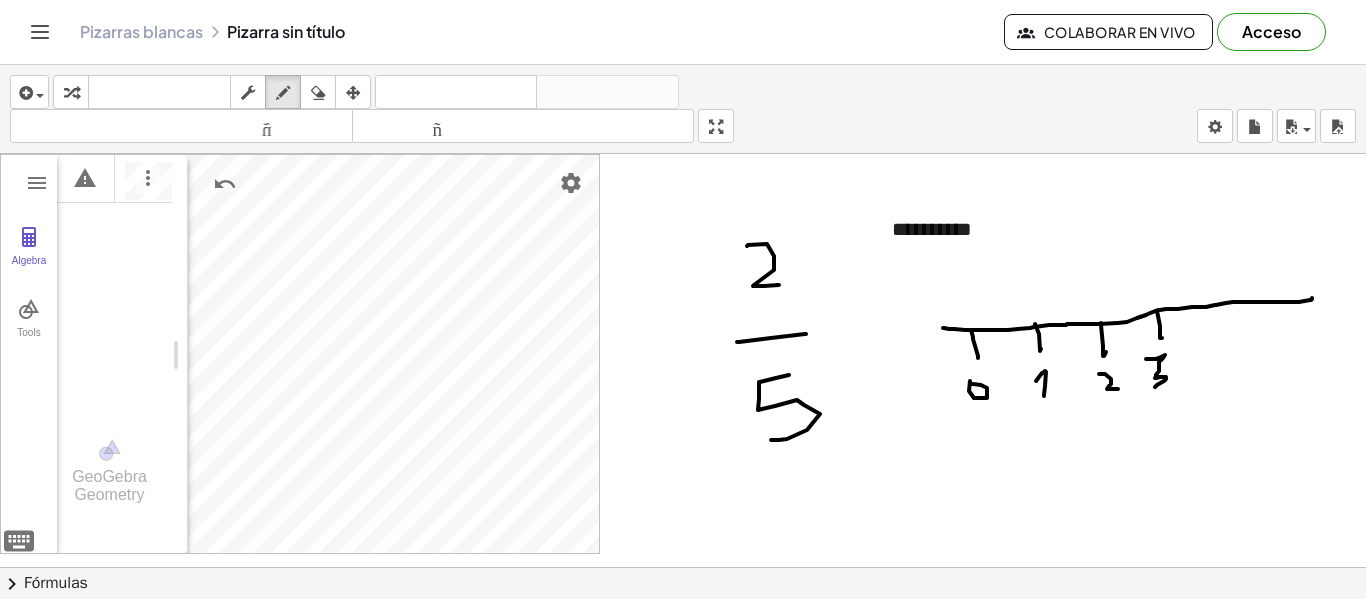 drag, startPoint x: 1159, startPoint y: 359, endPoint x: 1146, endPoint y: 359, distance: 13 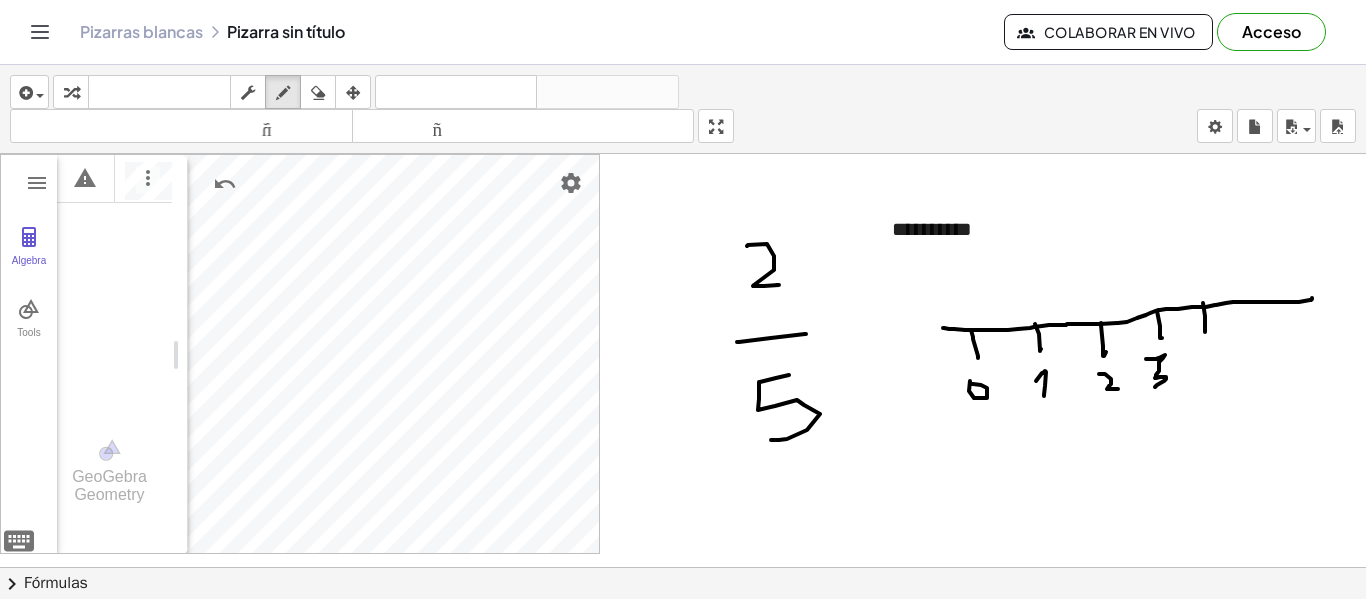 click at bounding box center (683, 567) 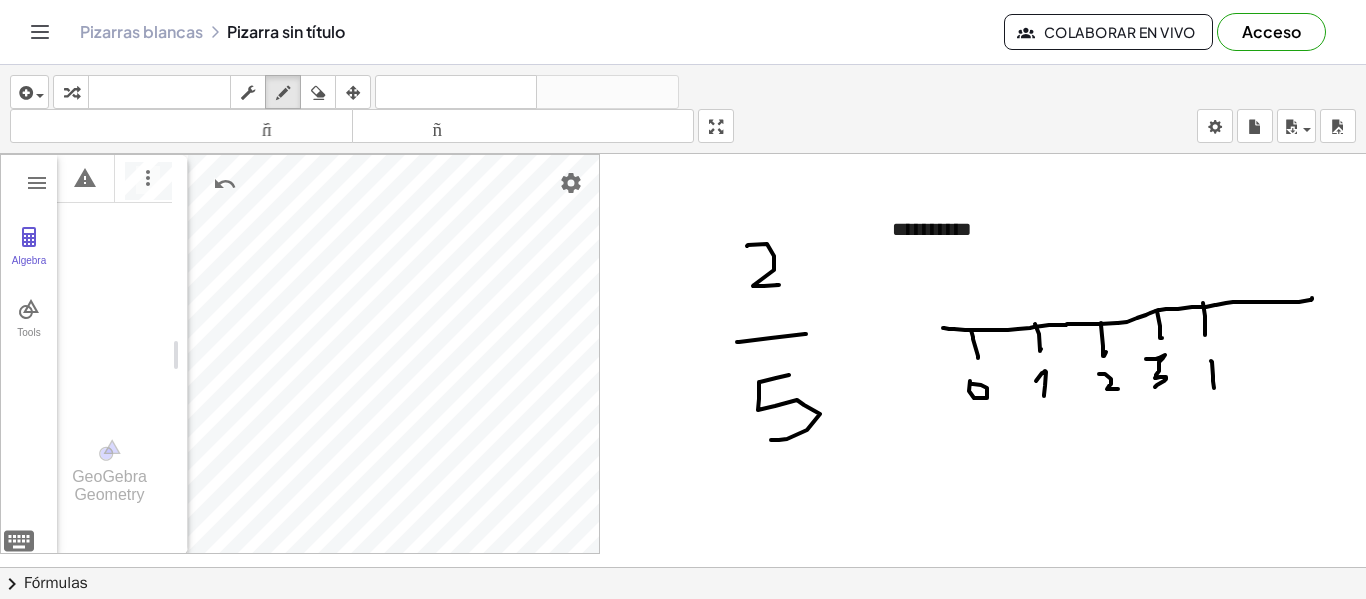 click at bounding box center (683, 567) 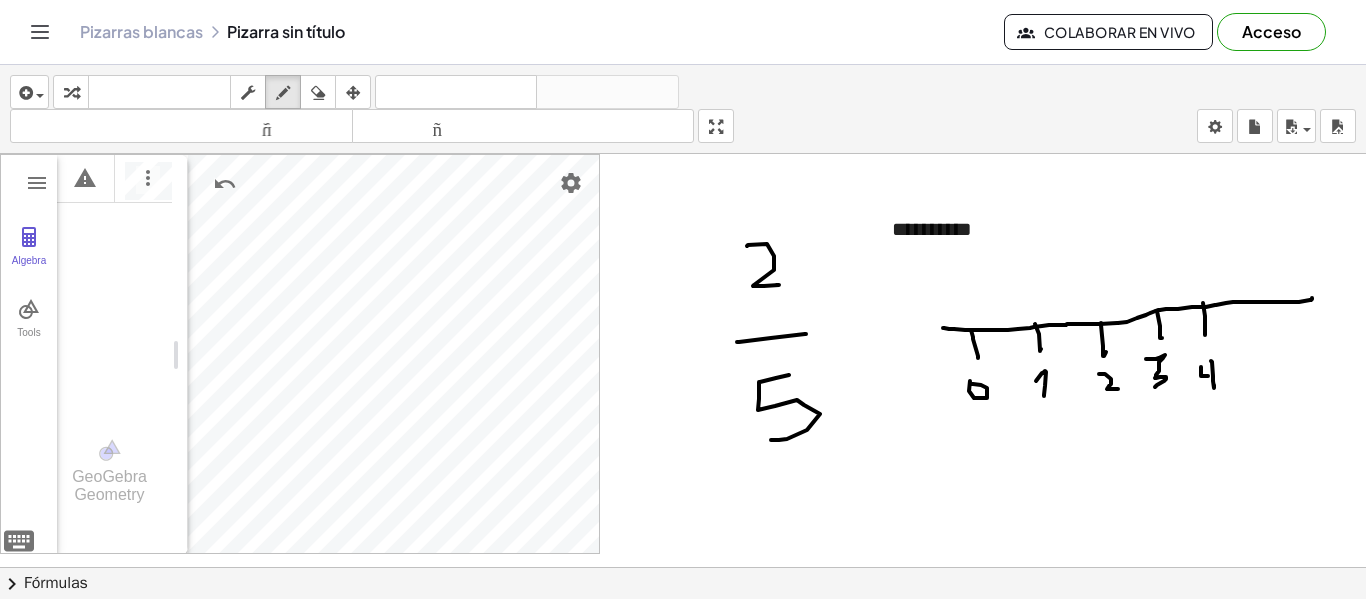 drag, startPoint x: 1203, startPoint y: 376, endPoint x: 1206, endPoint y: 361, distance: 15.297058 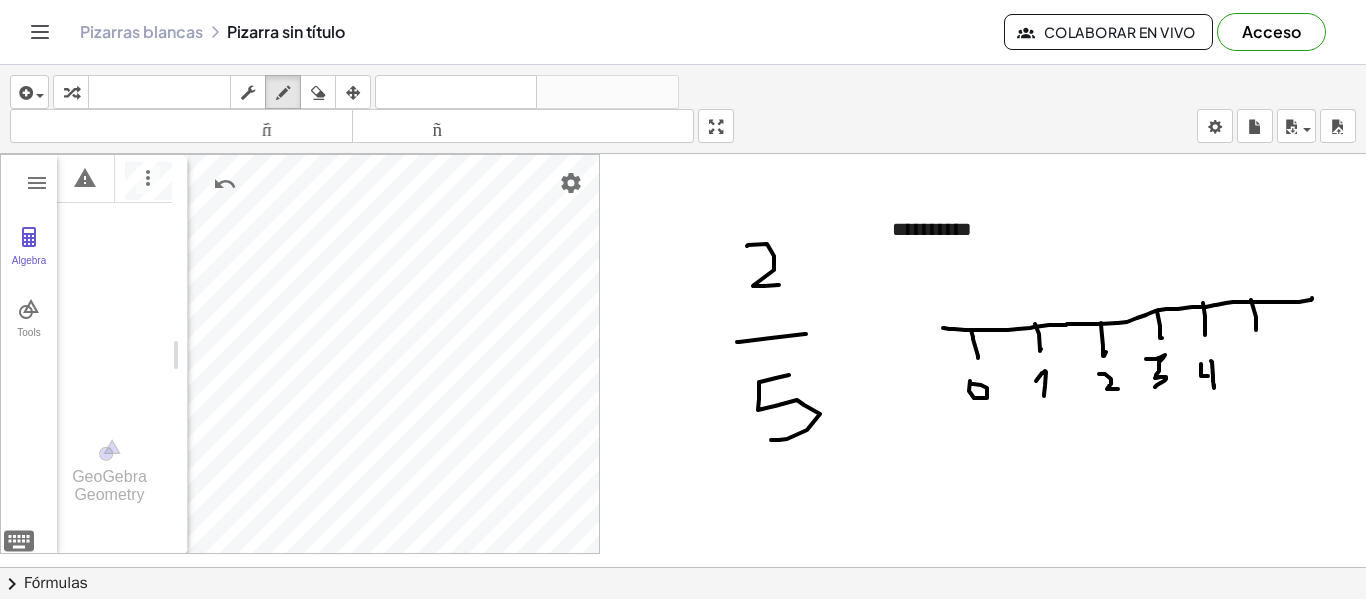 drag, startPoint x: 1251, startPoint y: 300, endPoint x: 1256, endPoint y: 329, distance: 29.427877 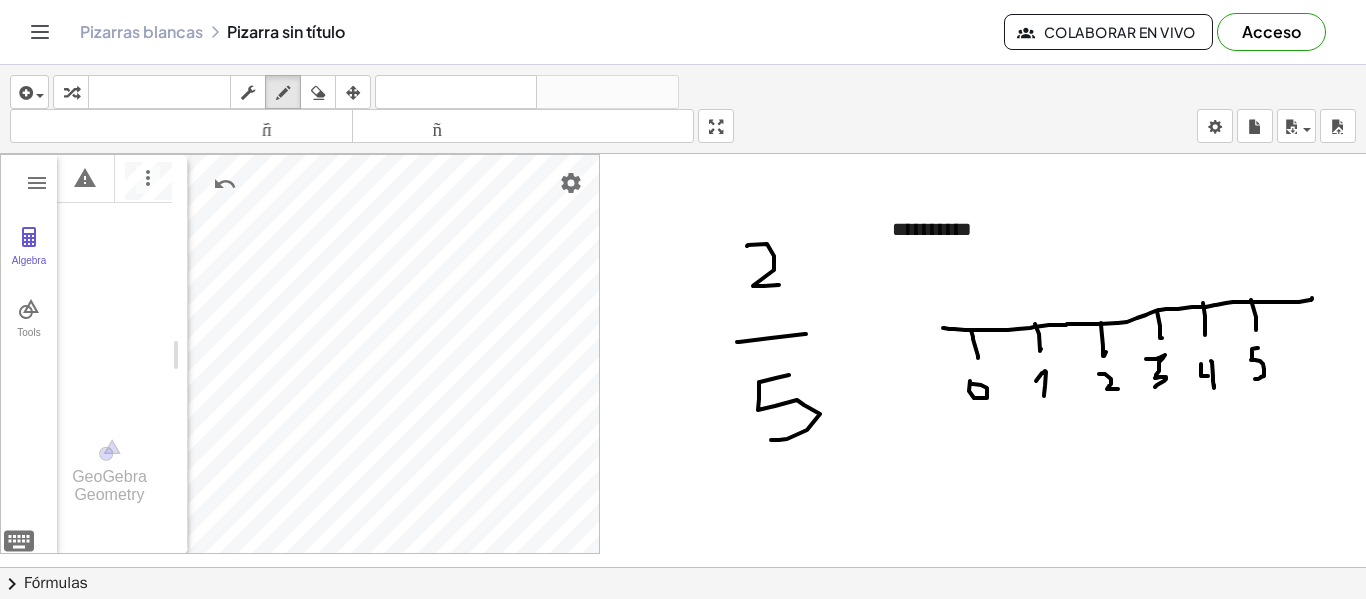 drag, startPoint x: 1258, startPoint y: 348, endPoint x: 1255, endPoint y: 379, distance: 31.144823 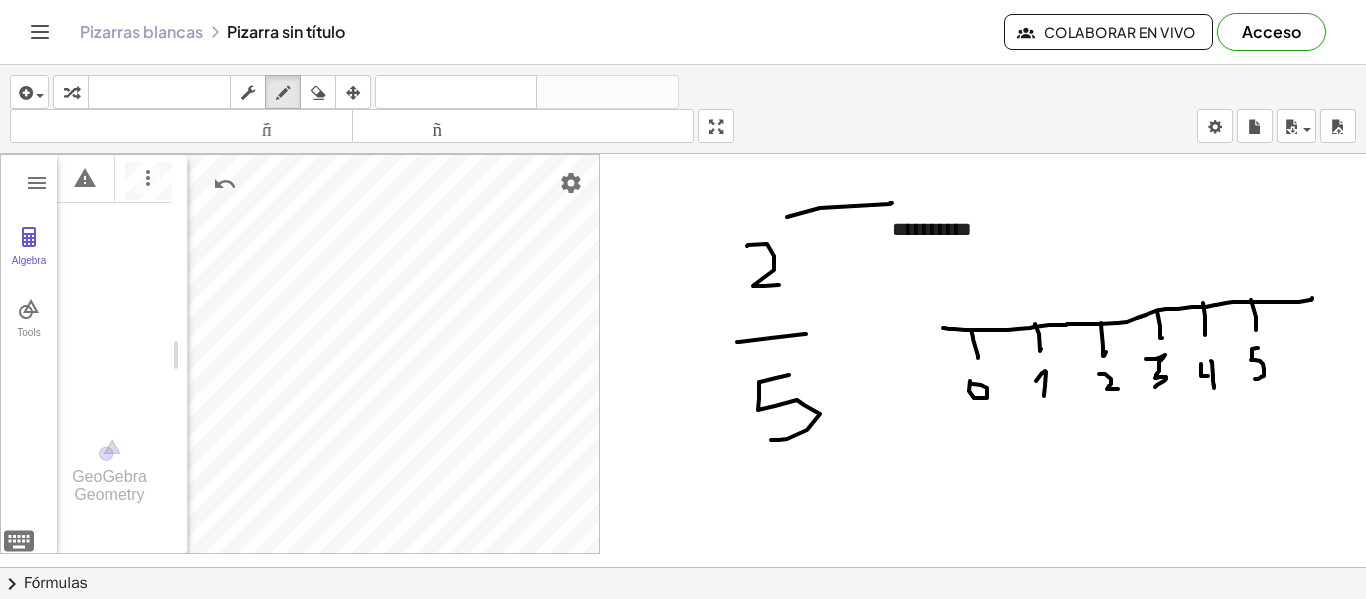 drag, startPoint x: 787, startPoint y: 217, endPoint x: 889, endPoint y: 203, distance: 102.9563 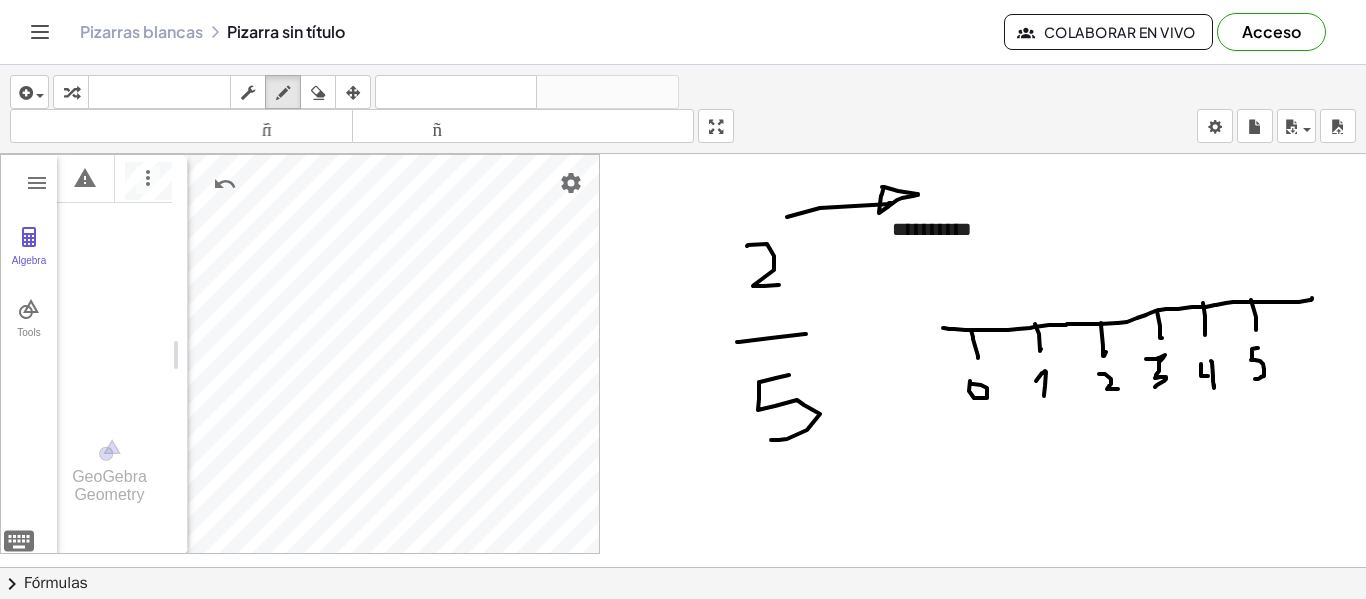 drag, startPoint x: 917, startPoint y: 194, endPoint x: 883, endPoint y: 190, distance: 34.234486 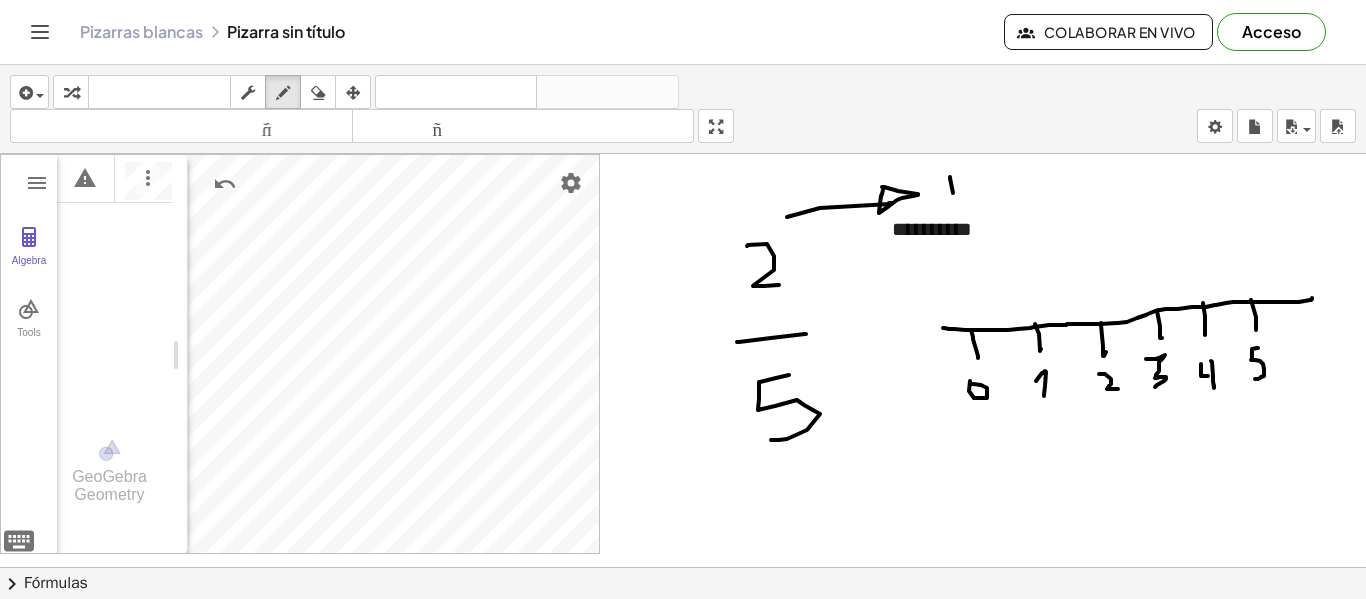 click at bounding box center (683, 567) 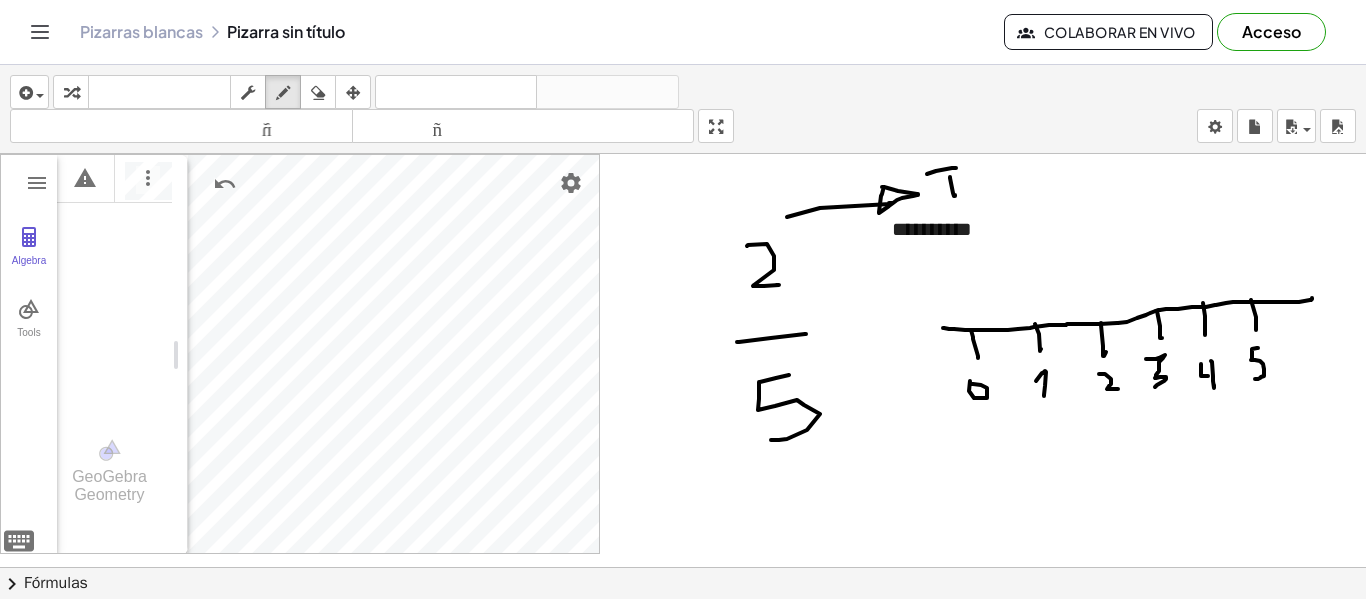 drag, startPoint x: 956, startPoint y: 168, endPoint x: 927, endPoint y: 174, distance: 29.614185 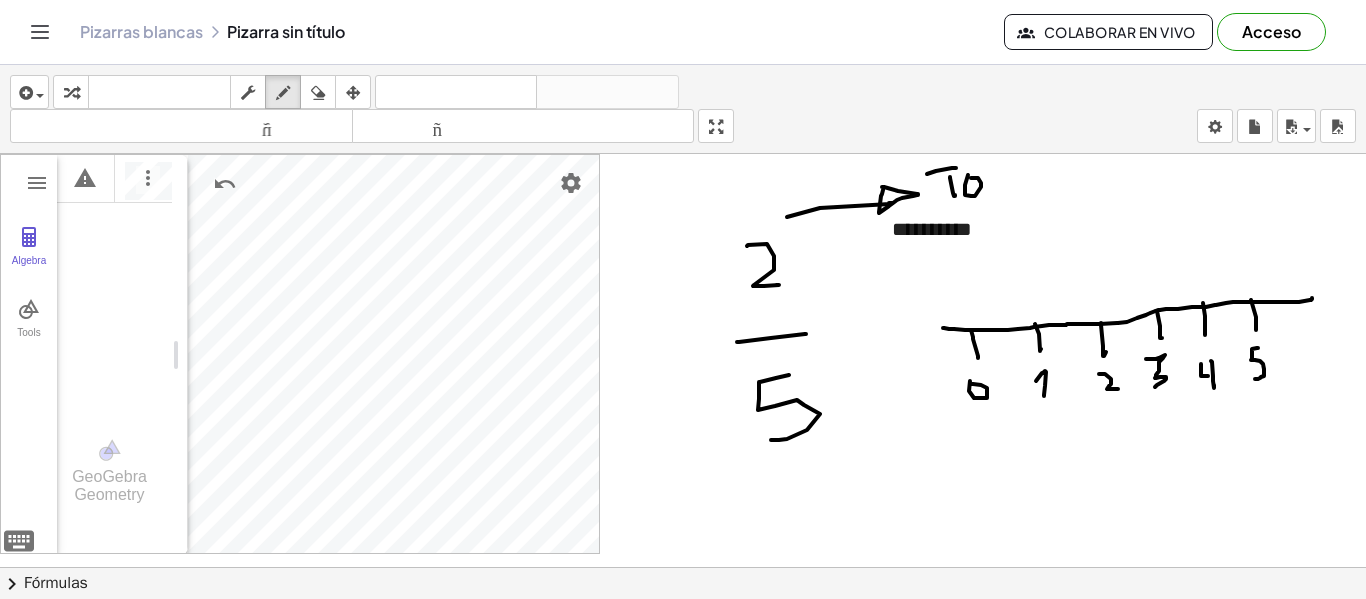 click at bounding box center [683, 567] 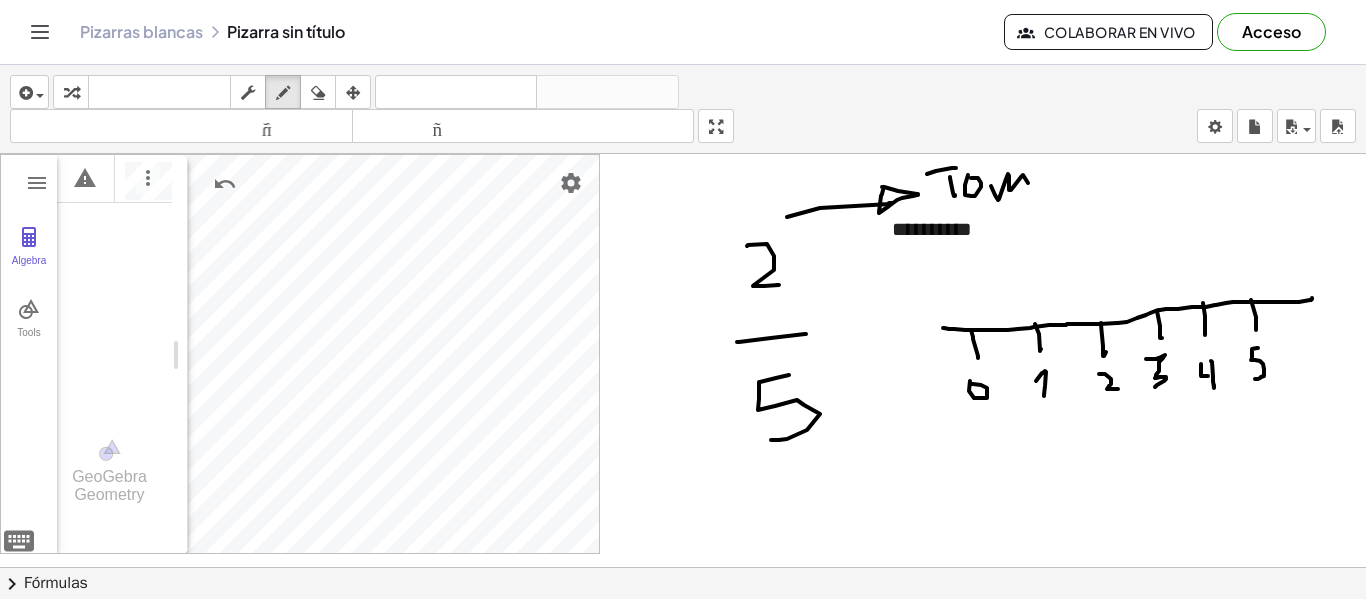 drag, startPoint x: 995, startPoint y: 195, endPoint x: 1041, endPoint y: 196, distance: 46.010868 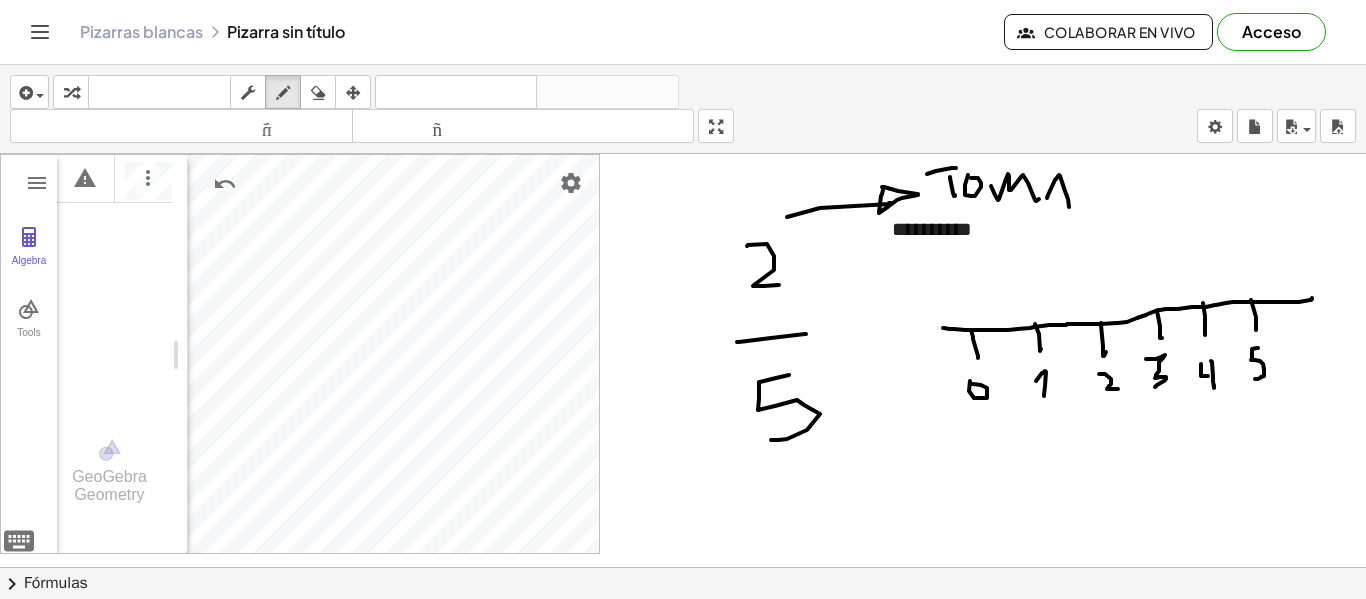 drag, startPoint x: 1047, startPoint y: 198, endPoint x: 1071, endPoint y: 205, distance: 25 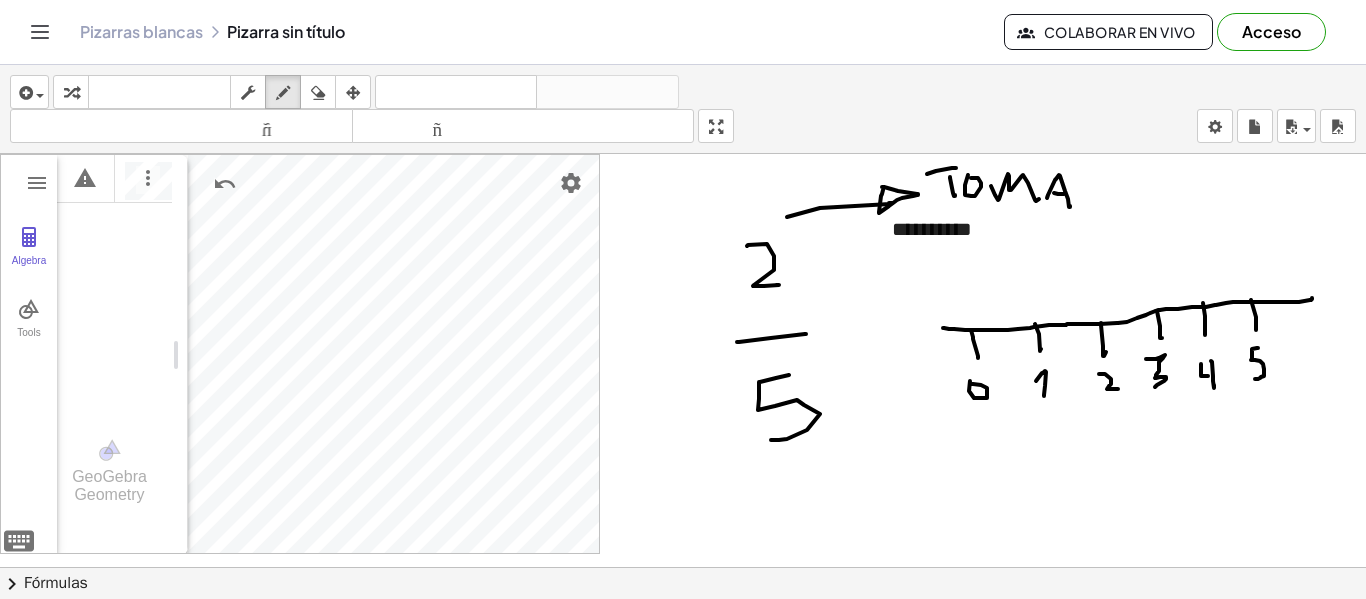click at bounding box center [683, 567] 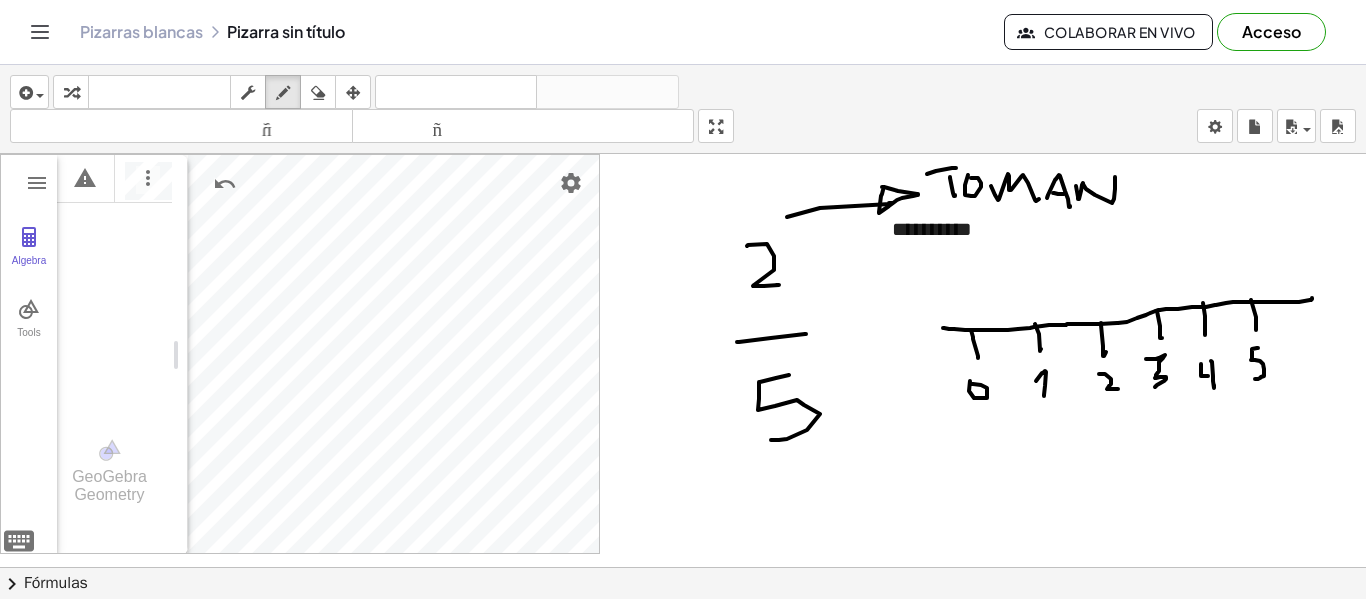 drag, startPoint x: 1076, startPoint y: 186, endPoint x: 1115, endPoint y: 177, distance: 40.024994 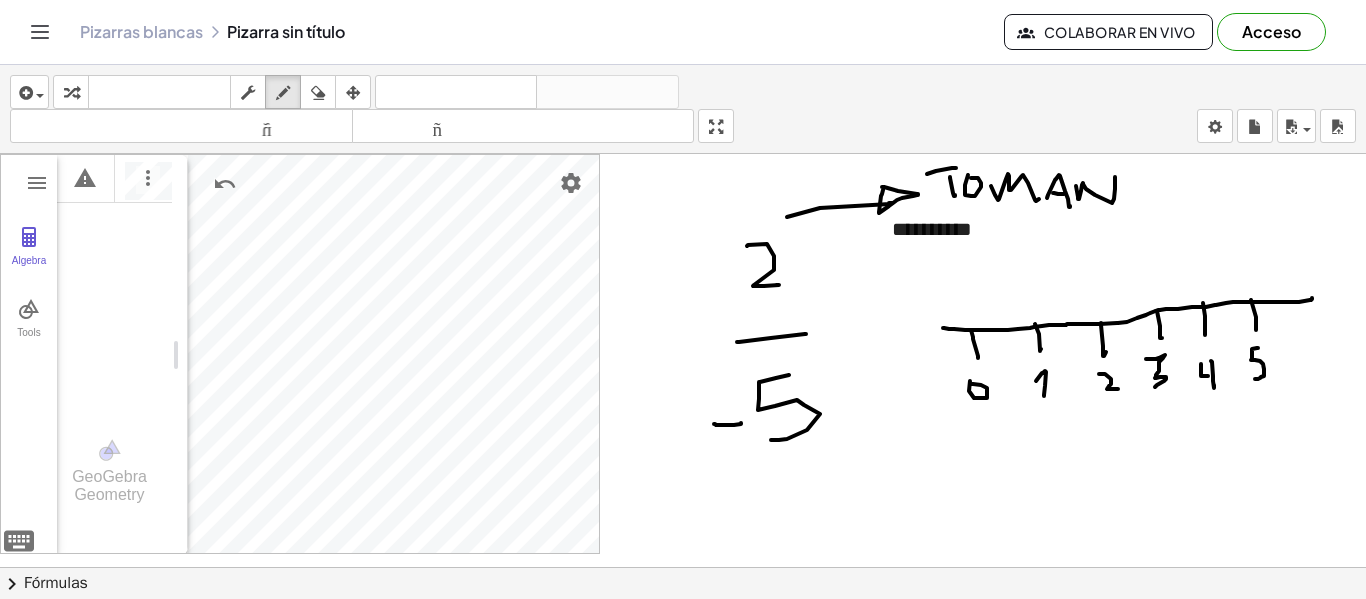 drag, startPoint x: 741, startPoint y: 423, endPoint x: 687, endPoint y: 437, distance: 55.7853 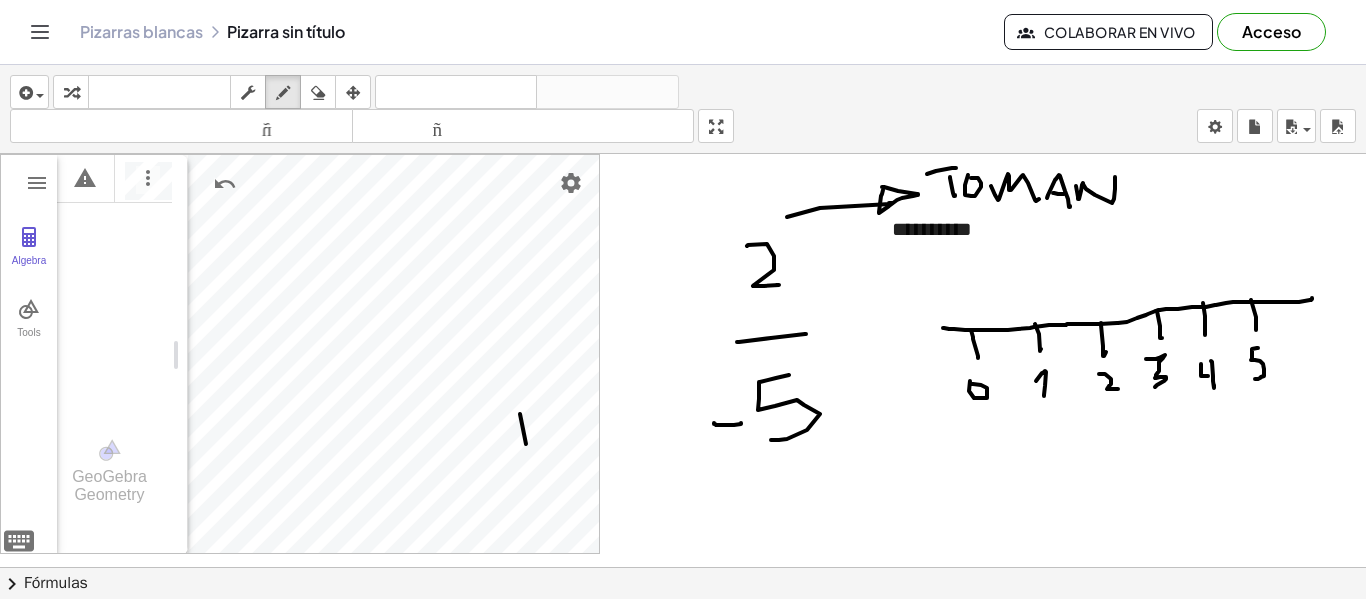 drag, startPoint x: 520, startPoint y: 414, endPoint x: 527, endPoint y: 426, distance: 13.892444 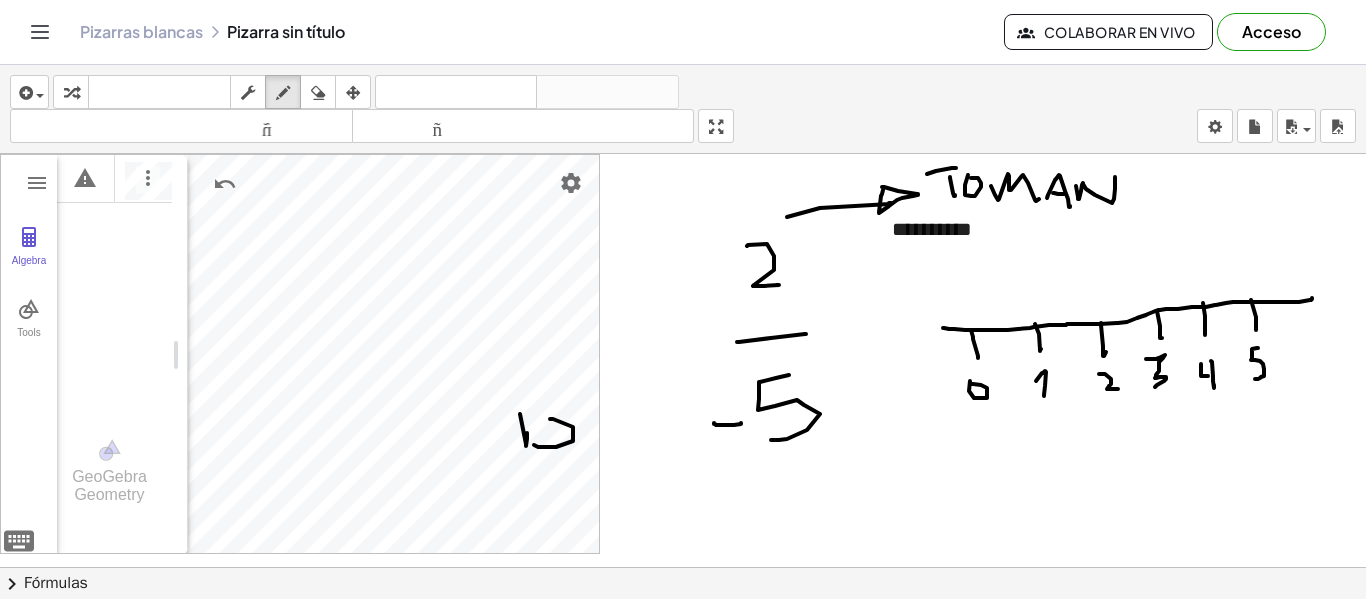 drag, startPoint x: 573, startPoint y: 427, endPoint x: 537, endPoint y: 443, distance: 39.39543 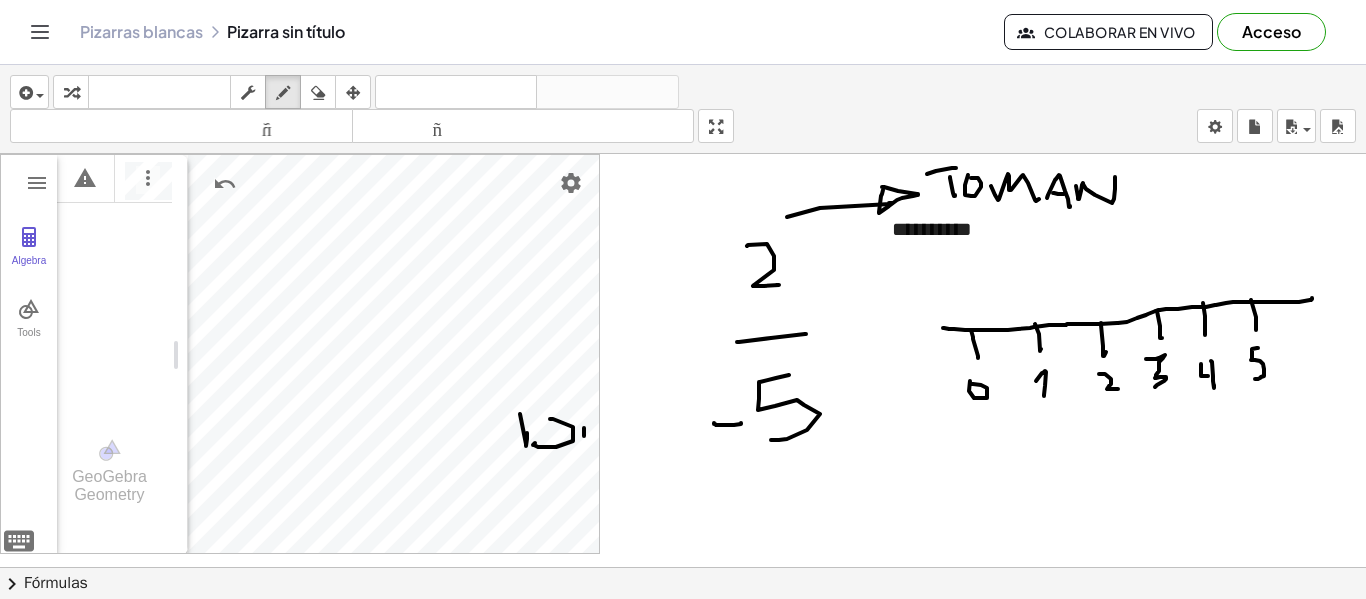 click at bounding box center (683, 567) 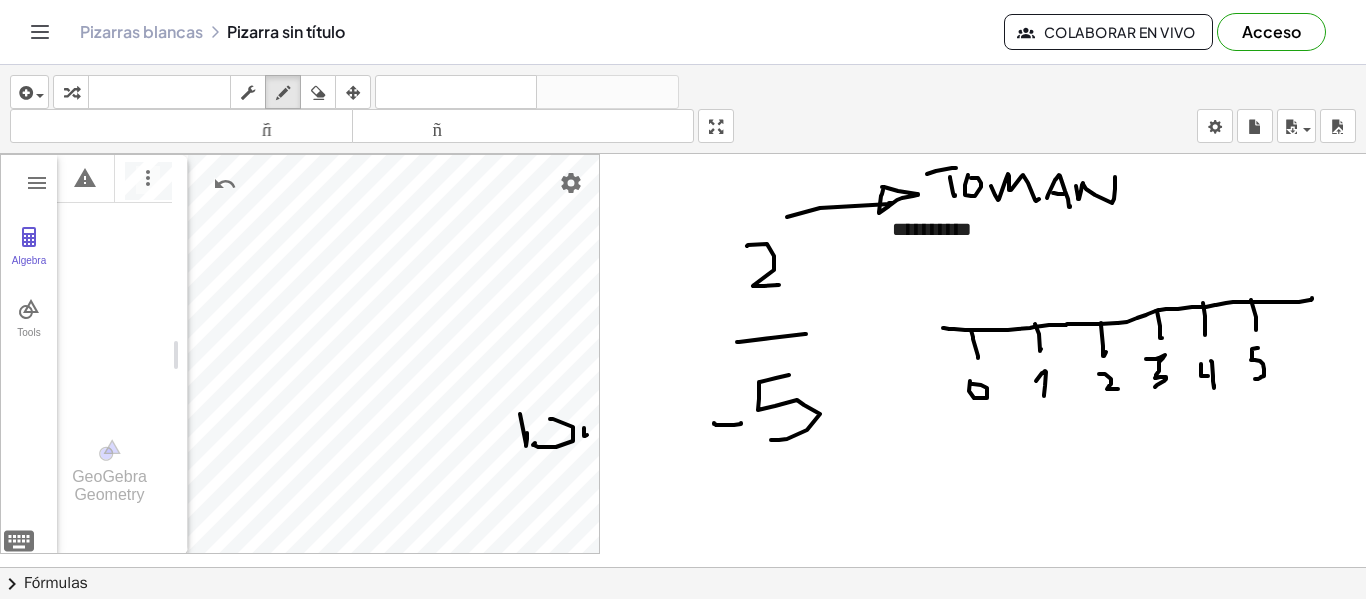 drag, startPoint x: 584, startPoint y: 414, endPoint x: 593, endPoint y: 427, distance: 15.811388 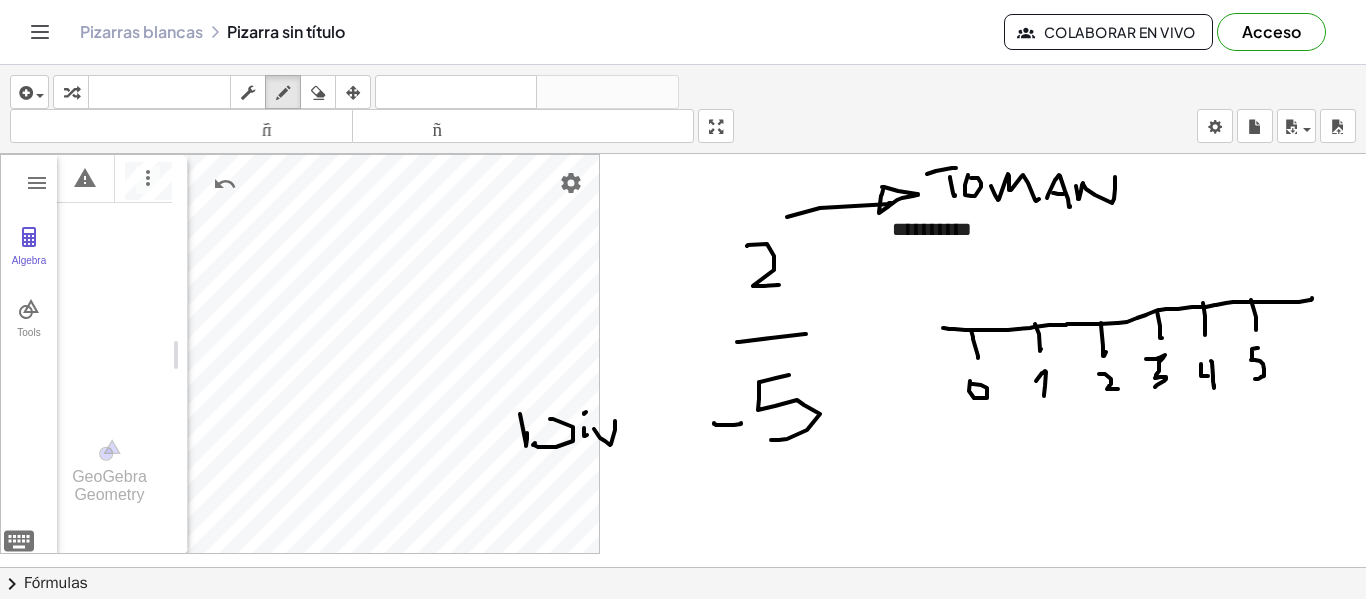 drag, startPoint x: 594, startPoint y: 429, endPoint x: 617, endPoint y: 416, distance: 26.41969 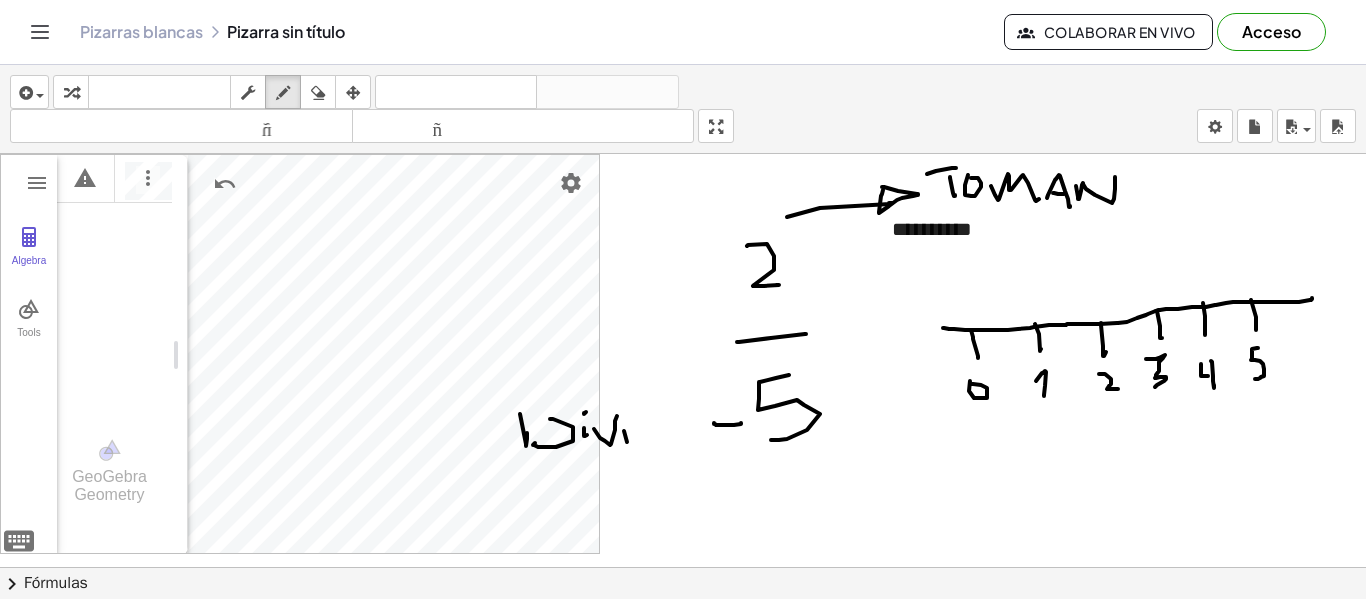 click at bounding box center [683, 567] 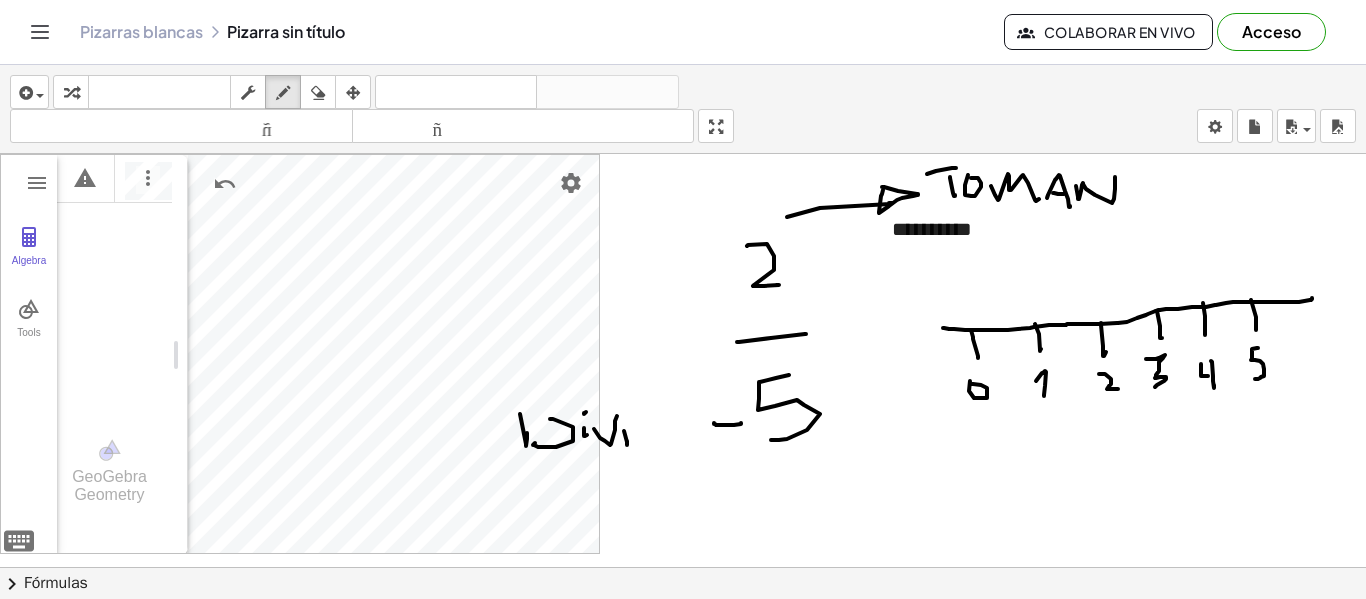 click at bounding box center (683, 567) 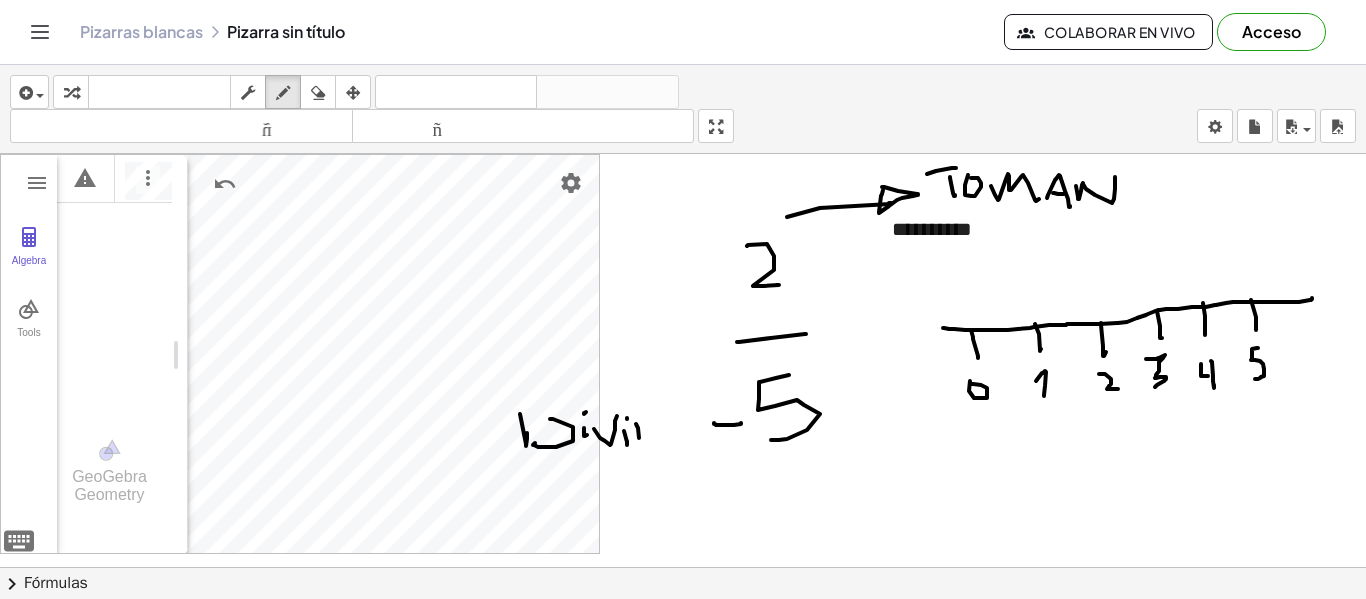 drag, startPoint x: 639, startPoint y: 438, endPoint x: 636, endPoint y: 424, distance: 14.3178215 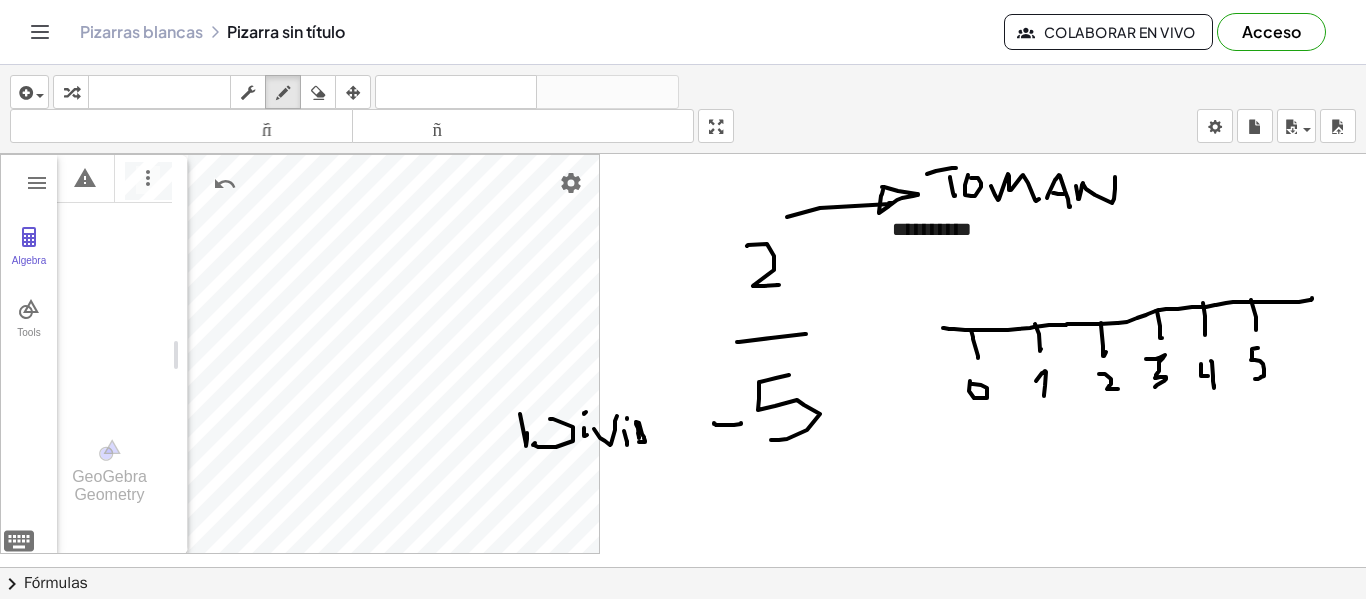 drag, startPoint x: 639, startPoint y: 423, endPoint x: 646, endPoint y: 435, distance: 13.892444 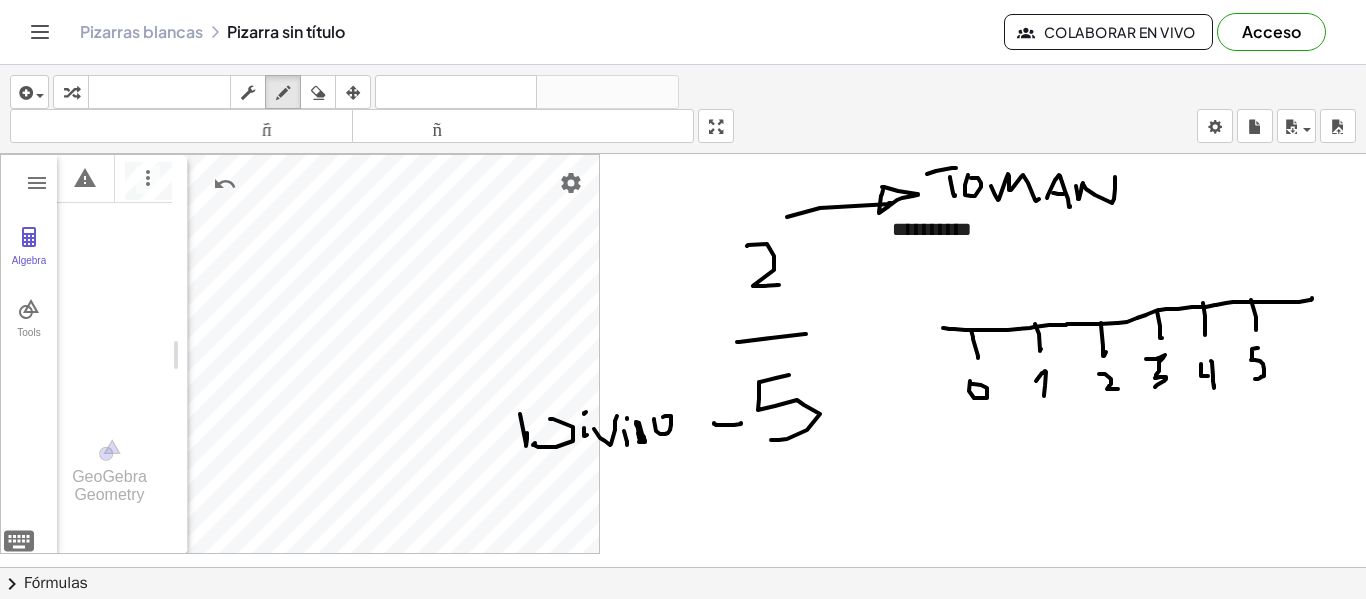 drag, startPoint x: 660, startPoint y: 434, endPoint x: 659, endPoint y: 419, distance: 15.033297 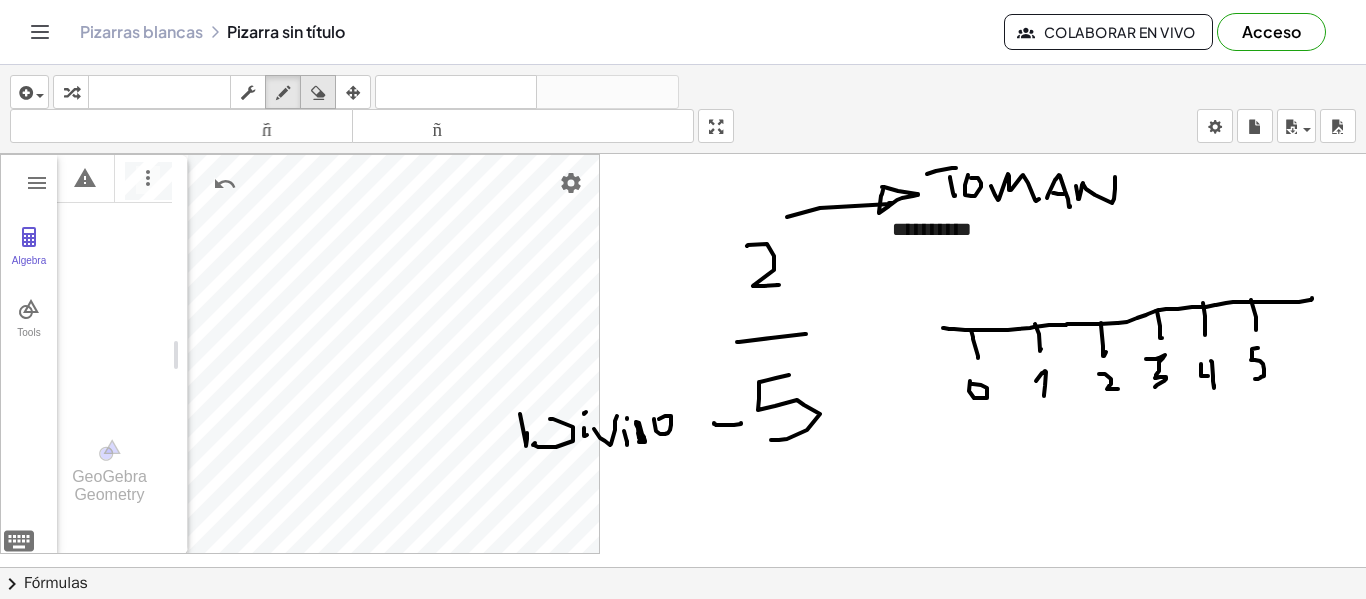 click at bounding box center [318, 92] 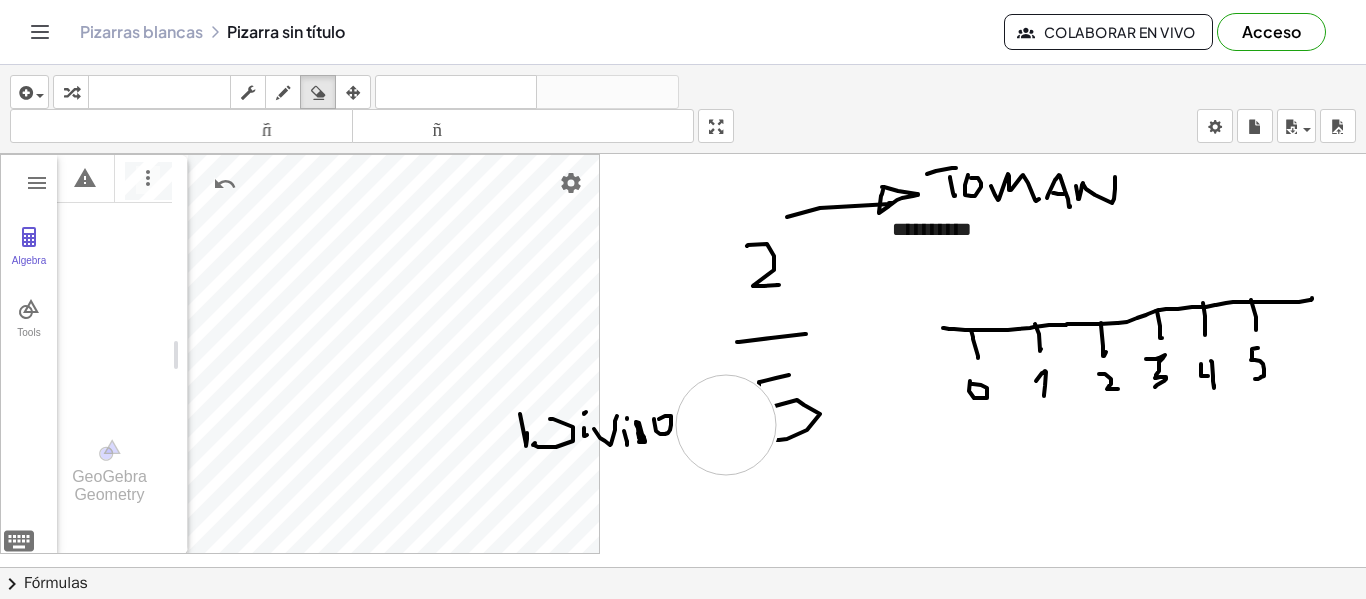 click at bounding box center [683, 567] 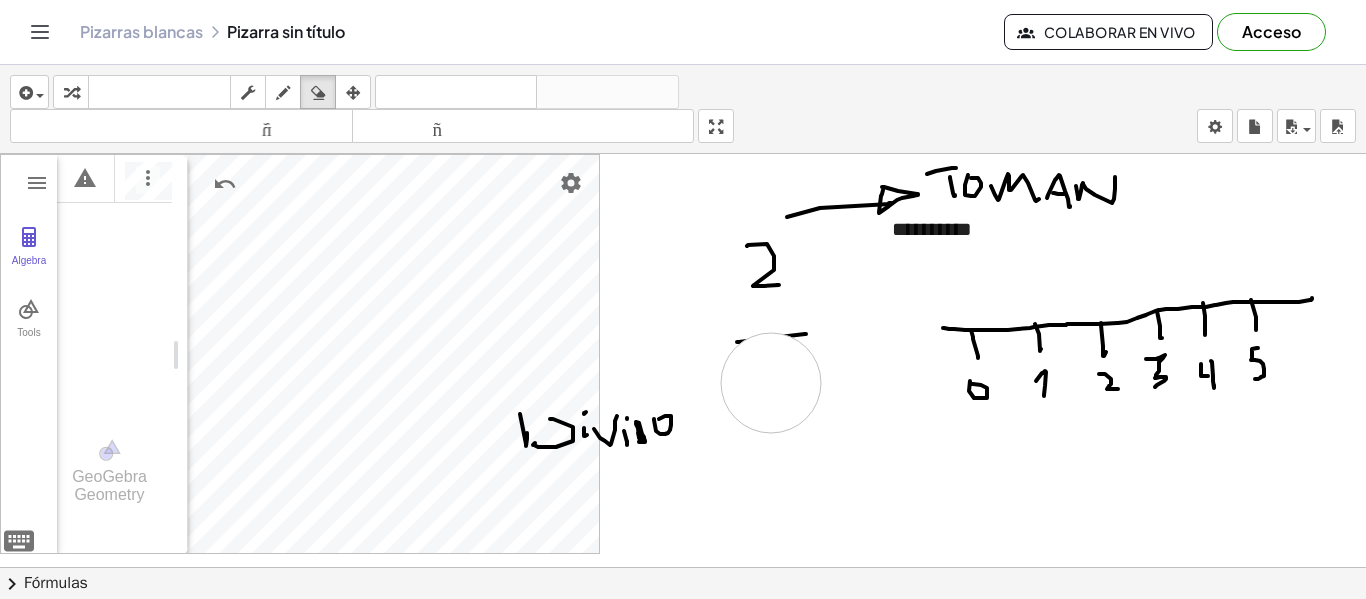 drag, startPoint x: 837, startPoint y: 406, endPoint x: 770, endPoint y: 383, distance: 70.837845 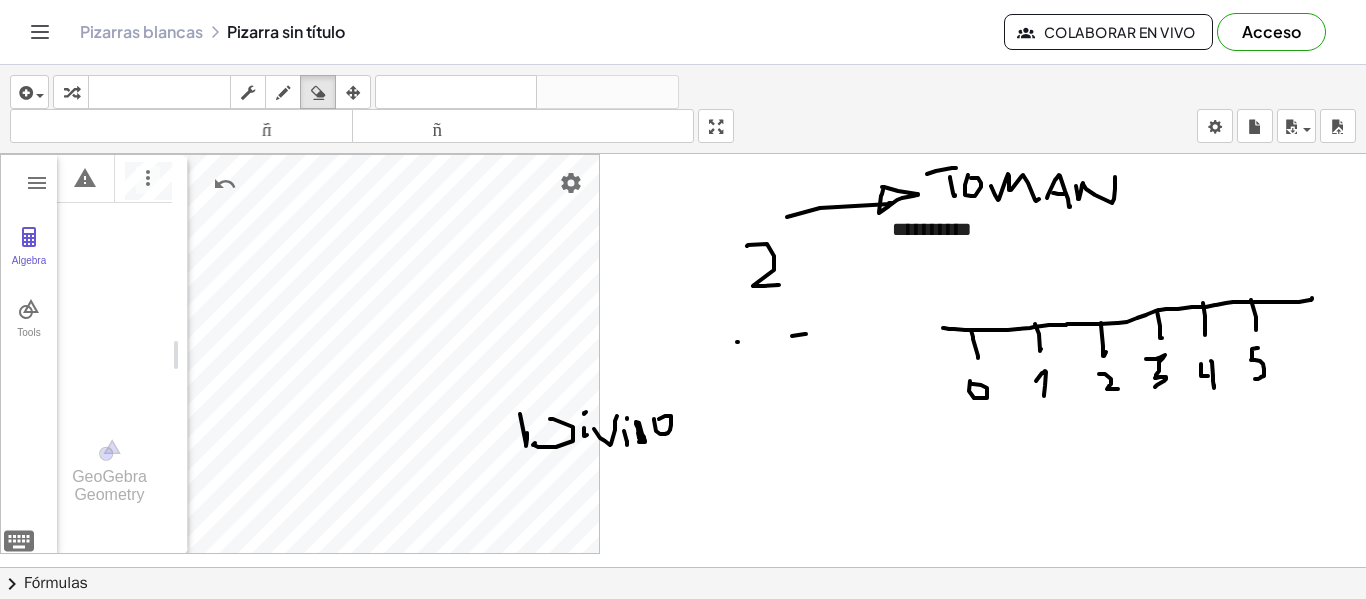 drag, startPoint x: 288, startPoint y: 95, endPoint x: 441, endPoint y: 235, distance: 207.38611 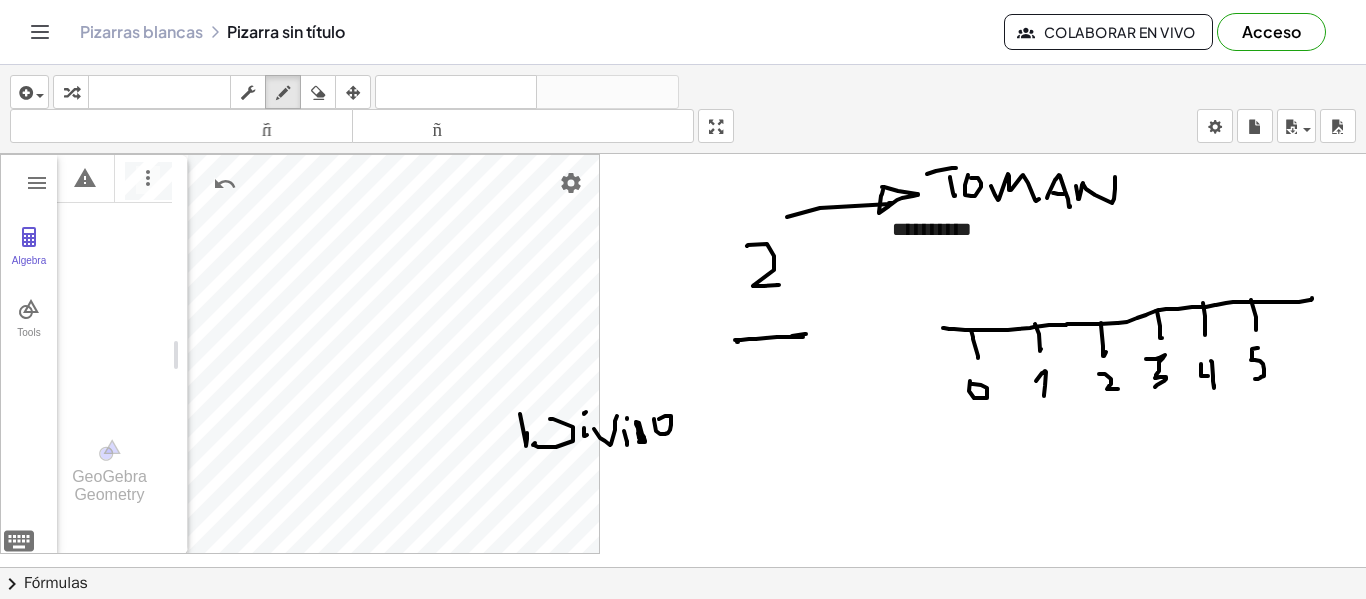 drag, startPoint x: 777, startPoint y: 337, endPoint x: 735, endPoint y: 340, distance: 42.107006 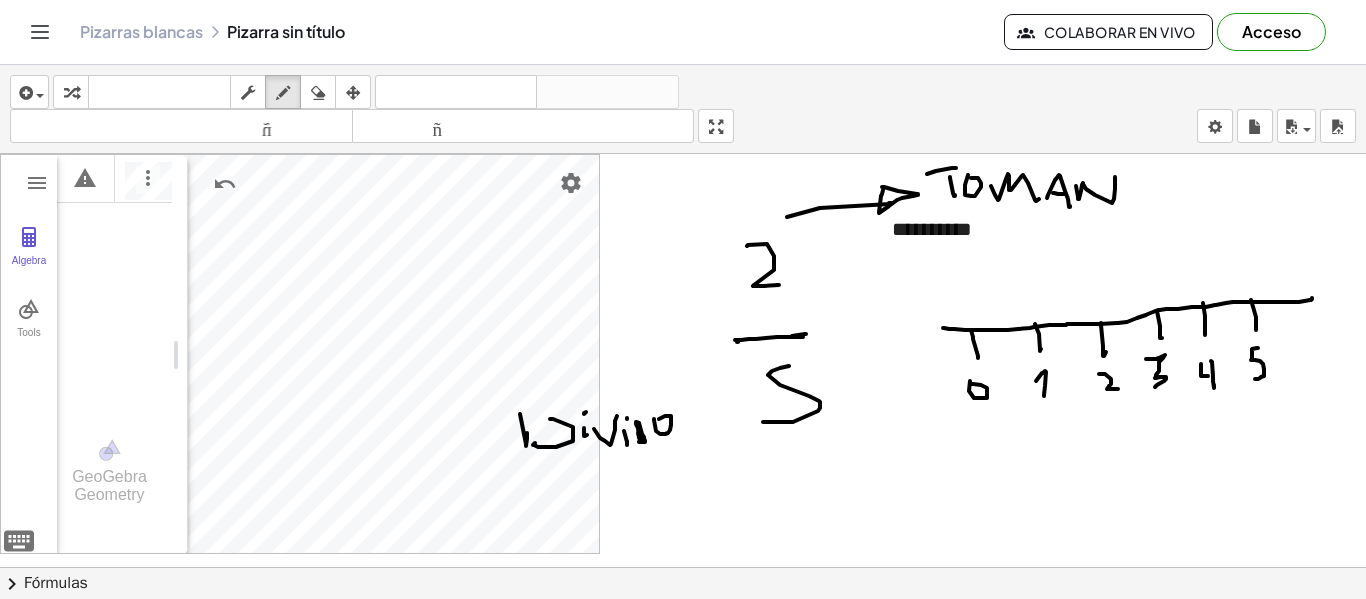 drag, startPoint x: 789, startPoint y: 366, endPoint x: 762, endPoint y: 422, distance: 62.169125 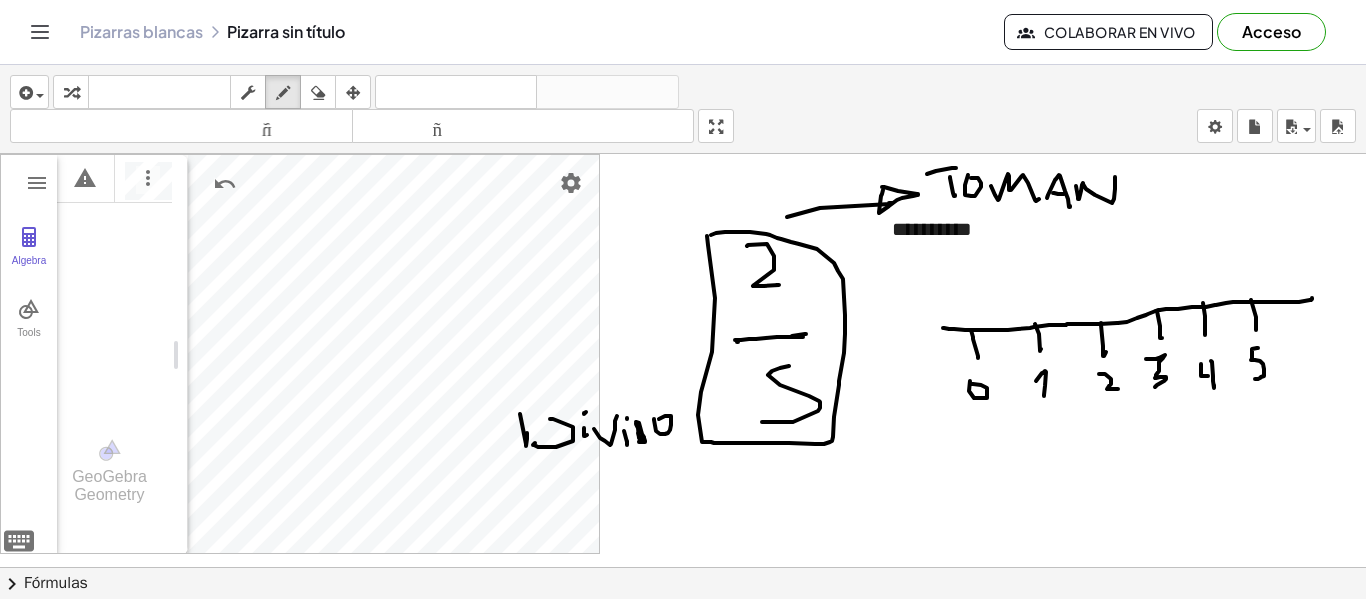 drag, startPoint x: 715, startPoint y: 298, endPoint x: 930, endPoint y: 421, distance: 247.6974 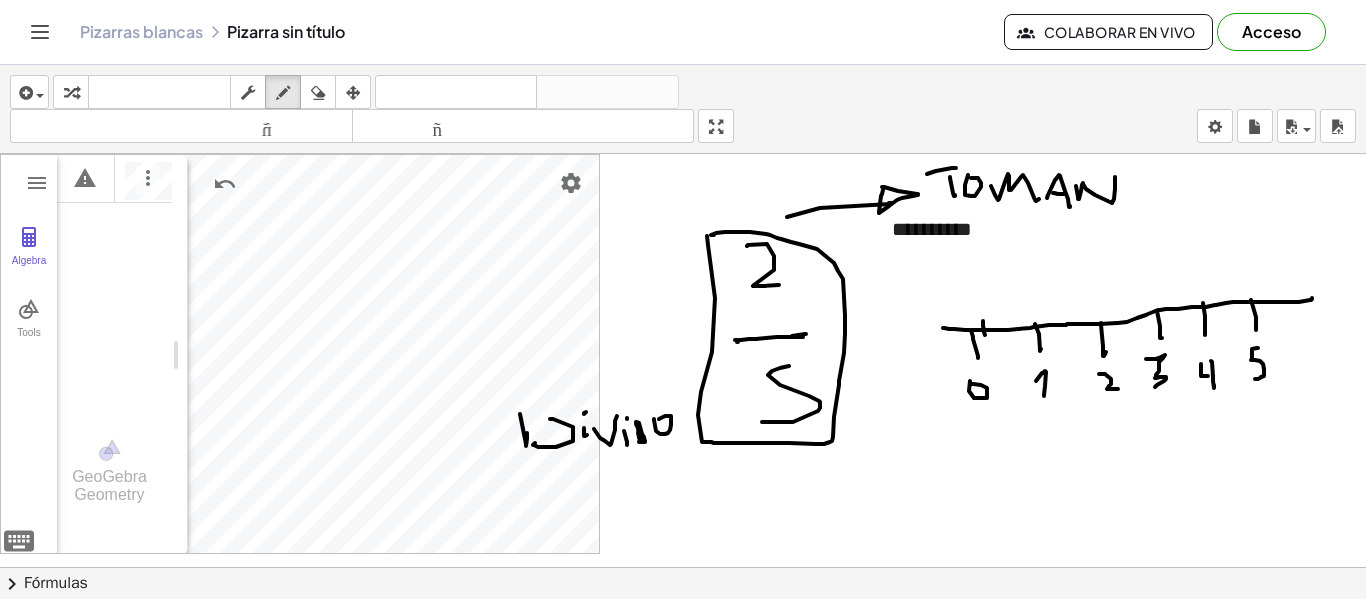 drag, startPoint x: 983, startPoint y: 321, endPoint x: 986, endPoint y: 333, distance: 12.369317 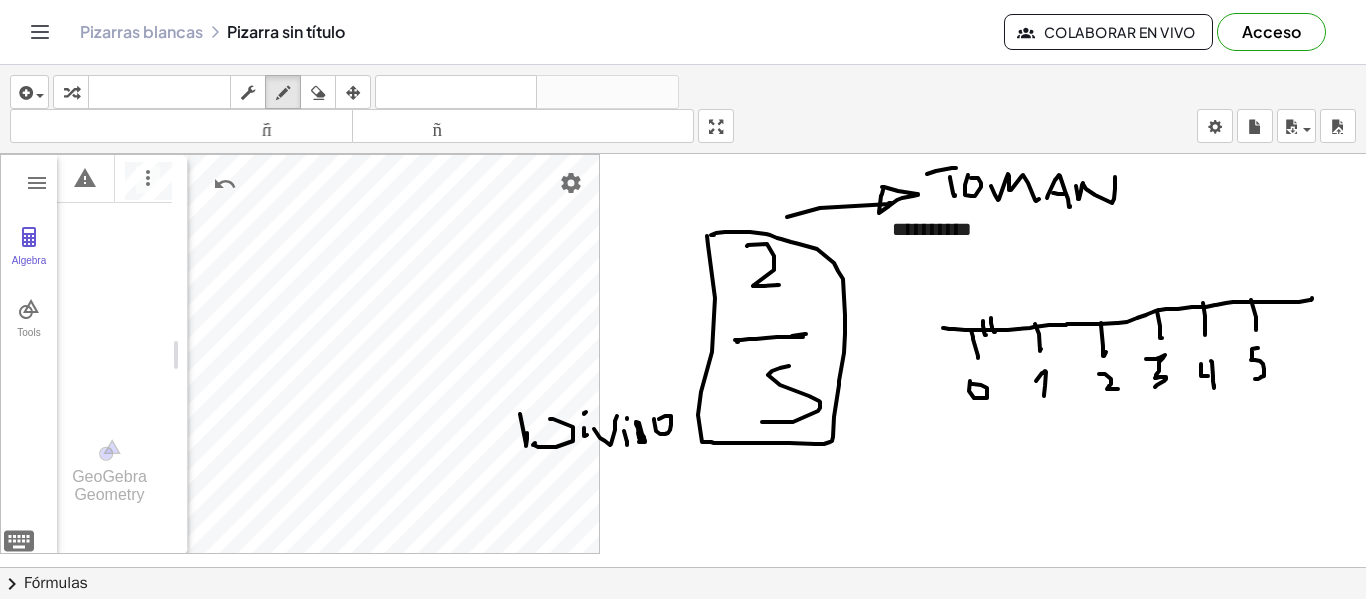 drag, startPoint x: 991, startPoint y: 318, endPoint x: 995, endPoint y: 332, distance: 14.56022 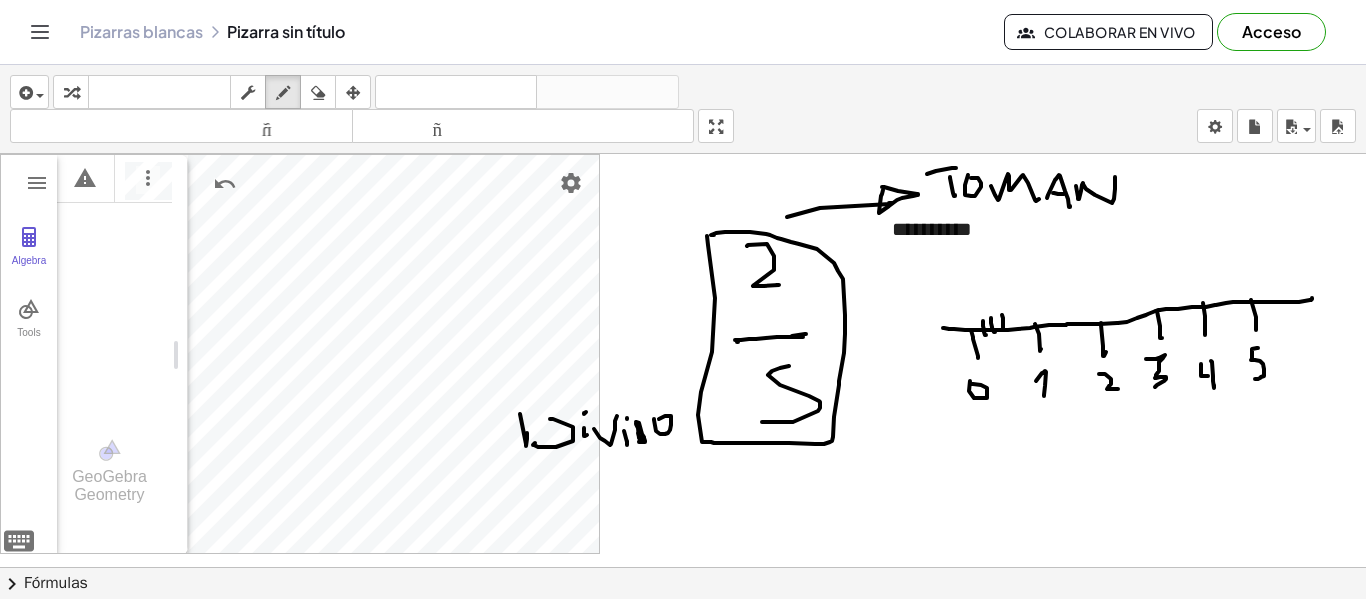 drag, startPoint x: 1002, startPoint y: 315, endPoint x: 1005, endPoint y: 331, distance: 16.27882 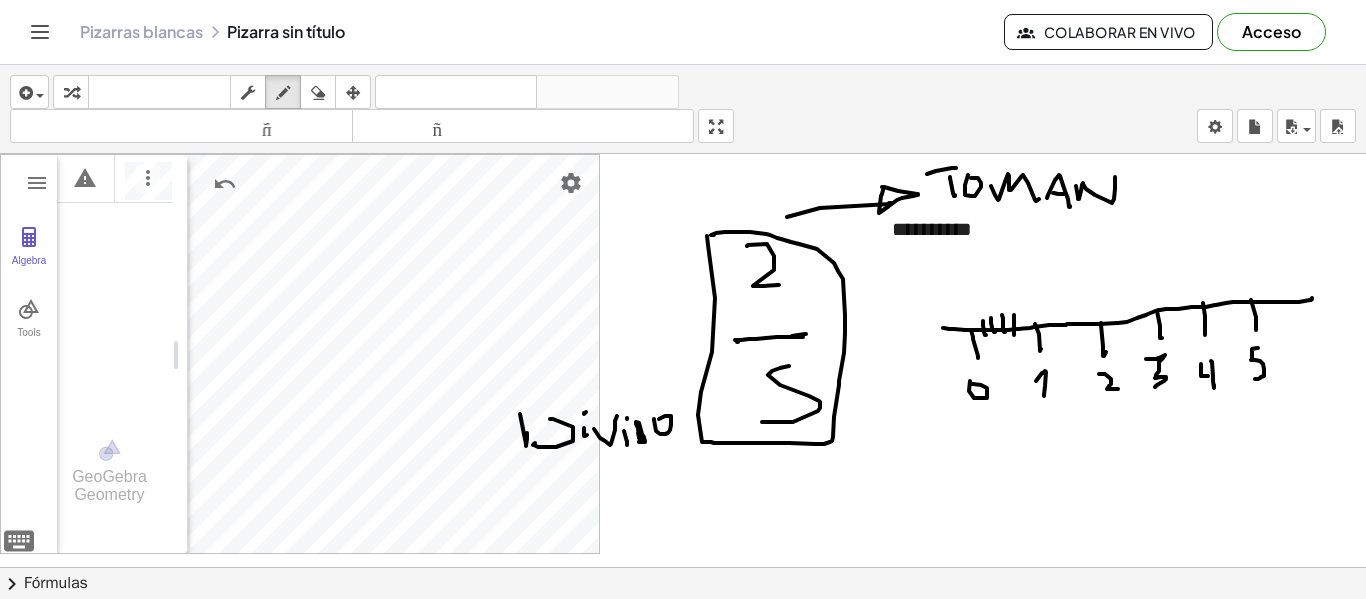 drag, startPoint x: 1014, startPoint y: 321, endPoint x: 1014, endPoint y: 335, distance: 14 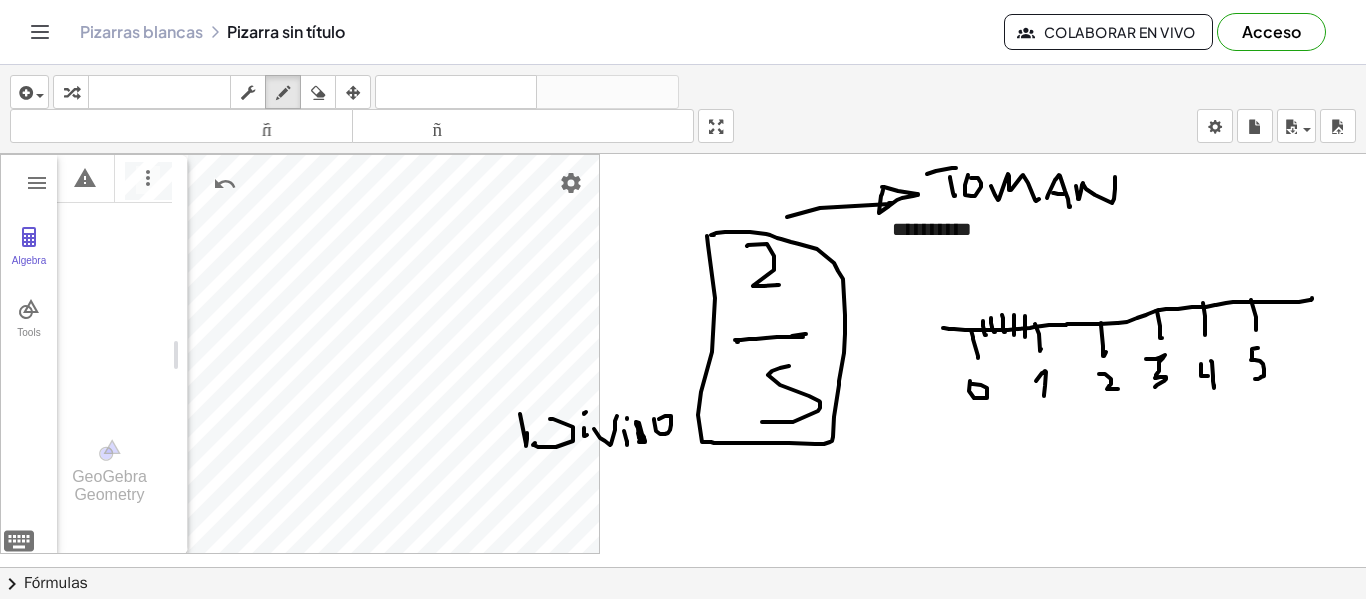 drag, startPoint x: 1025, startPoint y: 316, endPoint x: 1025, endPoint y: 337, distance: 21 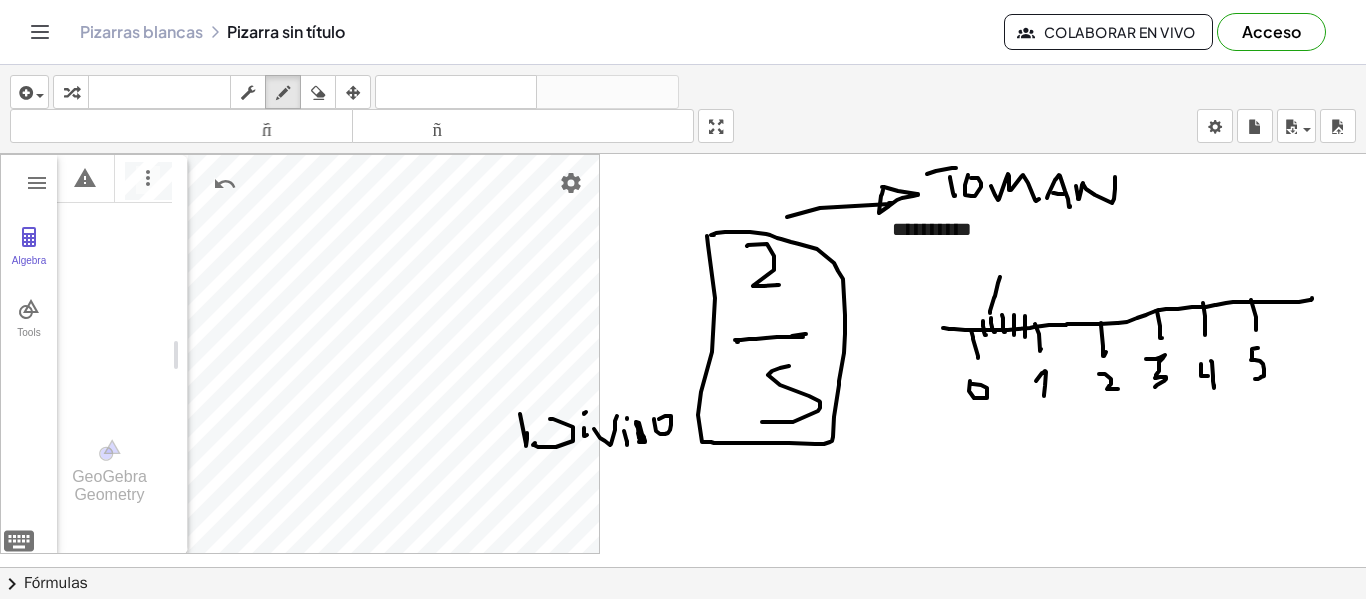 drag, startPoint x: 990, startPoint y: 313, endPoint x: 1000, endPoint y: 277, distance: 37.363083 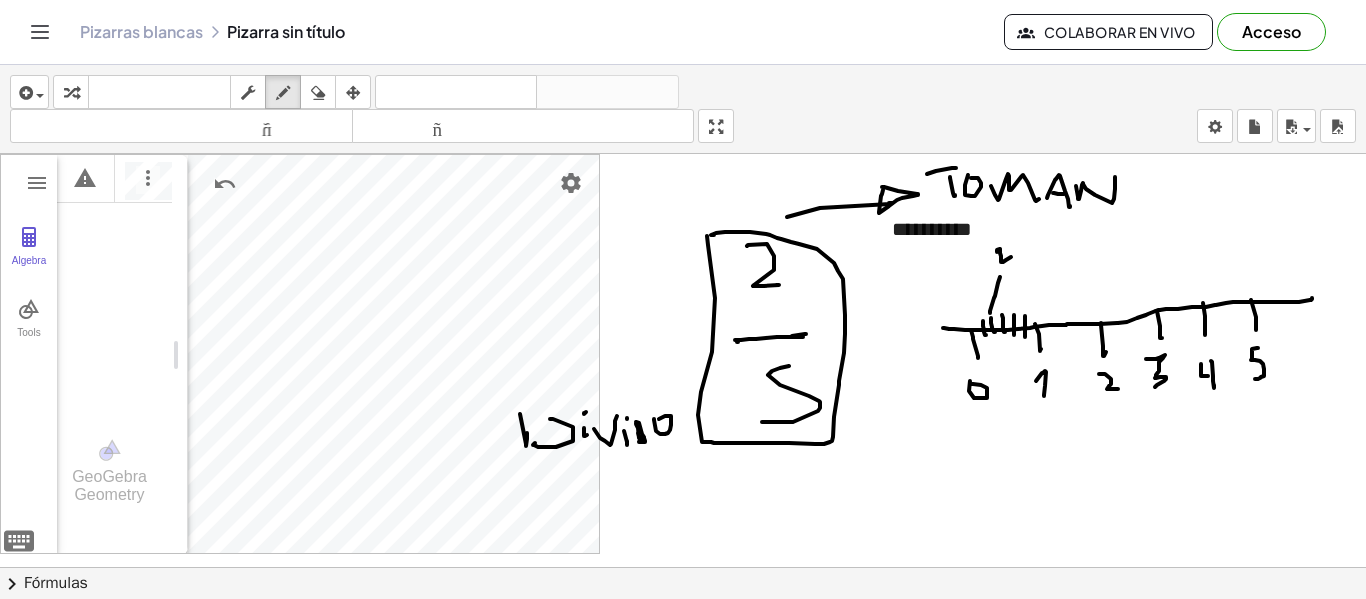 drag, startPoint x: 997, startPoint y: 252, endPoint x: 1011, endPoint y: 257, distance: 14.866069 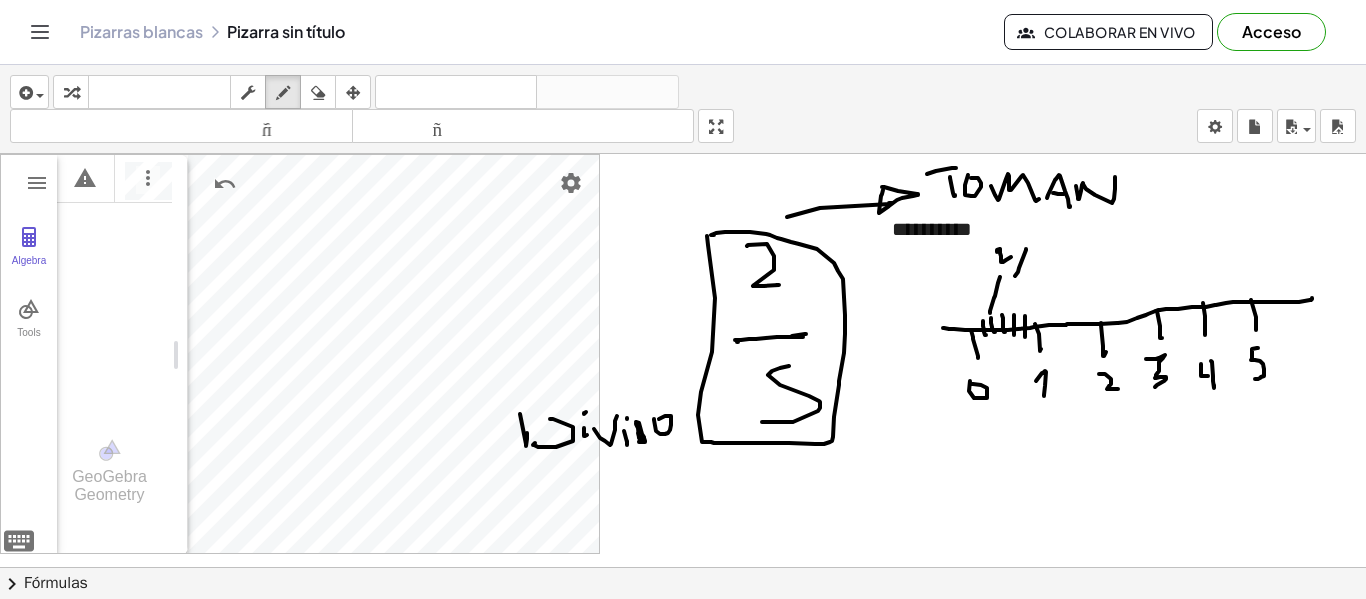 click at bounding box center [683, 567] 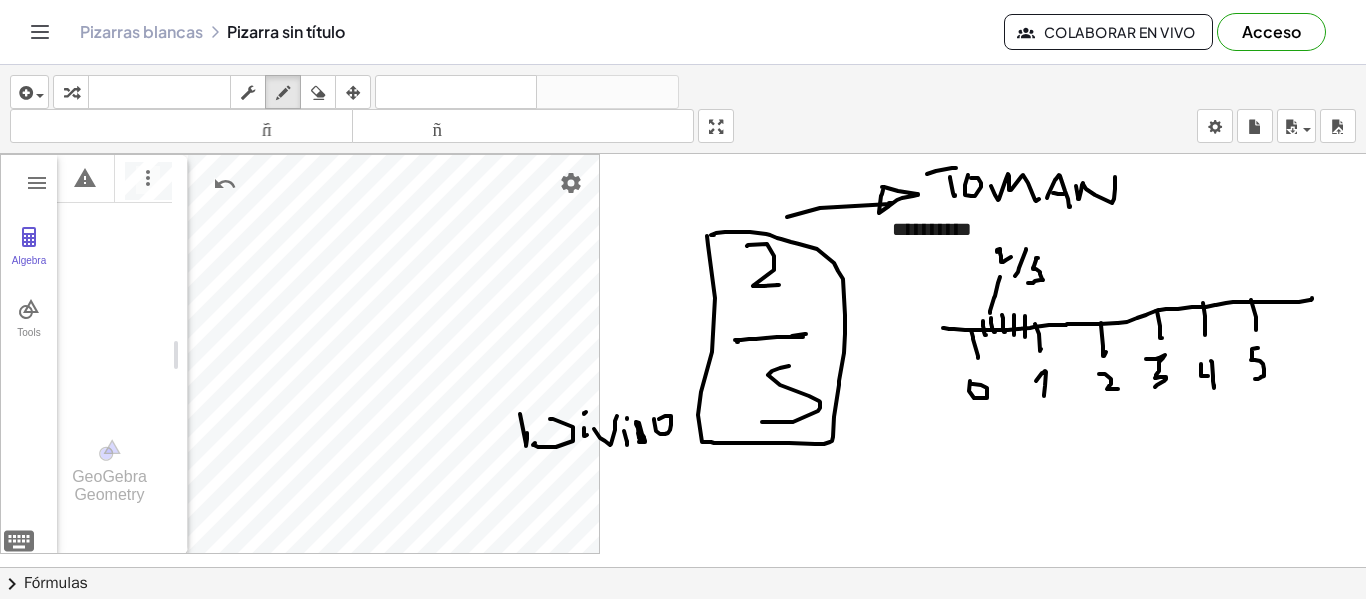 drag, startPoint x: 1038, startPoint y: 258, endPoint x: 1028, endPoint y: 283, distance: 26.925823 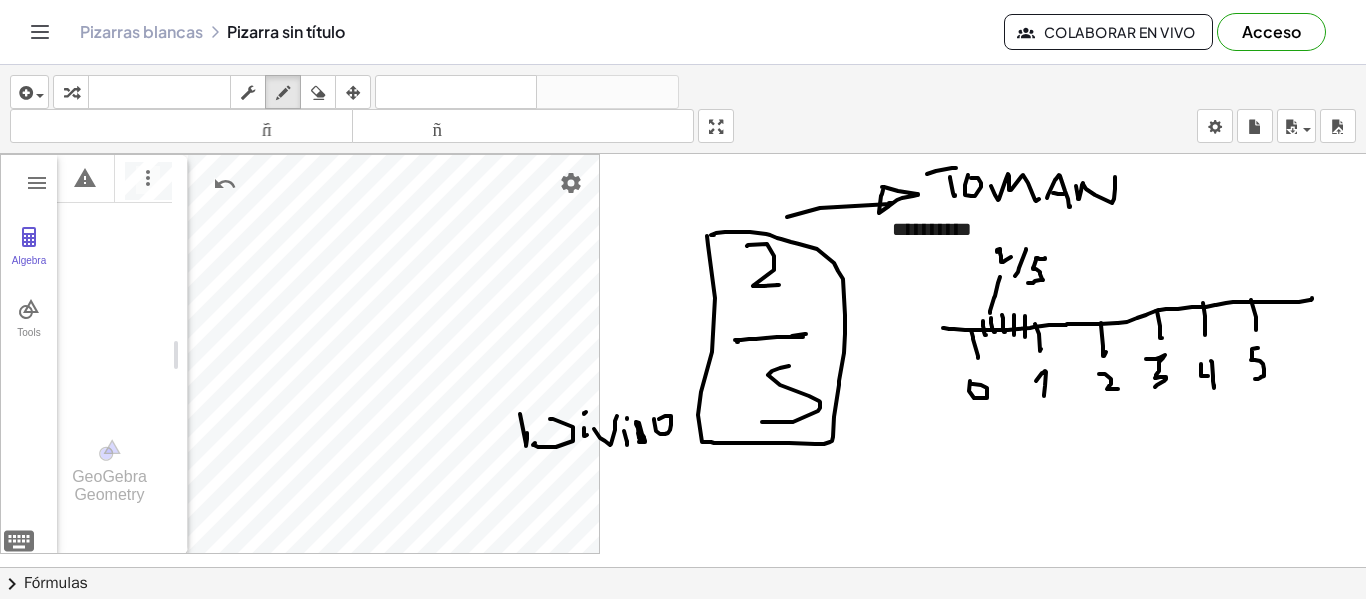 click at bounding box center (683, 567) 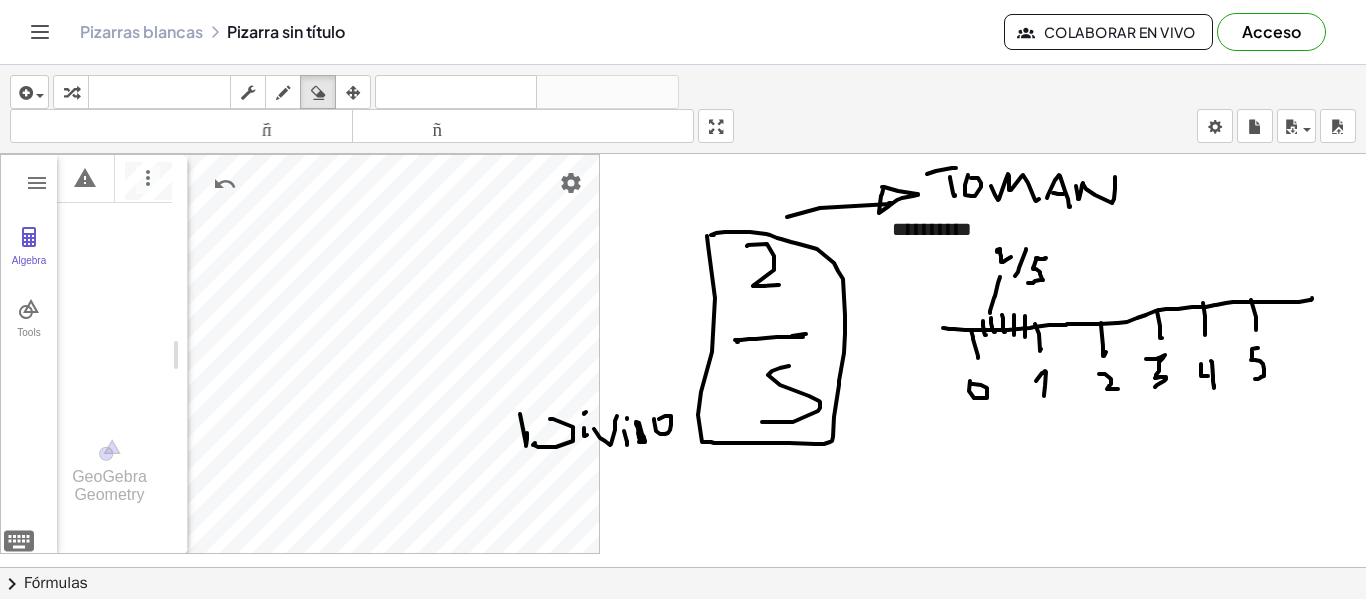 drag, startPoint x: 324, startPoint y: 87, endPoint x: 396, endPoint y: 148, distance: 94.36631 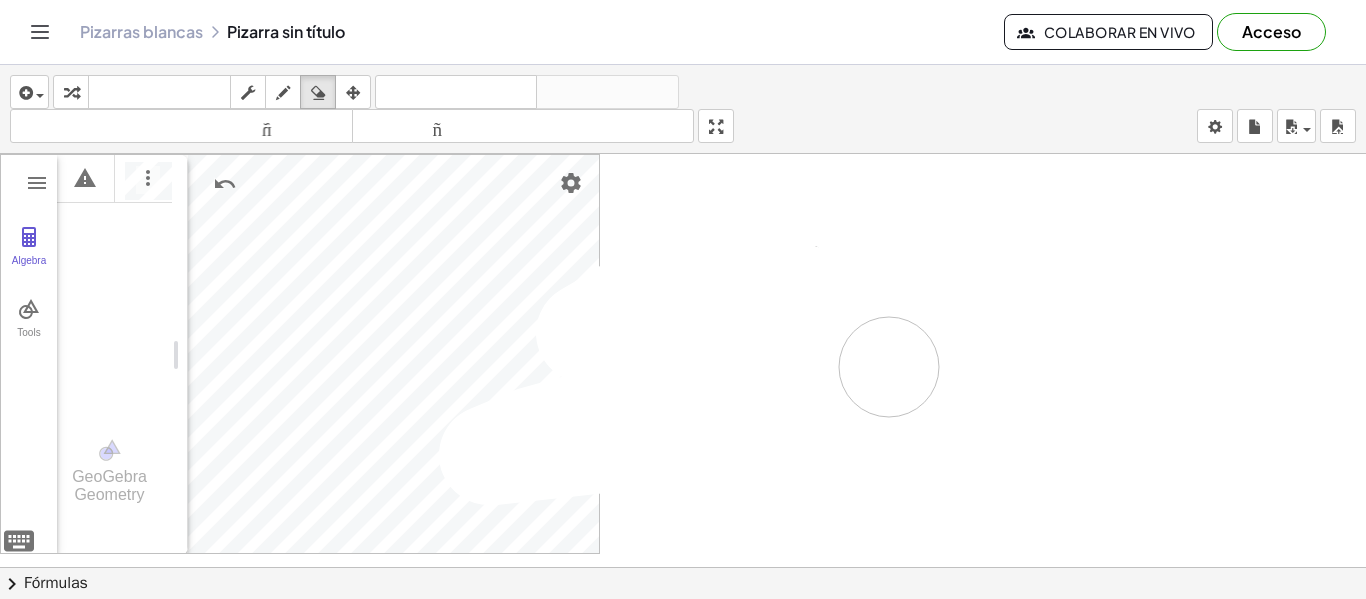 drag, startPoint x: 532, startPoint y: 437, endPoint x: 887, endPoint y: 364, distance: 362.42792 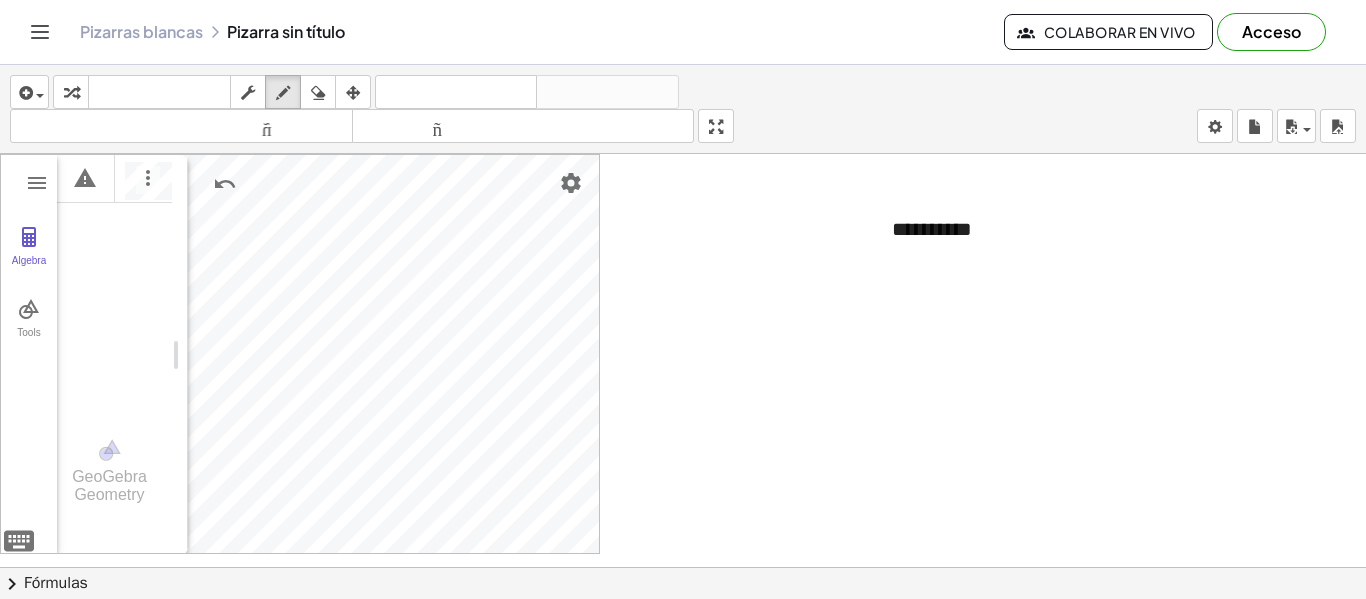 drag, startPoint x: 289, startPoint y: 91, endPoint x: 496, endPoint y: 203, distance: 235.35718 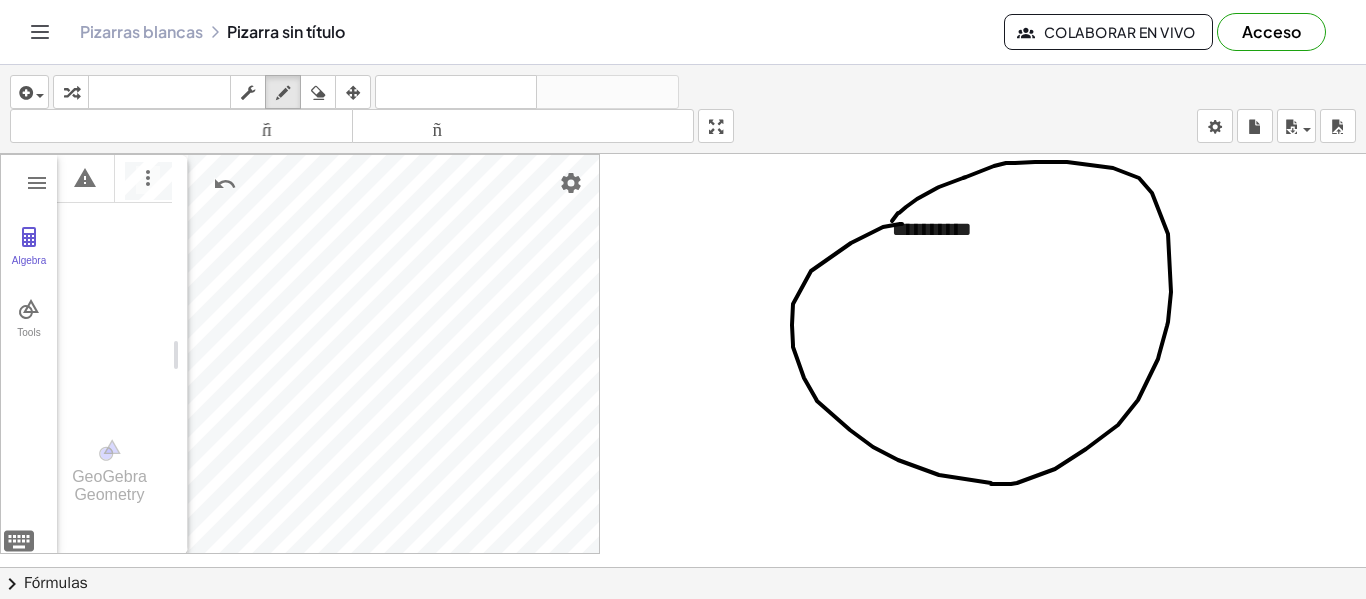 drag, startPoint x: 883, startPoint y: 227, endPoint x: 892, endPoint y: 221, distance: 10.816654 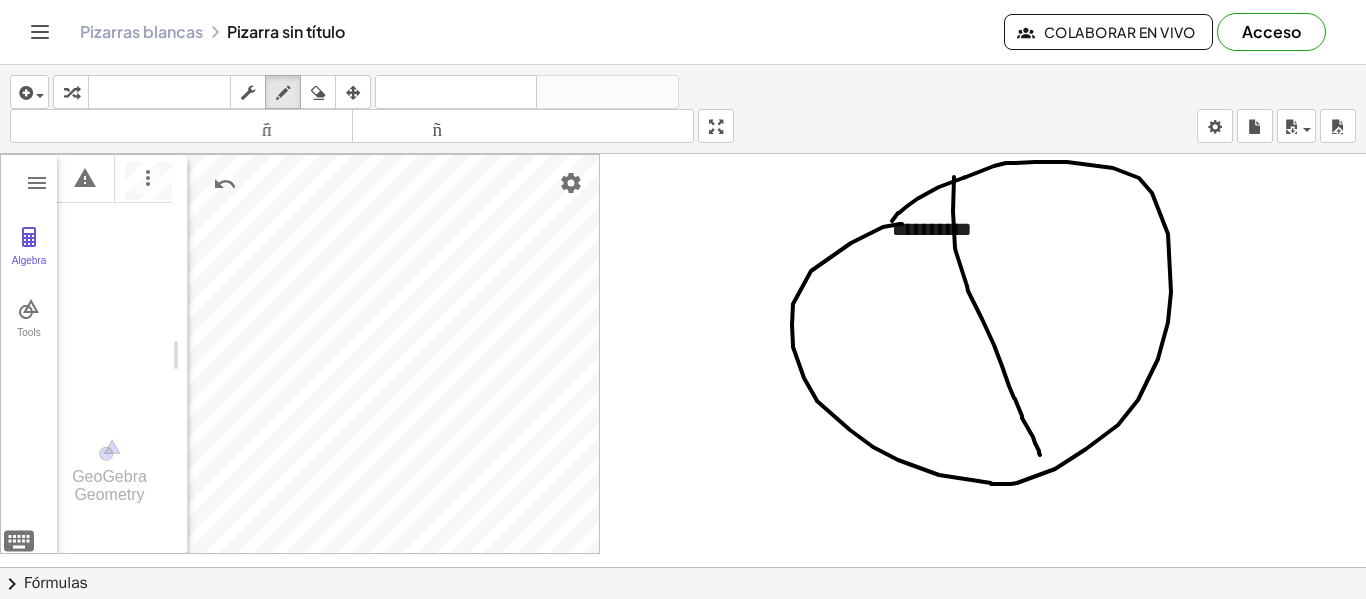 drag, startPoint x: 954, startPoint y: 179, endPoint x: 1052, endPoint y: 441, distance: 279.72845 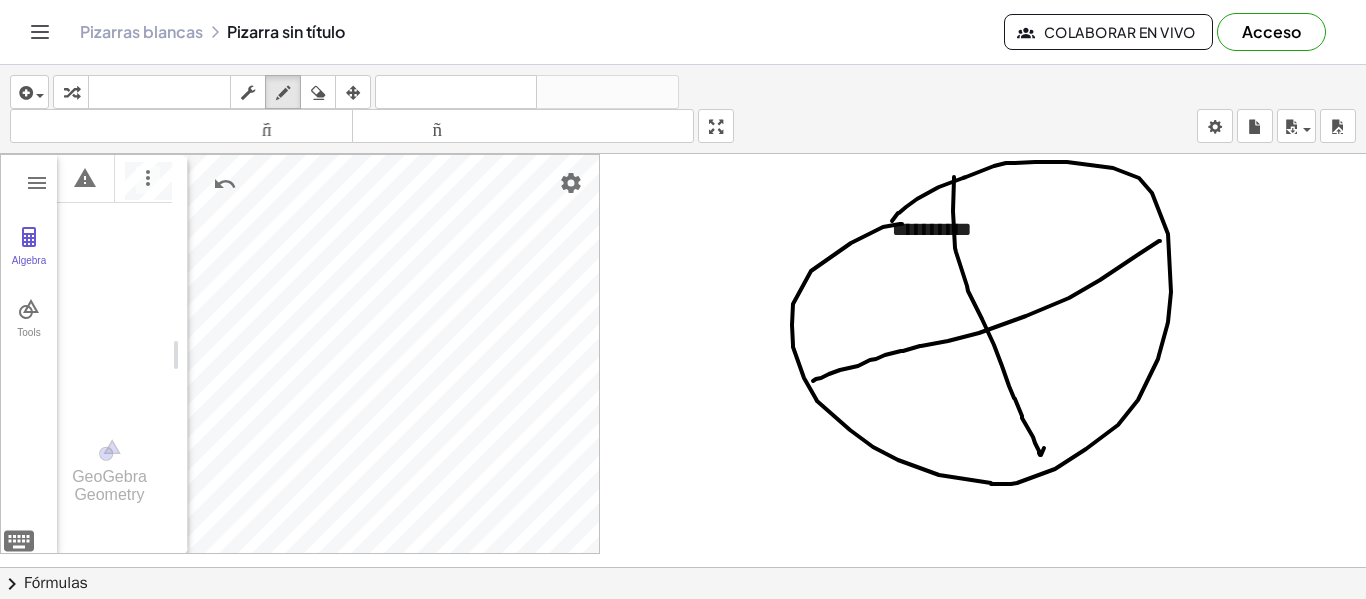 drag, startPoint x: 1160, startPoint y: 241, endPoint x: 866, endPoint y: 360, distance: 317.1703 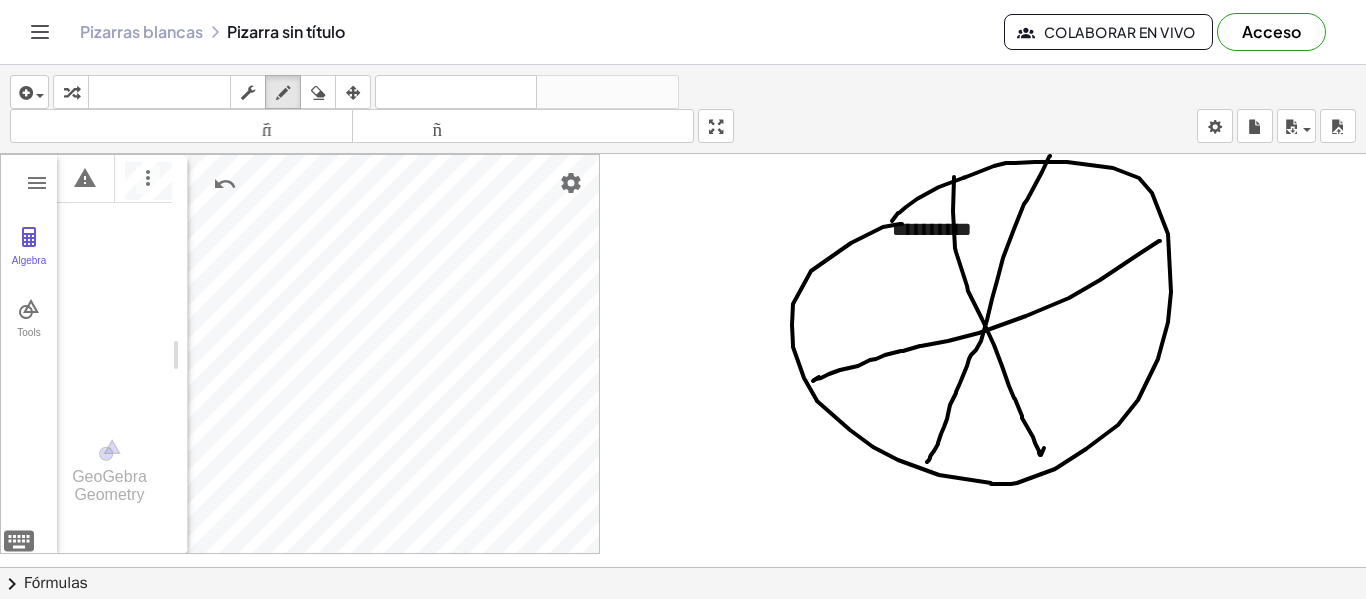 drag, startPoint x: 1050, startPoint y: 156, endPoint x: 927, endPoint y: 462, distance: 329.79538 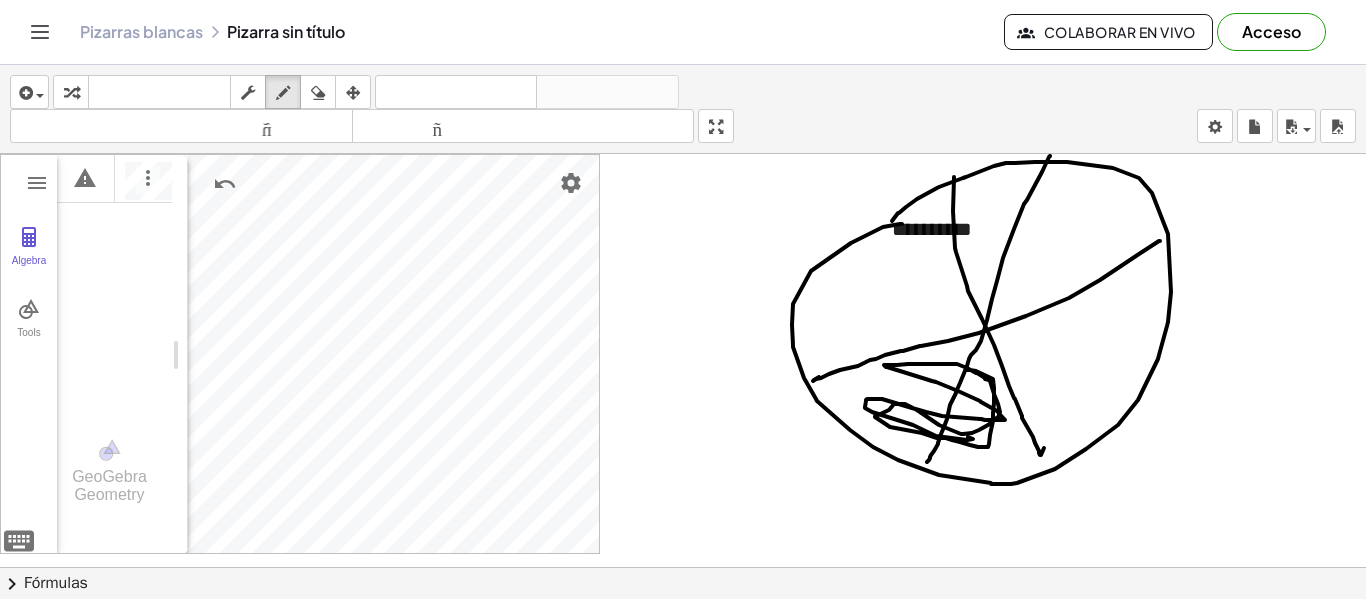 drag, startPoint x: 967, startPoint y: 440, endPoint x: 890, endPoint y: 368, distance: 105.41821 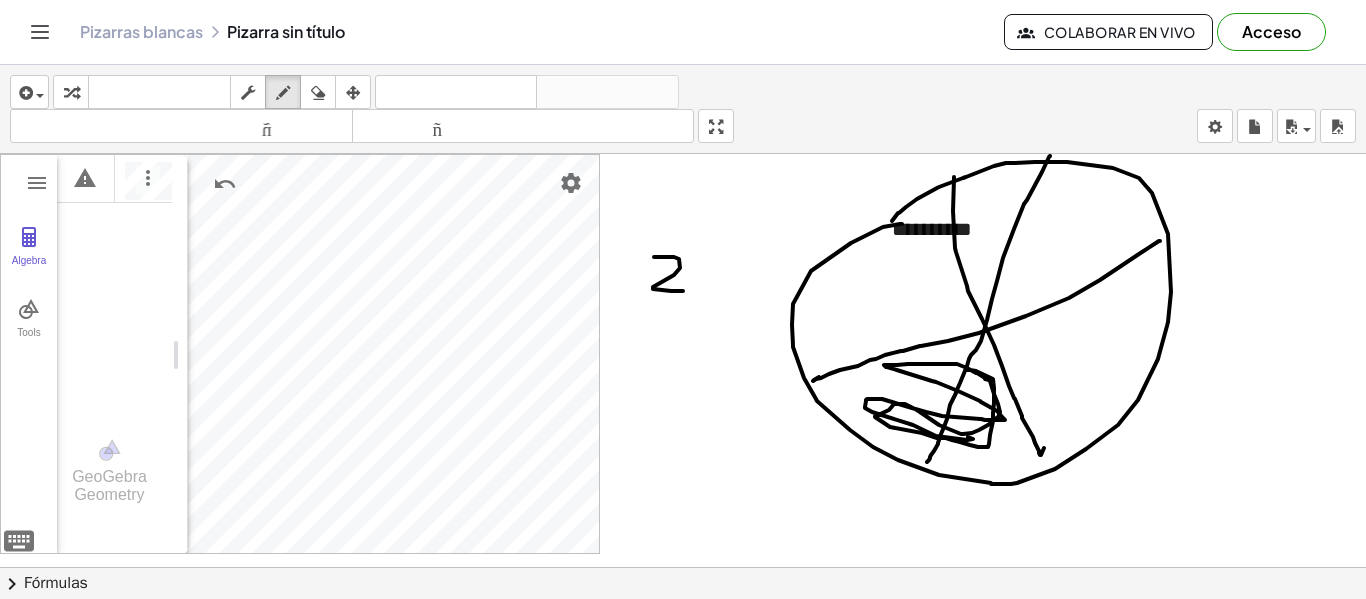 drag, startPoint x: 654, startPoint y: 257, endPoint x: 686, endPoint y: 291, distance: 46.69047 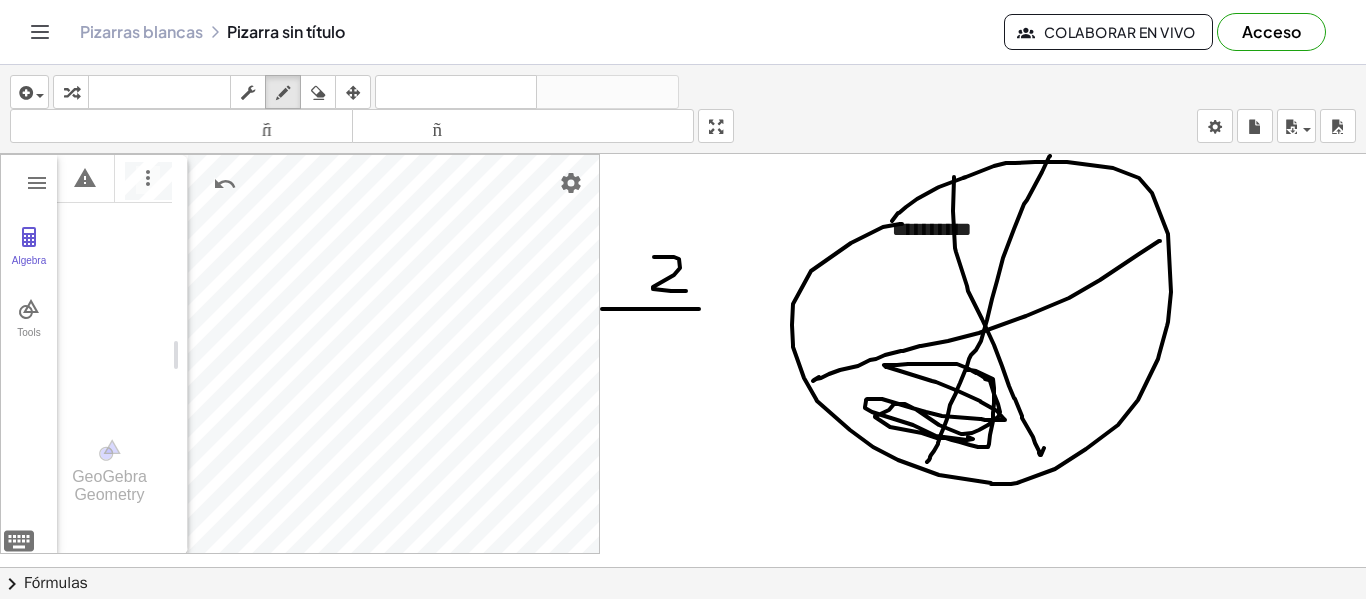 drag, startPoint x: 699, startPoint y: 309, endPoint x: 661, endPoint y: 333, distance: 44.94441 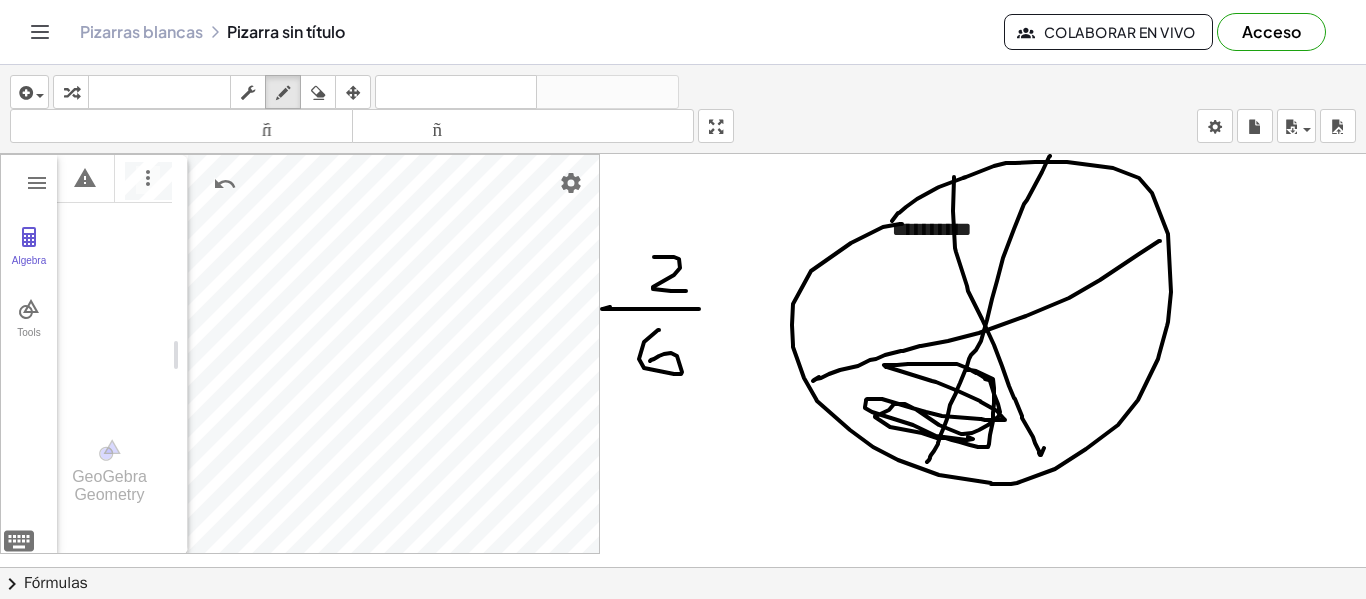 drag, startPoint x: 639, startPoint y: 359, endPoint x: 649, endPoint y: 358, distance: 10.049875 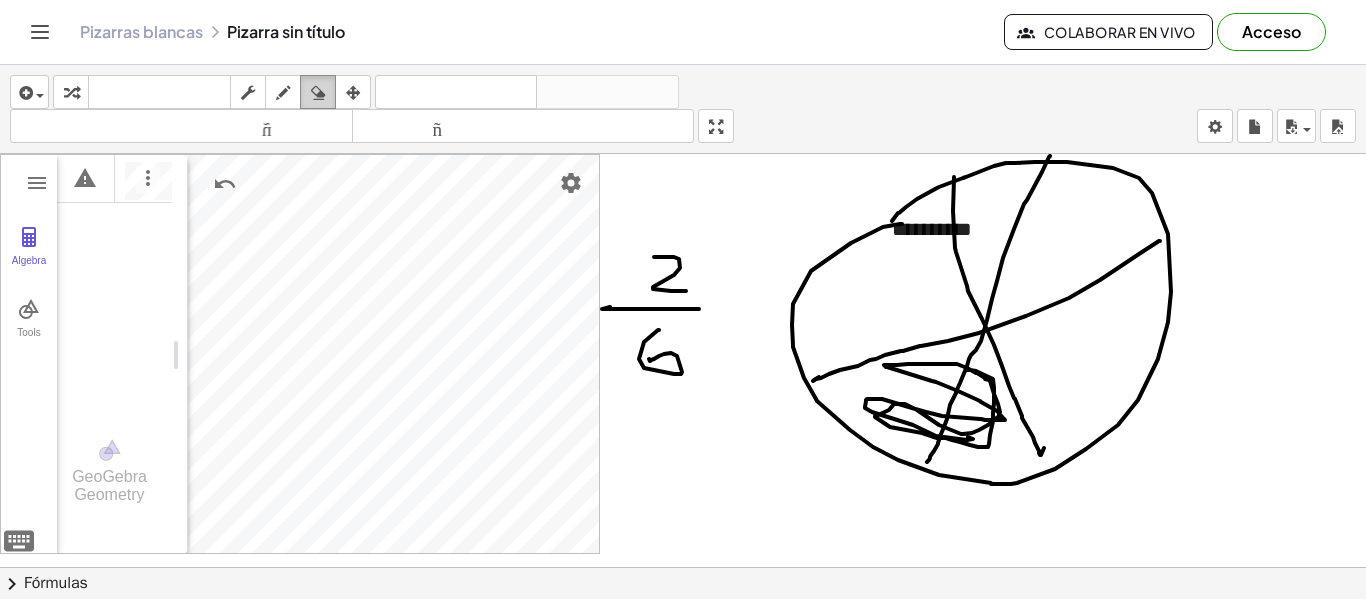 click at bounding box center (318, 93) 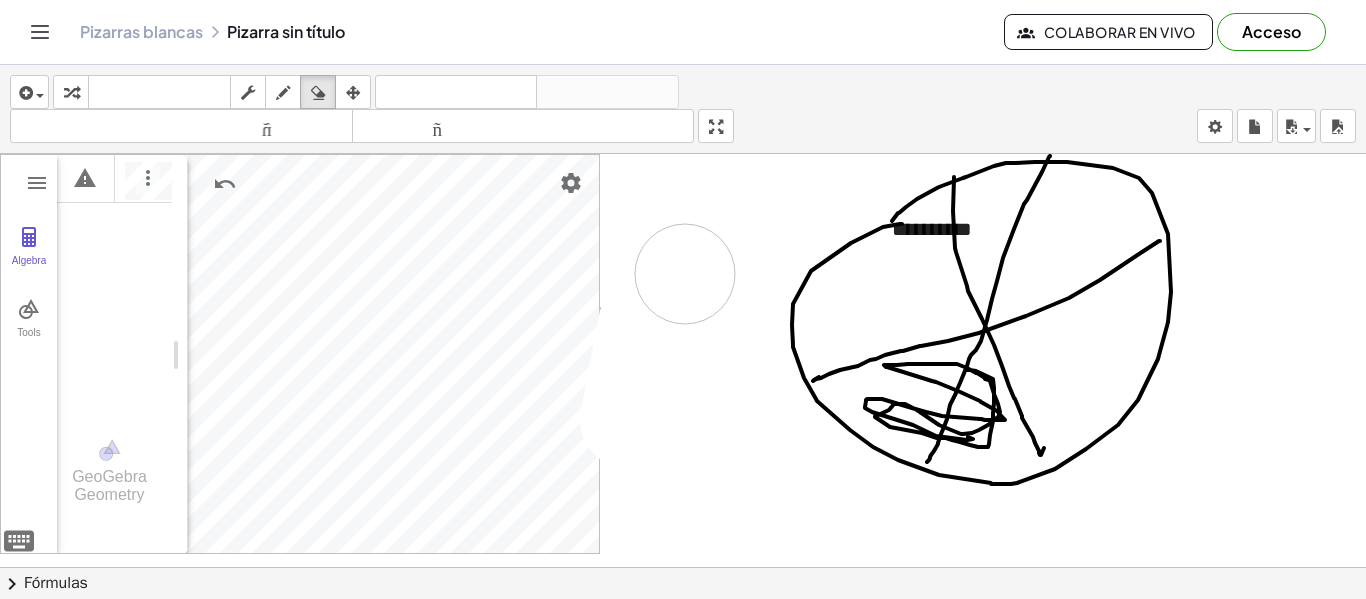 drag, startPoint x: 653, startPoint y: 299, endPoint x: 669, endPoint y: 274, distance: 29.681644 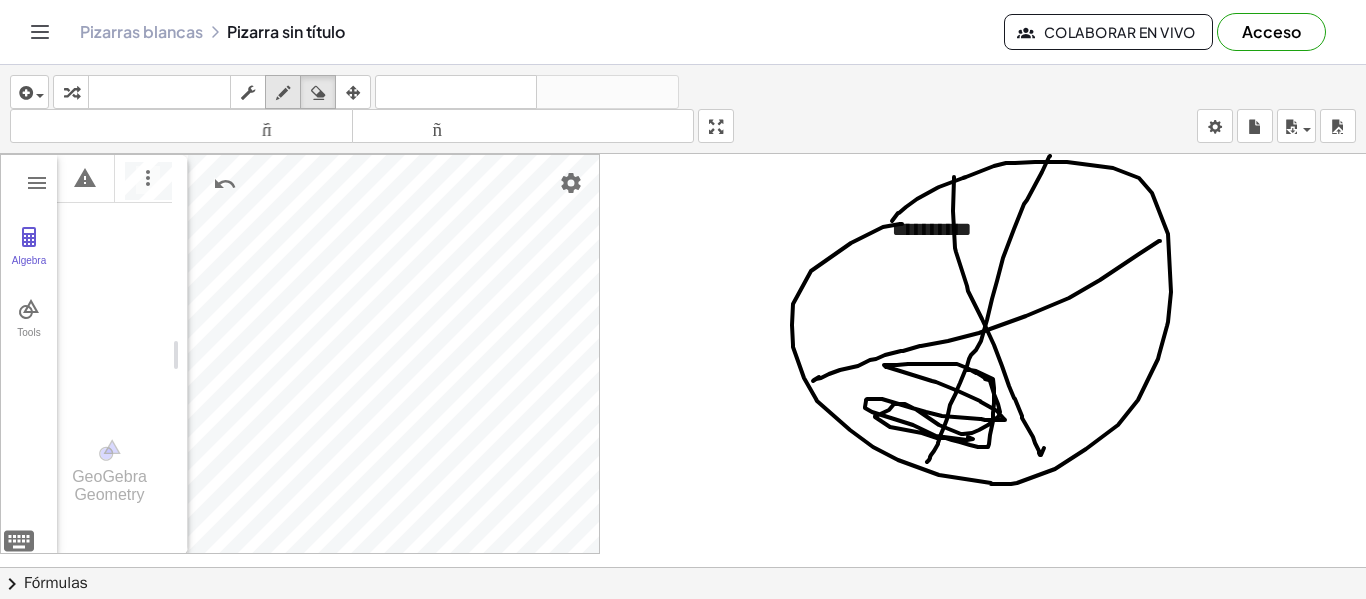 click on "dibujar" at bounding box center (283, 92) 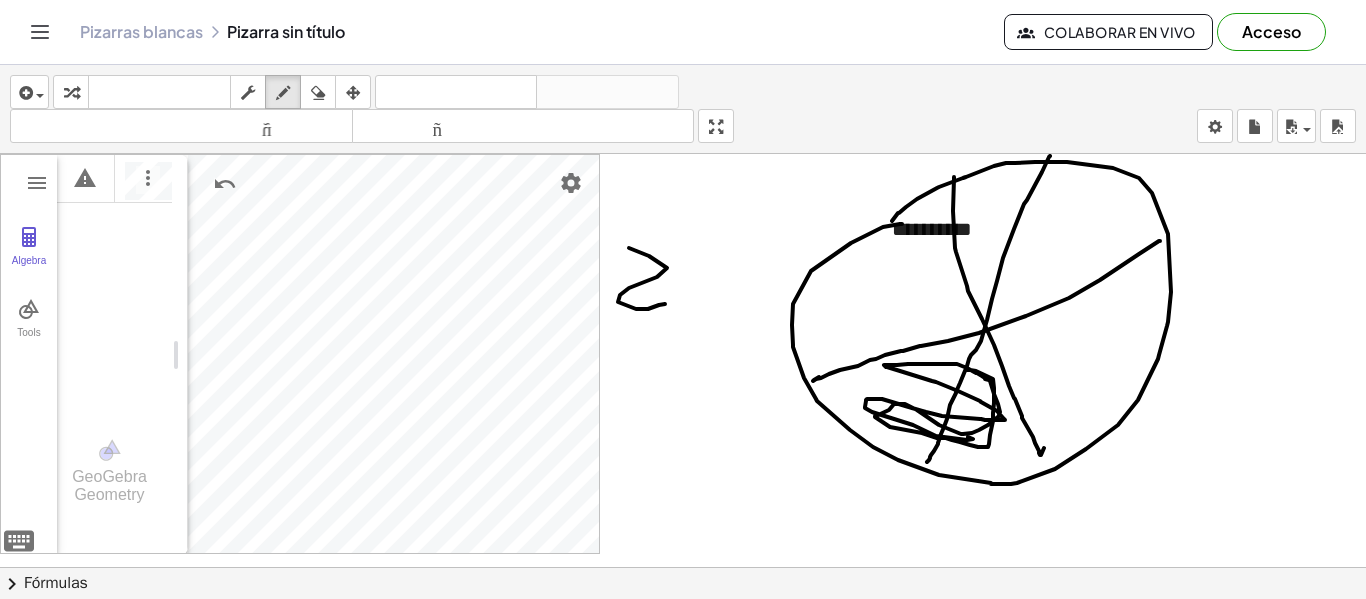 drag, startPoint x: 629, startPoint y: 248, endPoint x: 661, endPoint y: 304, distance: 64.49806 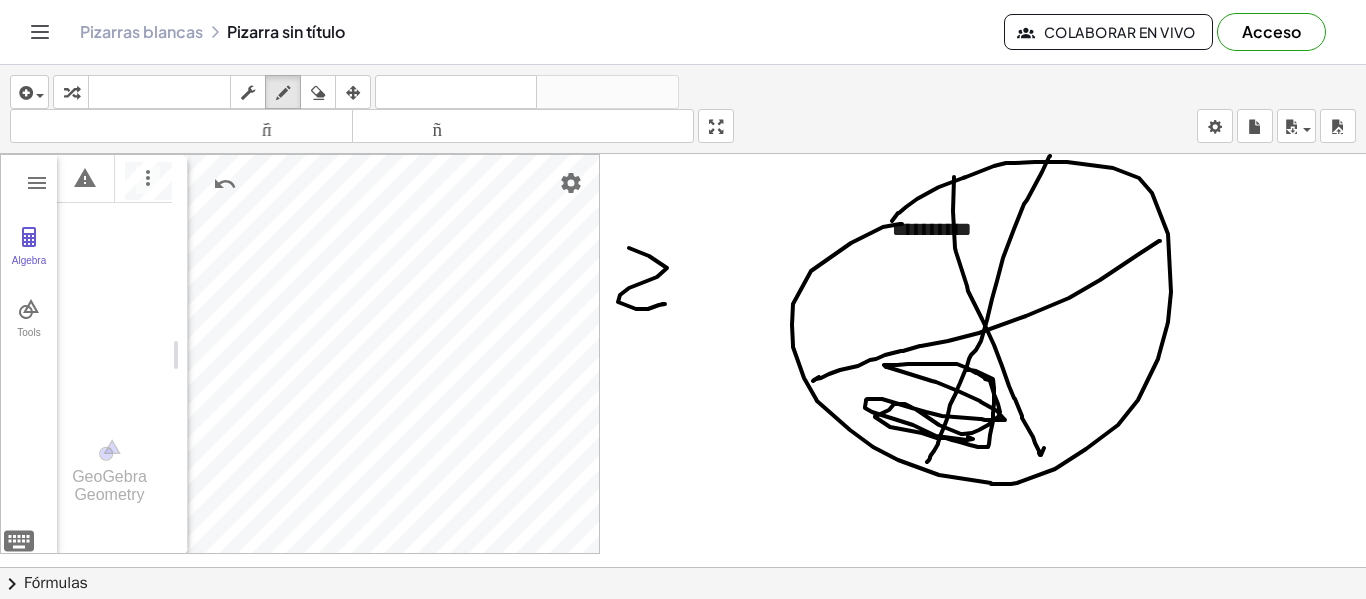 drag, startPoint x: 330, startPoint y: 96, endPoint x: 428, endPoint y: 164, distance: 119.28118 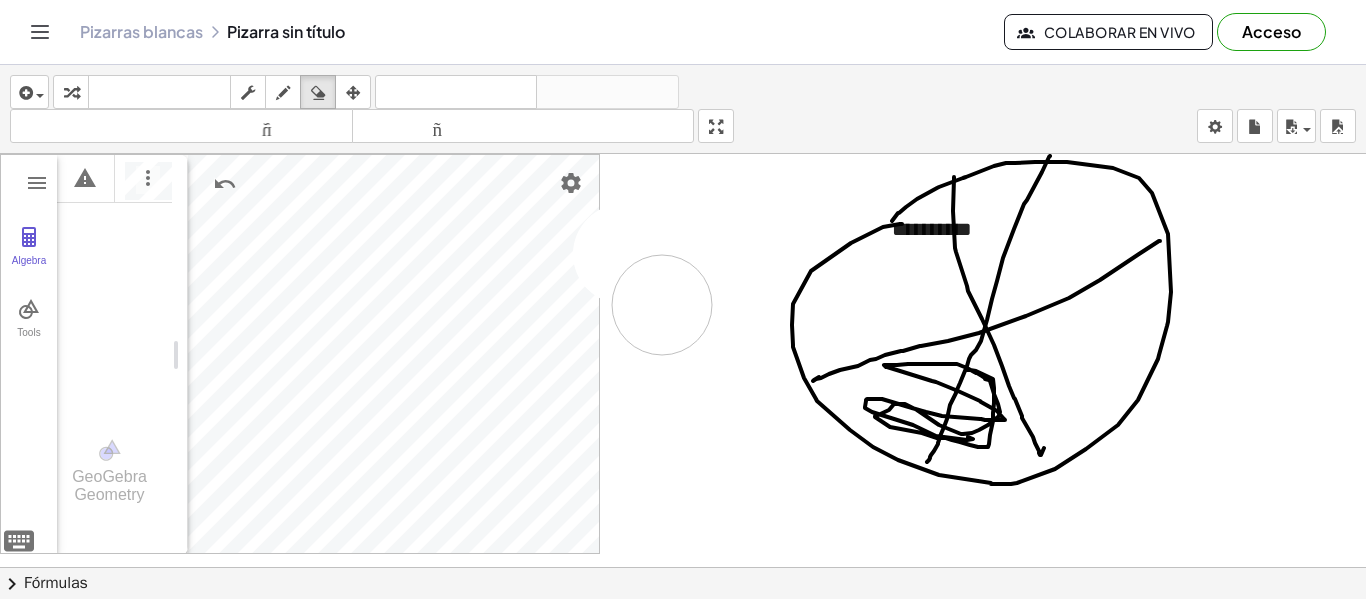 drag, startPoint x: 623, startPoint y: 254, endPoint x: 664, endPoint y: 300, distance: 61.6198 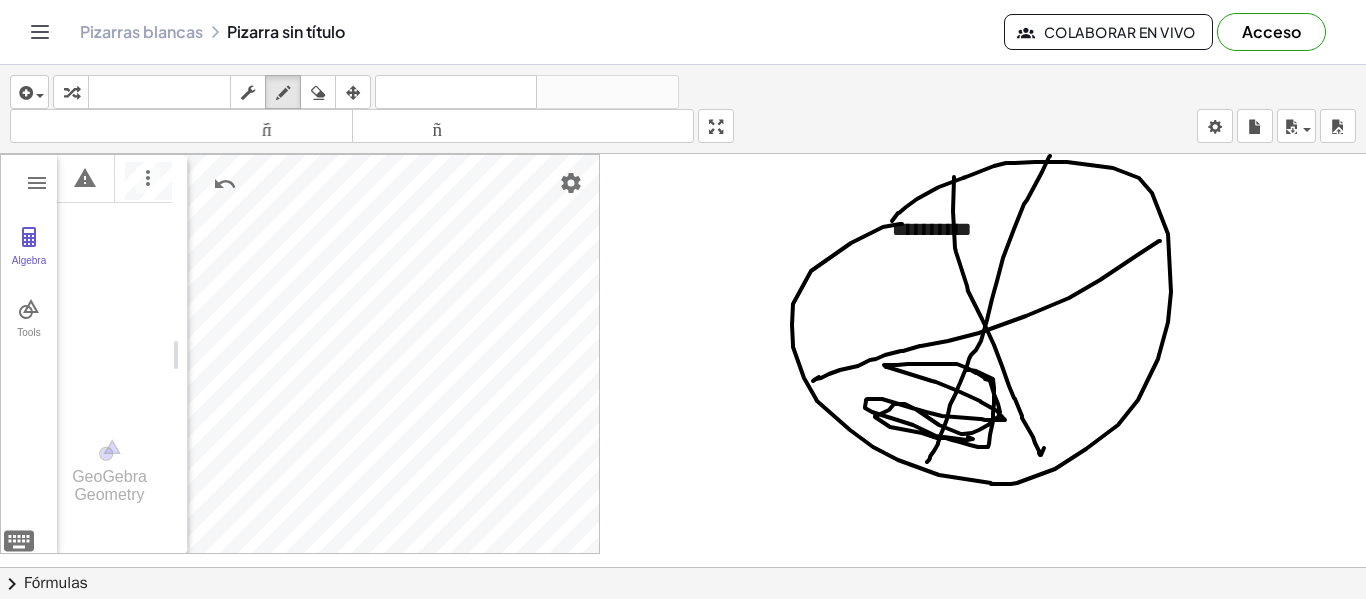drag, startPoint x: 289, startPoint y: 85, endPoint x: 465, endPoint y: 214, distance: 218.2132 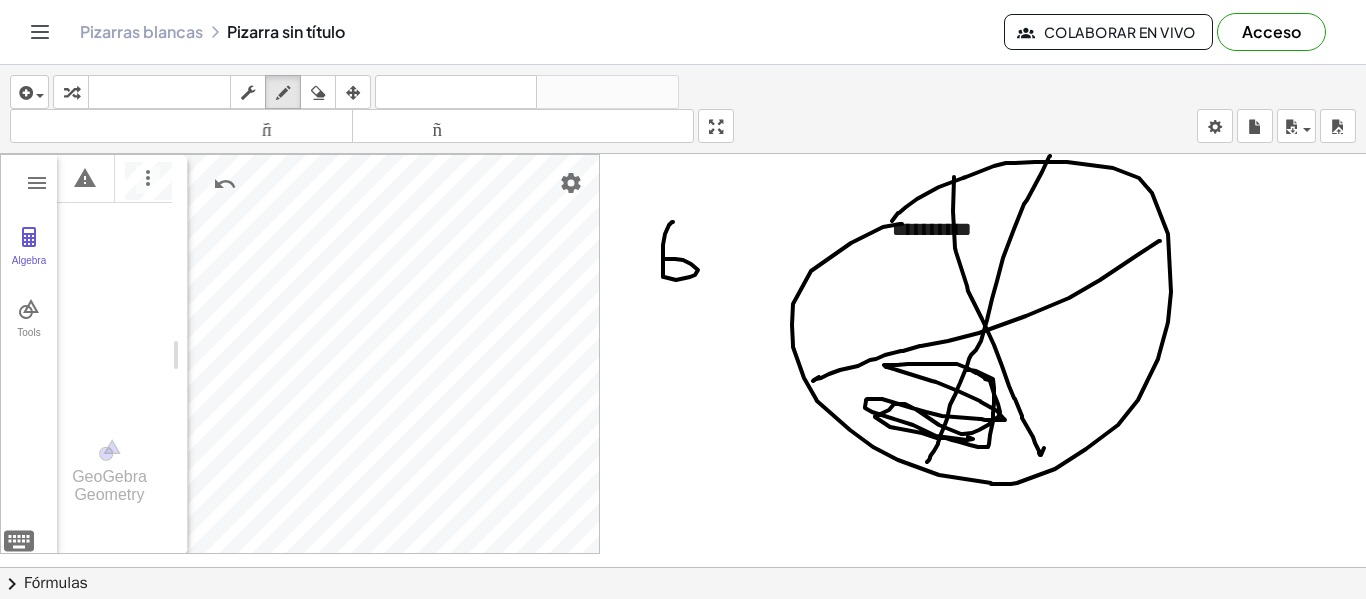 drag, startPoint x: 672, startPoint y: 222, endPoint x: 682, endPoint y: 281, distance: 59.841457 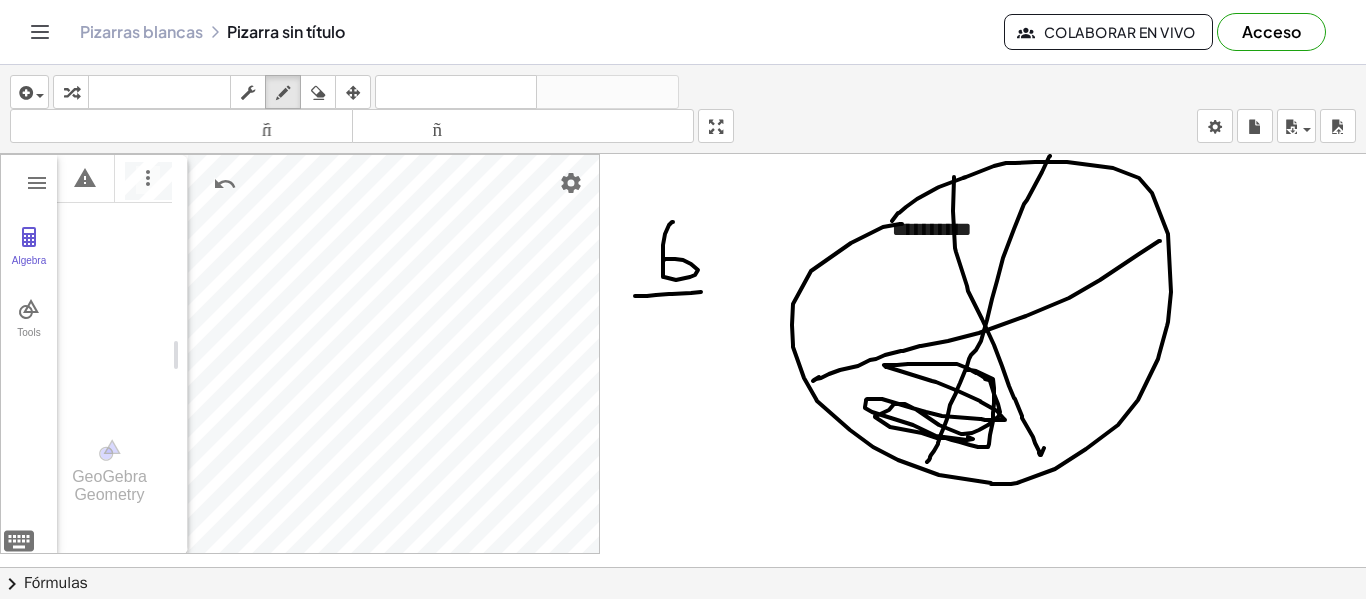 drag, startPoint x: 701, startPoint y: 292, endPoint x: 635, endPoint y: 296, distance: 66.1211 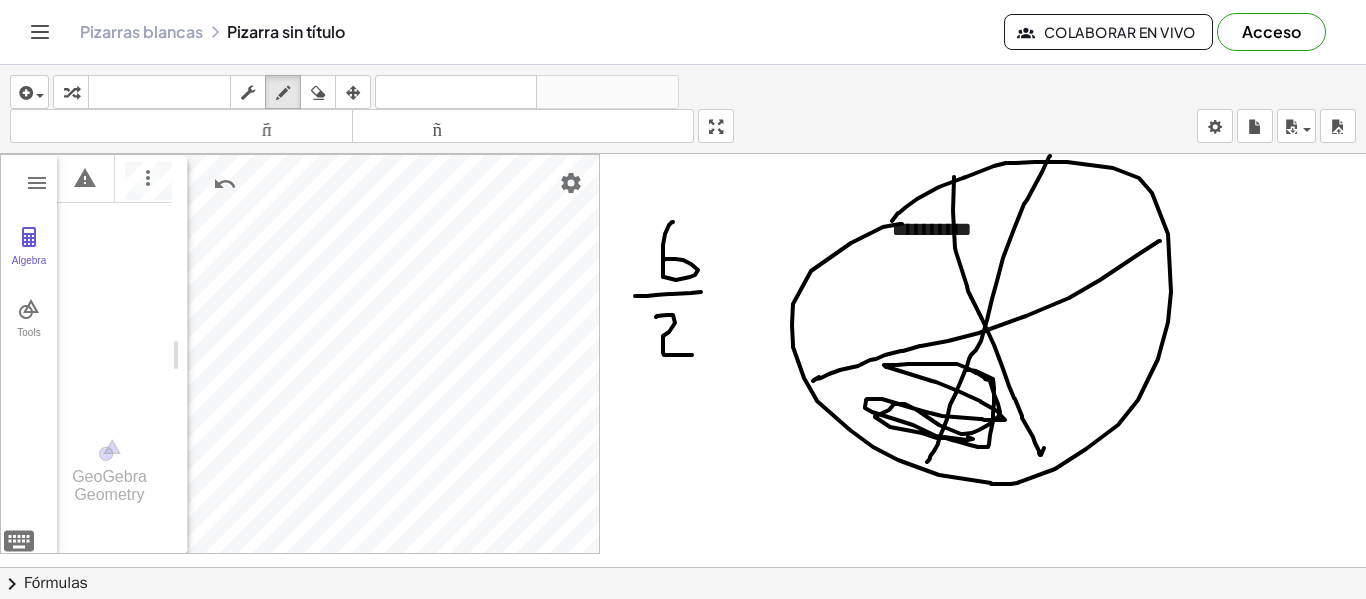 drag, startPoint x: 656, startPoint y: 317, endPoint x: 692, endPoint y: 355, distance: 52.34501 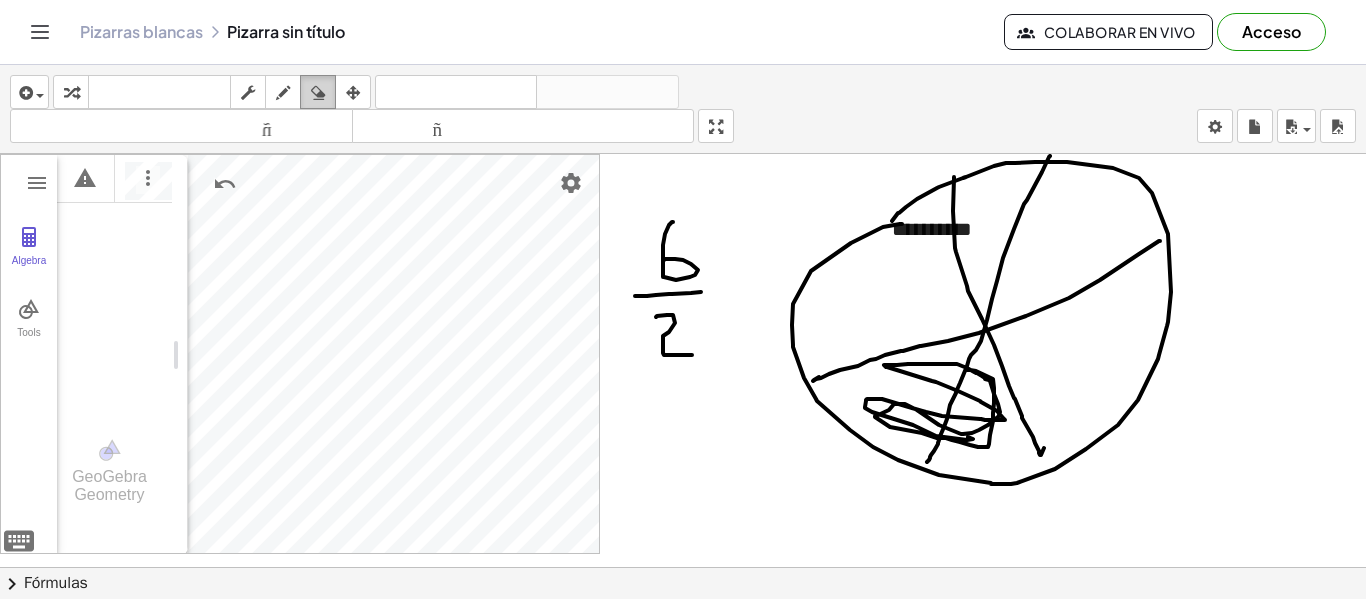 click at bounding box center (318, 93) 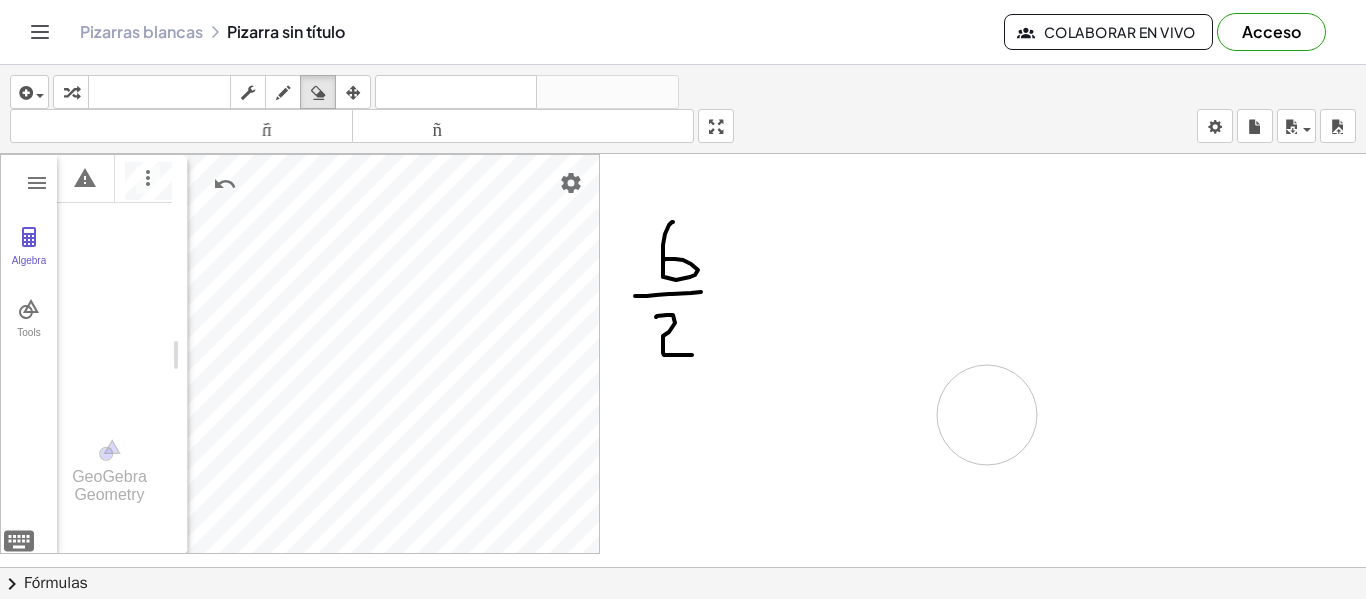 drag, startPoint x: 801, startPoint y: 356, endPoint x: 987, endPoint y: 415, distance: 195.13329 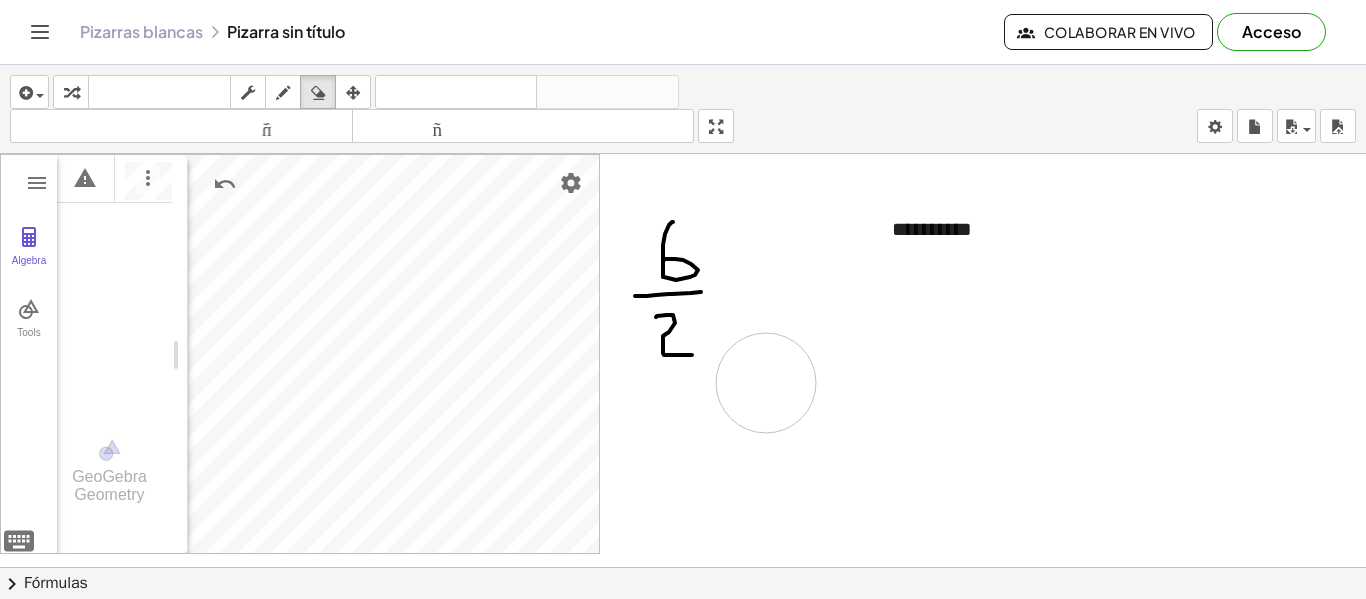 drag, startPoint x: 788, startPoint y: 277, endPoint x: 735, endPoint y: 323, distance: 70.178345 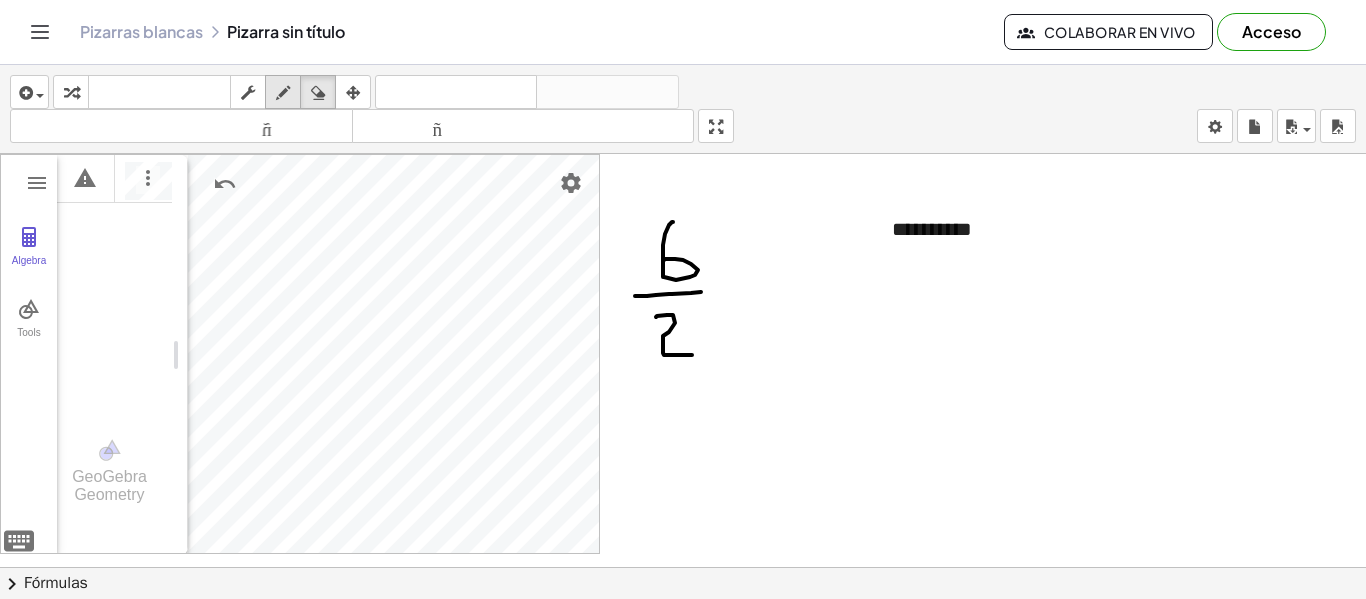 click at bounding box center (283, 93) 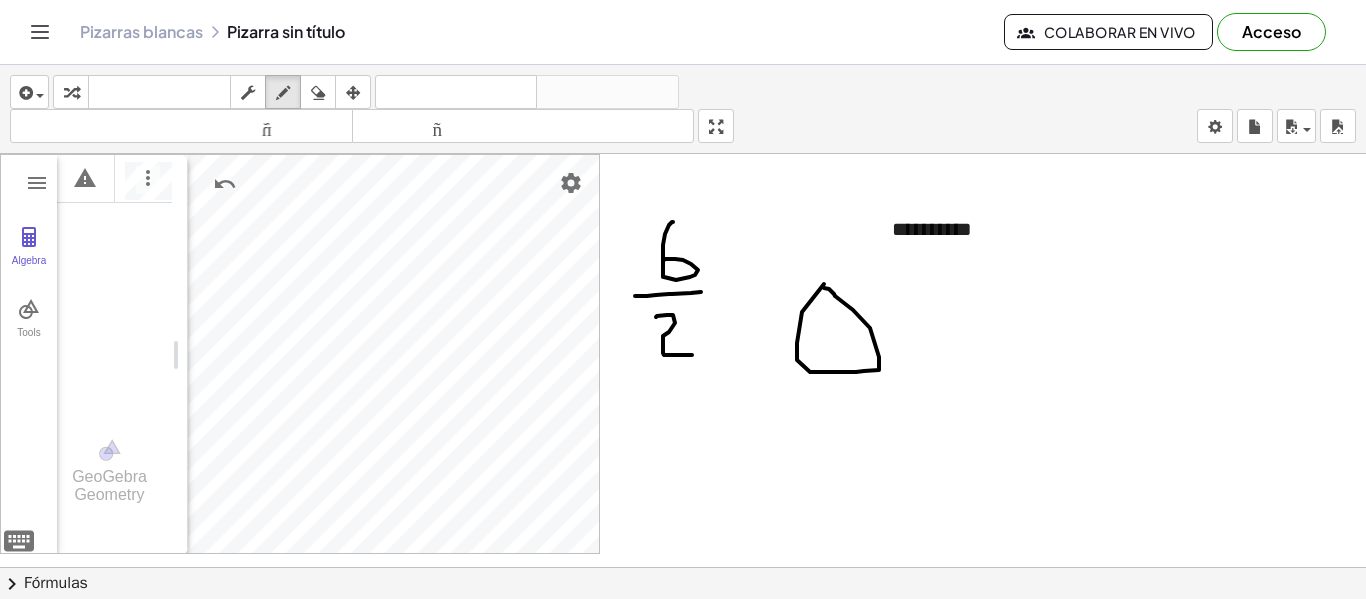 drag, startPoint x: 802, startPoint y: 312, endPoint x: 822, endPoint y: 288, distance: 31.241 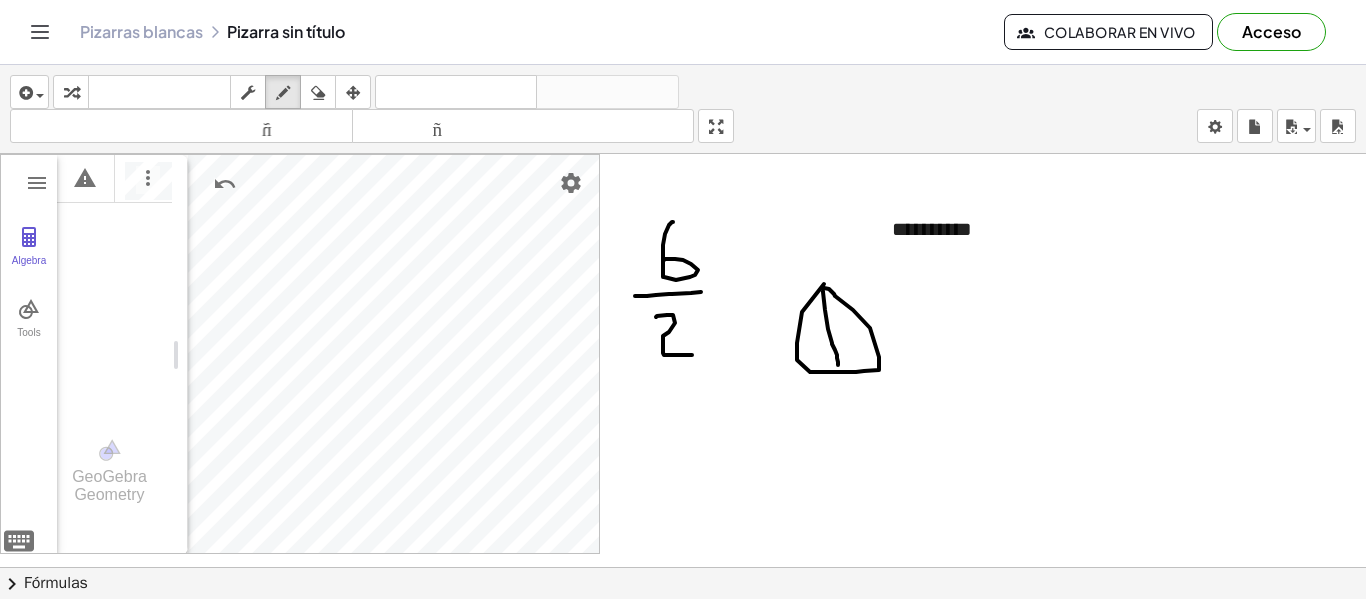 drag, startPoint x: 828, startPoint y: 329, endPoint x: 872, endPoint y: 355, distance: 51.10773 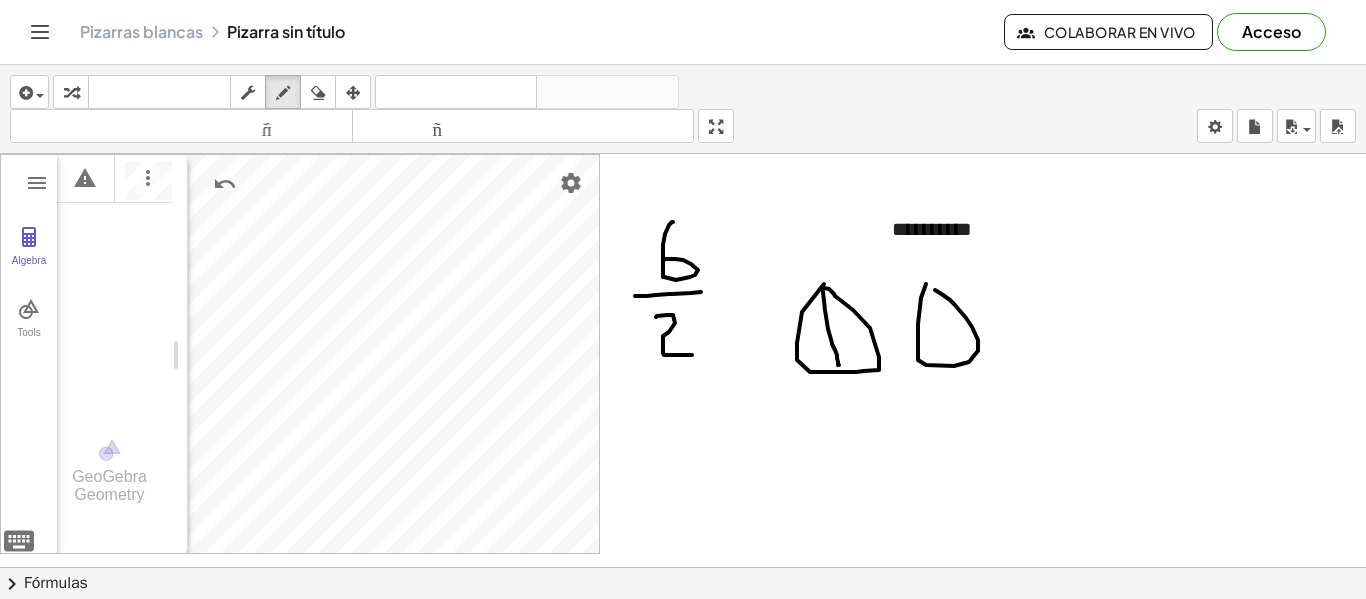 drag, startPoint x: 921, startPoint y: 298, endPoint x: 925, endPoint y: 286, distance: 12.649111 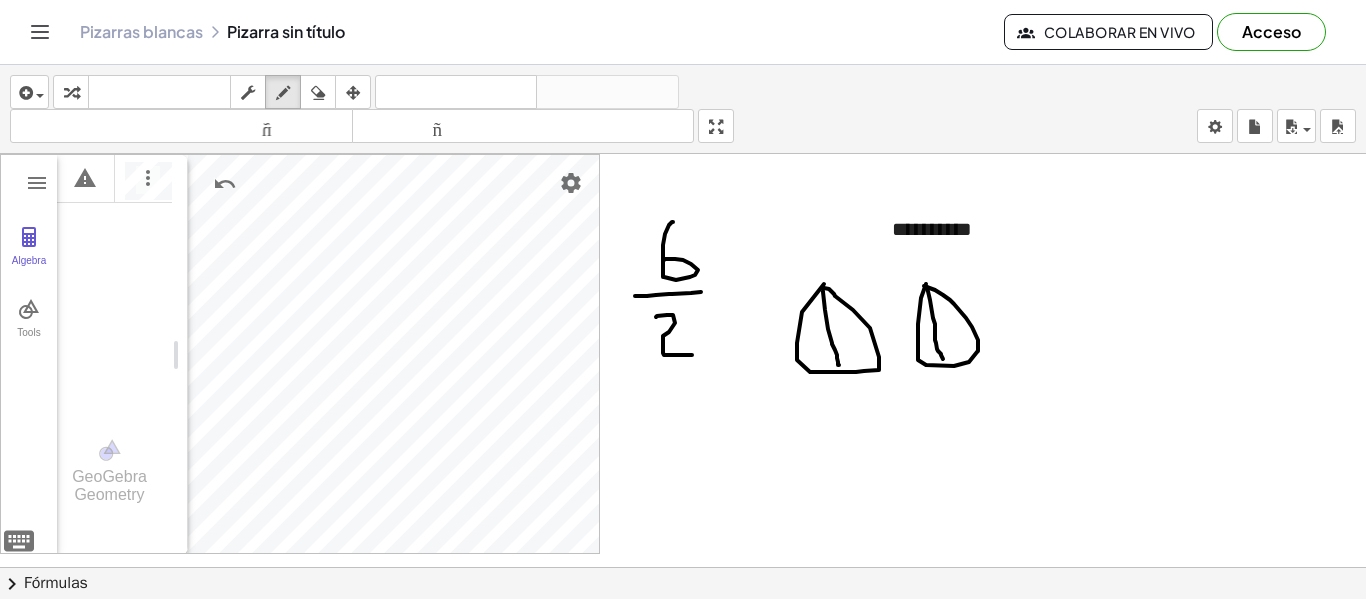 drag, startPoint x: 933, startPoint y: 318, endPoint x: 943, endPoint y: 359, distance: 42.201897 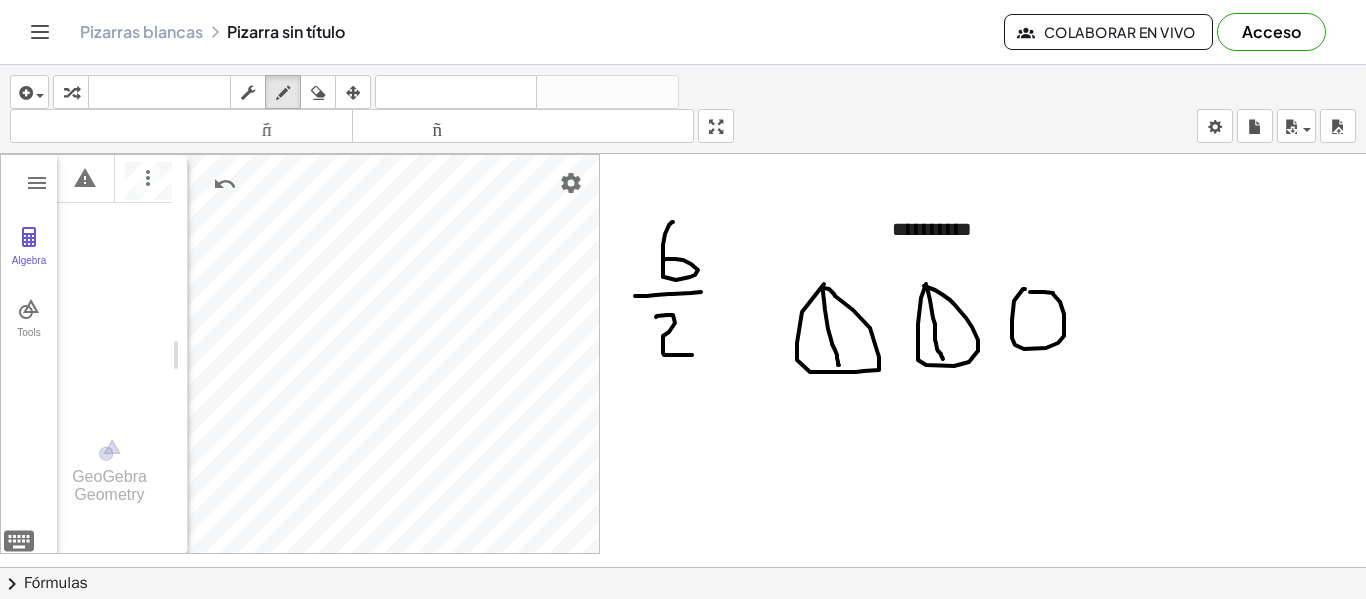 drag, startPoint x: 1012, startPoint y: 320, endPoint x: 1030, endPoint y: 292, distance: 33.286633 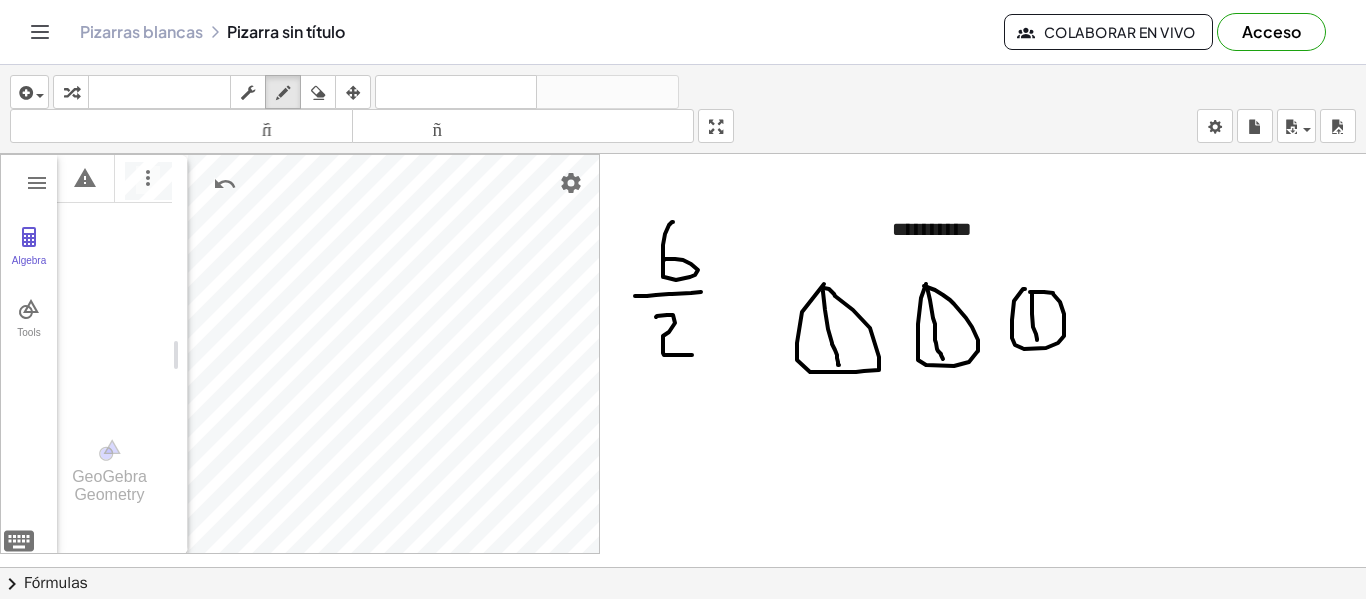 drag, startPoint x: 1033, startPoint y: 327, endPoint x: 1050, endPoint y: 345, distance: 24.758837 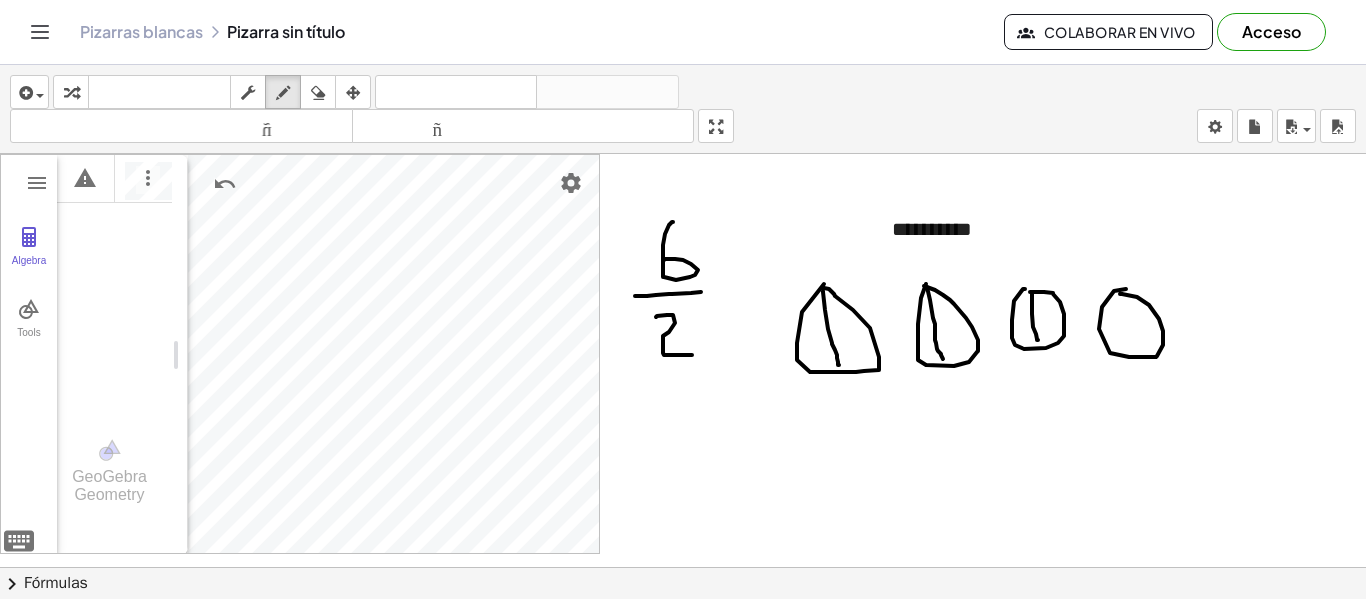 click at bounding box center [683, 567] 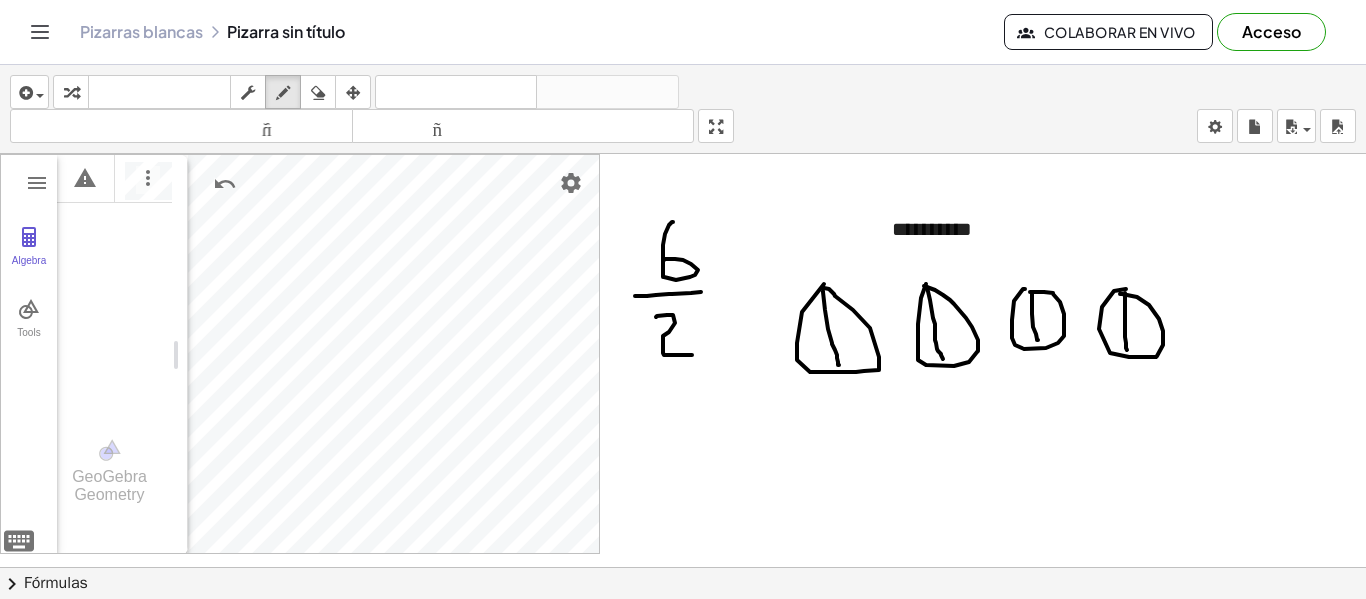 drag, startPoint x: 1125, startPoint y: 293, endPoint x: 1127, endPoint y: 350, distance: 57.035076 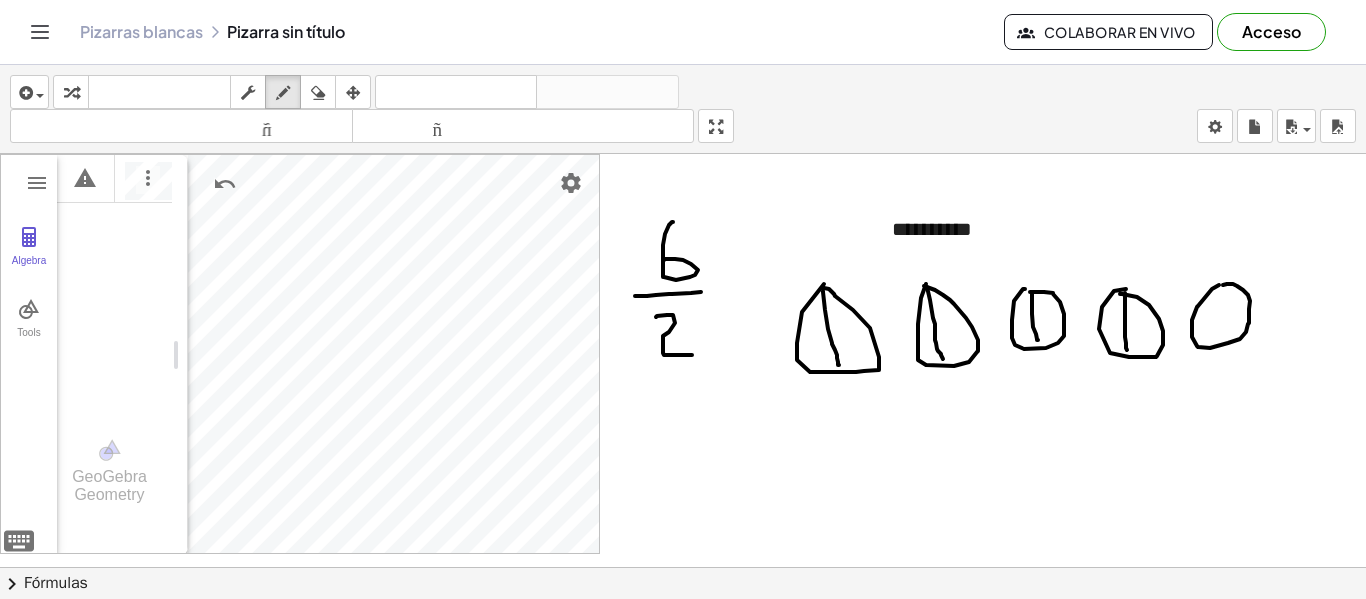 click at bounding box center [683, 567] 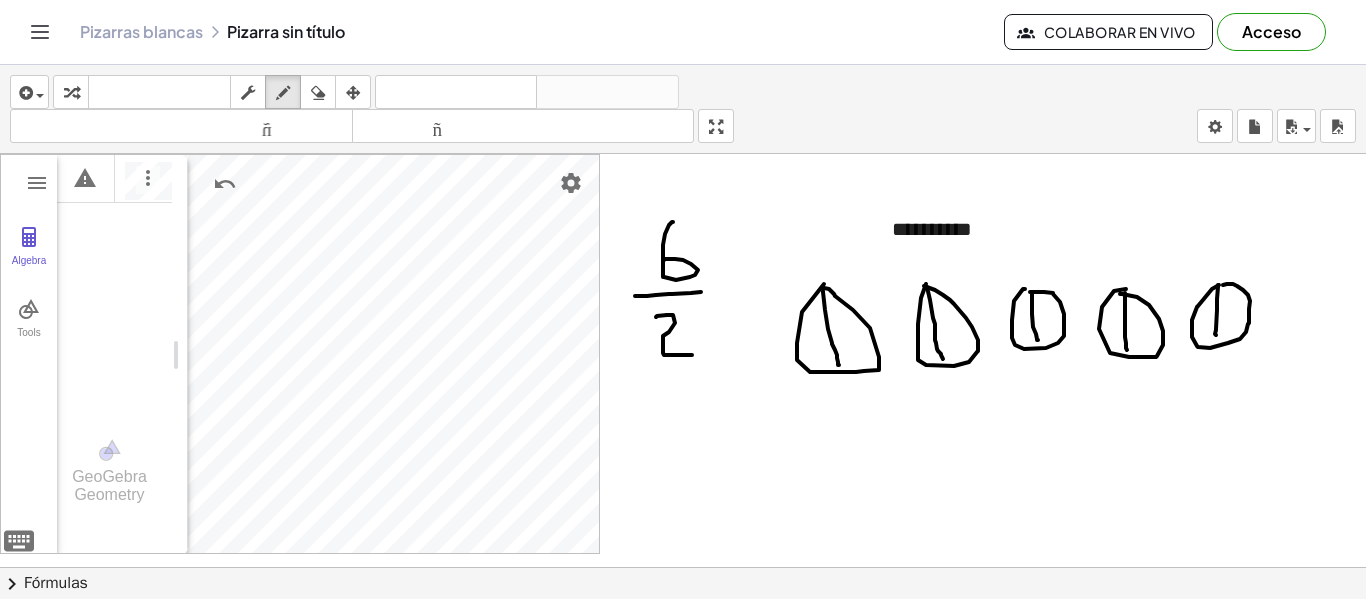 drag, startPoint x: 1217, startPoint y: 299, endPoint x: 1216, endPoint y: 335, distance: 36.013885 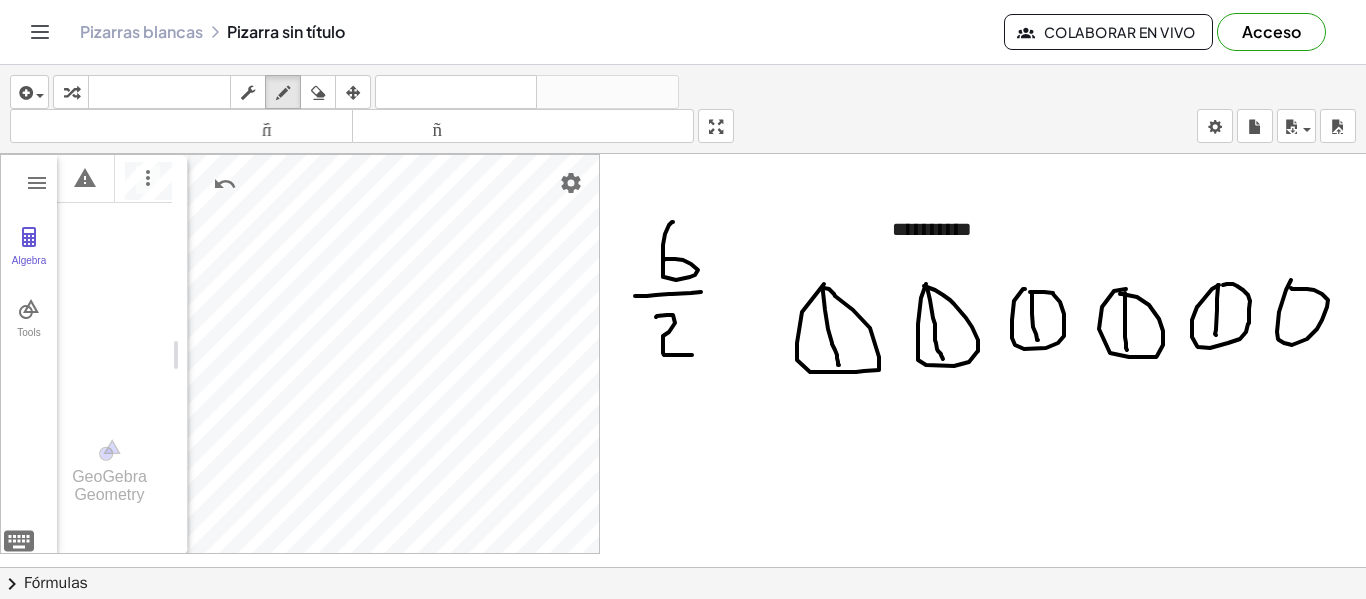 click at bounding box center (683, 567) 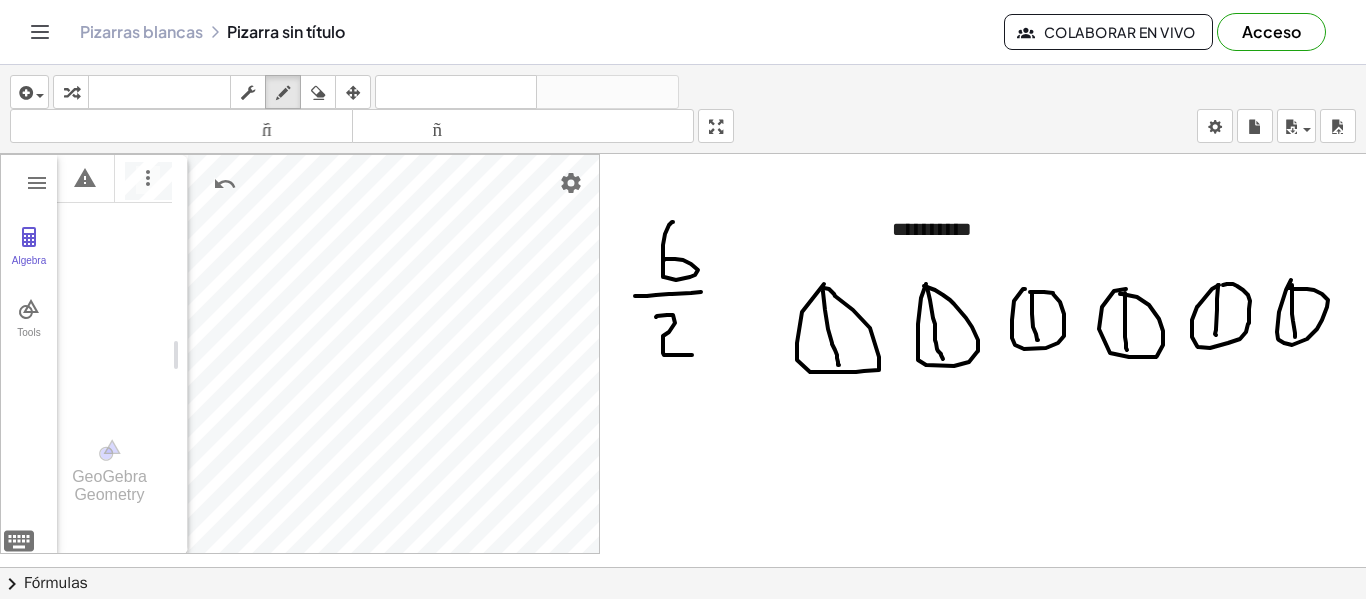 drag, startPoint x: 1292, startPoint y: 285, endPoint x: 1295, endPoint y: 337, distance: 52.086468 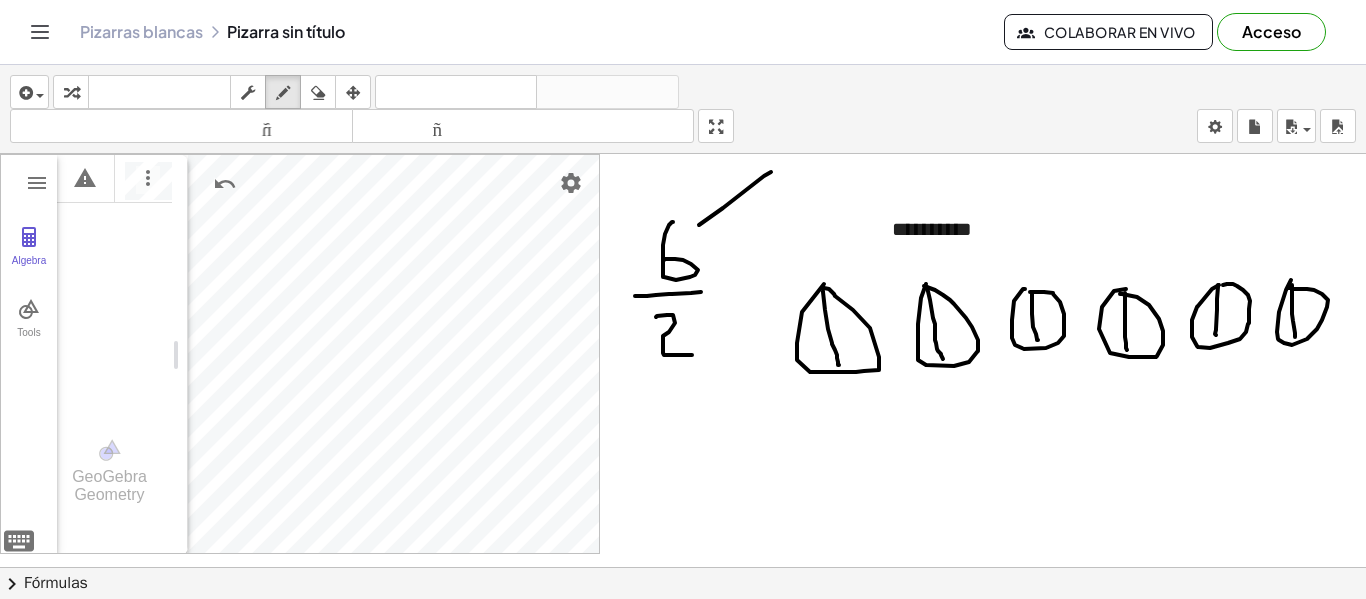 drag, startPoint x: 699, startPoint y: 225, endPoint x: 754, endPoint y: 171, distance: 77.07788 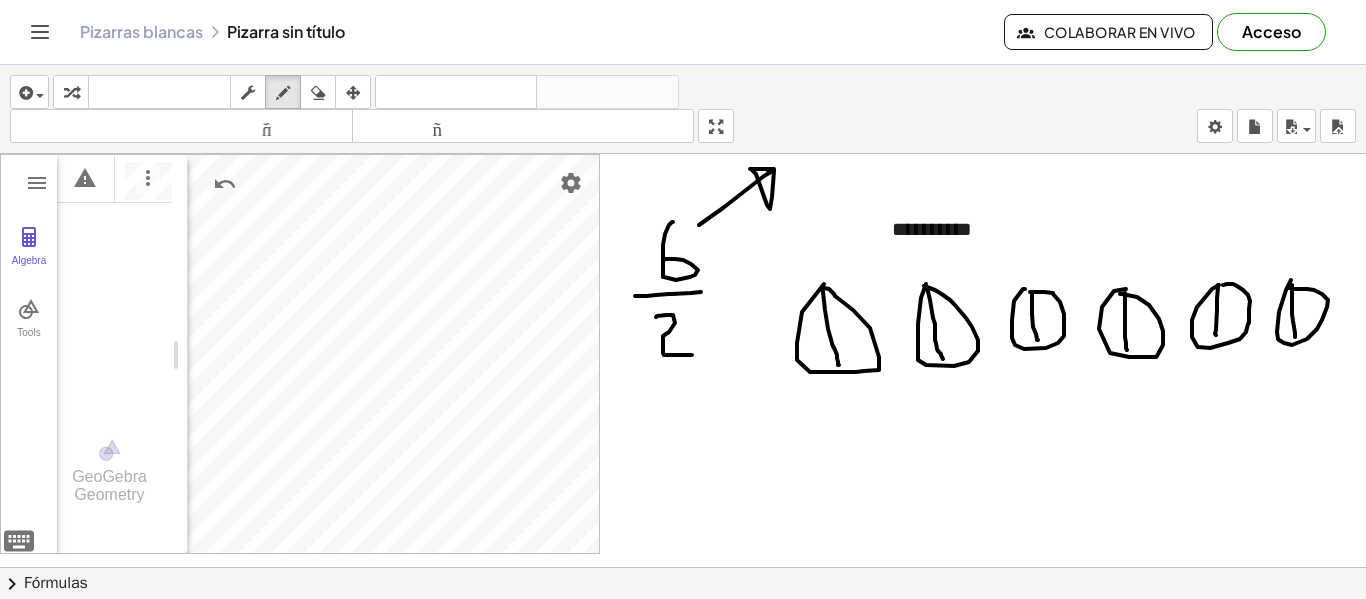 drag, startPoint x: 771, startPoint y: 169, endPoint x: 752, endPoint y: 170, distance: 19.026299 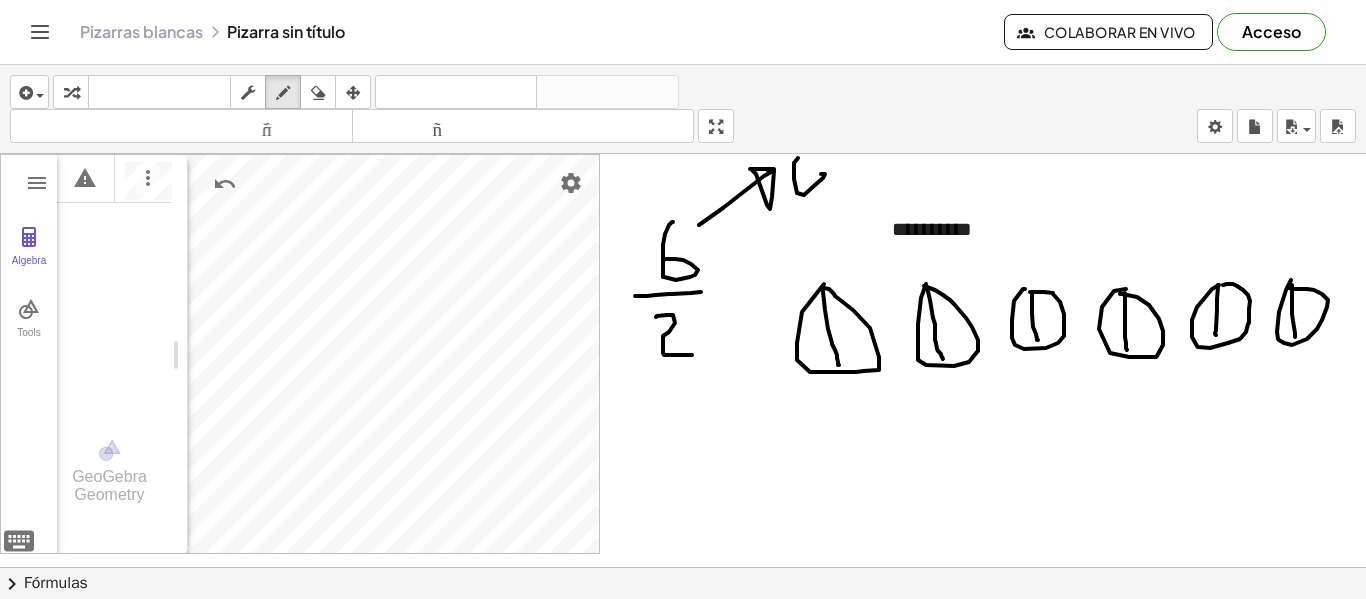 drag, startPoint x: 794, startPoint y: 179, endPoint x: 810, endPoint y: 174, distance: 16.763054 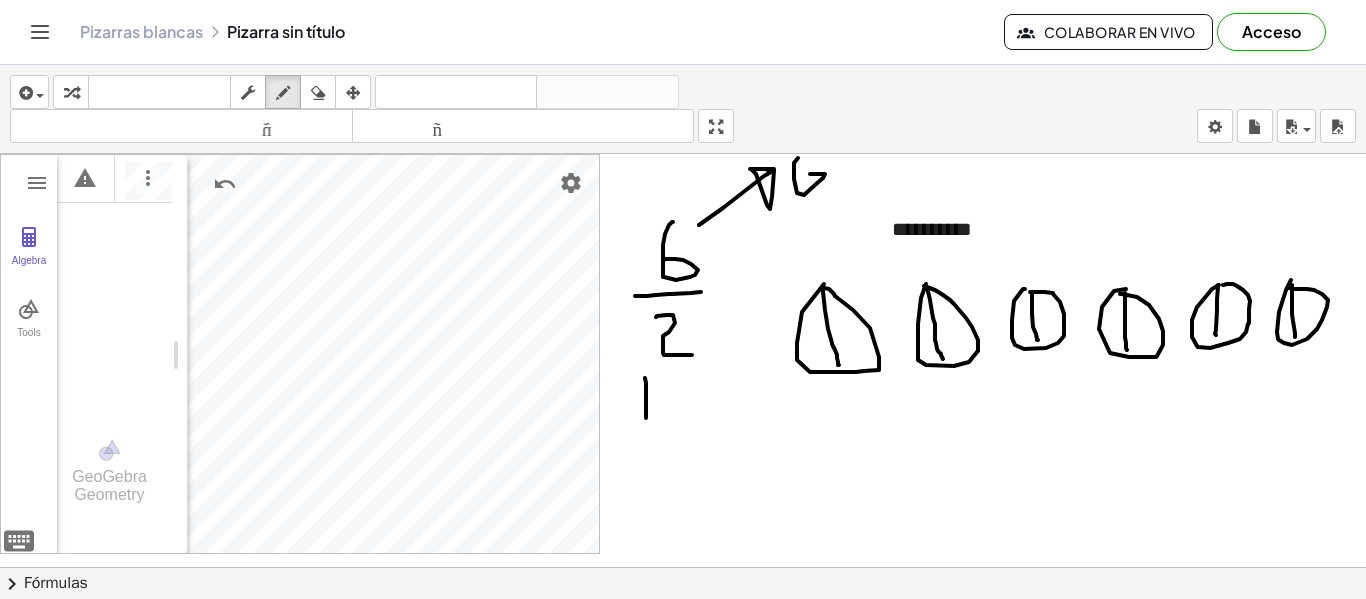 drag, startPoint x: 645, startPoint y: 378, endPoint x: 646, endPoint y: 411, distance: 33.01515 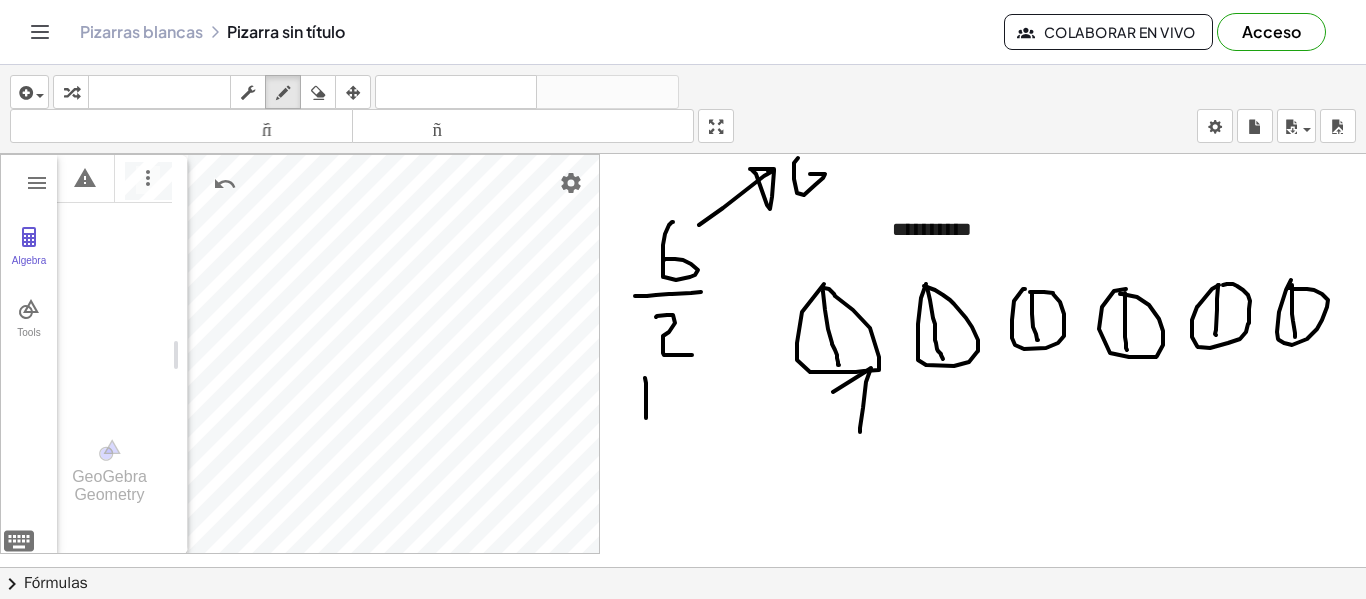 drag, startPoint x: 833, startPoint y: 392, endPoint x: 860, endPoint y: 432, distance: 48.259712 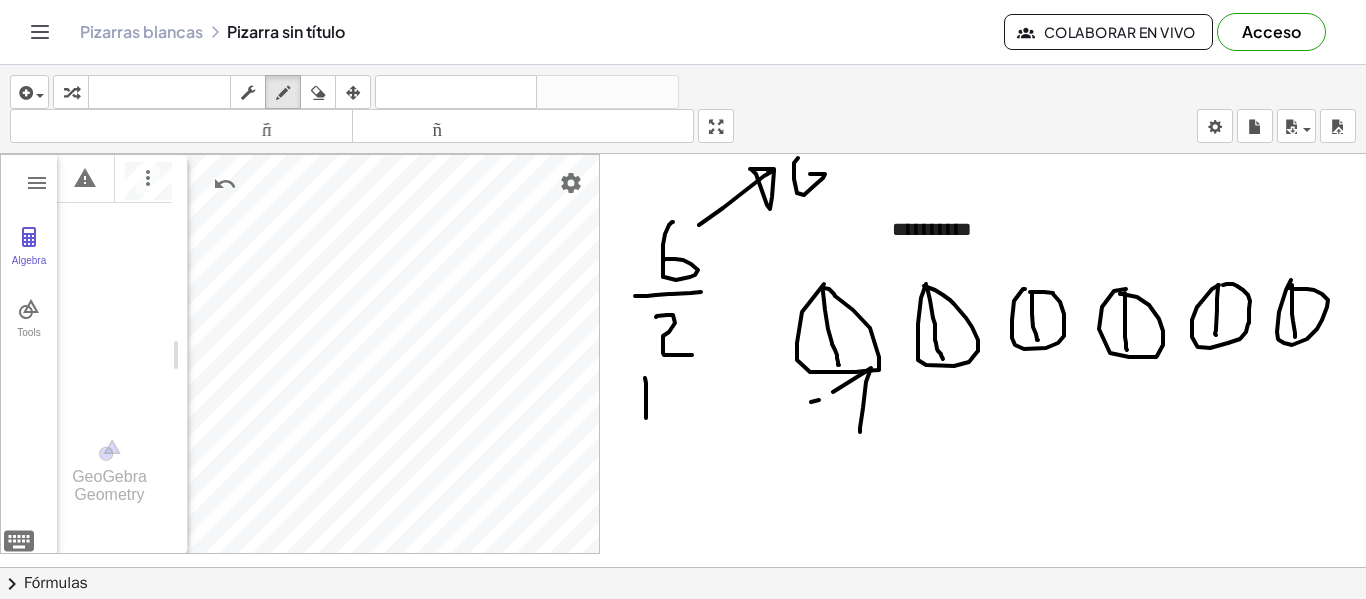 drag, startPoint x: 811, startPoint y: 402, endPoint x: 828, endPoint y: 400, distance: 17.117243 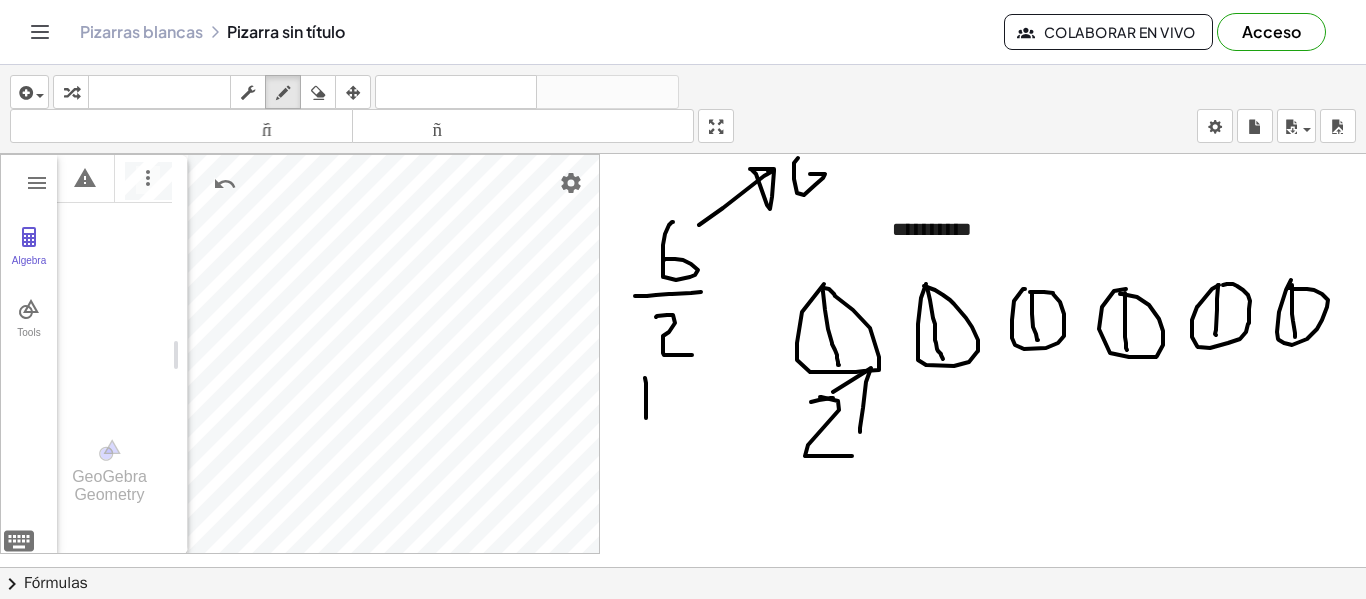 drag, startPoint x: 838, startPoint y: 401, endPoint x: 852, endPoint y: 456, distance: 56.753853 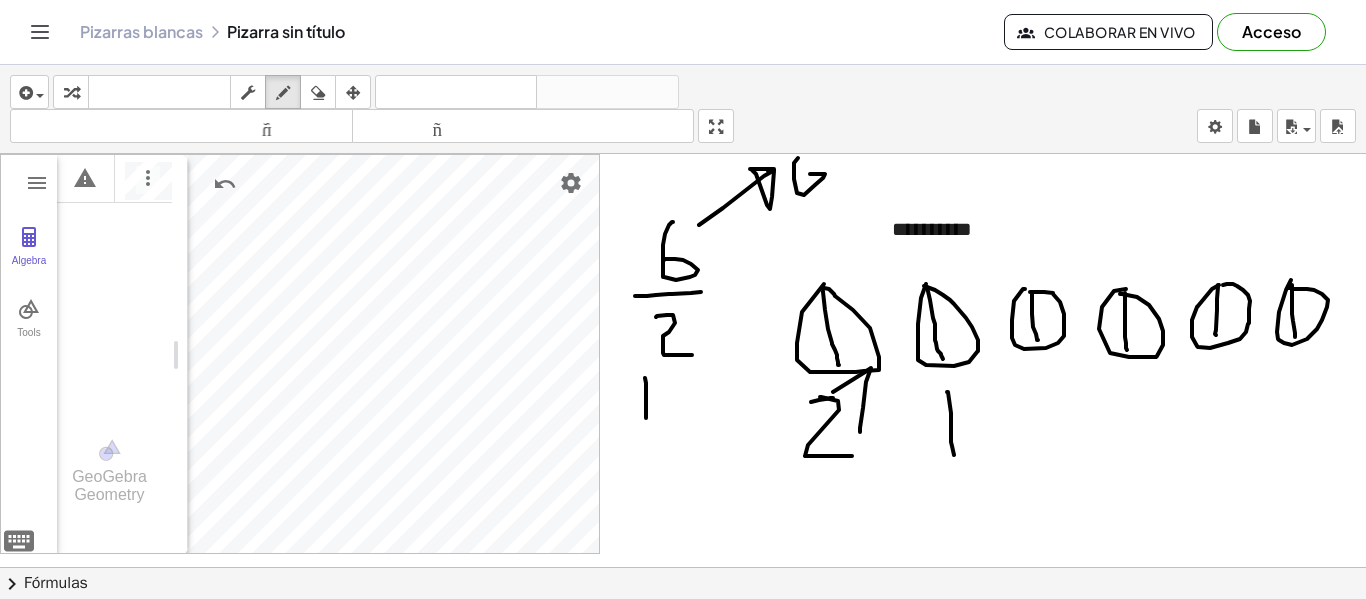 drag, startPoint x: 947, startPoint y: 392, endPoint x: 954, endPoint y: 456, distance: 64.381676 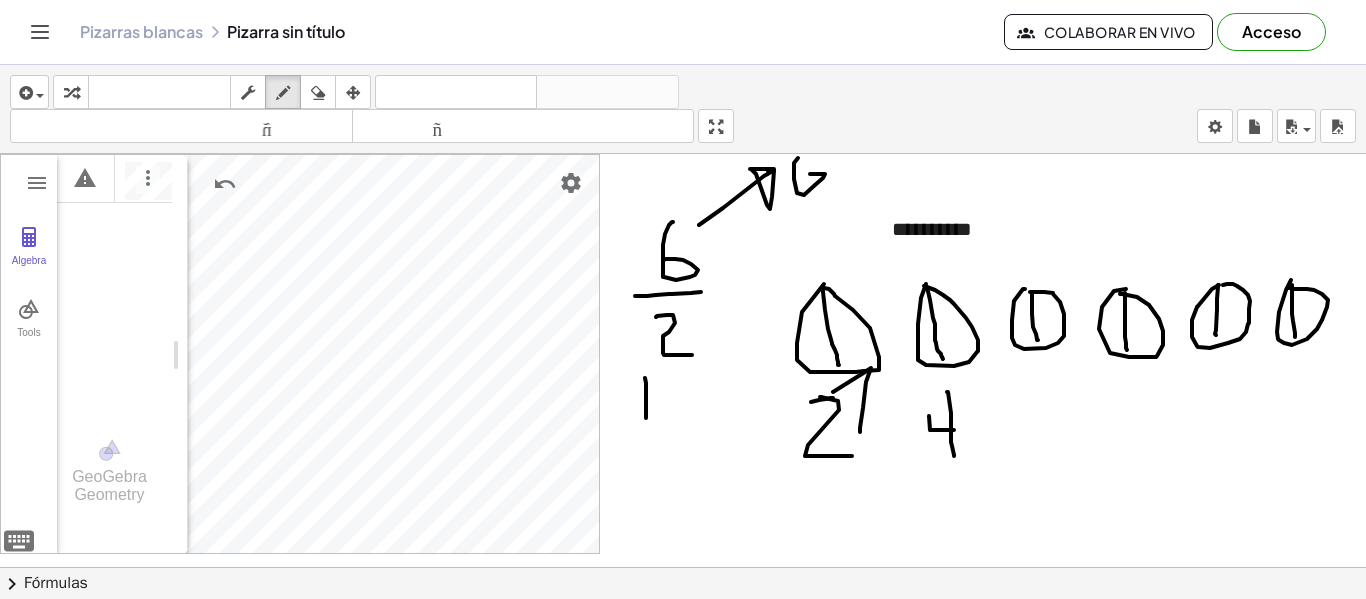 drag, startPoint x: 951, startPoint y: 430, endPoint x: 927, endPoint y: 399, distance: 39.20459 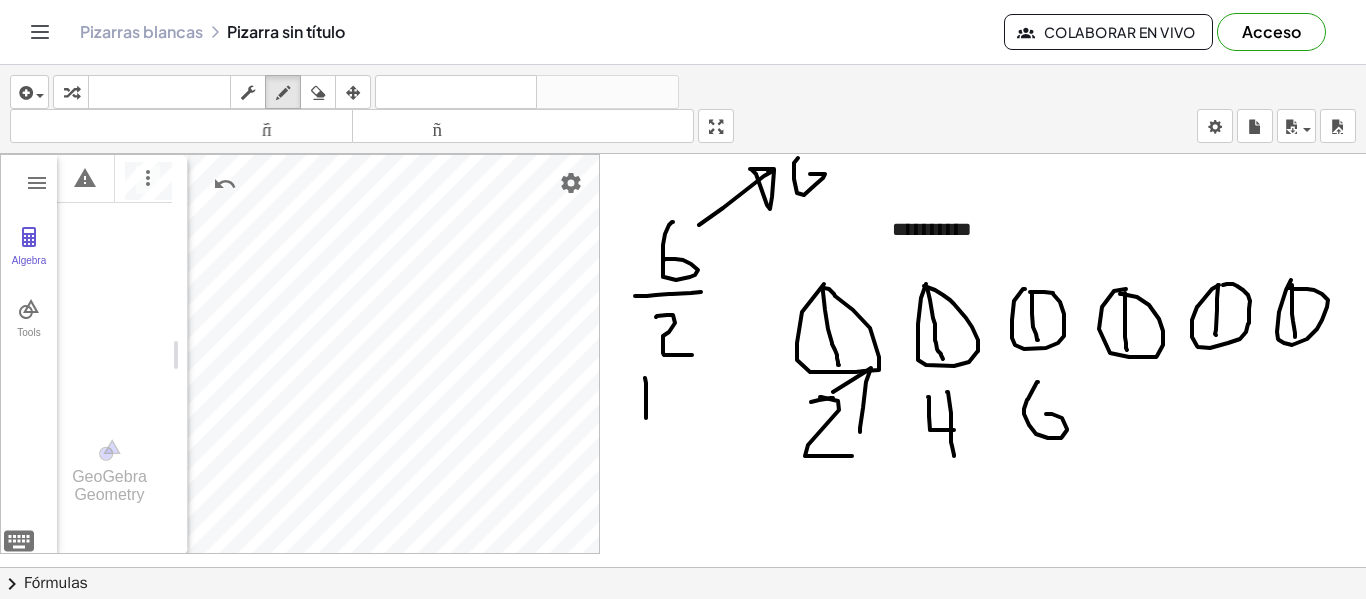 drag, startPoint x: 1038, startPoint y: 382, endPoint x: 1046, endPoint y: 414, distance: 32.984844 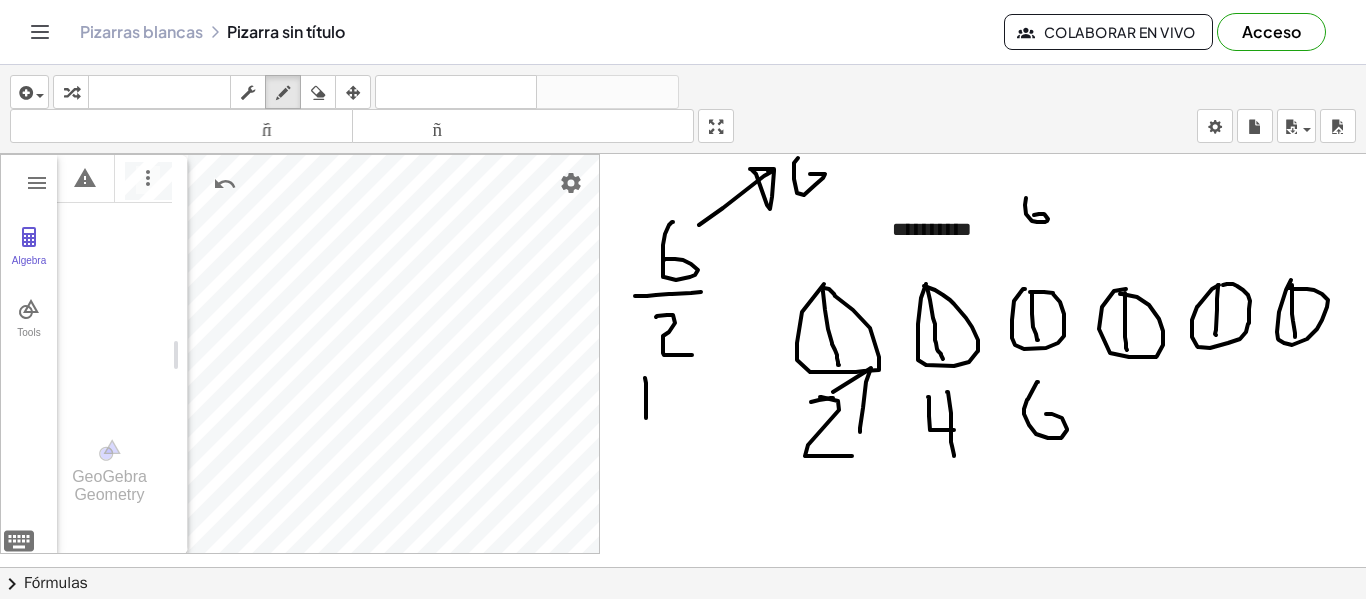 drag, startPoint x: 1026, startPoint y: 214, endPoint x: 1070, endPoint y: 215, distance: 44.011364 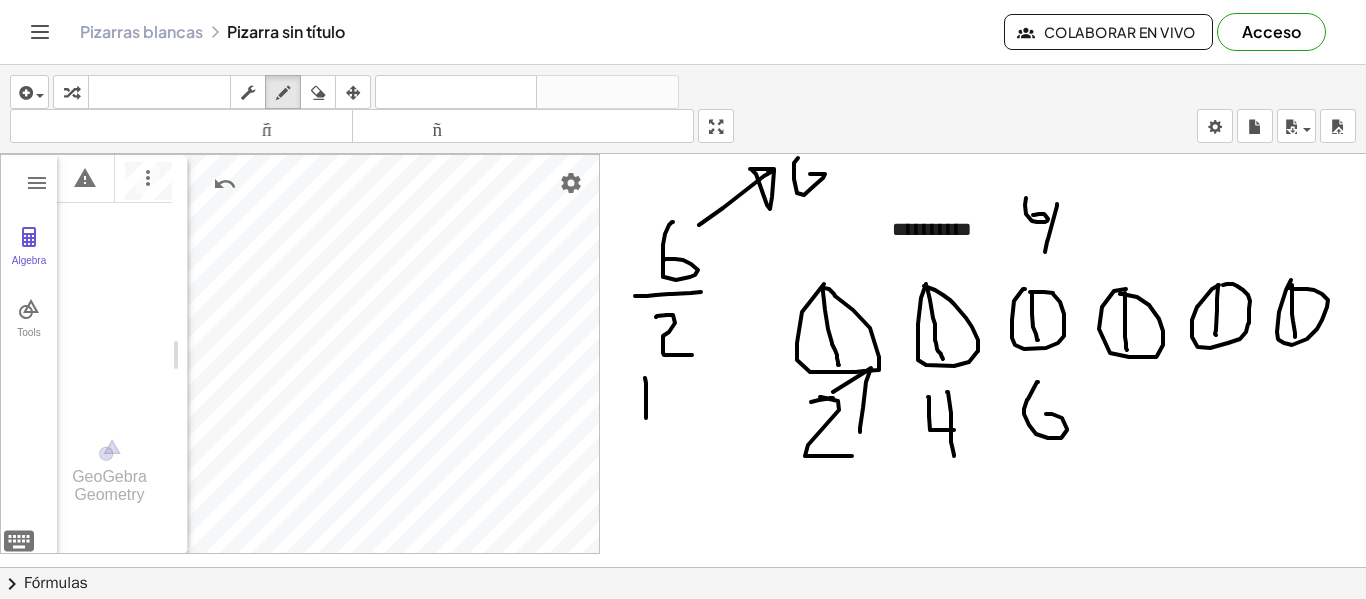 click at bounding box center (683, 567) 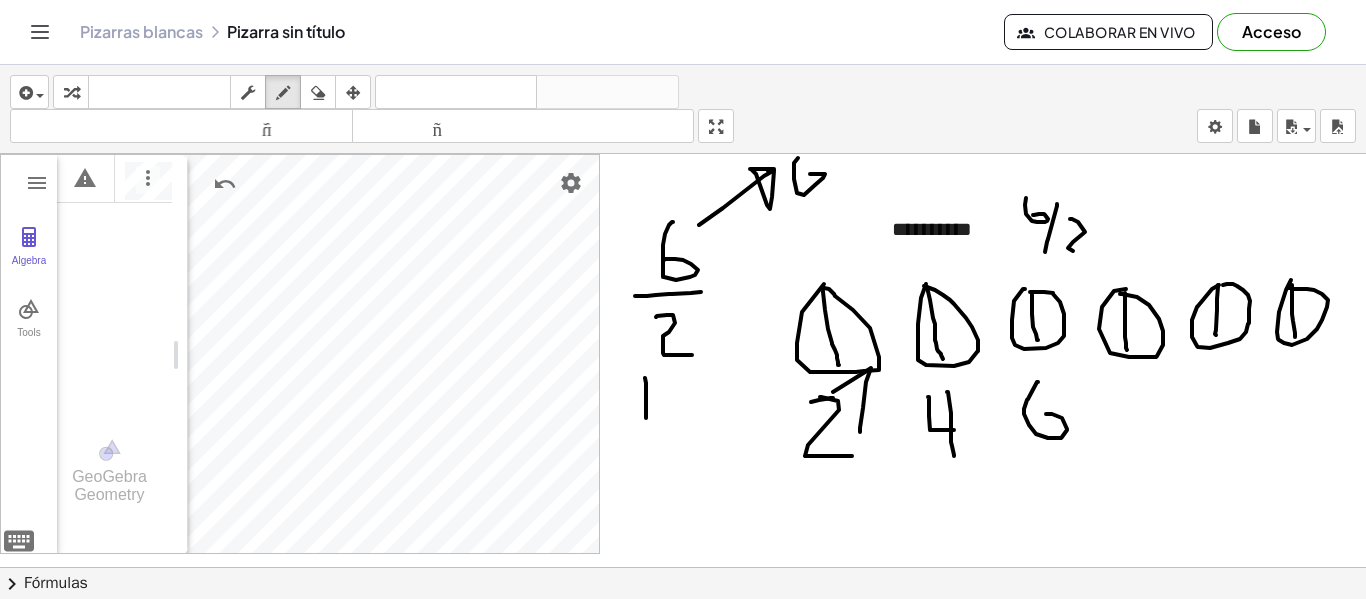 drag, startPoint x: 1070, startPoint y: 219, endPoint x: 1081, endPoint y: 250, distance: 32.89377 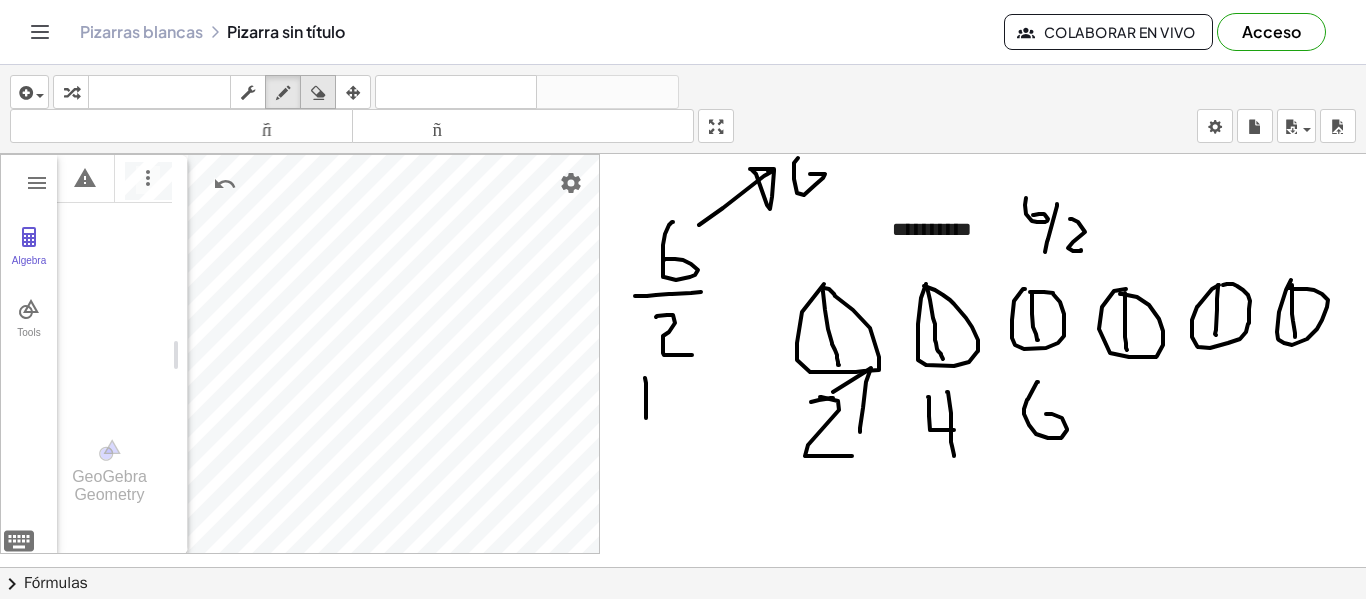 click at bounding box center [318, 93] 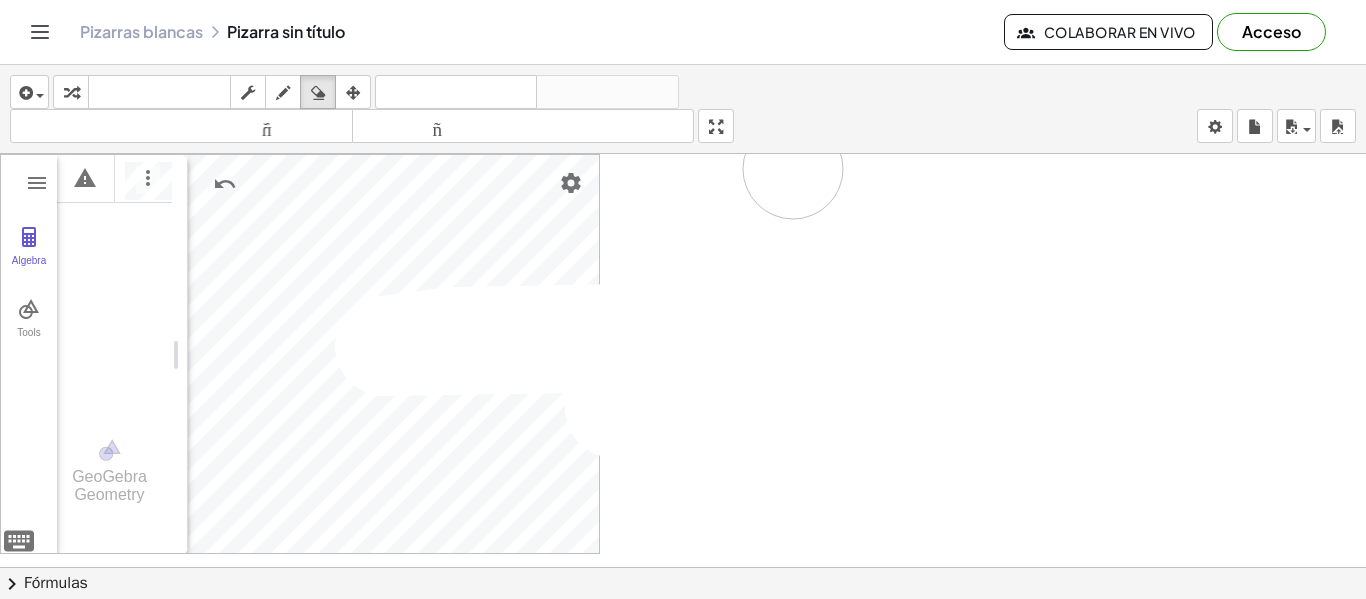 drag, startPoint x: 615, startPoint y: 408, endPoint x: 1096, endPoint y: 235, distance: 511.16534 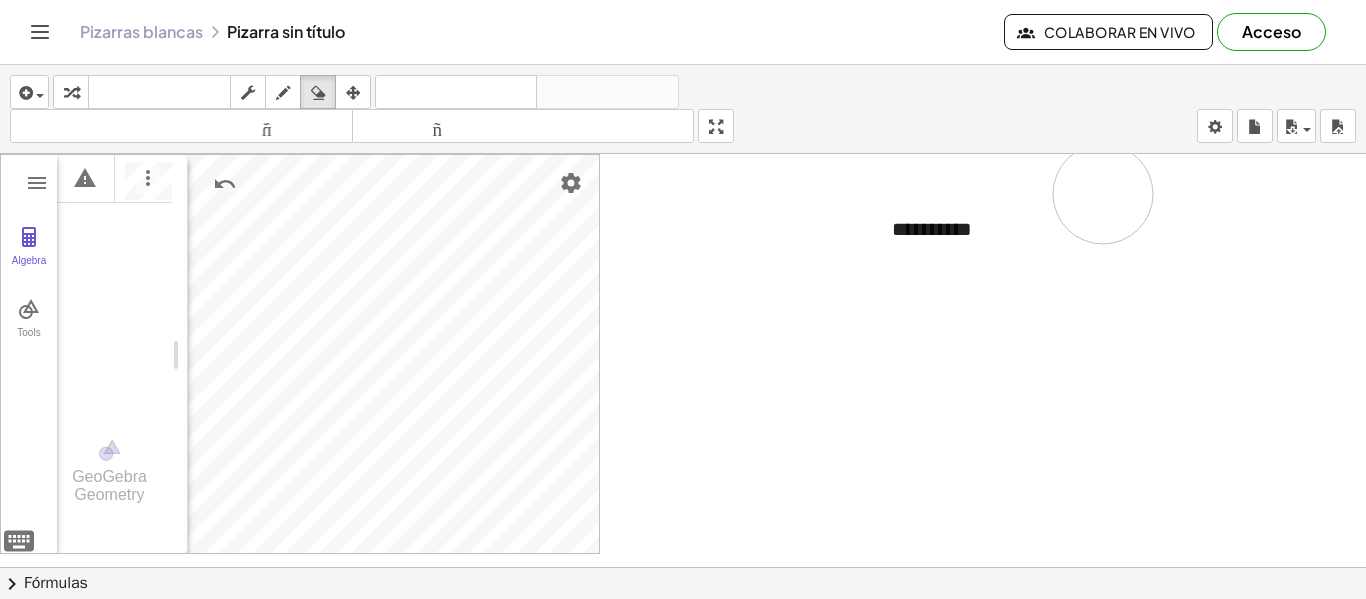 drag, startPoint x: 1100, startPoint y: 173, endPoint x: 1076, endPoint y: 179, distance: 24.738634 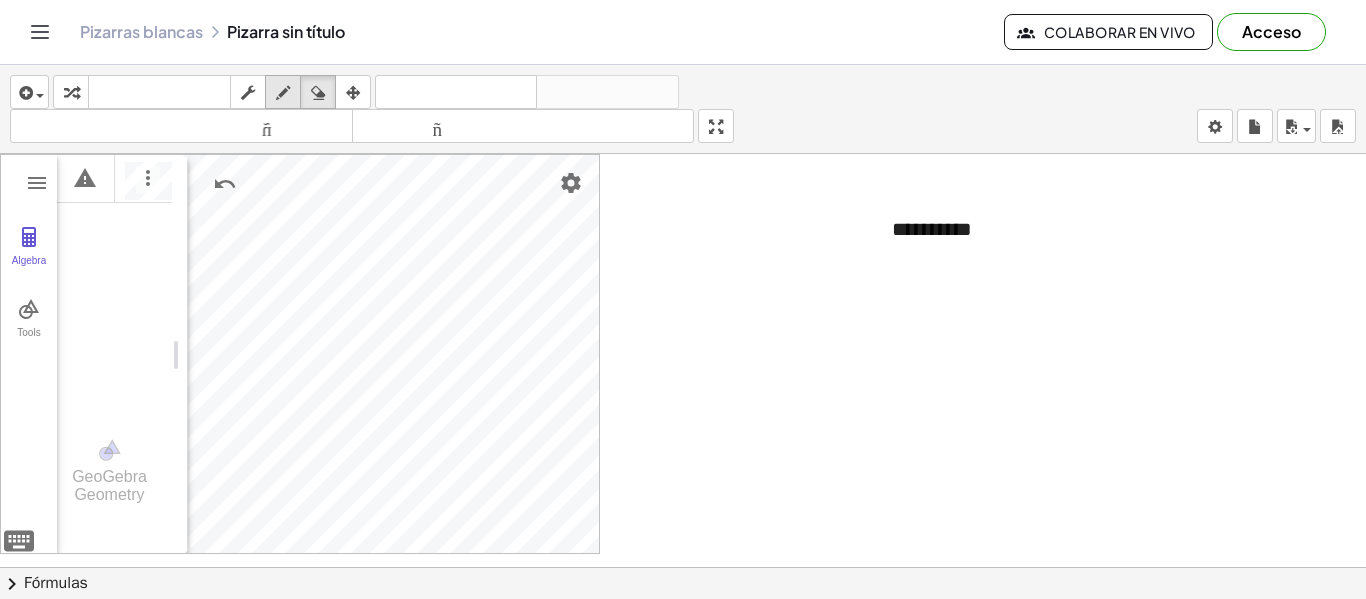 click at bounding box center (283, 92) 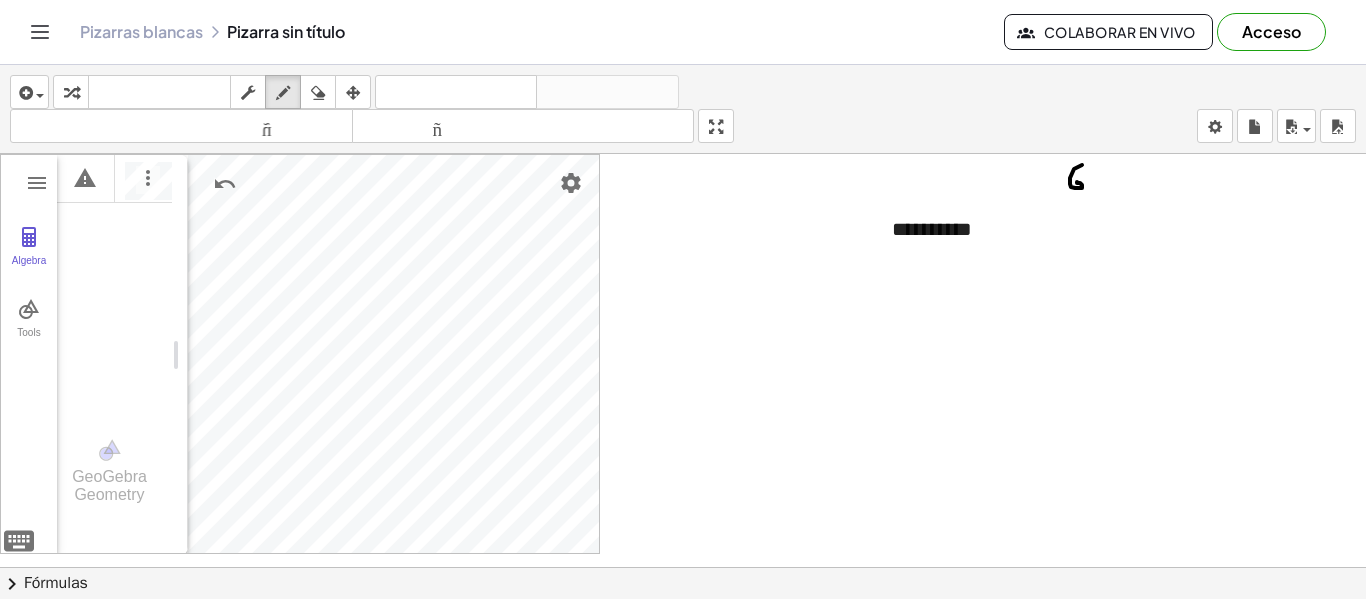click at bounding box center [683, 567] 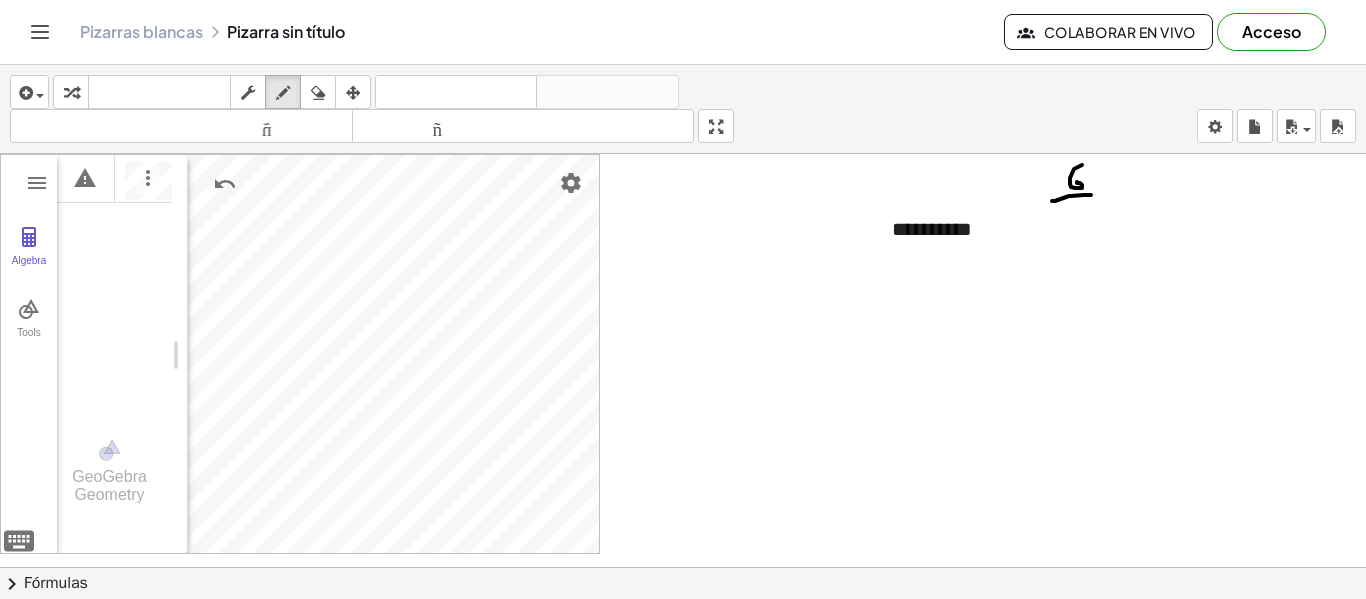 drag, startPoint x: 1069, startPoint y: 196, endPoint x: 1052, endPoint y: 201, distance: 17.720045 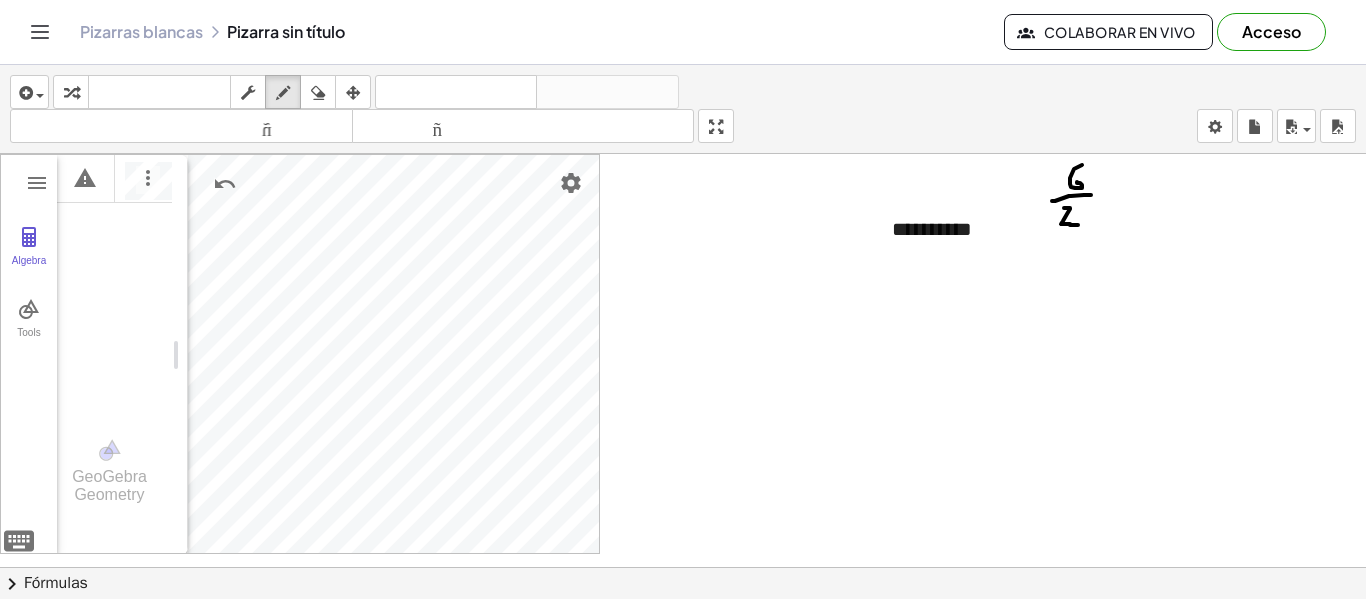 drag, startPoint x: 1064, startPoint y: 208, endPoint x: 1078, endPoint y: 225, distance: 22.022715 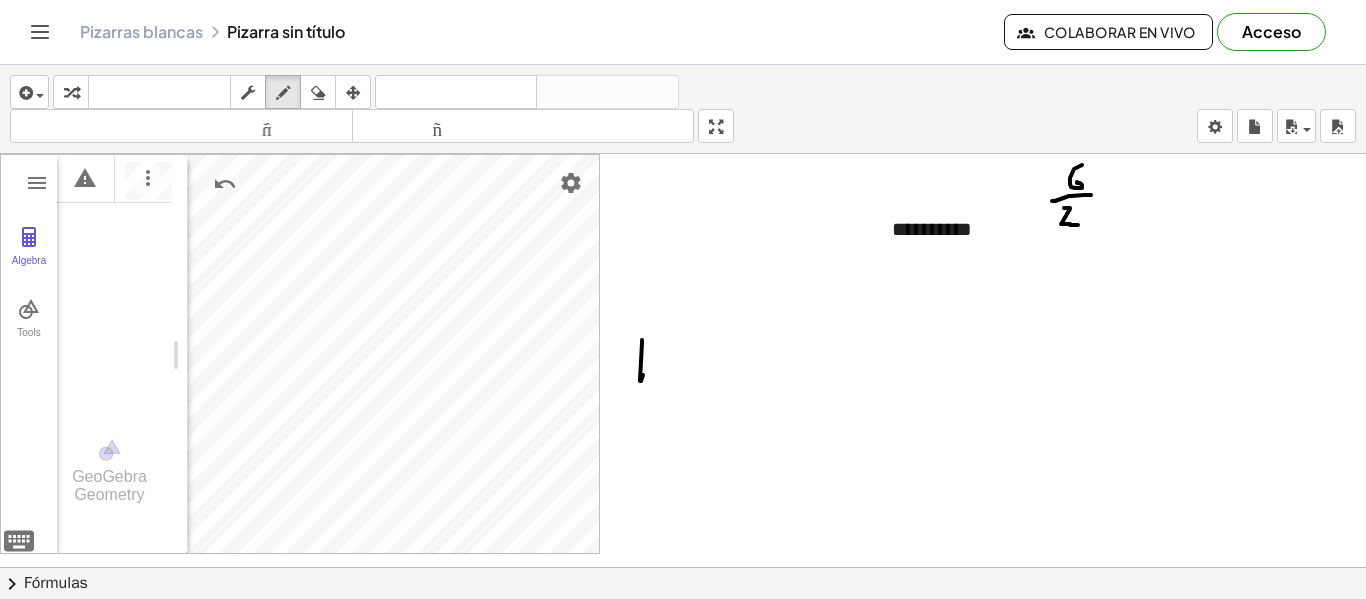 drag, startPoint x: 642, startPoint y: 340, endPoint x: 643, endPoint y: 375, distance: 35.014282 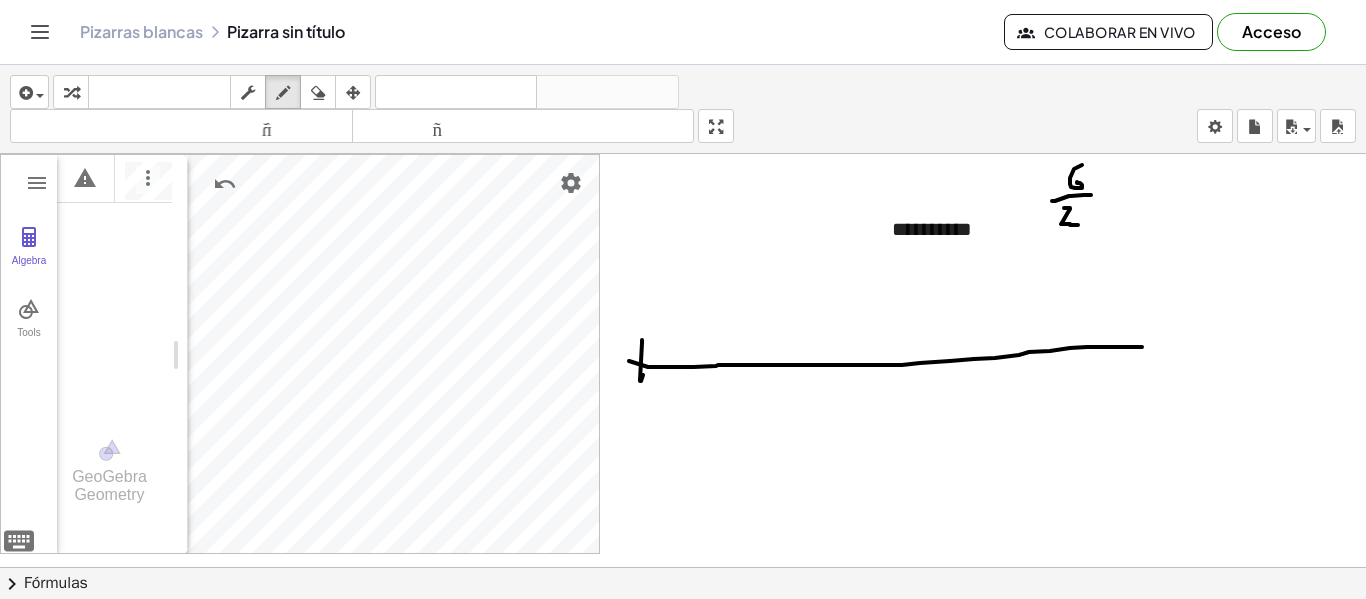 drag, startPoint x: 671, startPoint y: 367, endPoint x: 1169, endPoint y: 346, distance: 498.44257 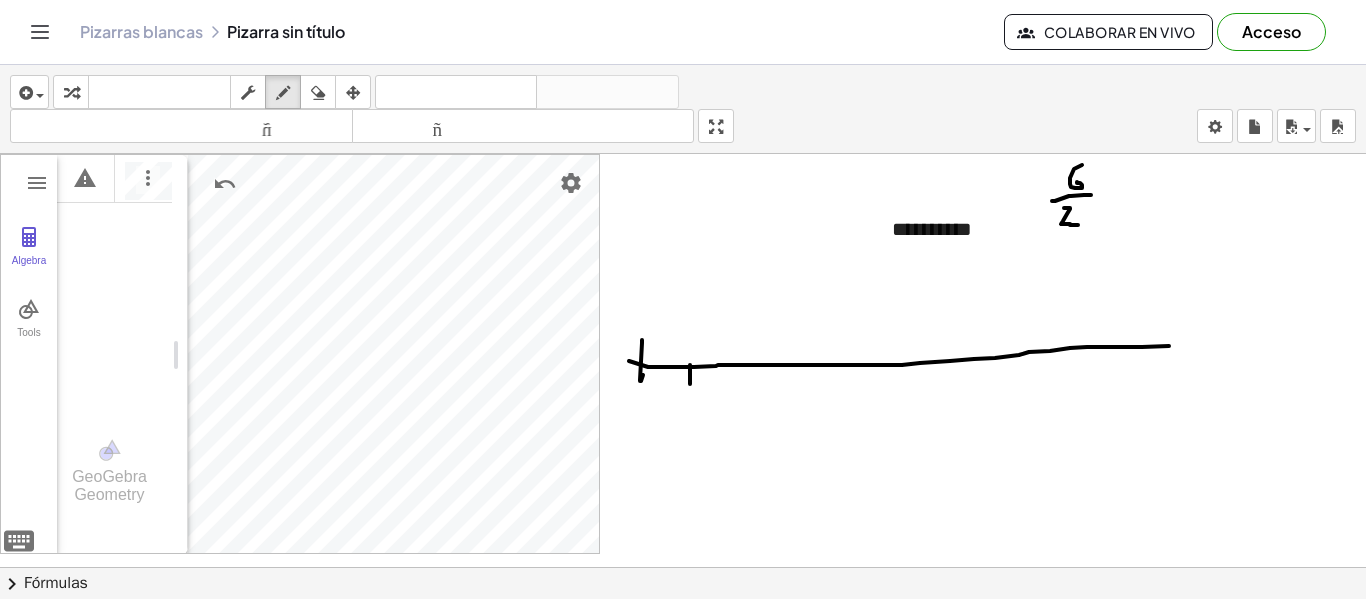 drag, startPoint x: 690, startPoint y: 379, endPoint x: 687, endPoint y: 403, distance: 24.186773 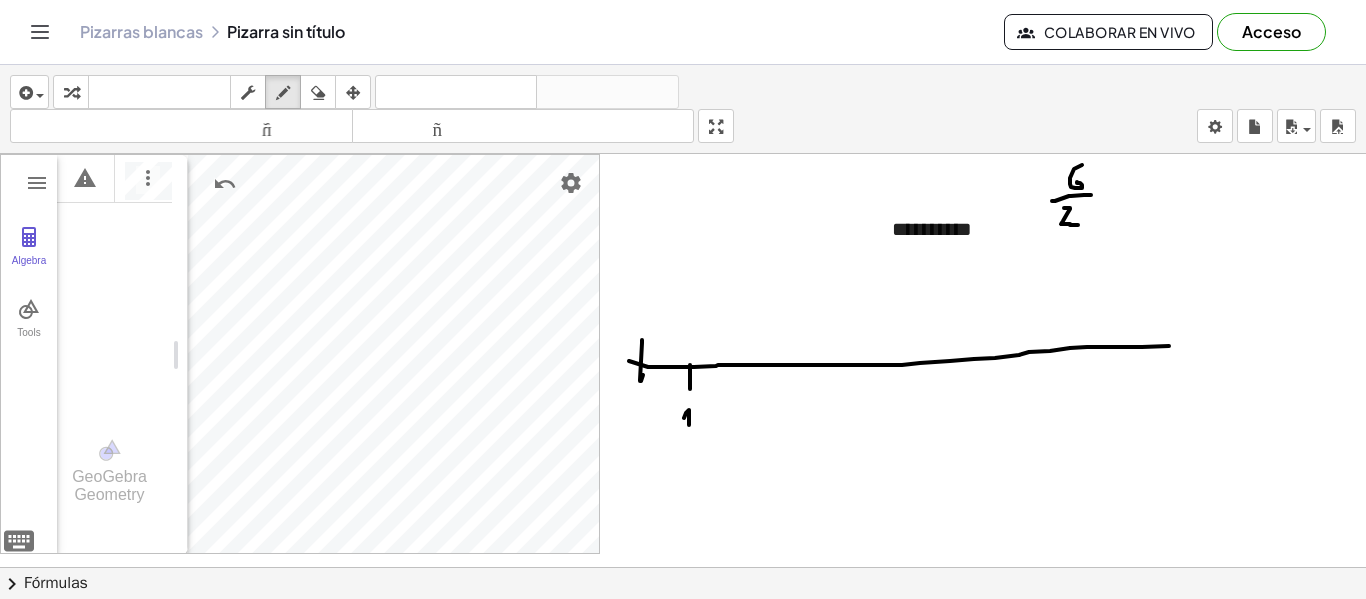 click at bounding box center [683, 567] 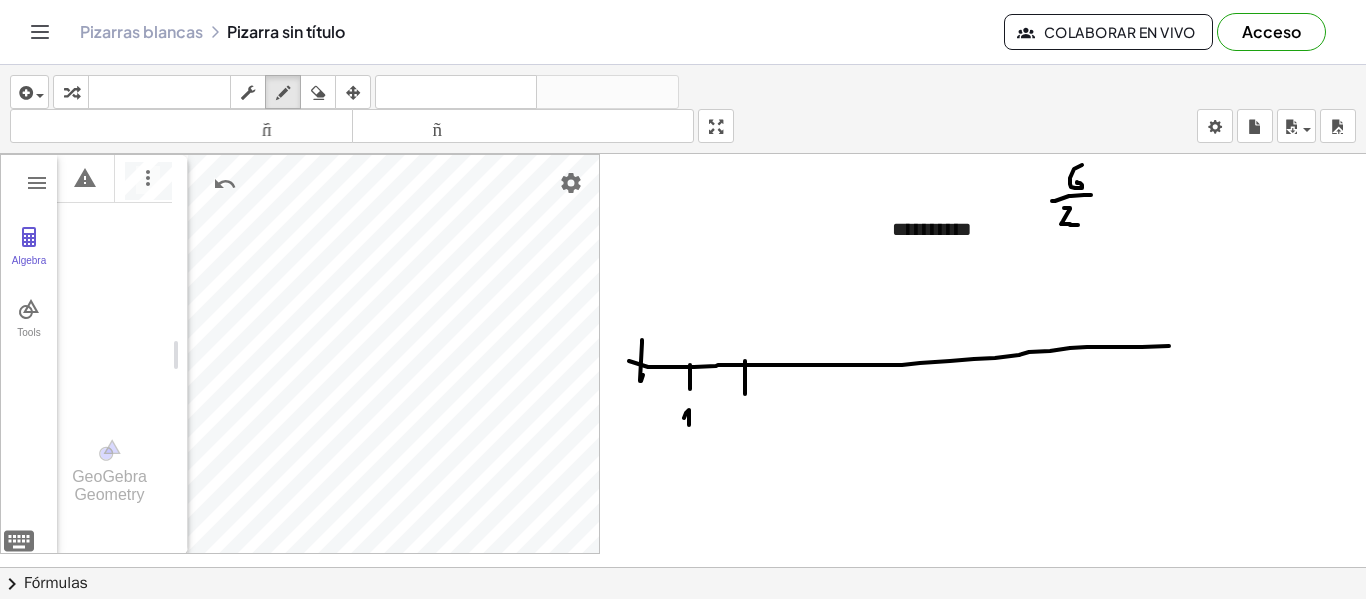 drag, startPoint x: 745, startPoint y: 361, endPoint x: 745, endPoint y: 394, distance: 33 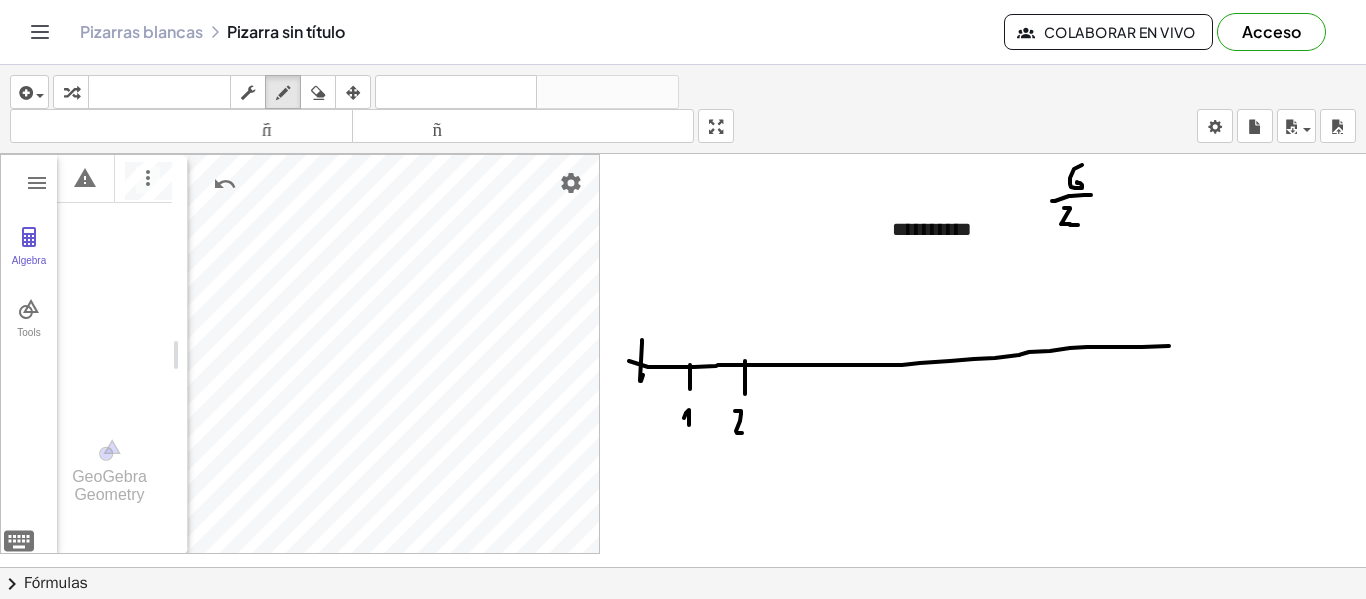 drag, startPoint x: 735, startPoint y: 411, endPoint x: 756, endPoint y: 430, distance: 28.319605 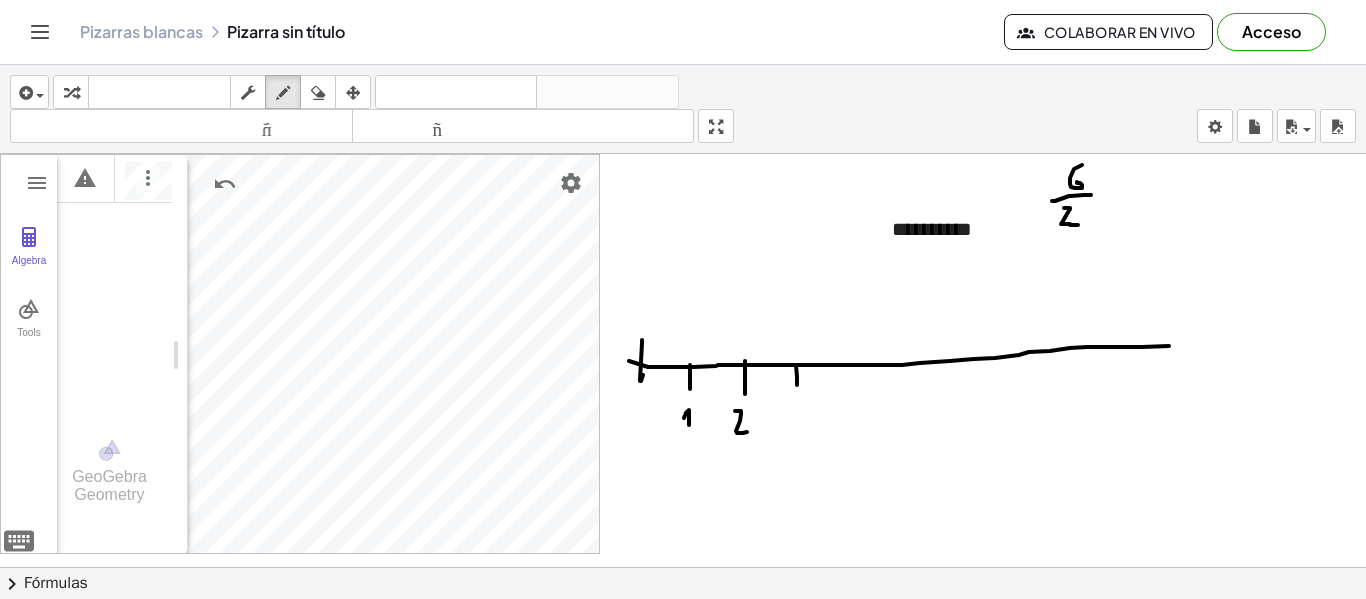 drag, startPoint x: 795, startPoint y: 365, endPoint x: 793, endPoint y: 402, distance: 37.054016 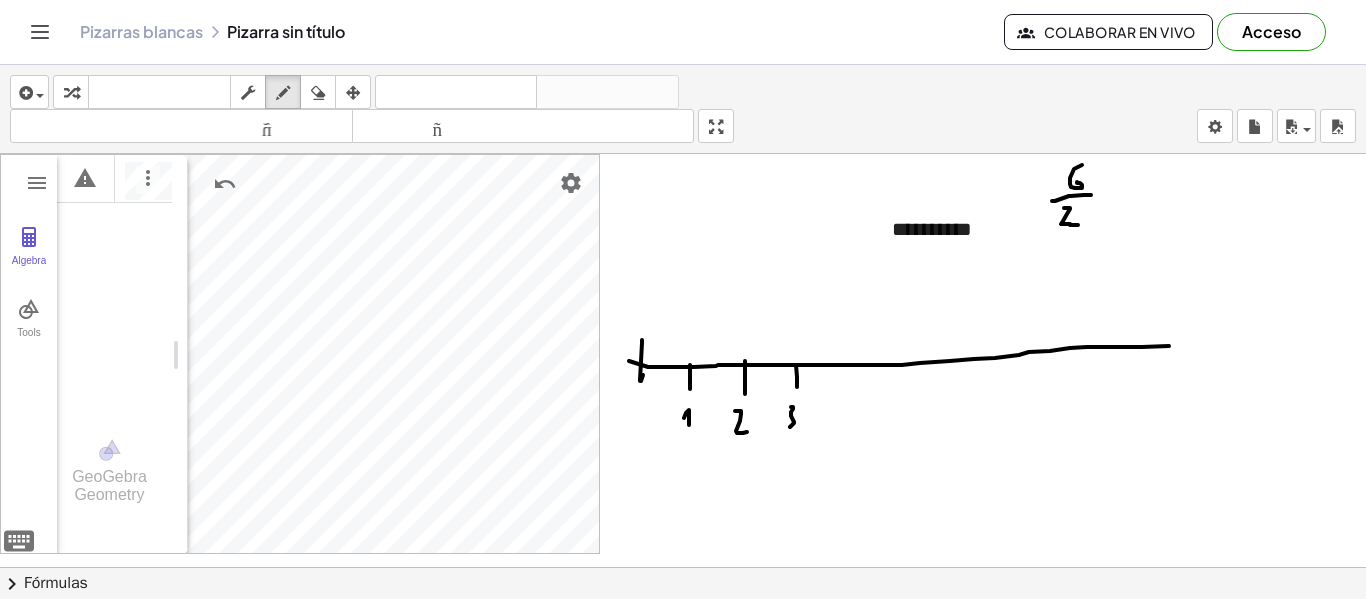 drag, startPoint x: 791, startPoint y: 407, endPoint x: 786, endPoint y: 430, distance: 23.537205 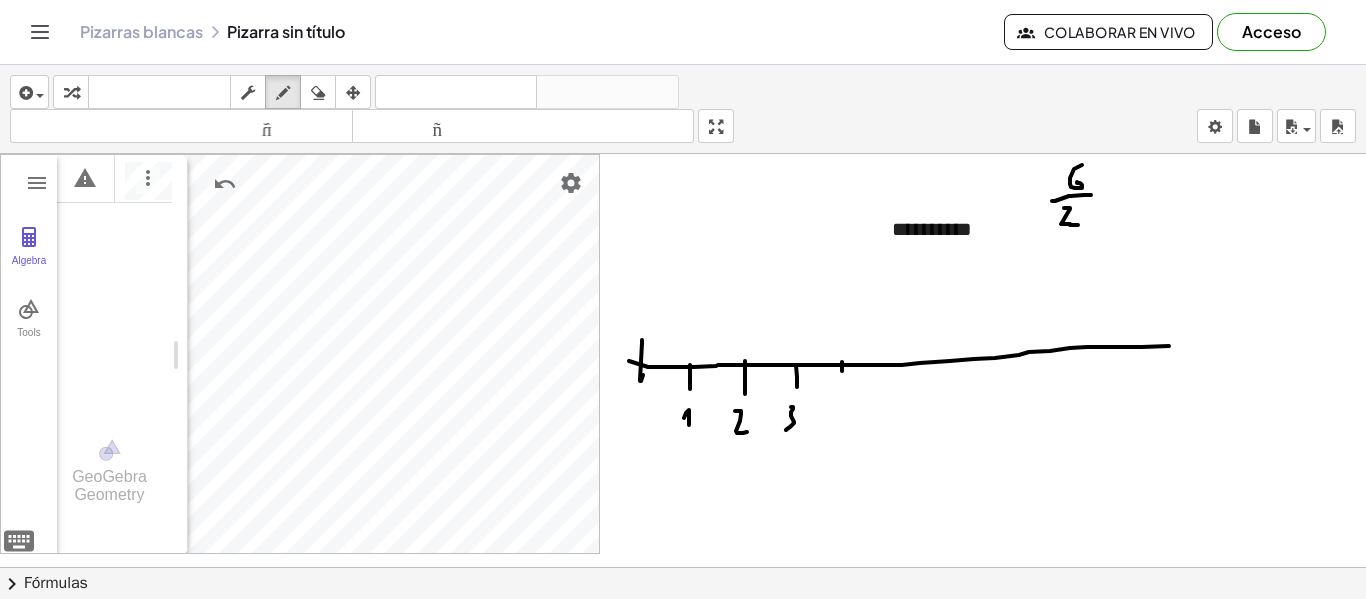 drag, startPoint x: 842, startPoint y: 362, endPoint x: 842, endPoint y: 380, distance: 18 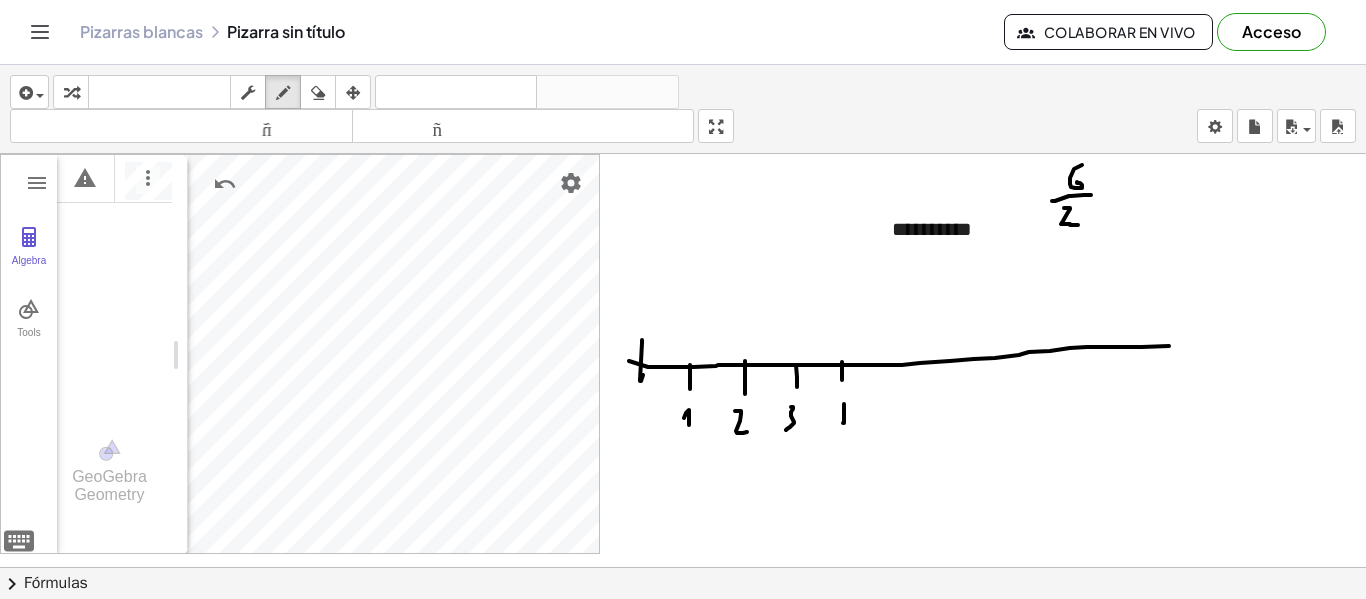 click at bounding box center [683, 567] 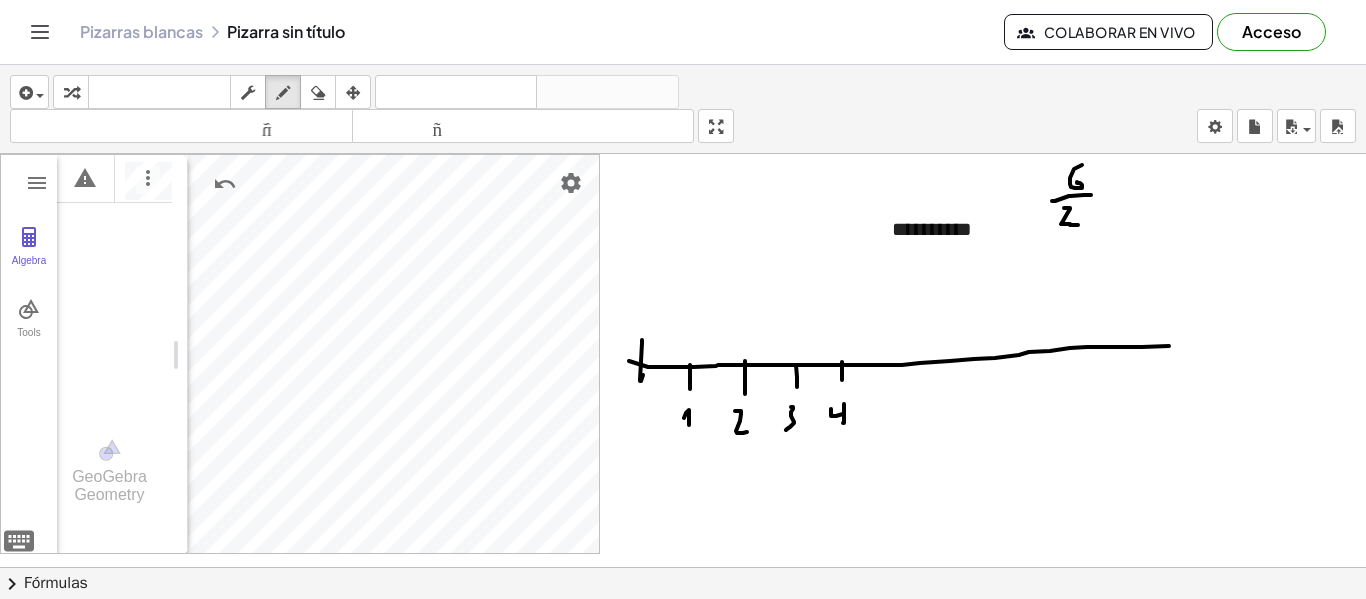 drag, startPoint x: 843, startPoint y: 414, endPoint x: 831, endPoint y: 409, distance: 13 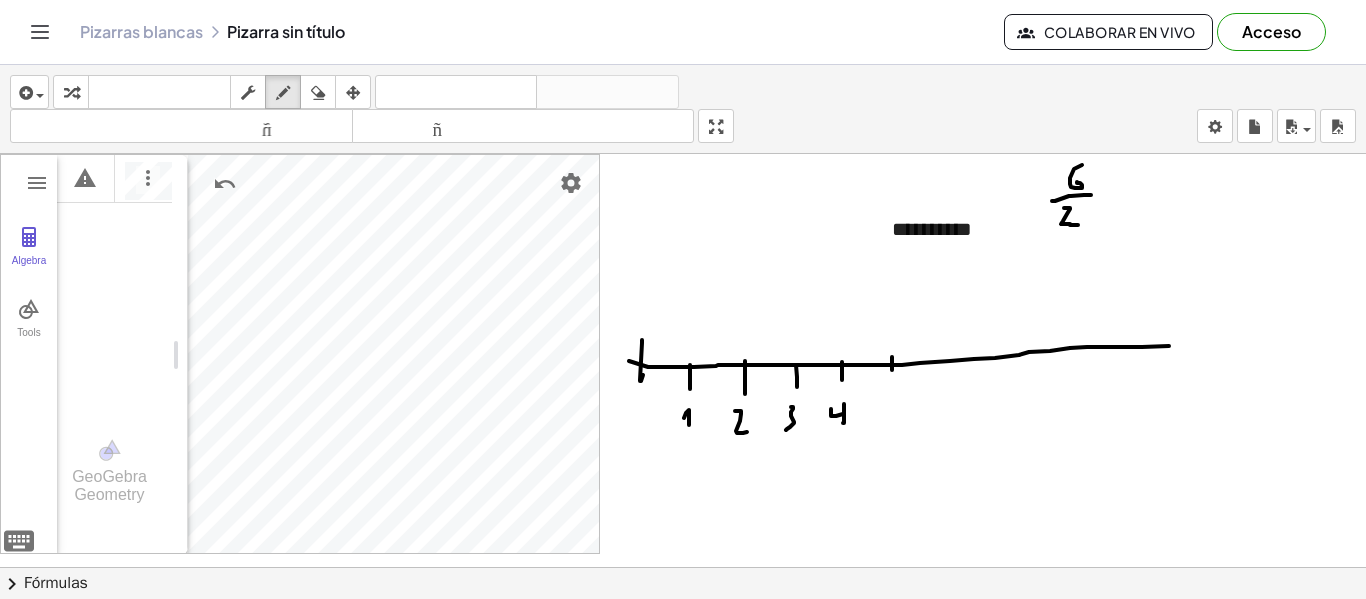drag, startPoint x: 892, startPoint y: 357, endPoint x: 892, endPoint y: 375, distance: 18 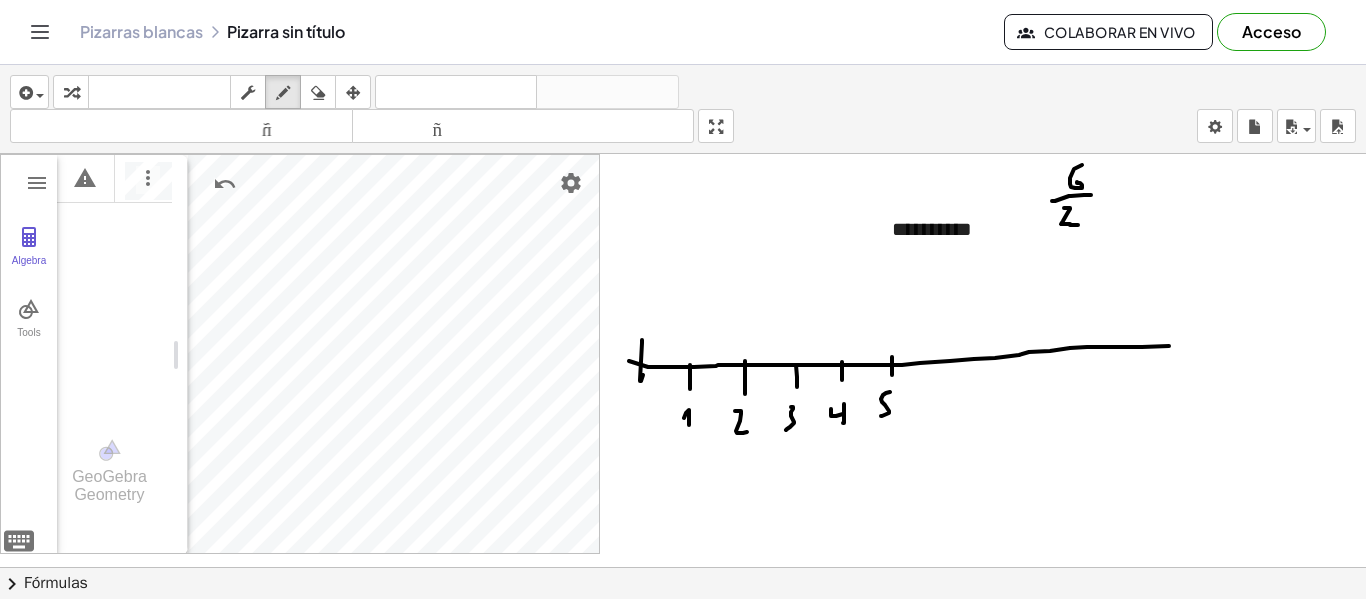 drag, startPoint x: 890, startPoint y: 392, endPoint x: 885, endPoint y: 417, distance: 25.495098 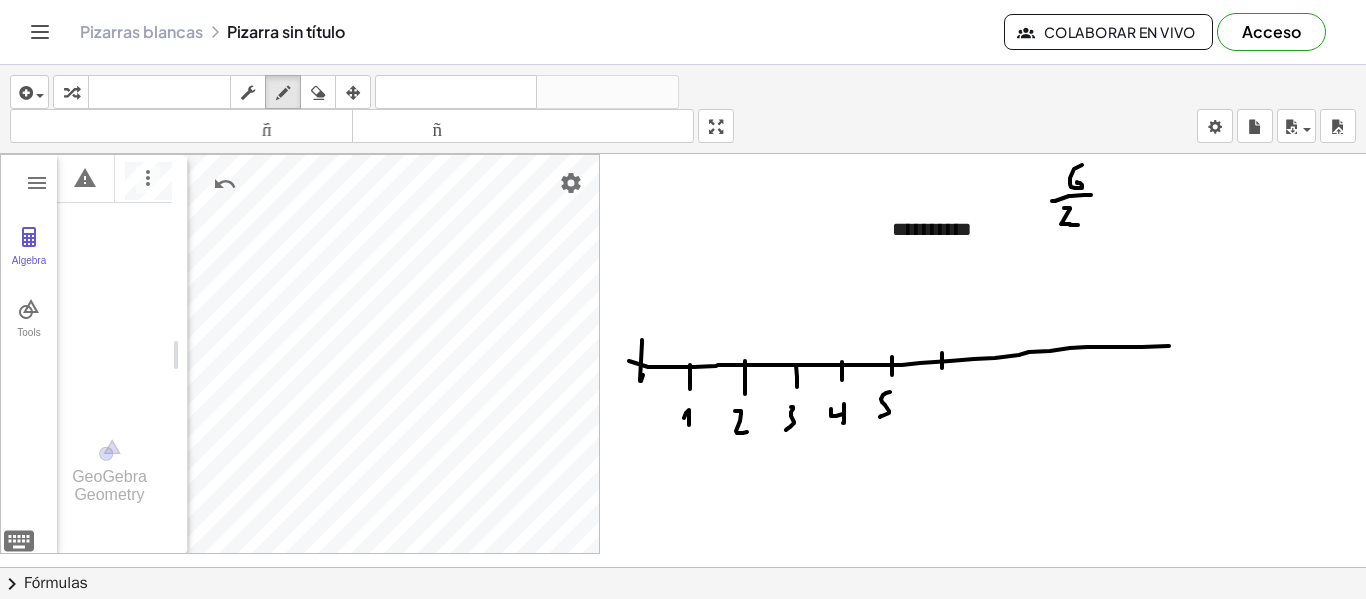 drag, startPoint x: 942, startPoint y: 353, endPoint x: 942, endPoint y: 372, distance: 19 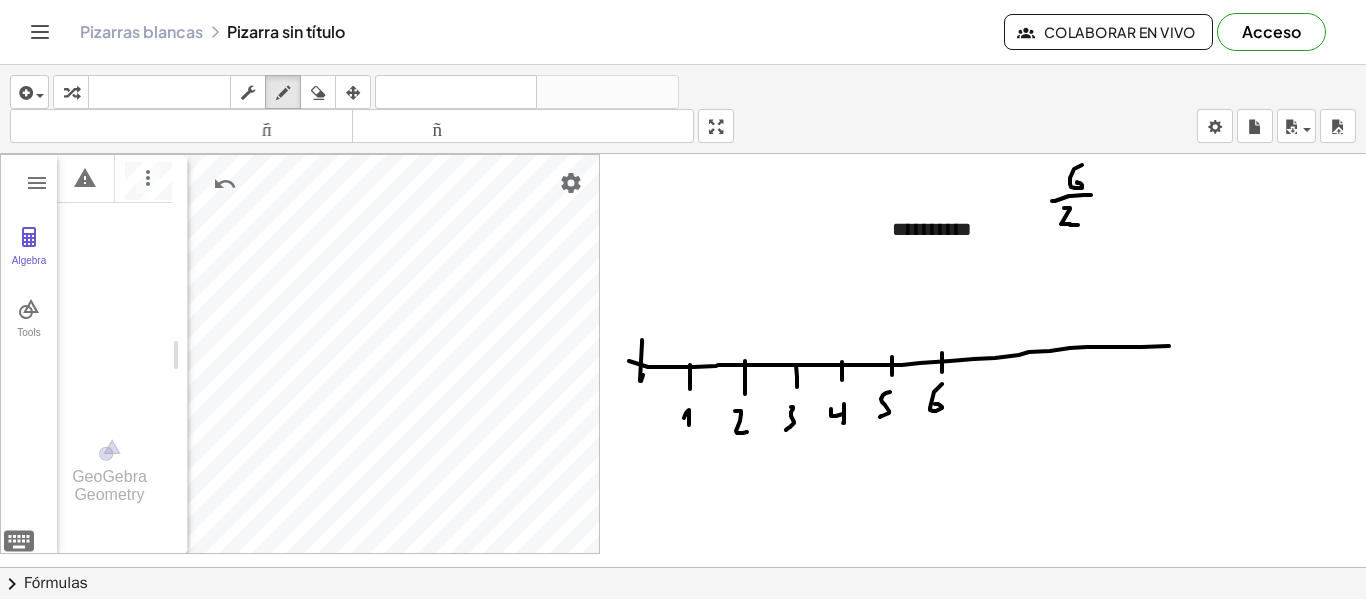 drag, startPoint x: 942, startPoint y: 384, endPoint x: 935, endPoint y: 404, distance: 21.189621 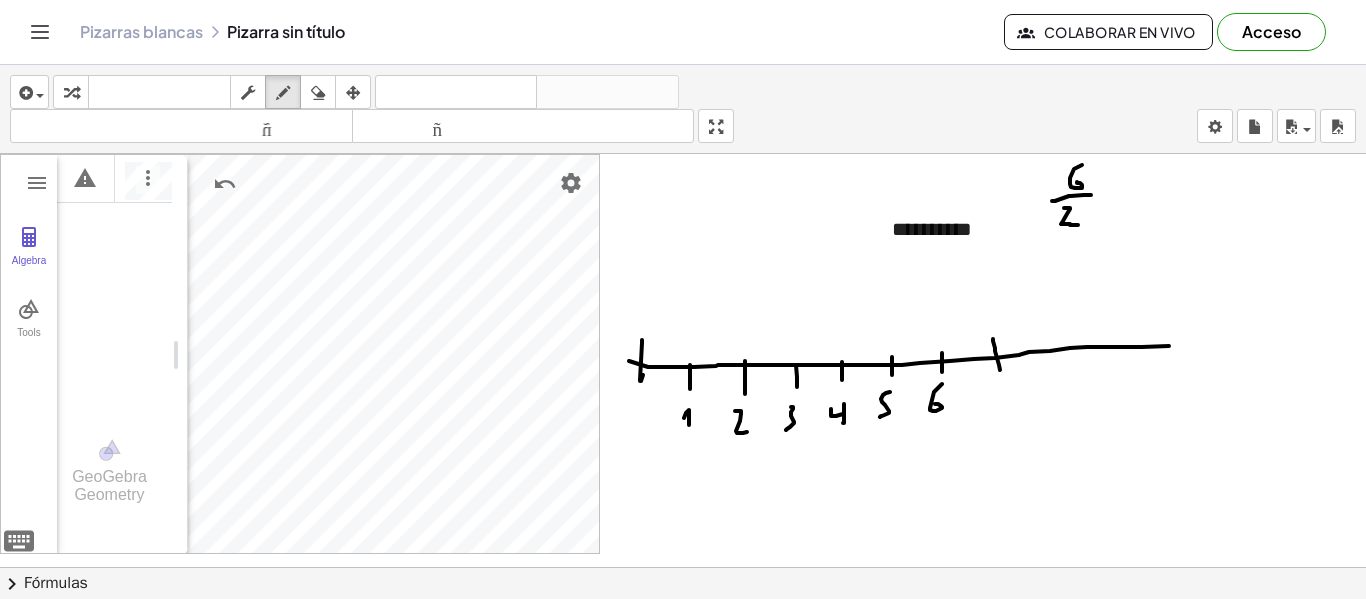 drag, startPoint x: 993, startPoint y: 339, endPoint x: 992, endPoint y: 391, distance: 52.009613 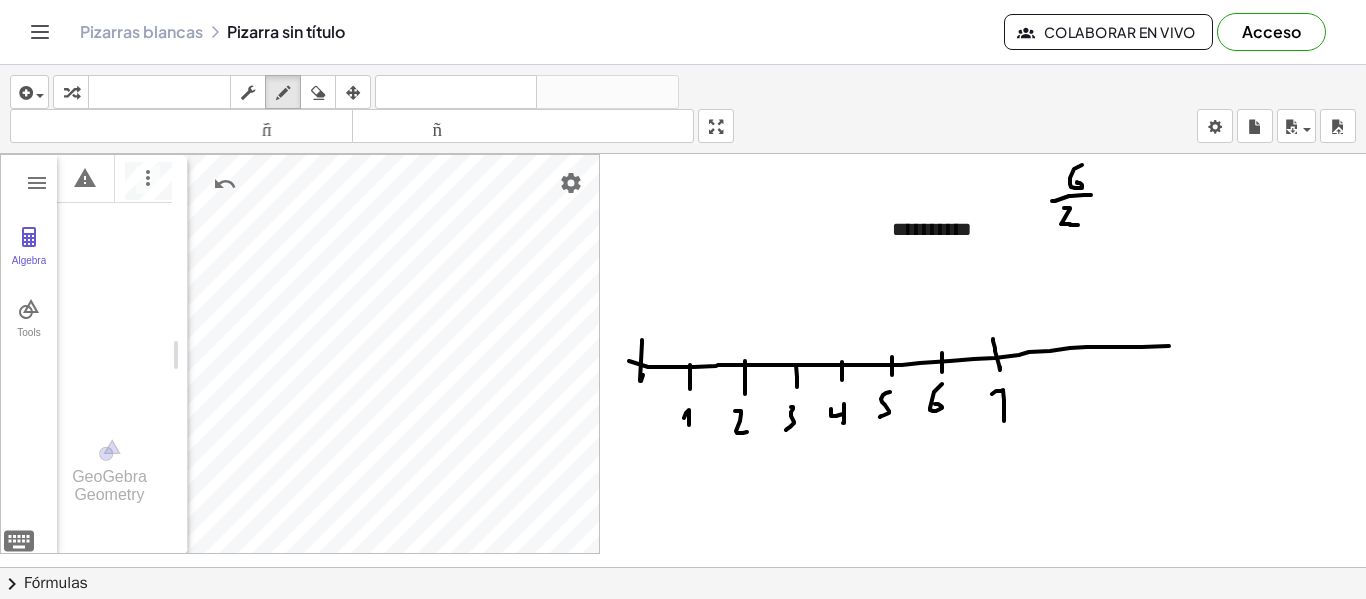 drag, startPoint x: 992, startPoint y: 394, endPoint x: 1004, endPoint y: 421, distance: 29.546574 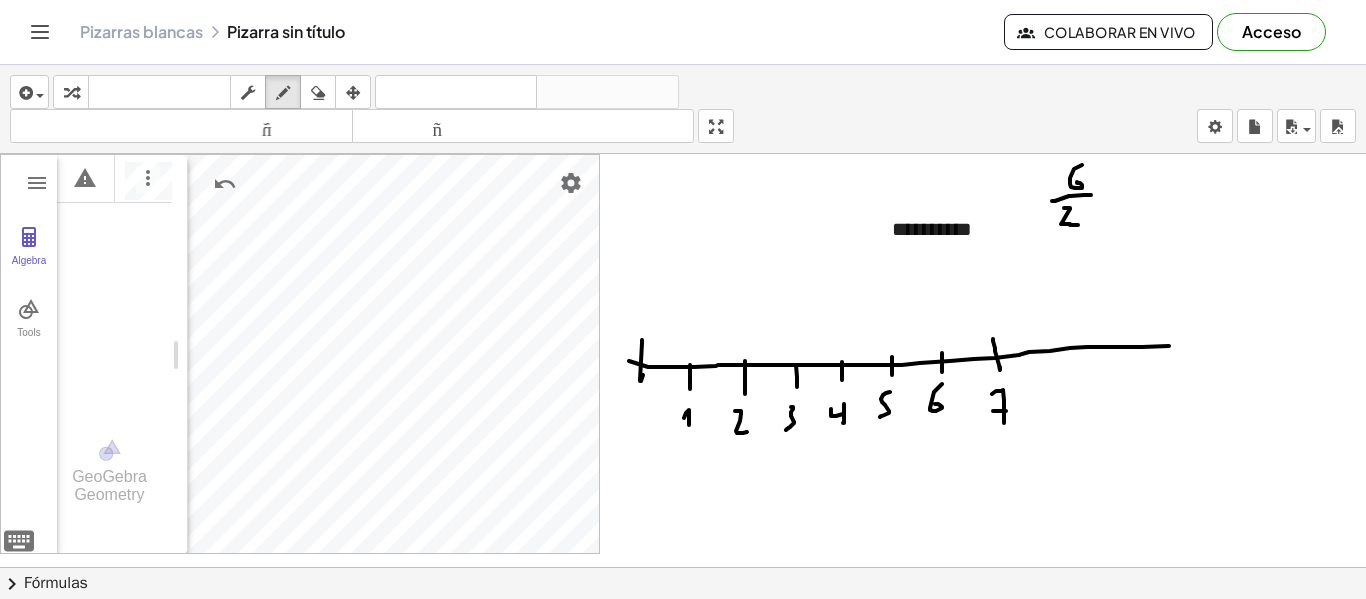 drag, startPoint x: 993, startPoint y: 411, endPoint x: 1037, endPoint y: 360, distance: 67.357254 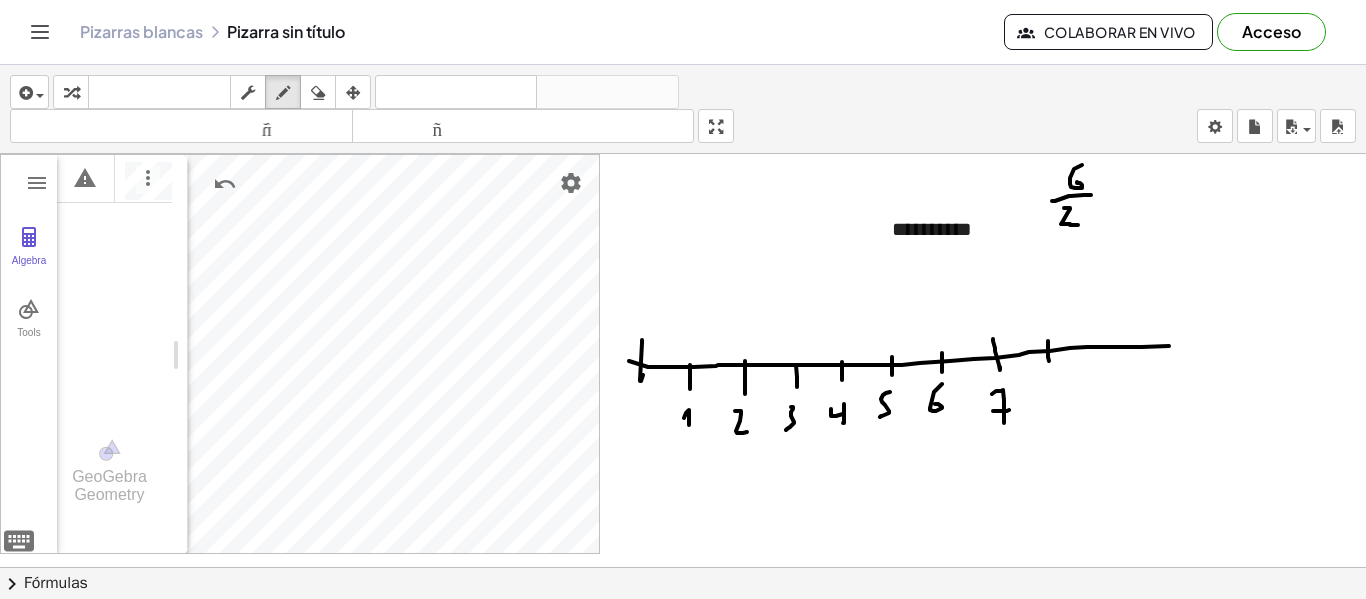 click at bounding box center (683, 567) 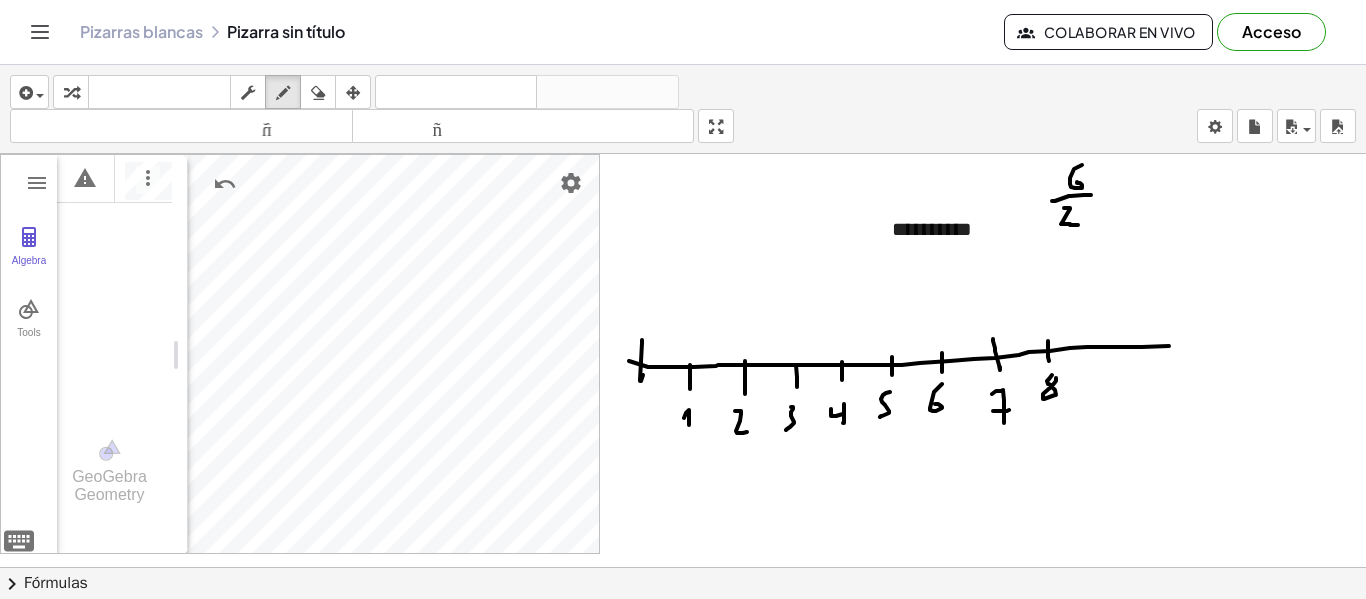 click at bounding box center [683, 567] 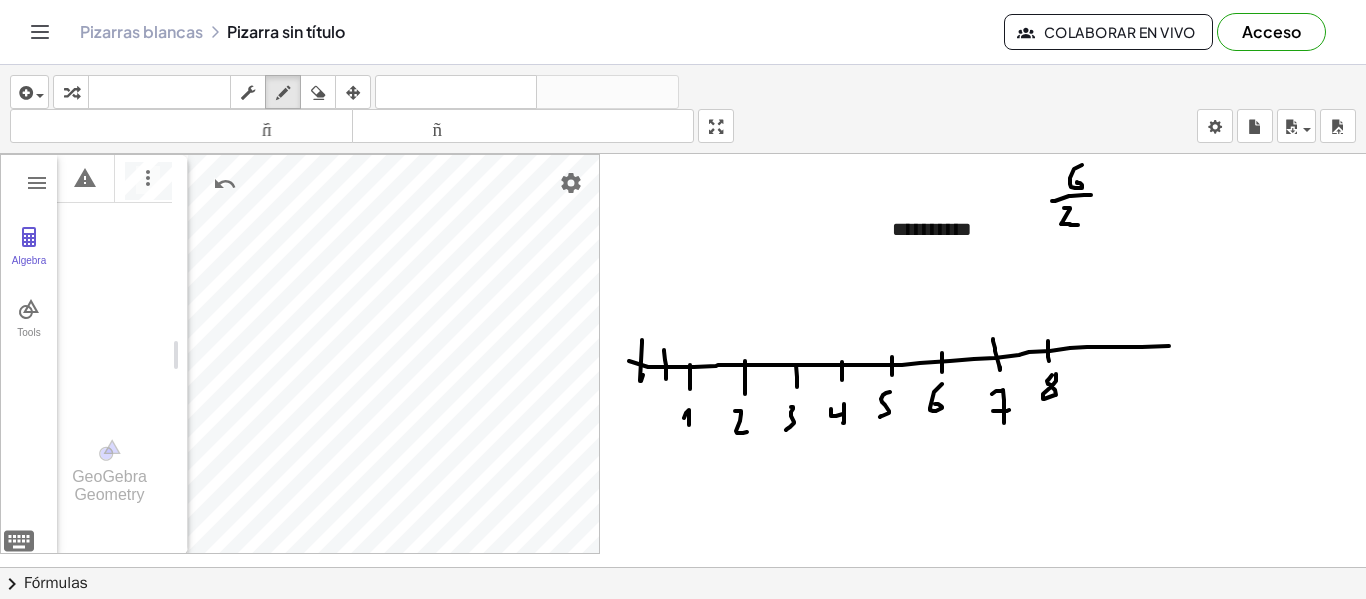 drag, startPoint x: 664, startPoint y: 350, endPoint x: 666, endPoint y: 379, distance: 29.068884 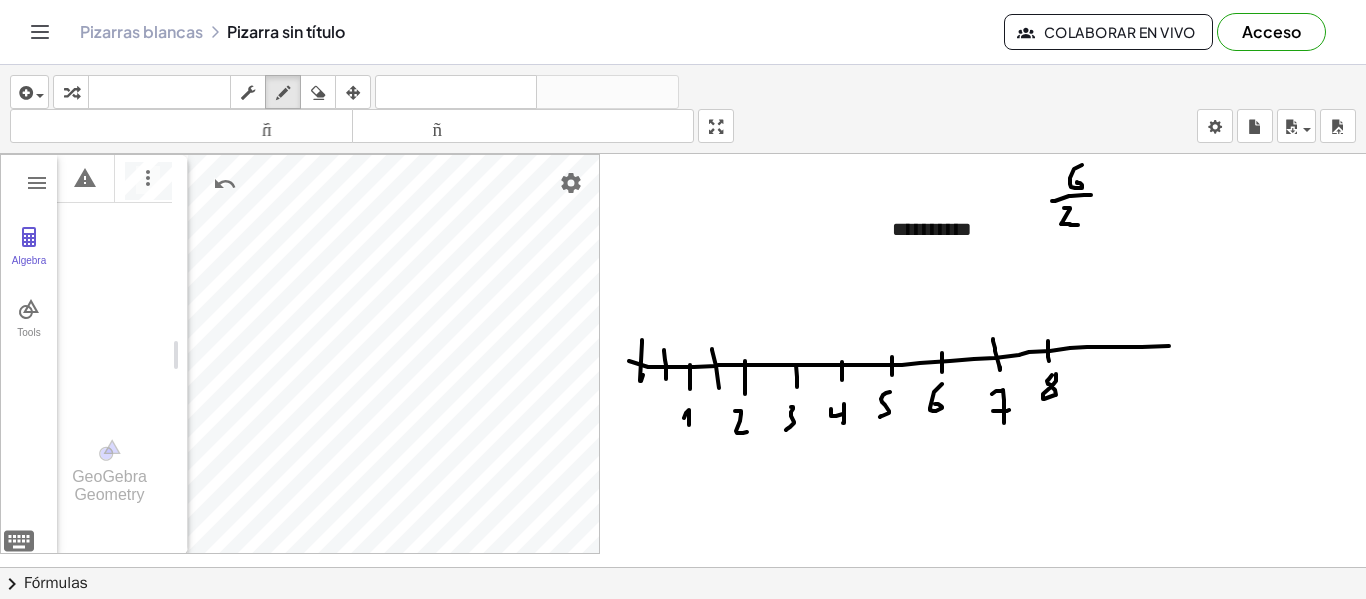 drag, startPoint x: 712, startPoint y: 349, endPoint x: 719, endPoint y: 388, distance: 39.623226 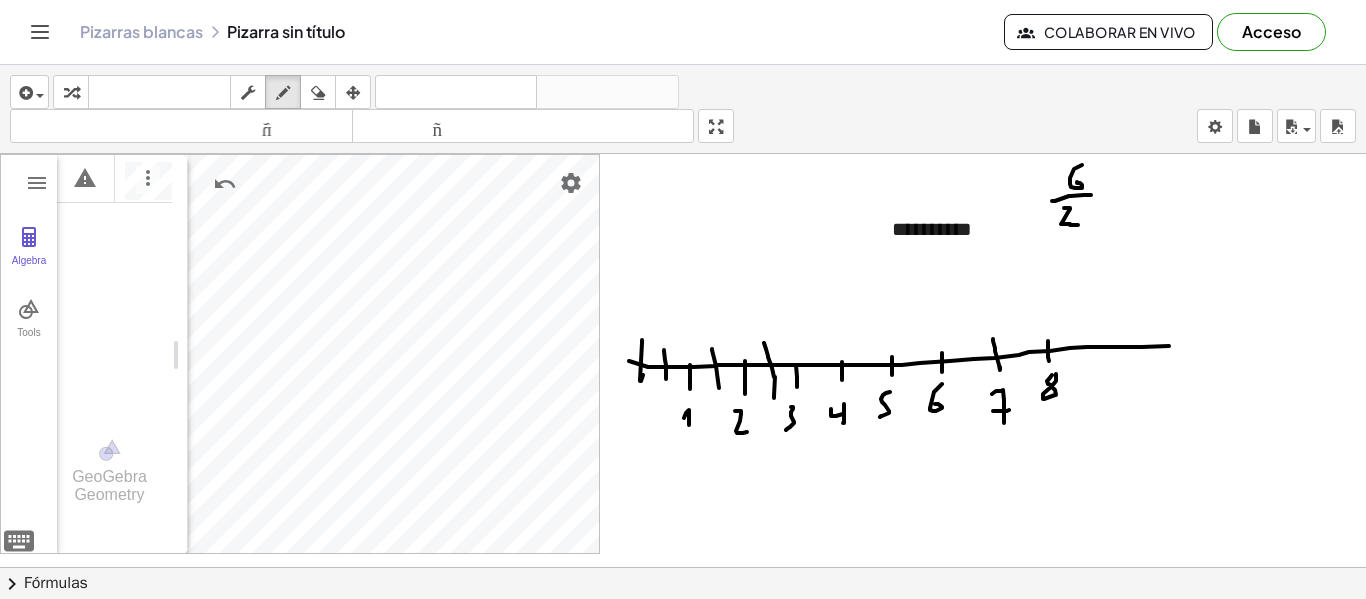 drag, startPoint x: 764, startPoint y: 343, endPoint x: 774, endPoint y: 396, distance: 53.935146 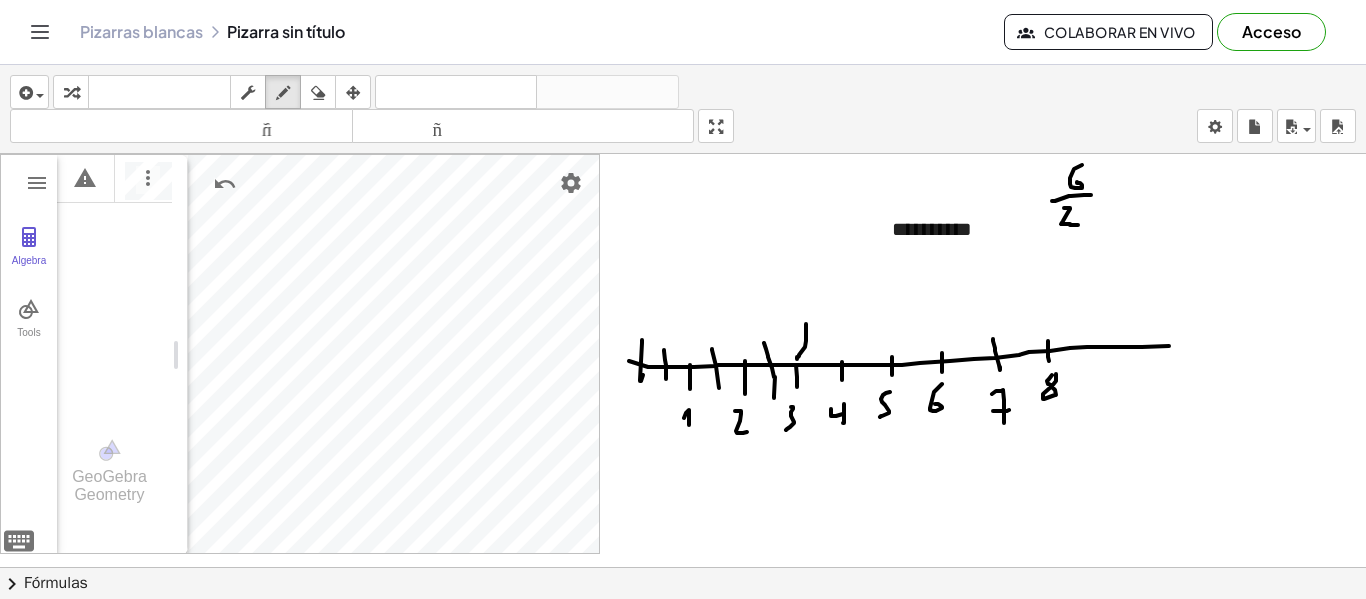 drag, startPoint x: 806, startPoint y: 324, endPoint x: 797, endPoint y: 359, distance: 36.138622 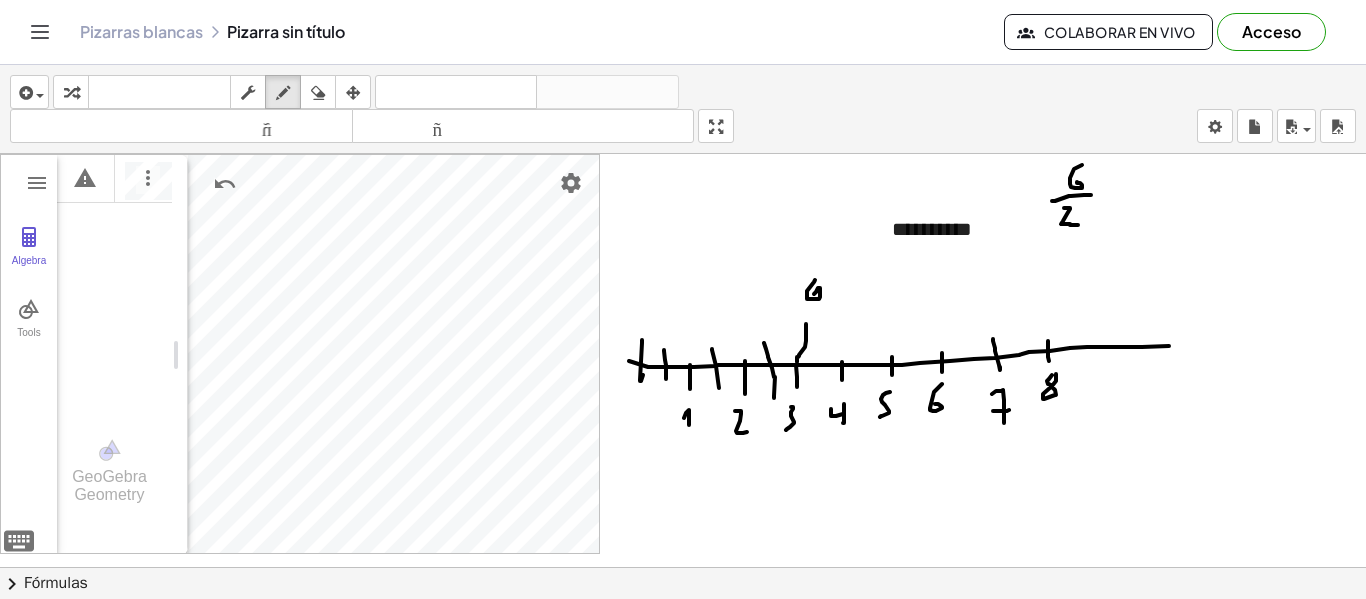 click at bounding box center (683, 567) 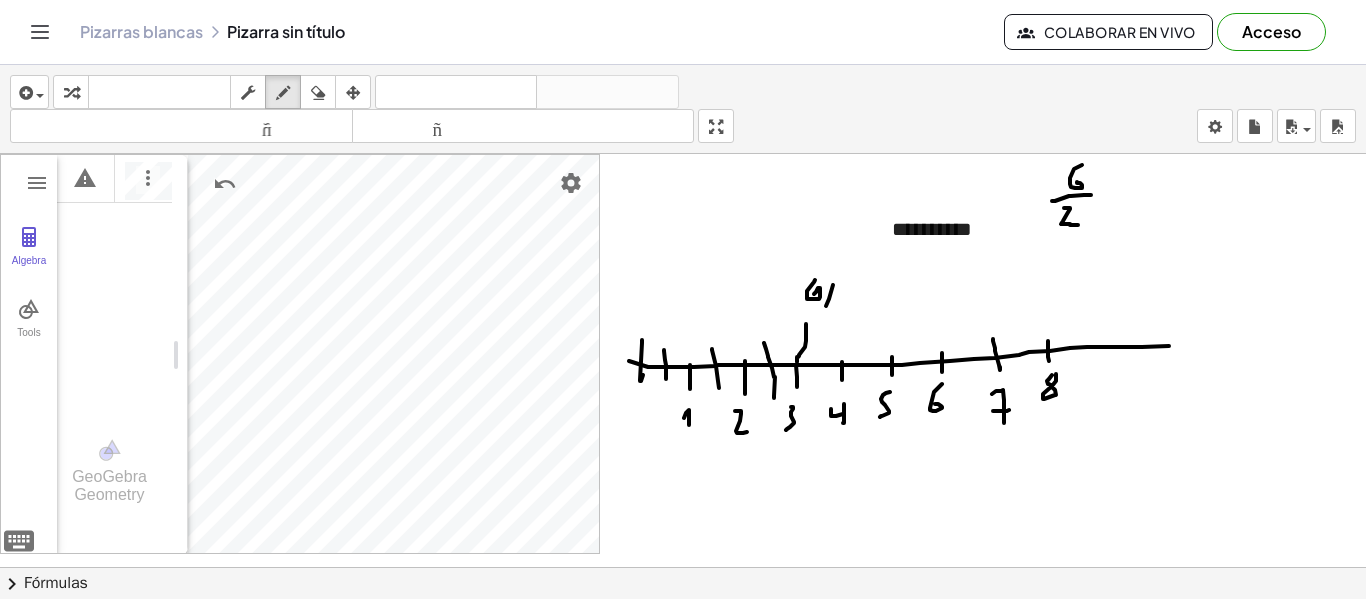 click at bounding box center [683, 567] 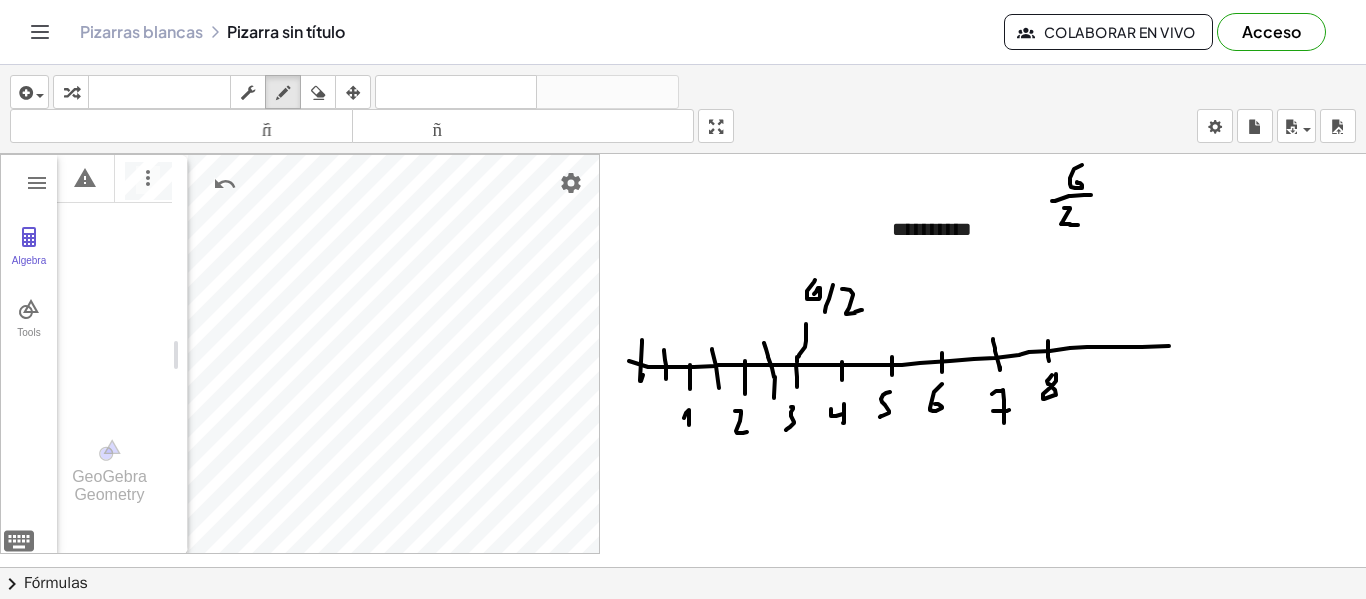 drag, startPoint x: 842, startPoint y: 289, endPoint x: 862, endPoint y: 310, distance: 29 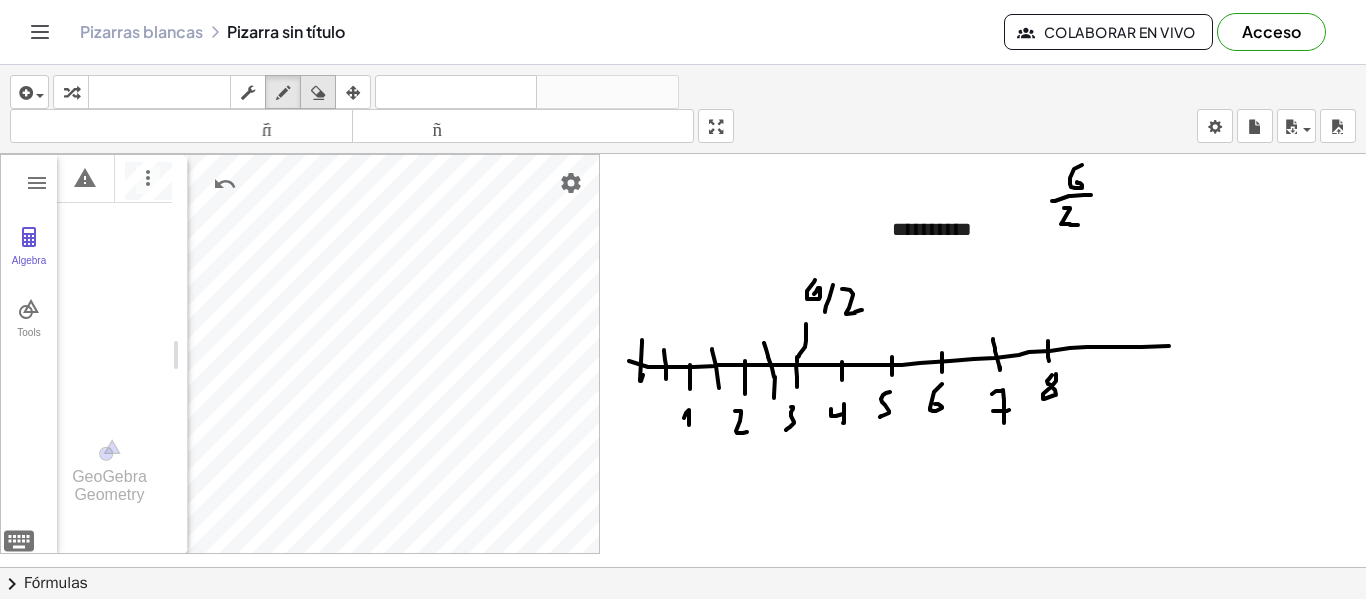 click at bounding box center (318, 93) 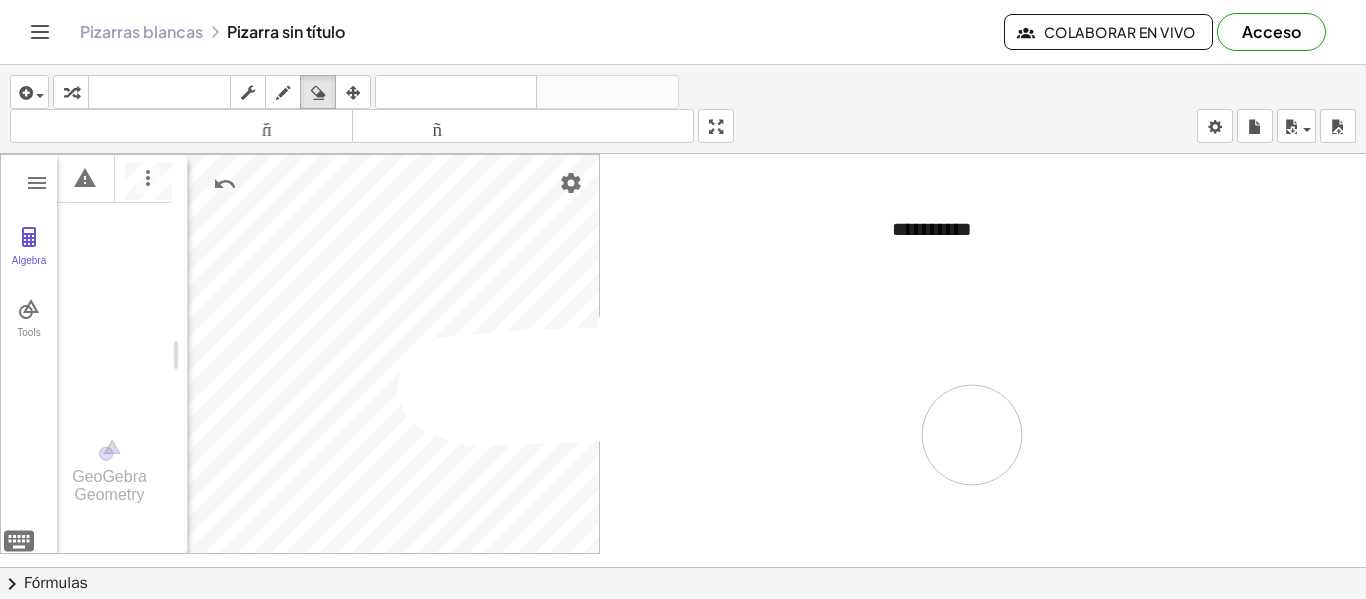 drag, startPoint x: 845, startPoint y: 301, endPoint x: 972, endPoint y: 435, distance: 184.62123 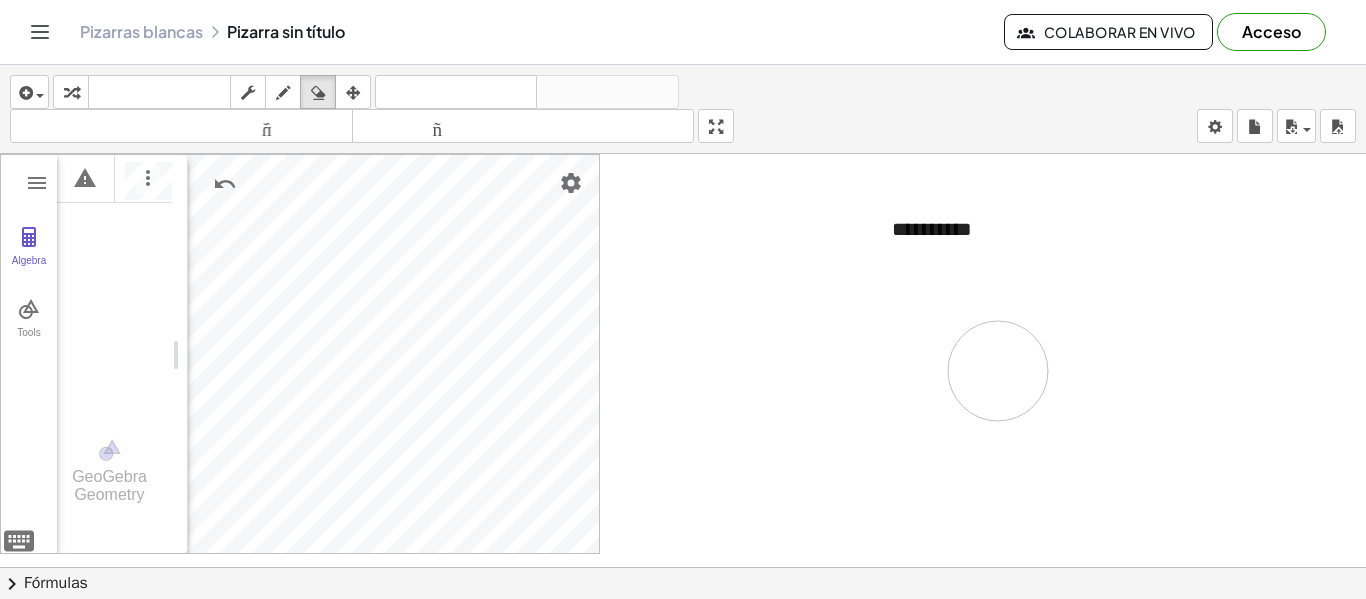 drag, startPoint x: 711, startPoint y: 379, endPoint x: 696, endPoint y: 237, distance: 142.79005 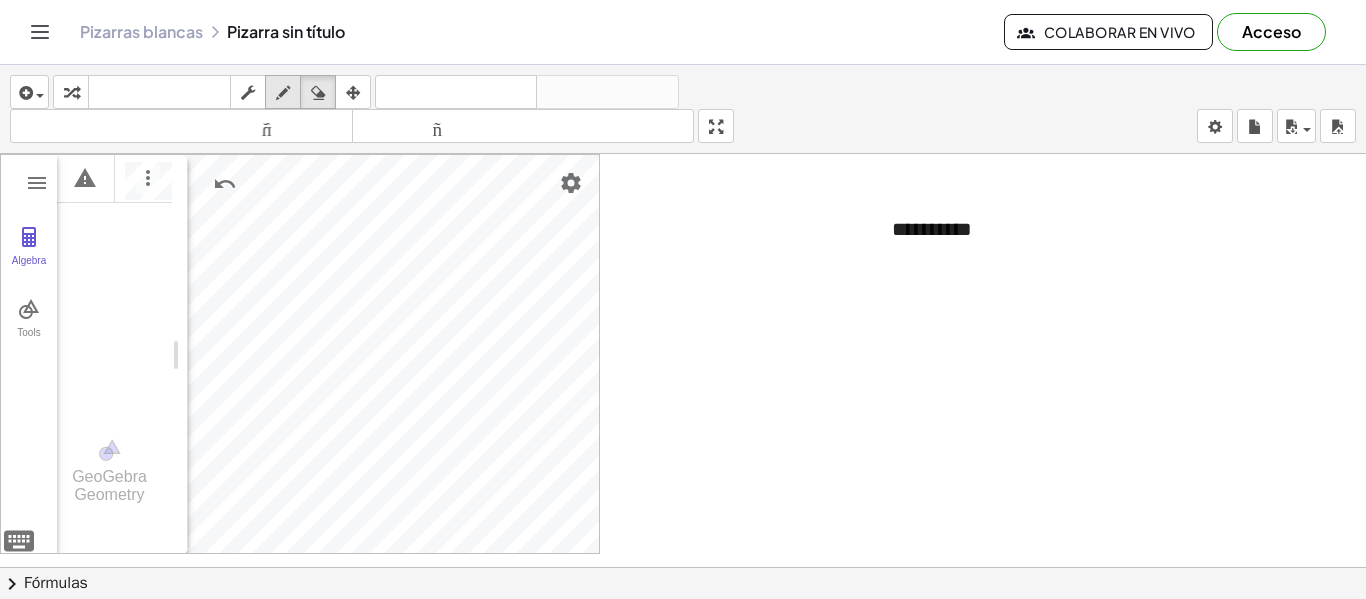click at bounding box center (283, 93) 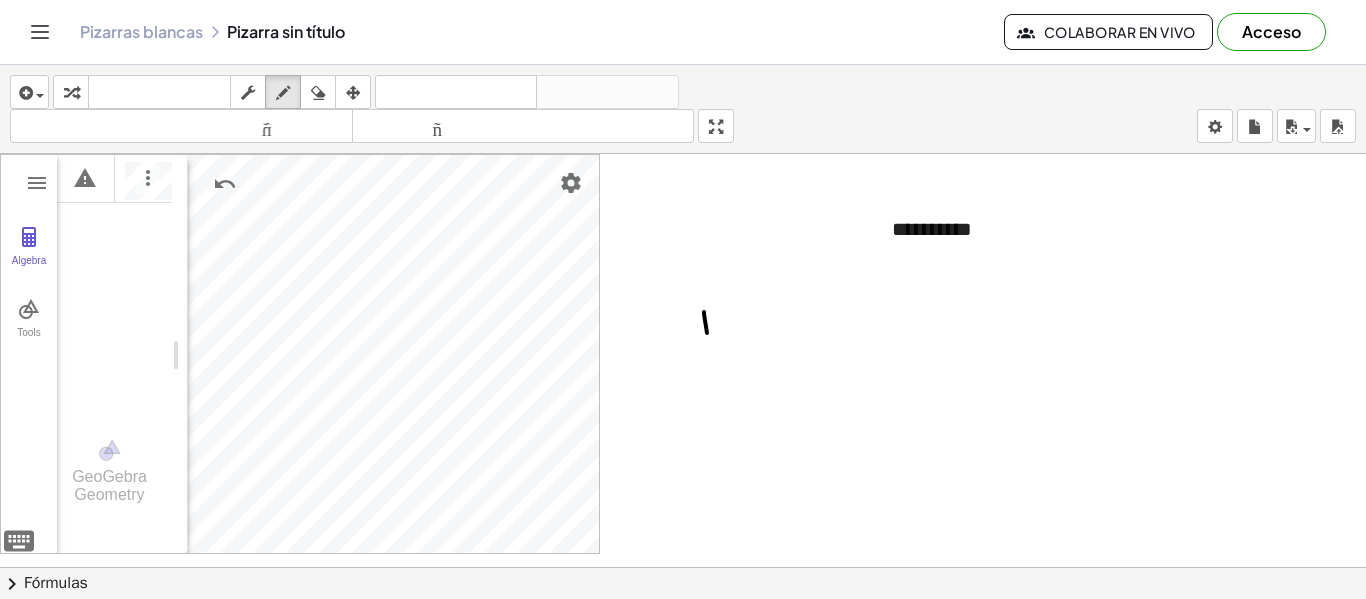drag, startPoint x: 704, startPoint y: 312, endPoint x: 708, endPoint y: 324, distance: 12.649111 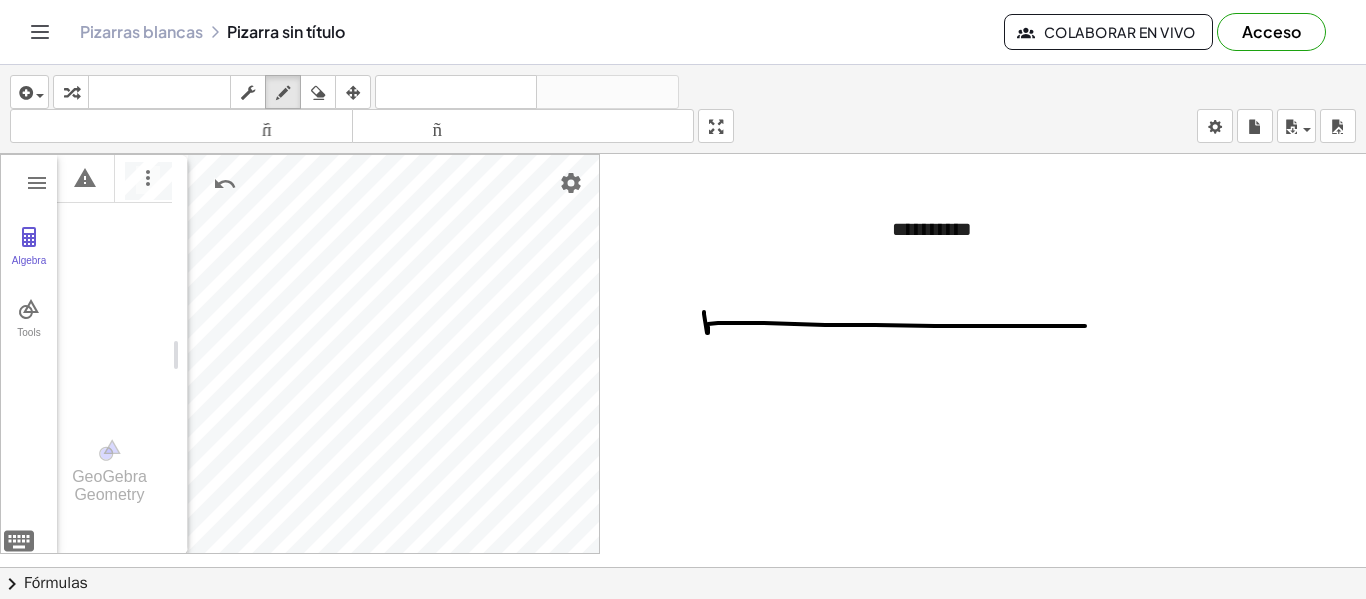 drag, startPoint x: 708, startPoint y: 324, endPoint x: 983, endPoint y: 316, distance: 275.11633 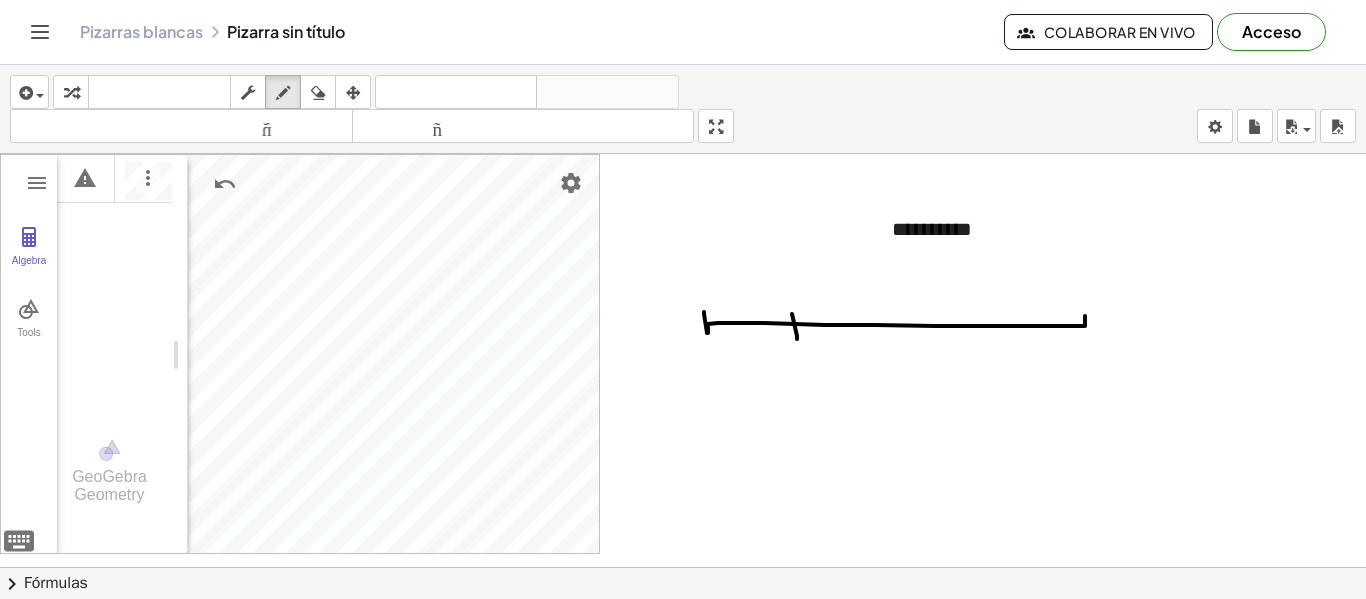 click at bounding box center (683, 567) 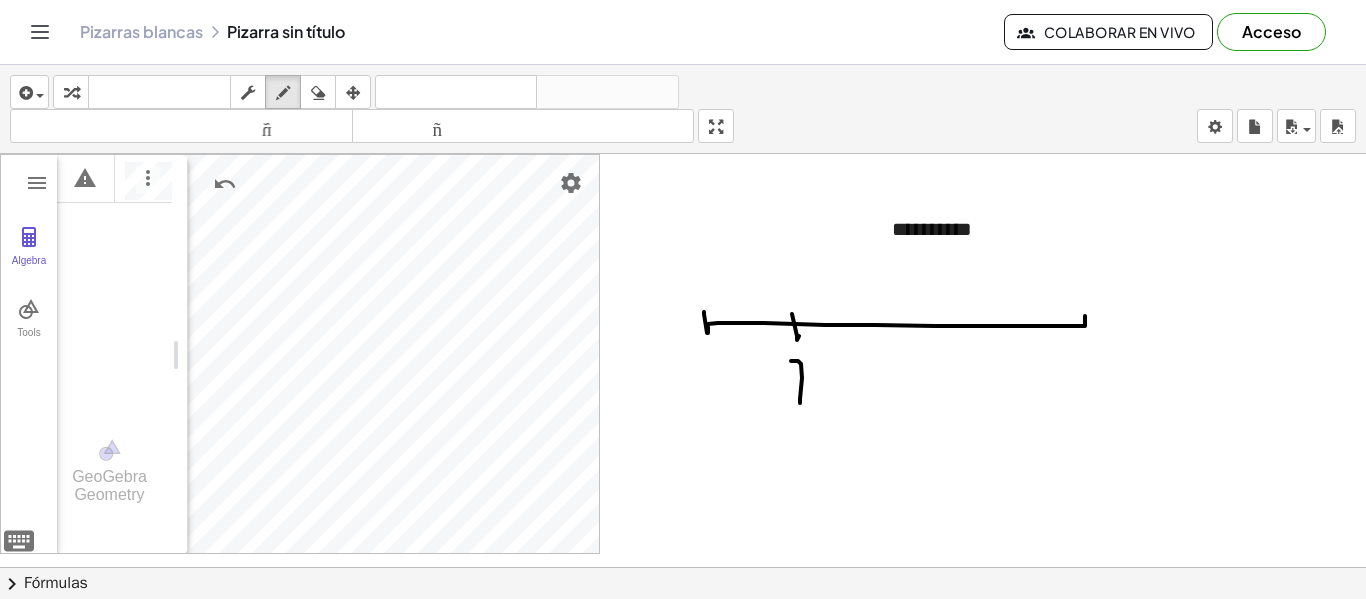 drag, startPoint x: 791, startPoint y: 361, endPoint x: 838, endPoint y: 373, distance: 48.507732 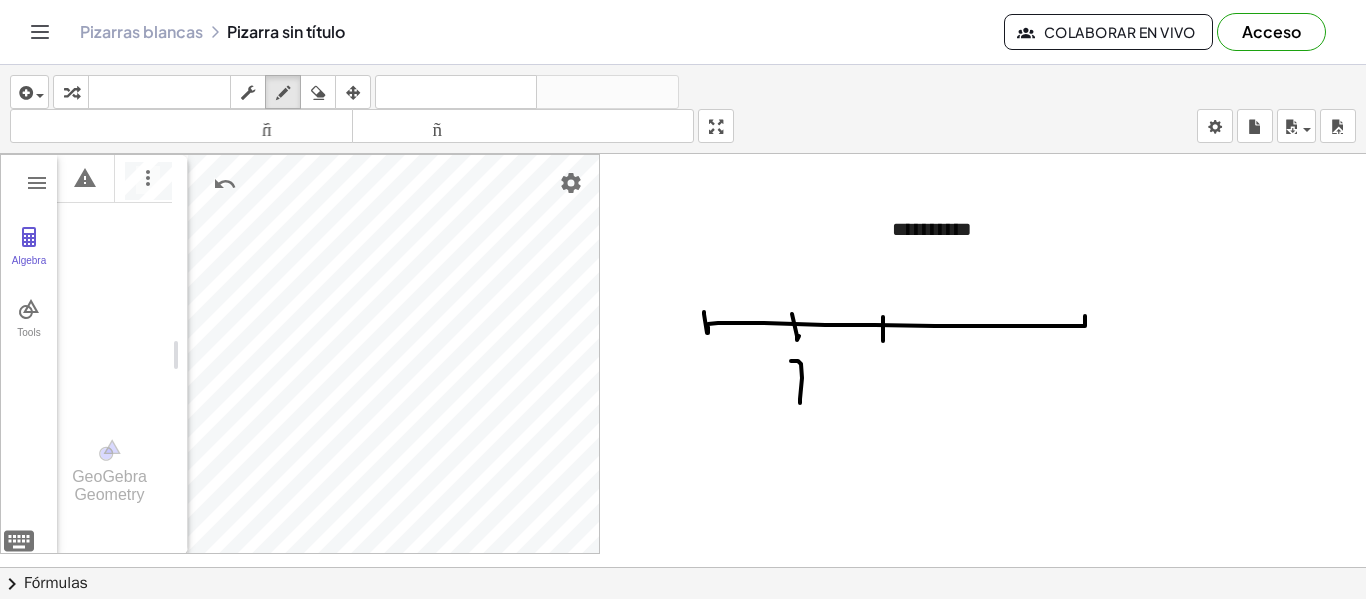 drag, startPoint x: 883, startPoint y: 341, endPoint x: 876, endPoint y: 358, distance: 18.384777 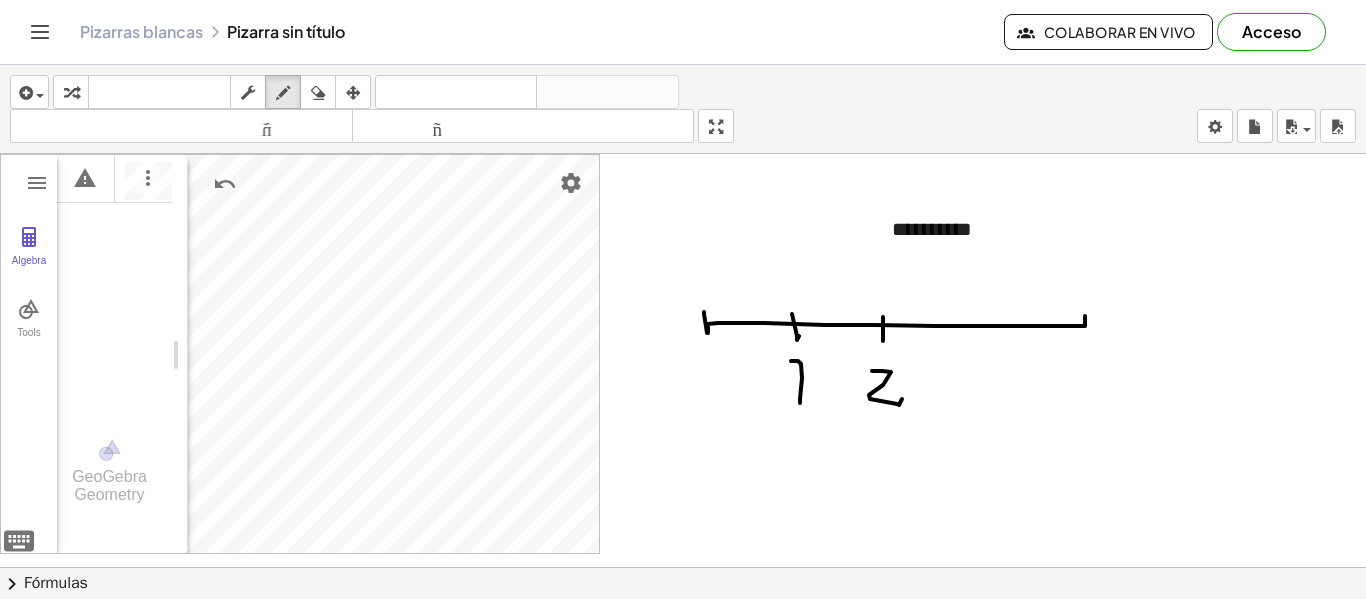 drag, startPoint x: 872, startPoint y: 371, endPoint x: 908, endPoint y: 396, distance: 43.829212 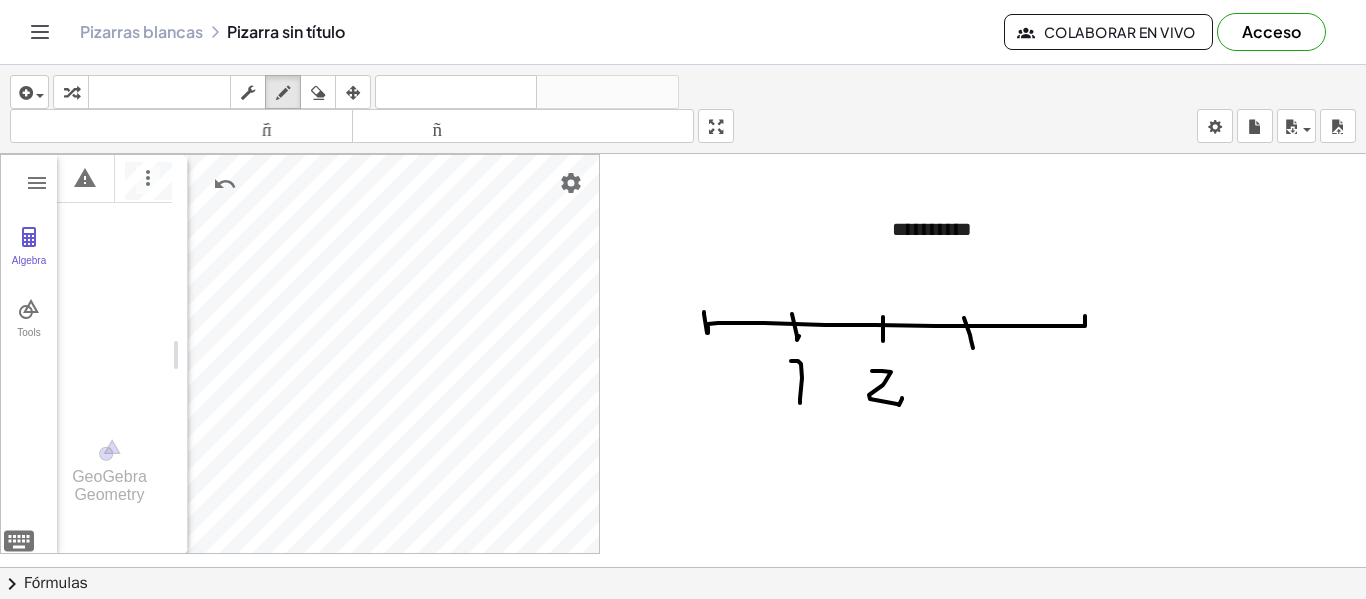 drag, startPoint x: 964, startPoint y: 318, endPoint x: 973, endPoint y: 348, distance: 31.320919 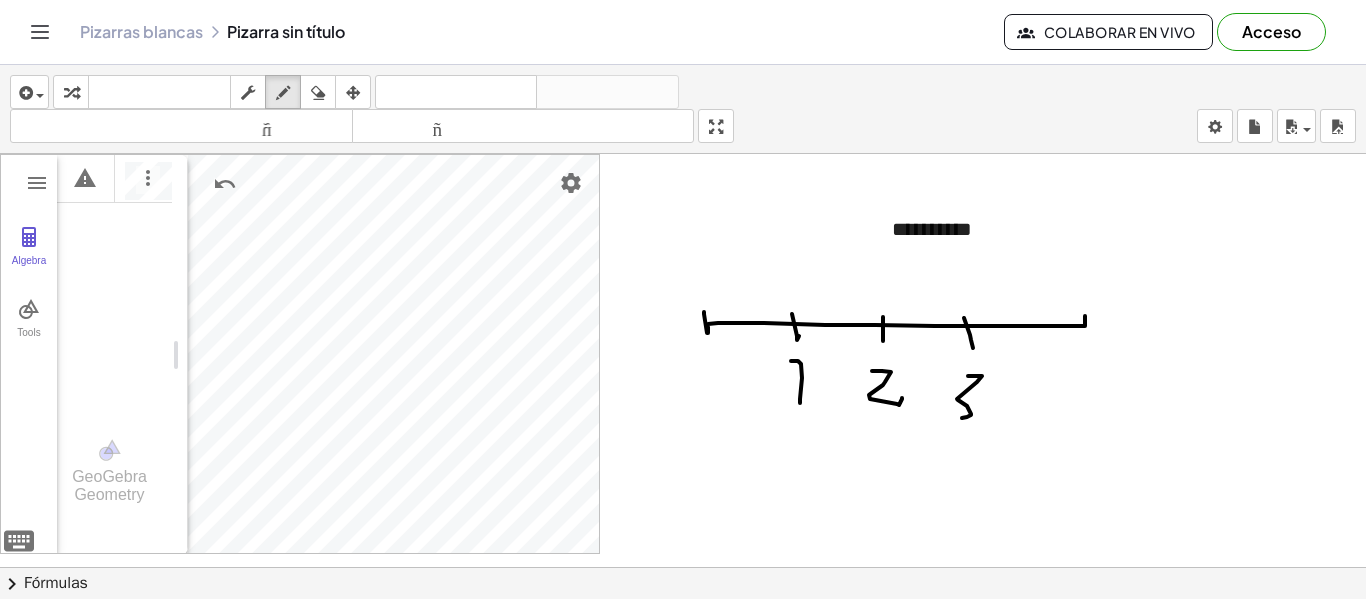 drag, startPoint x: 982, startPoint y: 376, endPoint x: 962, endPoint y: 414, distance: 42.941822 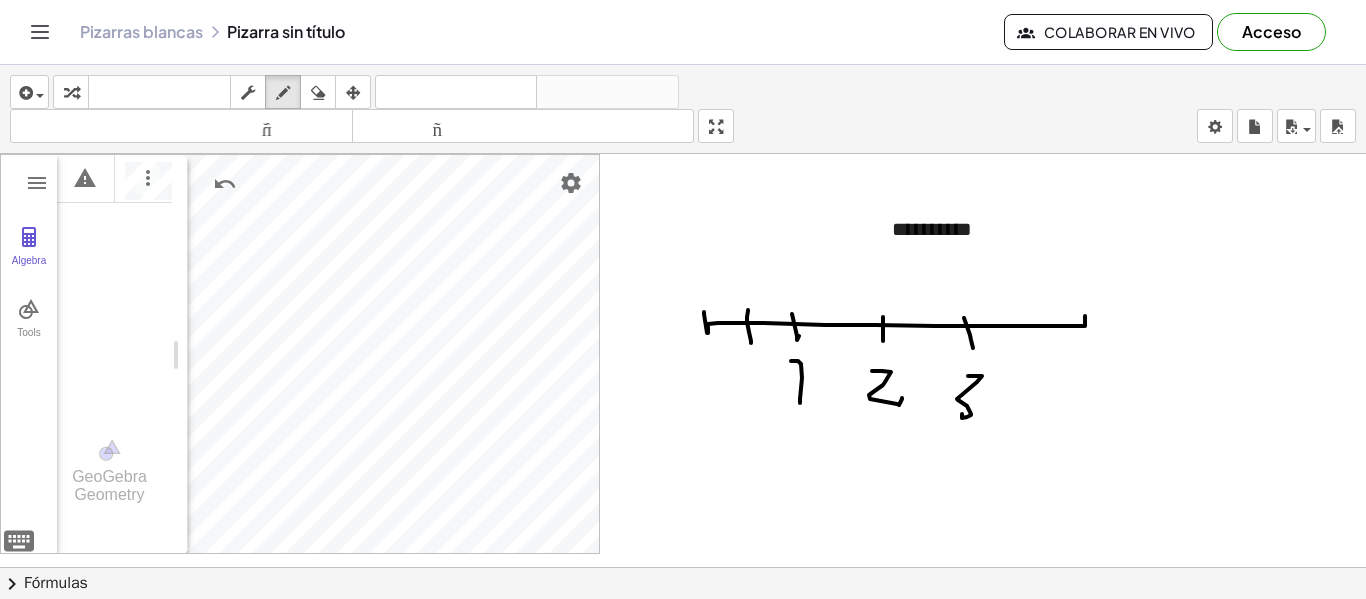 drag, startPoint x: 748, startPoint y: 310, endPoint x: 747, endPoint y: 325, distance: 15.033297 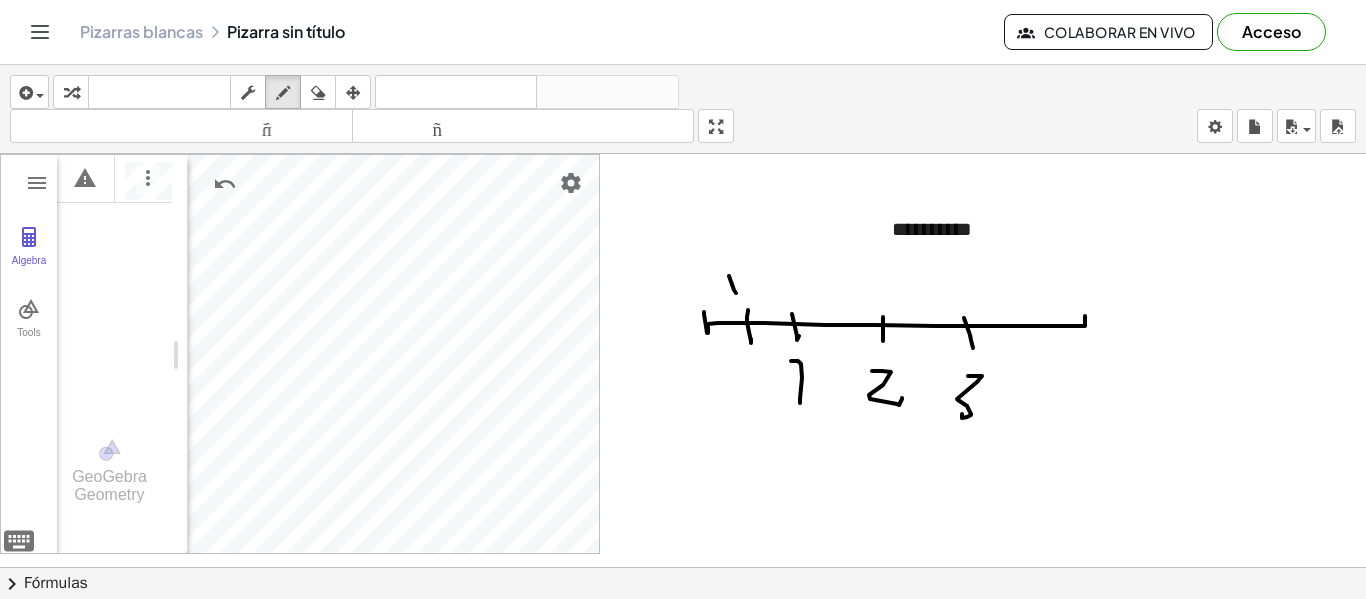 drag, startPoint x: 729, startPoint y: 276, endPoint x: 742, endPoint y: 283, distance: 14.764823 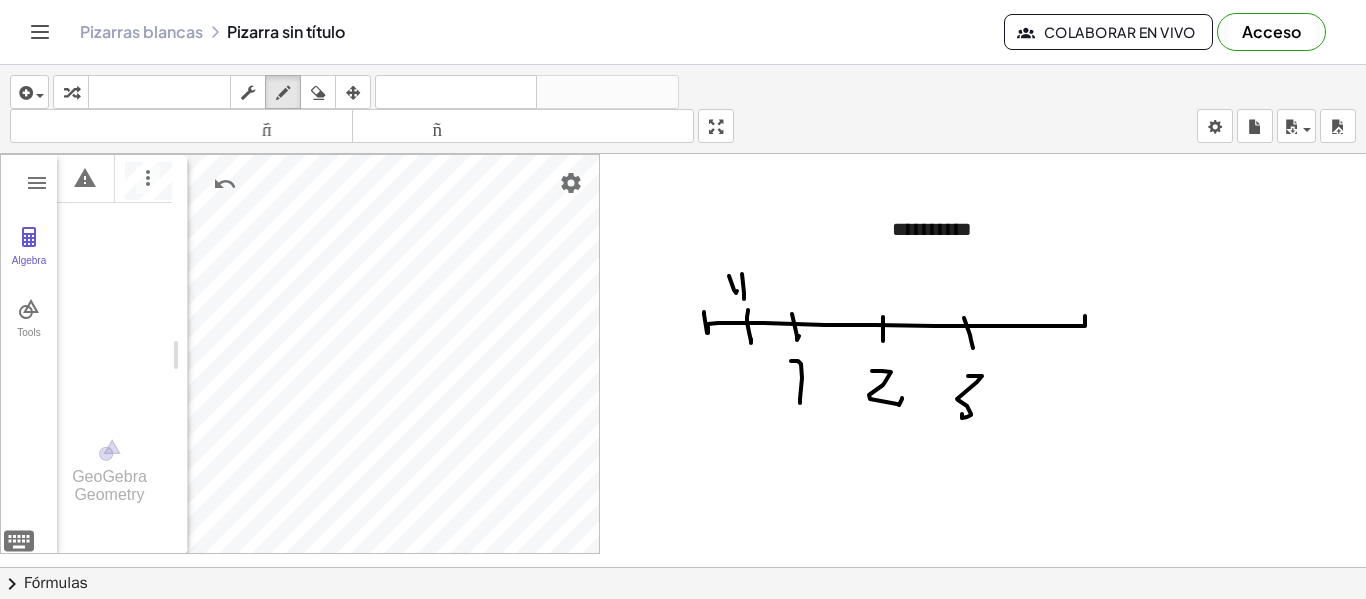 drag, startPoint x: 742, startPoint y: 274, endPoint x: 744, endPoint y: 299, distance: 25.079872 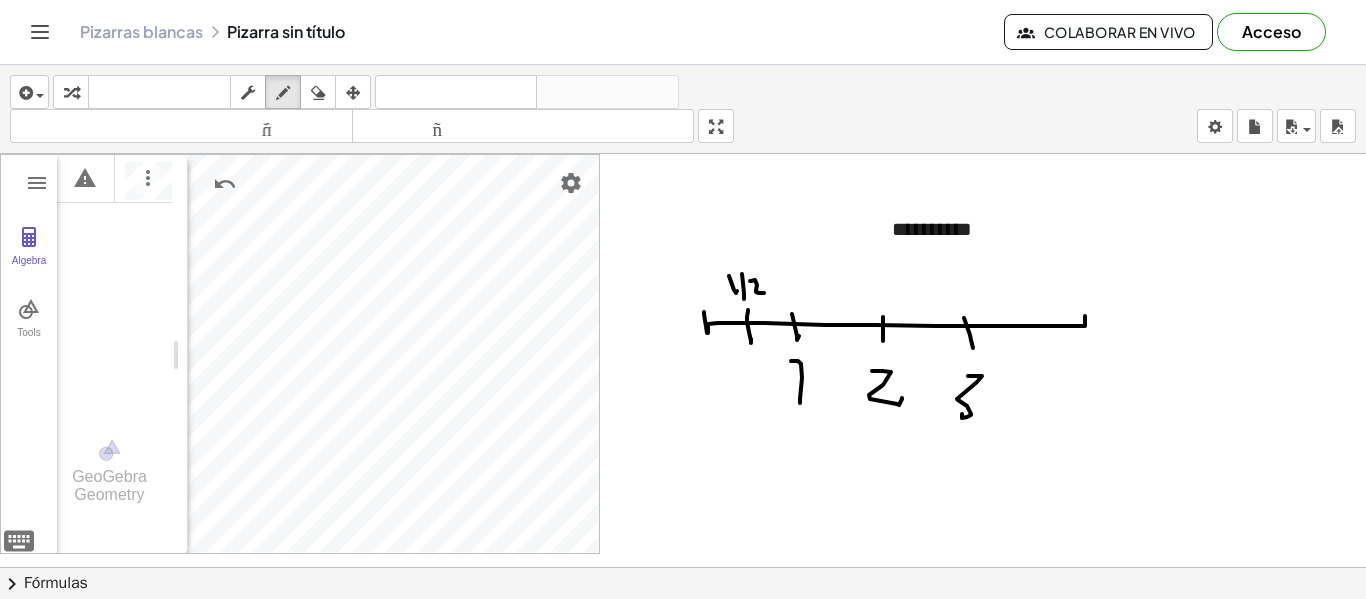 drag, startPoint x: 750, startPoint y: 281, endPoint x: 764, endPoint y: 293, distance: 18.439089 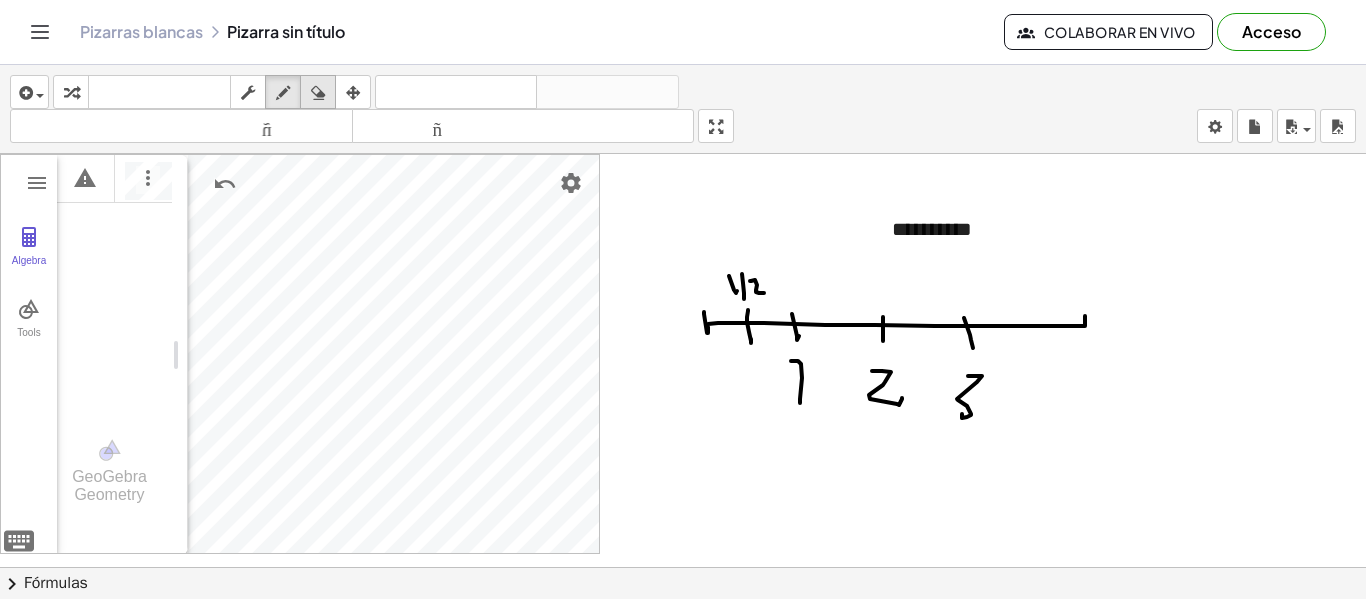 click at bounding box center (318, 92) 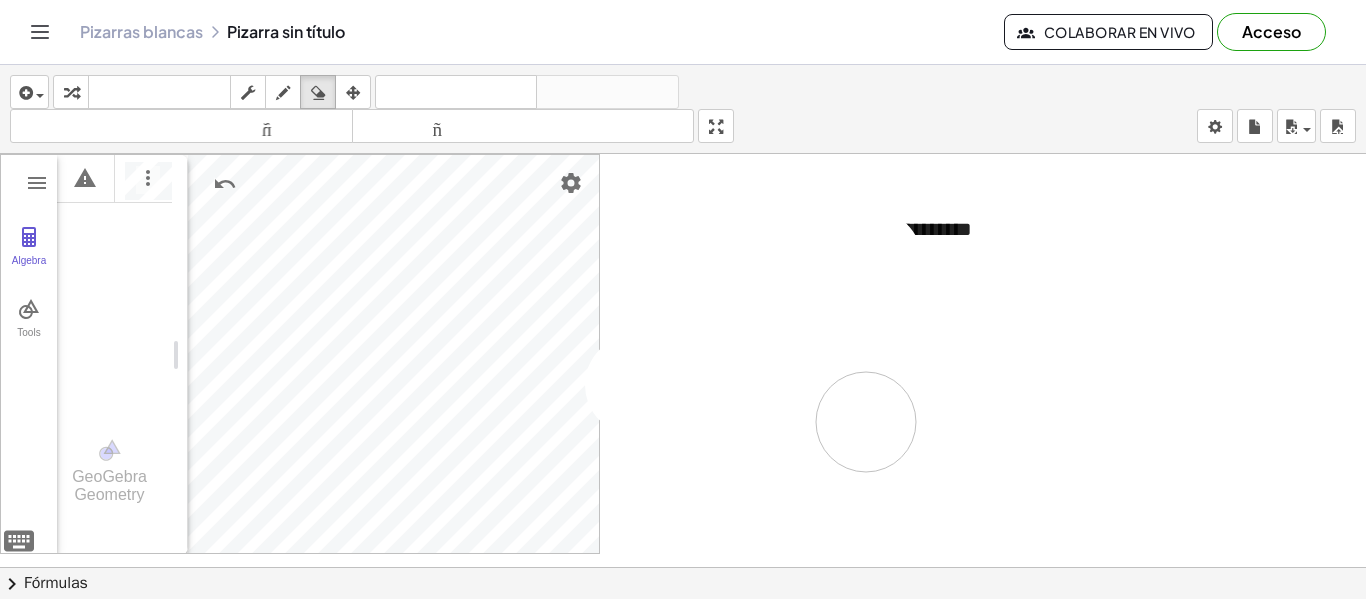 drag, startPoint x: 721, startPoint y: 314, endPoint x: 790, endPoint y: 330, distance: 70.83079 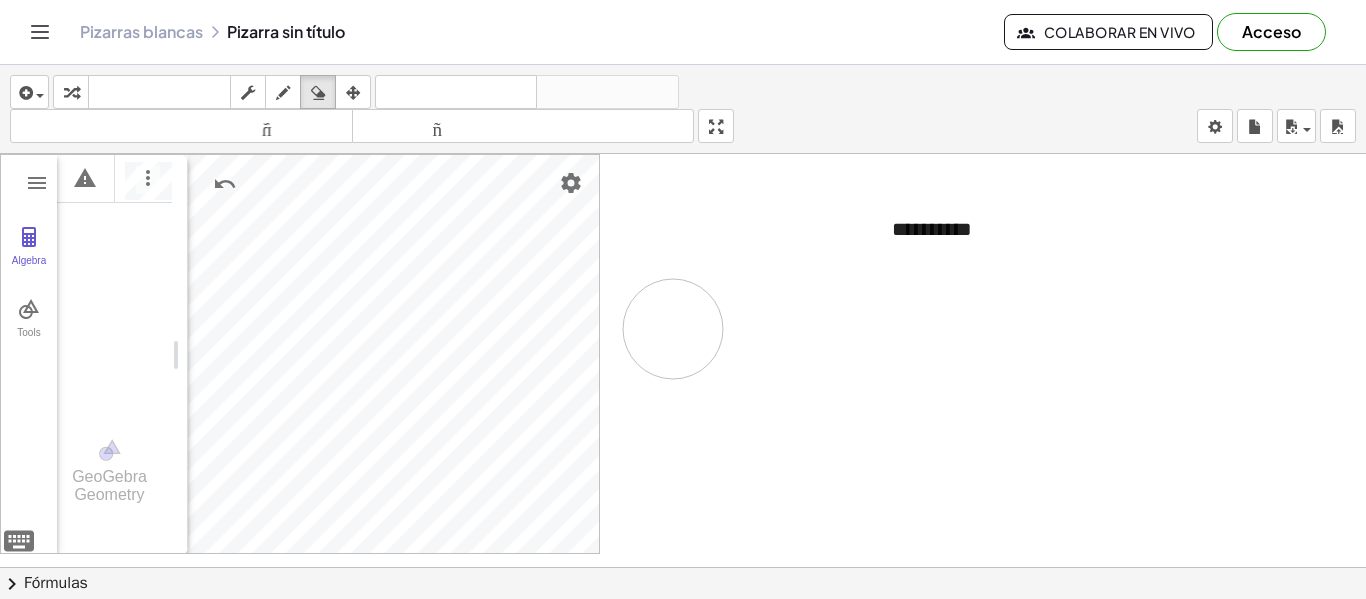 drag, startPoint x: 709, startPoint y: 315, endPoint x: 644, endPoint y: 289, distance: 70.00714 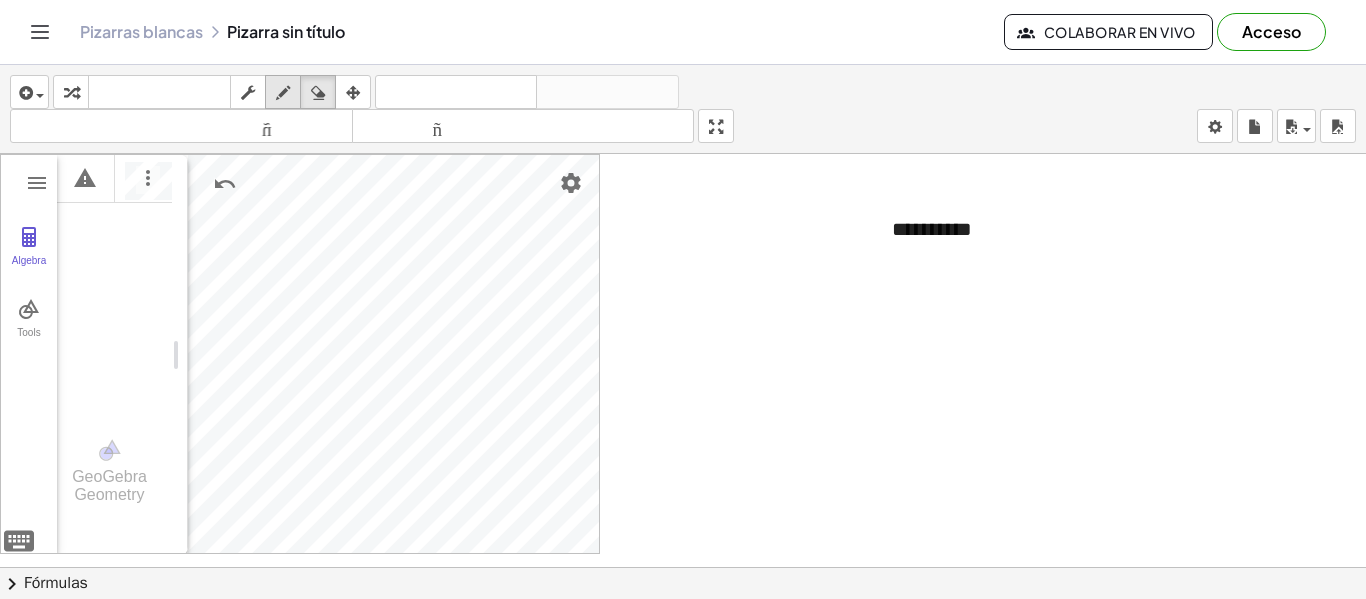 click at bounding box center (283, 93) 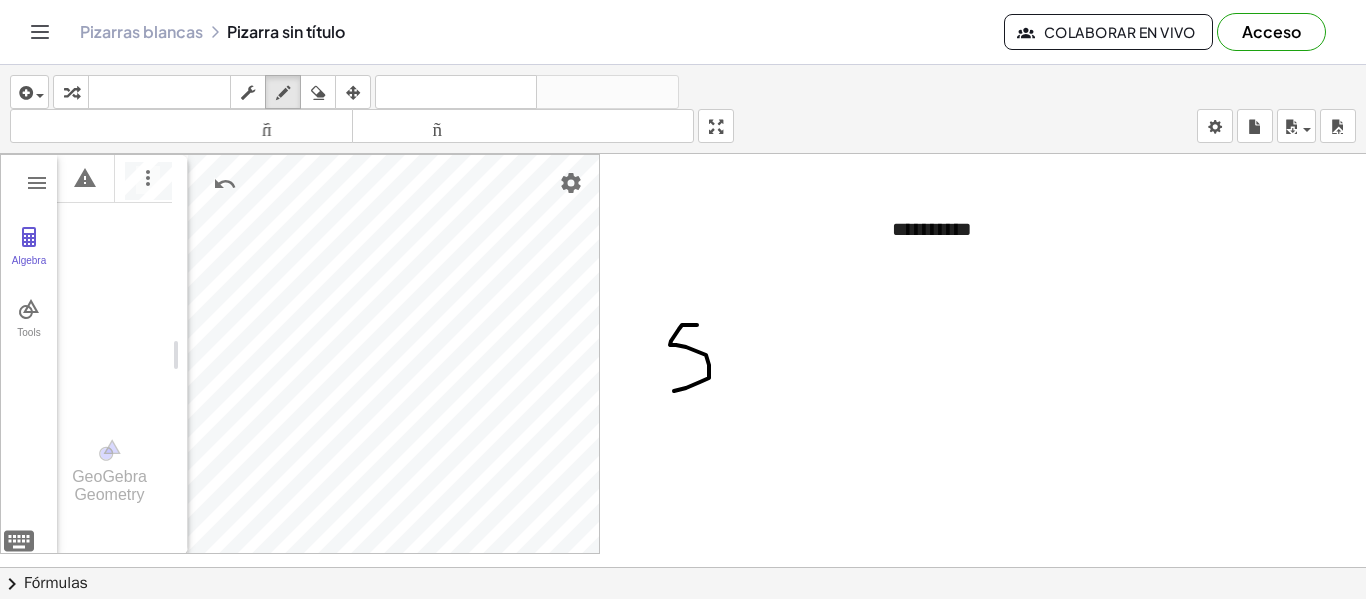 drag, startPoint x: 697, startPoint y: 325, endPoint x: 688, endPoint y: 389, distance: 64.629715 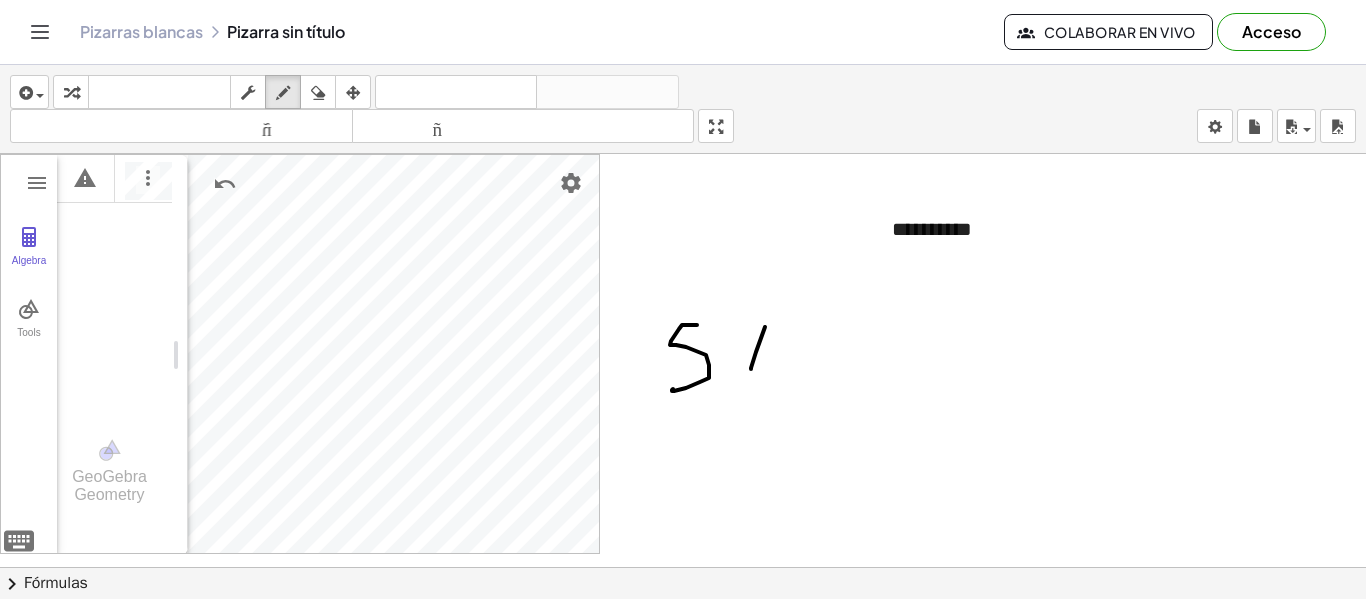 drag, startPoint x: 756, startPoint y: 352, endPoint x: 748, endPoint y: 367, distance: 17 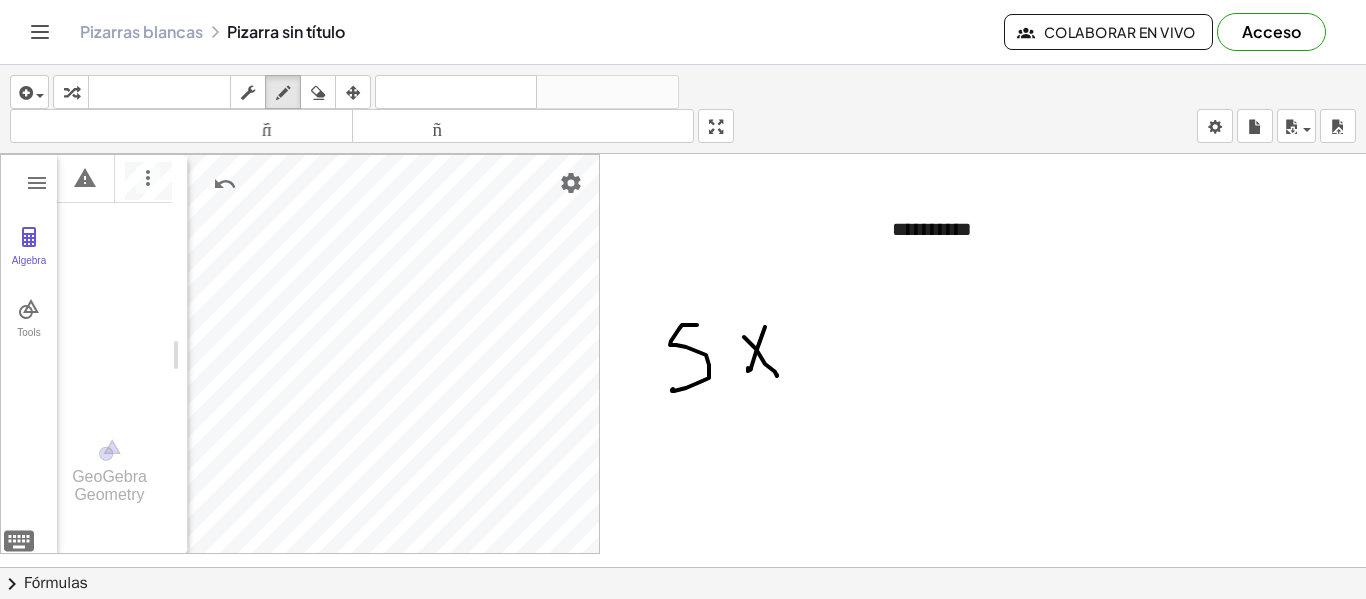 drag, startPoint x: 744, startPoint y: 337, endPoint x: 780, endPoint y: 370, distance: 48.83646 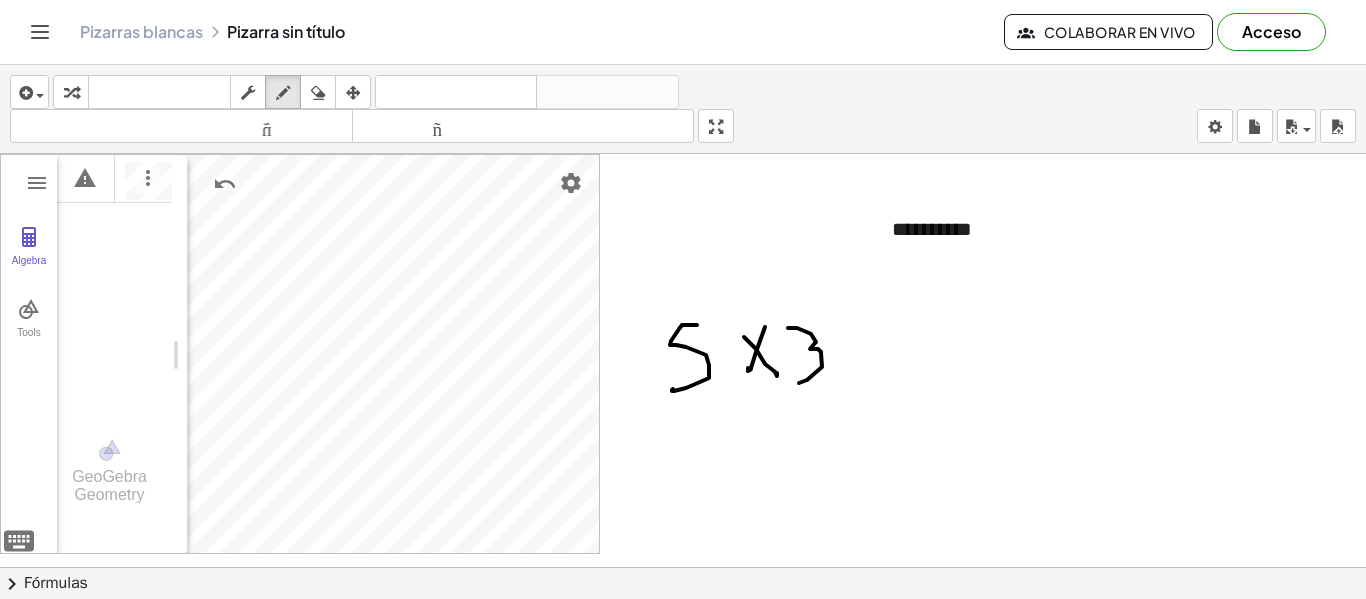 drag, startPoint x: 797, startPoint y: 328, endPoint x: 837, endPoint y: 385, distance: 69.63476 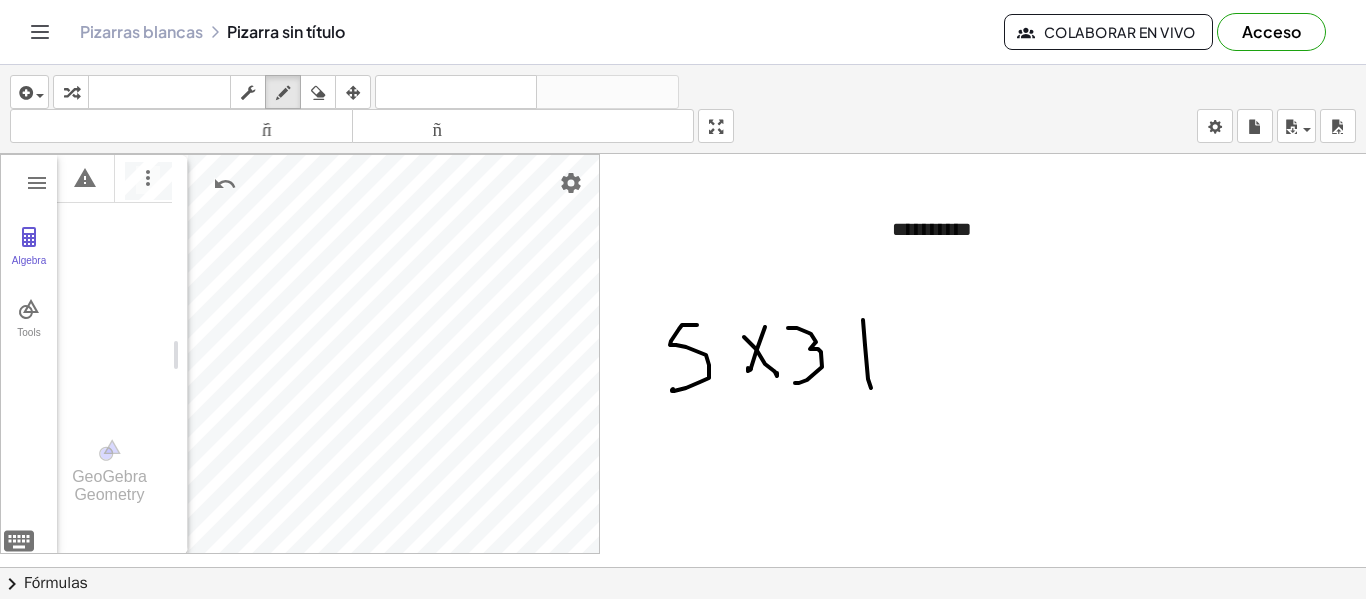drag, startPoint x: 863, startPoint y: 320, endPoint x: 883, endPoint y: 365, distance: 49.24429 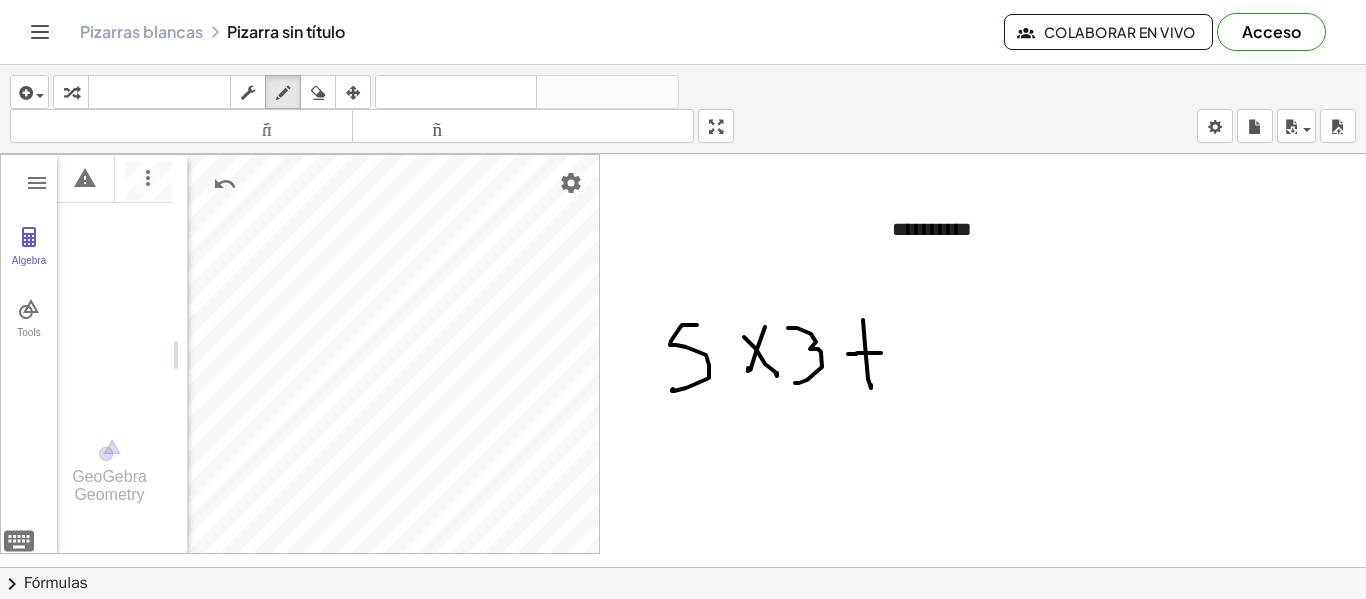 drag, startPoint x: 867, startPoint y: 353, endPoint x: 911, endPoint y: 357, distance: 44.181442 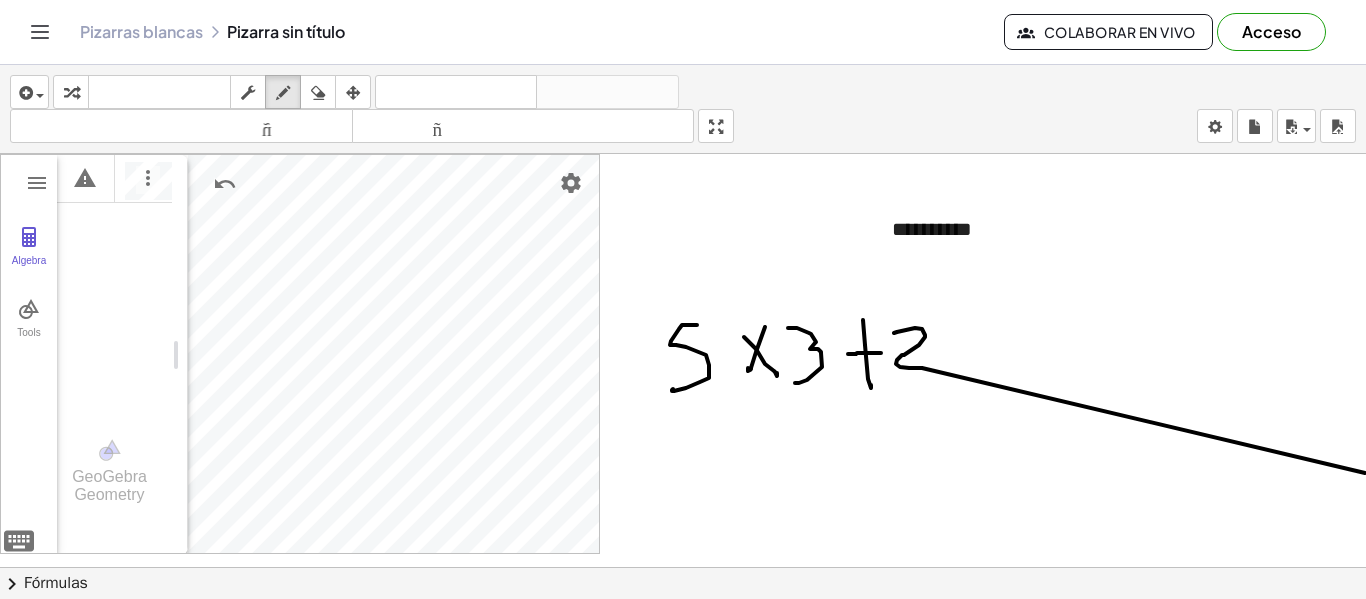 drag, startPoint x: 894, startPoint y: 333, endPoint x: 1365, endPoint y: 473, distance: 491.36646 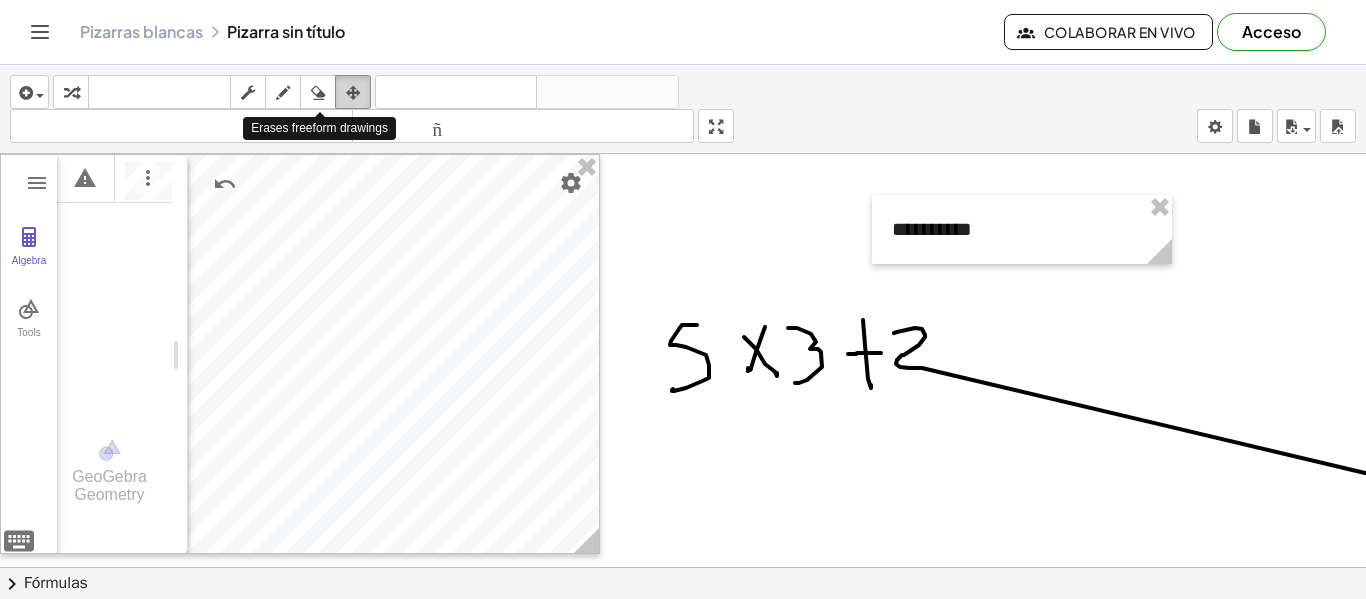 click on "arreglar" at bounding box center (353, 92) 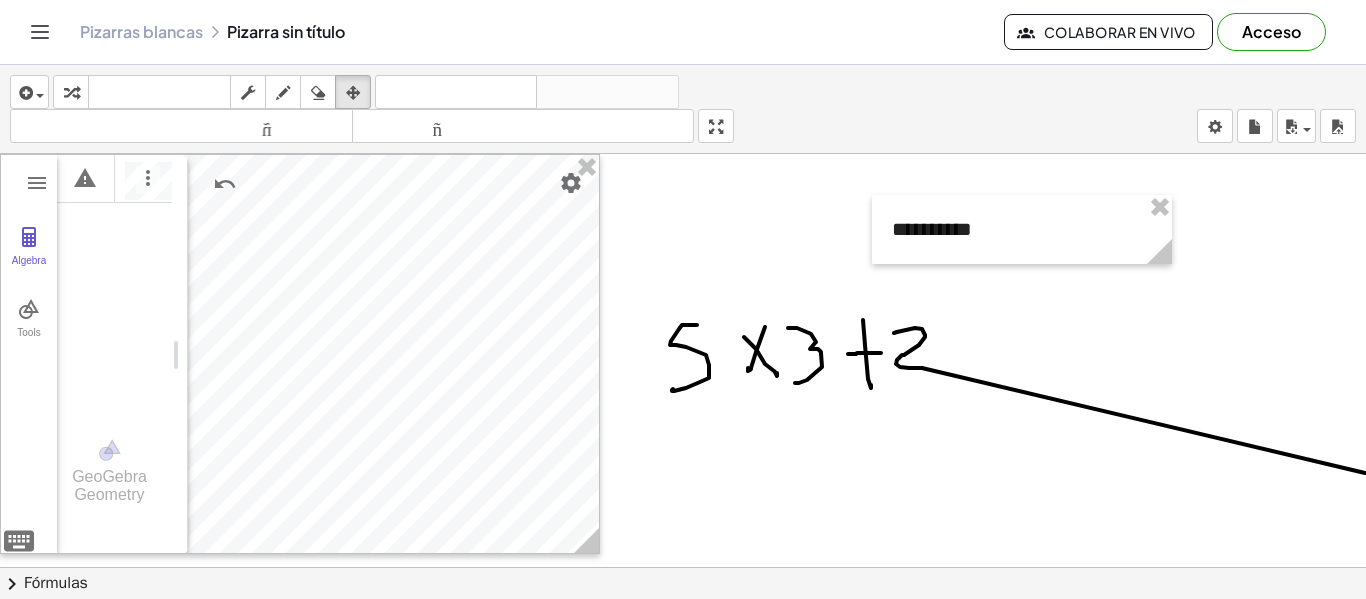 drag, startPoint x: 1086, startPoint y: 399, endPoint x: 1055, endPoint y: 401, distance: 31.06445 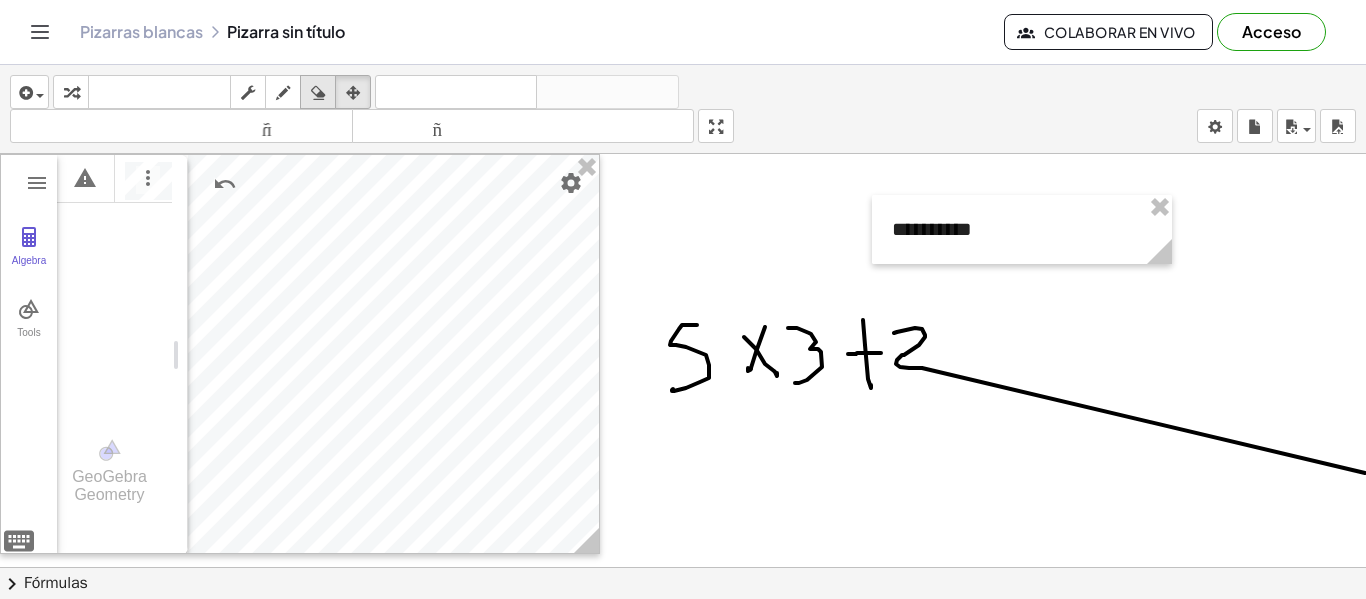 click at bounding box center [318, 93] 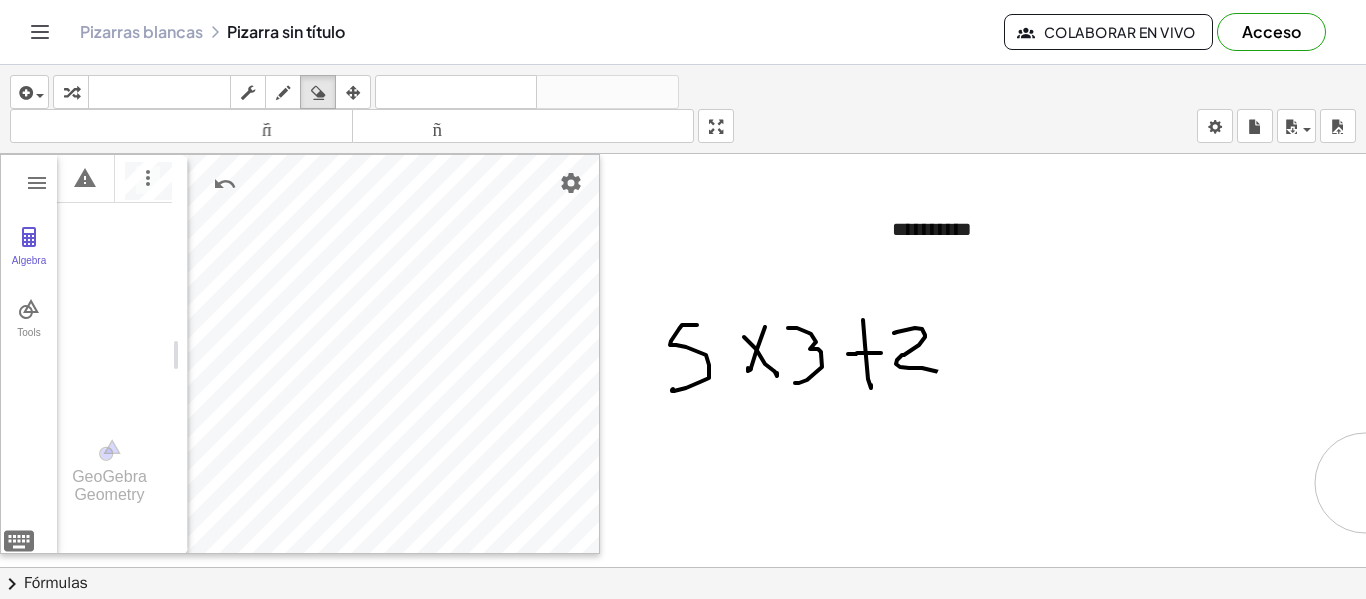 drag, startPoint x: 1118, startPoint y: 406, endPoint x: 1365, endPoint y: 483, distance: 258.7238 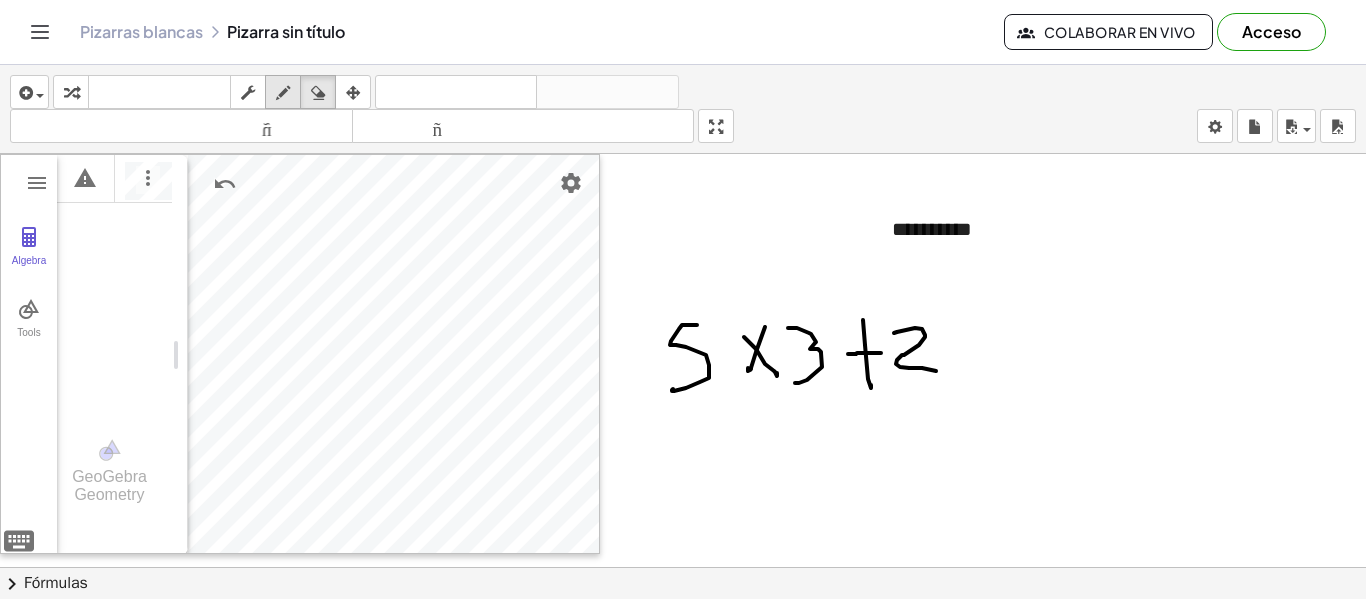 click at bounding box center [283, 93] 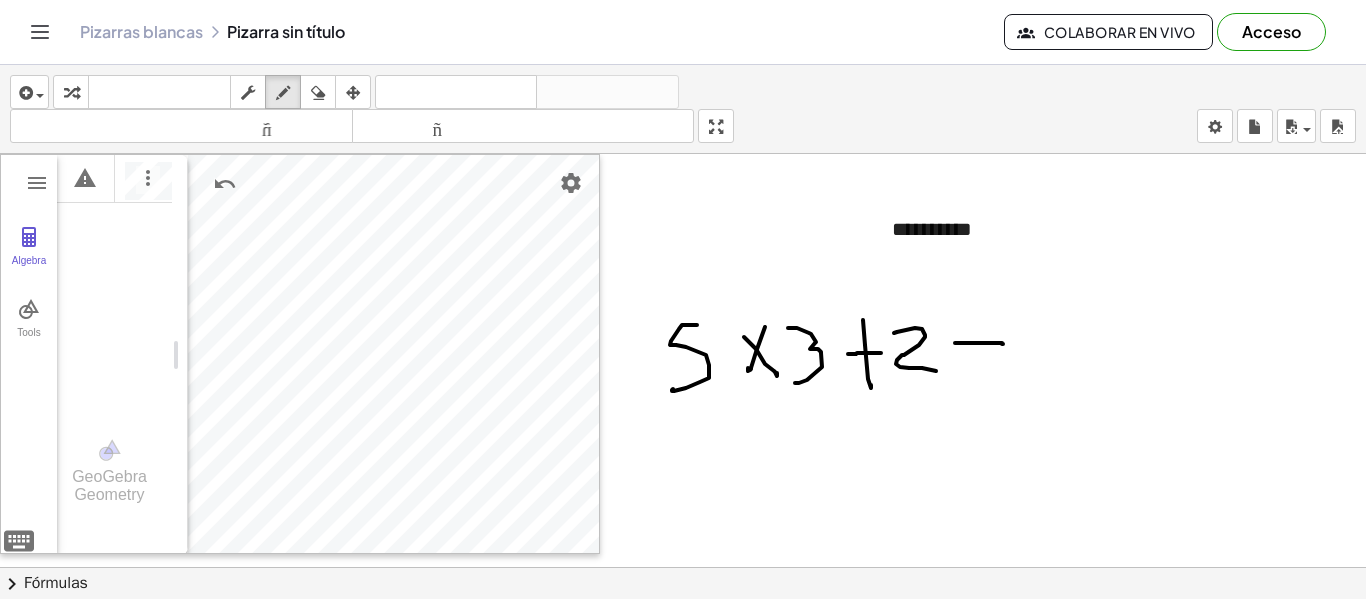 drag, startPoint x: 955, startPoint y: 343, endPoint x: 1003, endPoint y: 344, distance: 48.010414 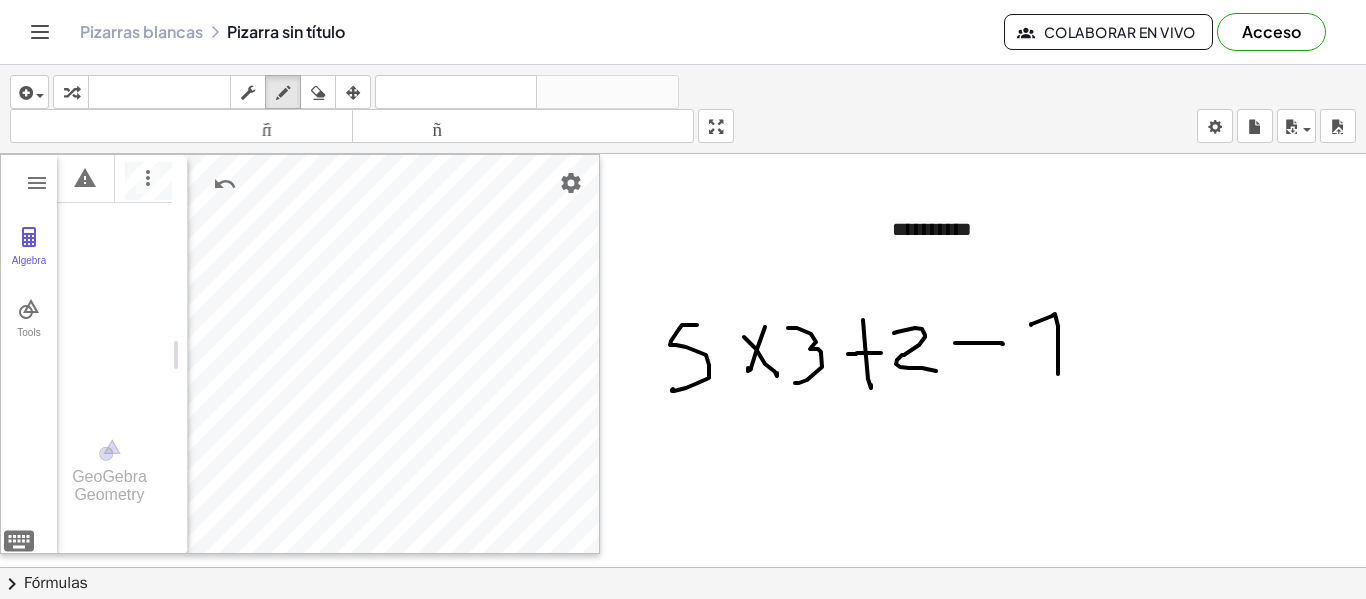 drag, startPoint x: 1031, startPoint y: 325, endPoint x: 1085, endPoint y: 375, distance: 73.593475 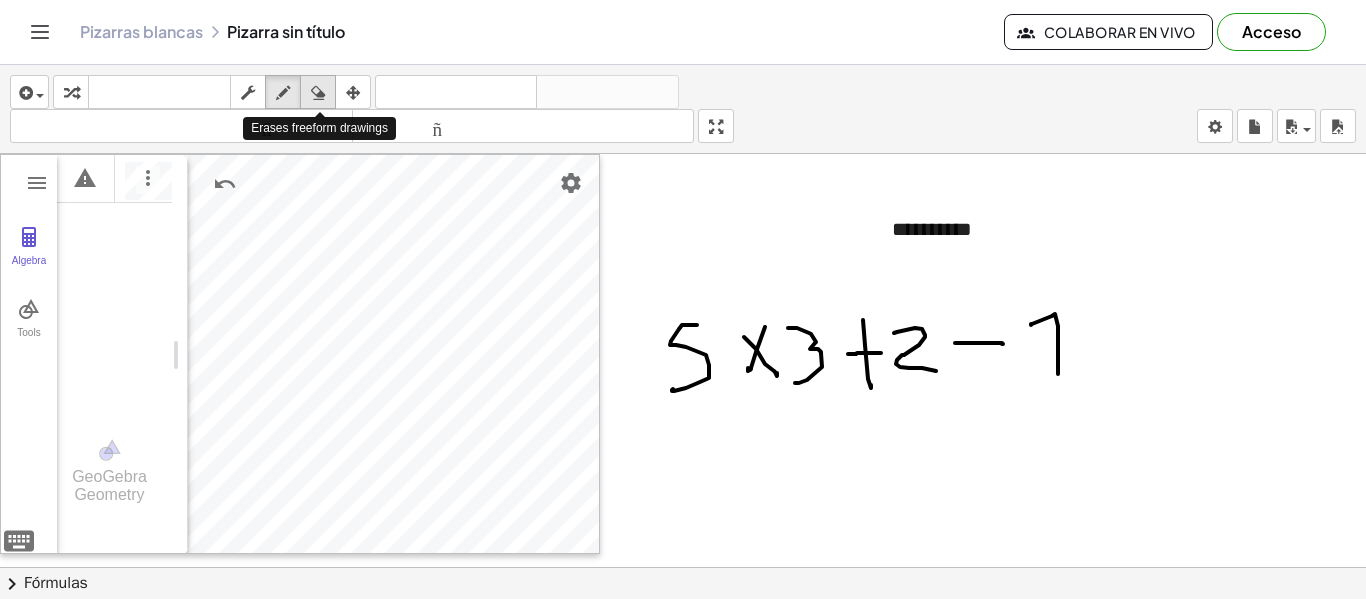 click at bounding box center (318, 92) 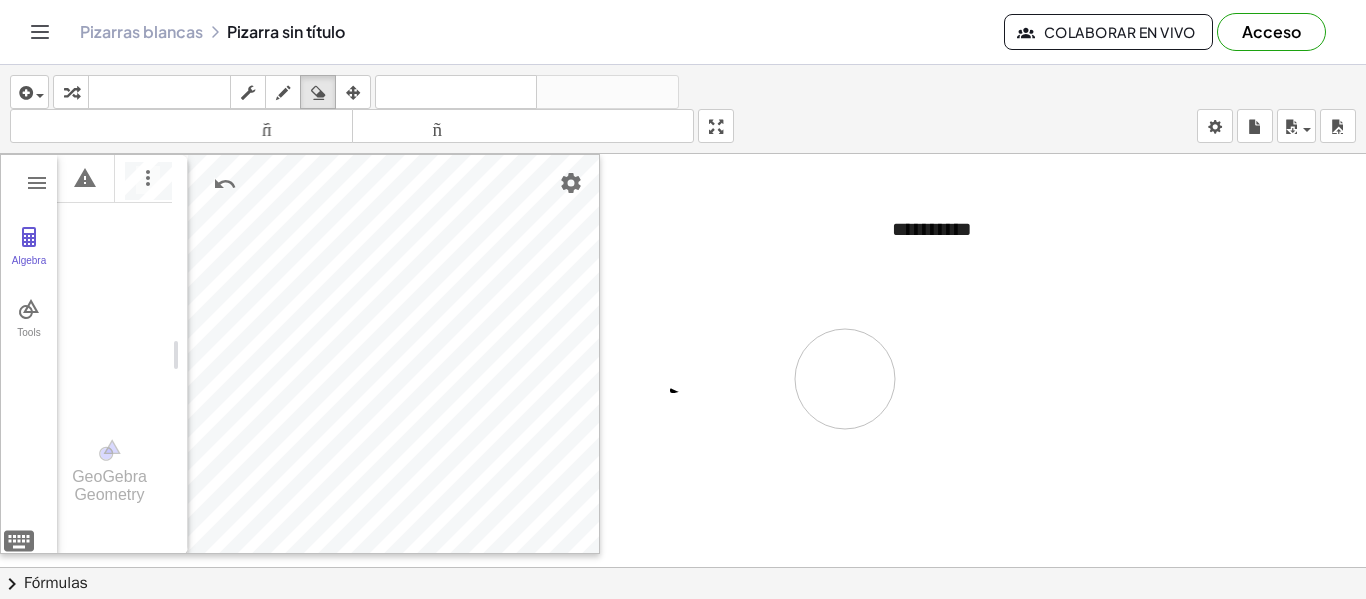 drag, startPoint x: 758, startPoint y: 344, endPoint x: 845, endPoint y: 379, distance: 93.77633 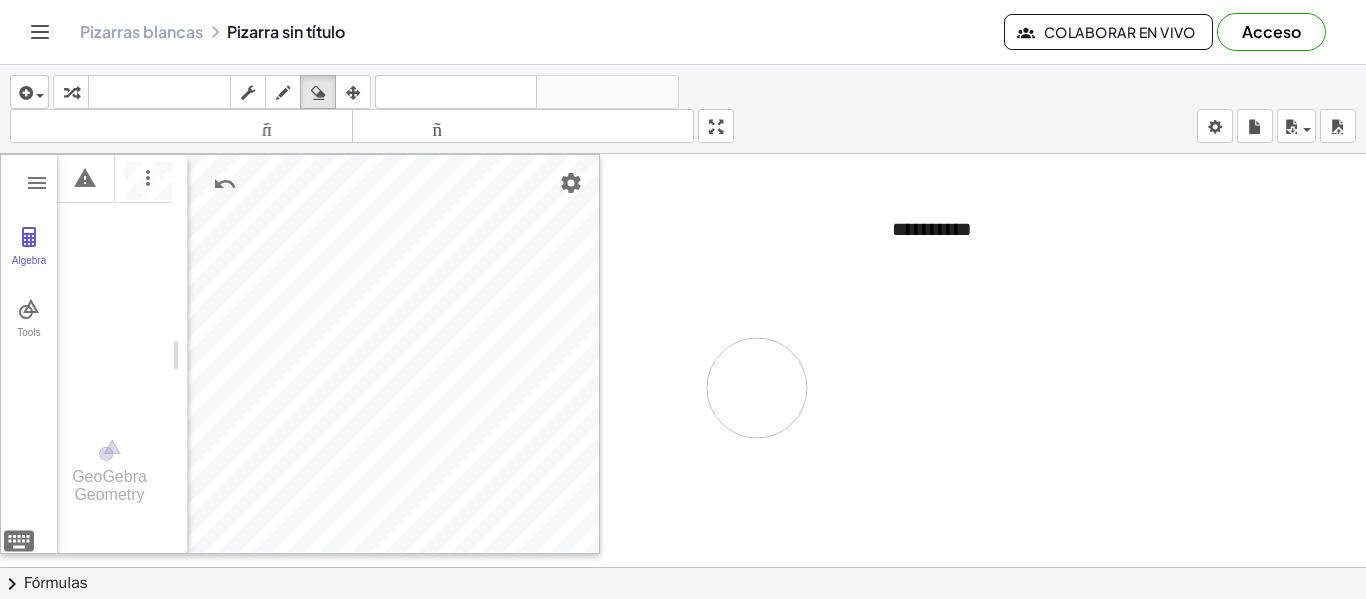 drag, startPoint x: 763, startPoint y: 387, endPoint x: 487, endPoint y: 176, distance: 347.41473 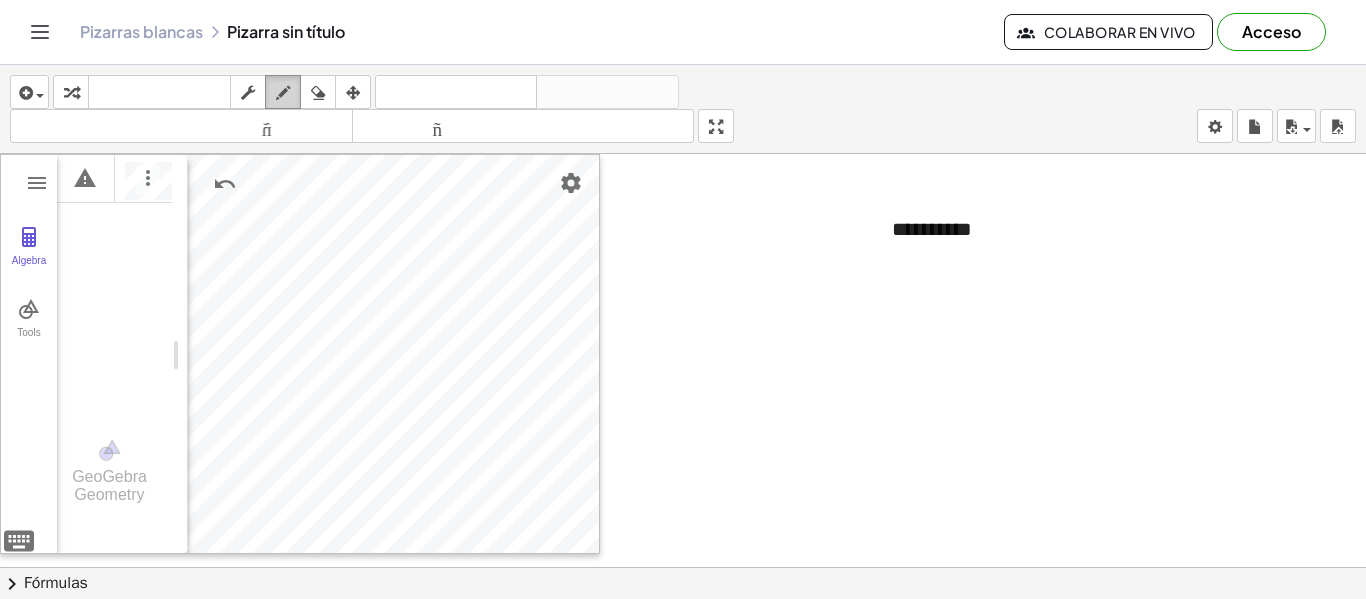 click at bounding box center [283, 93] 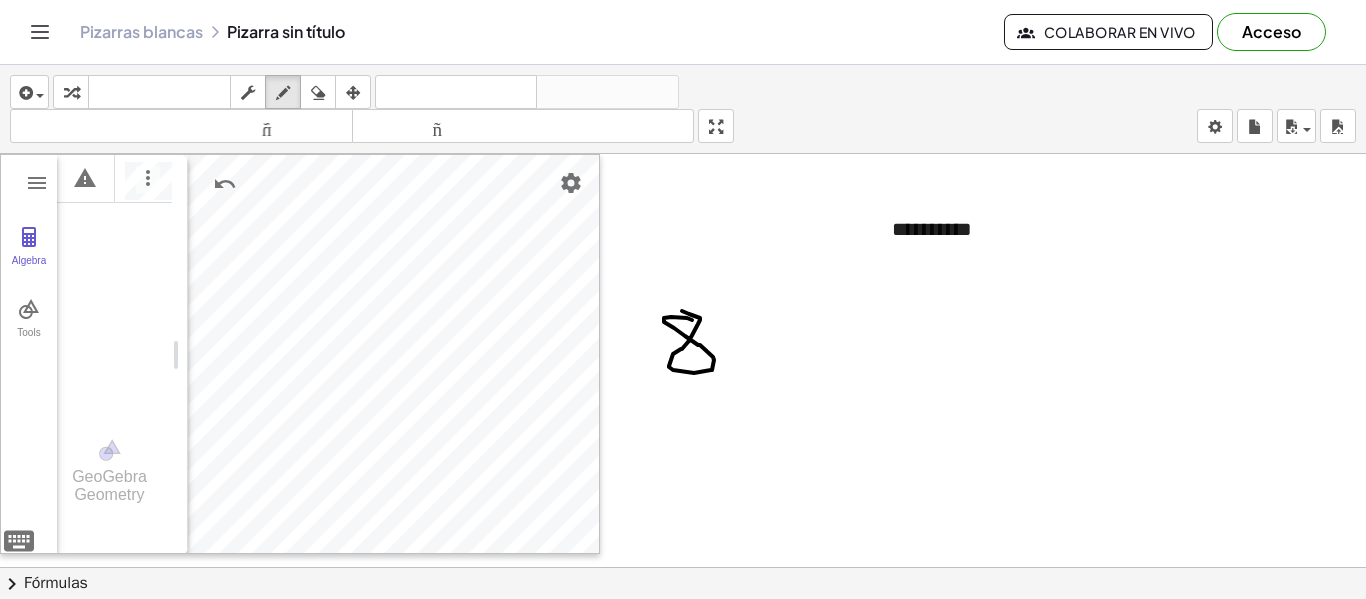 drag, startPoint x: 692, startPoint y: 320, endPoint x: 682, endPoint y: 311, distance: 13.453624 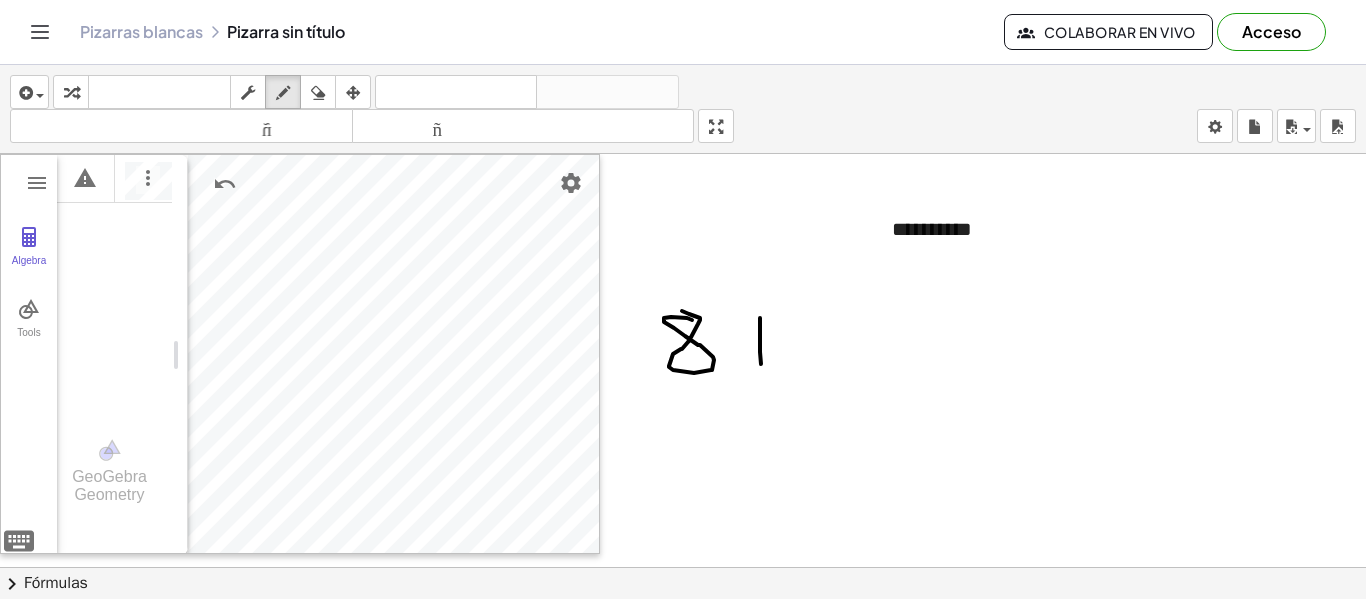 drag, startPoint x: 760, startPoint y: 318, endPoint x: 766, endPoint y: 360, distance: 42.426407 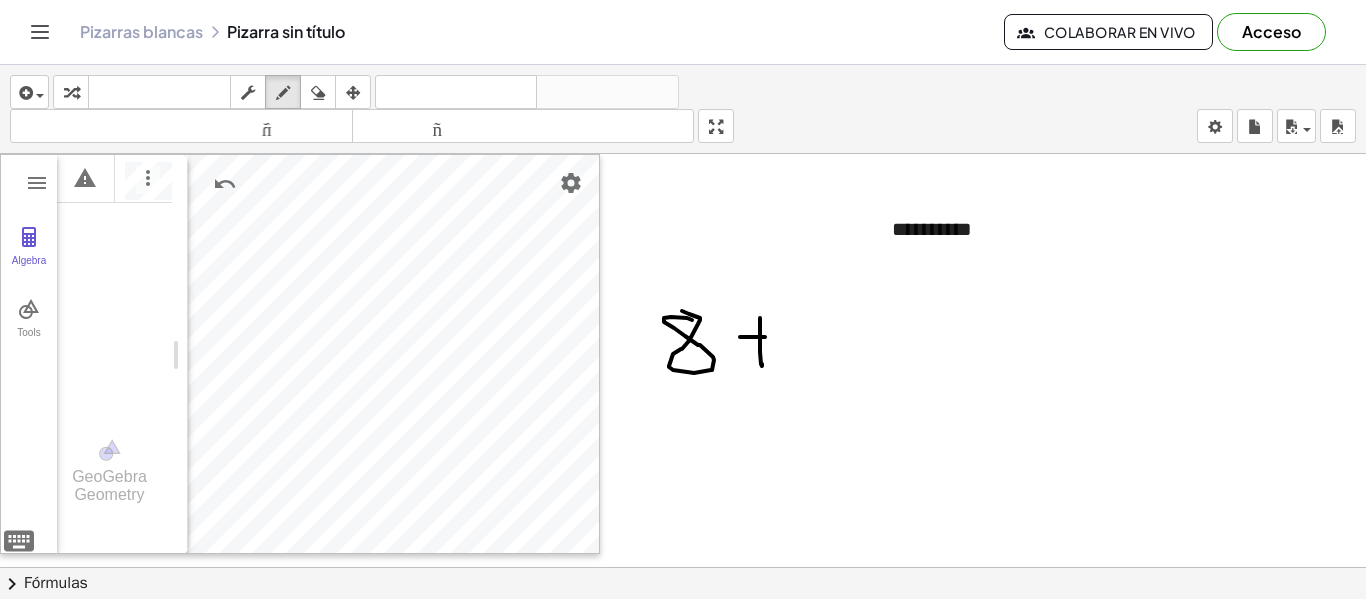 drag, startPoint x: 752, startPoint y: 337, endPoint x: 740, endPoint y: 337, distance: 12 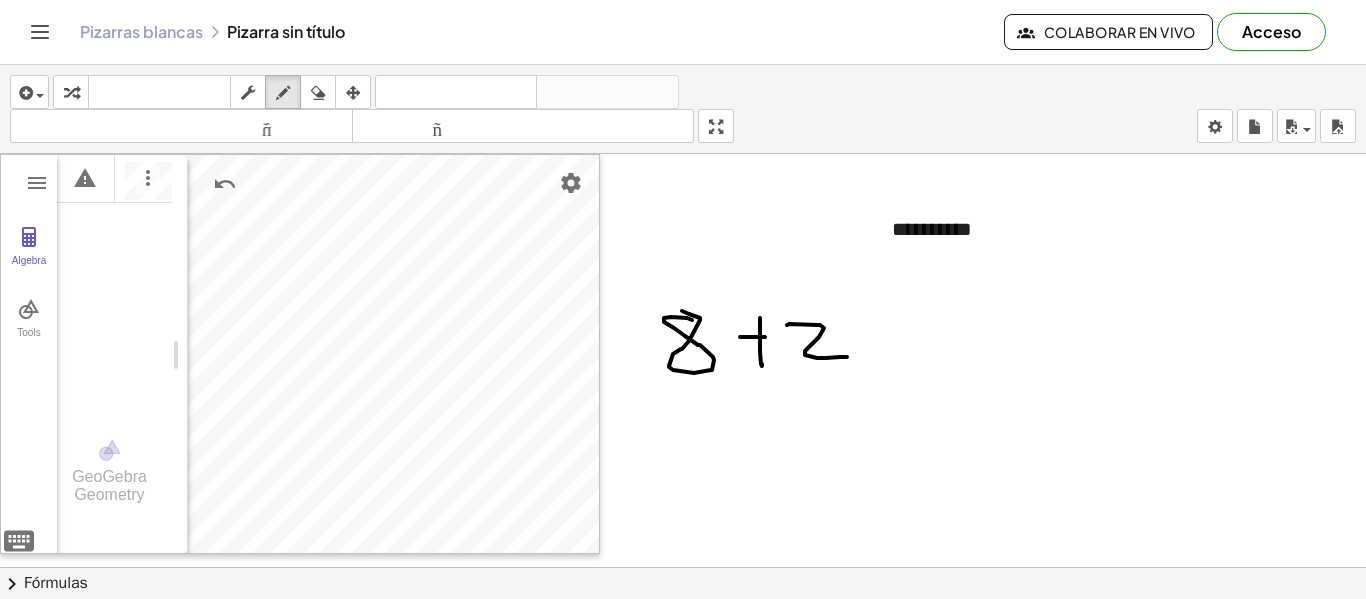 drag, startPoint x: 787, startPoint y: 325, endPoint x: 857, endPoint y: 346, distance: 73.082146 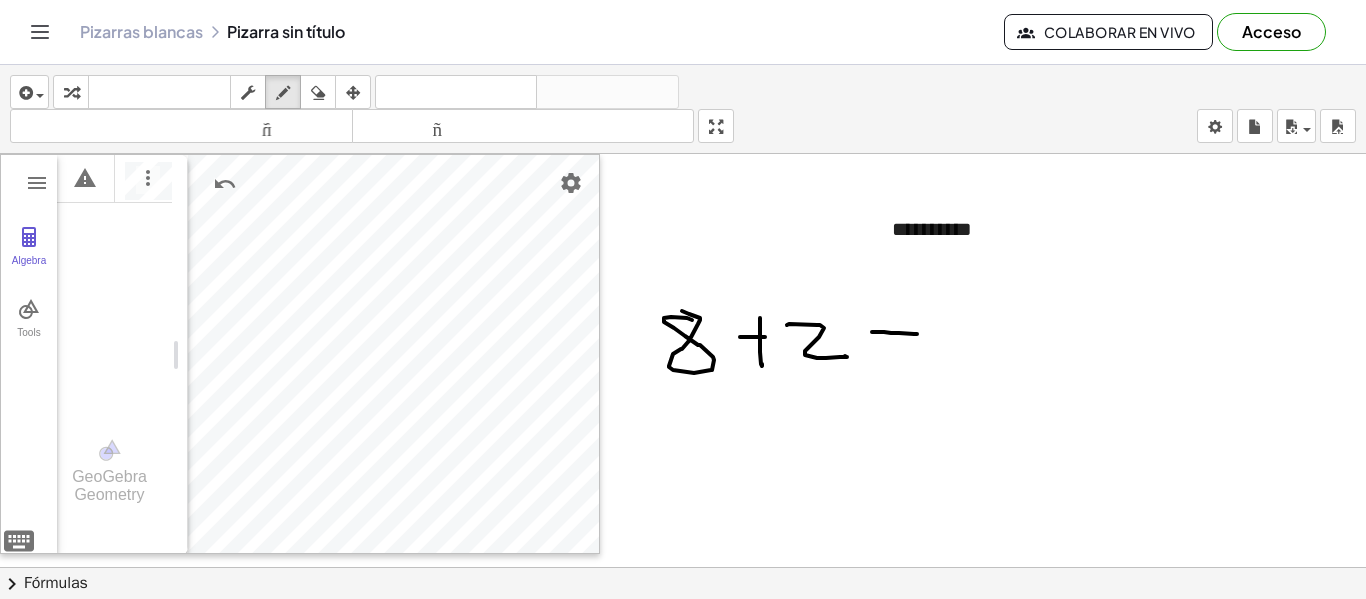 drag, startPoint x: 872, startPoint y: 332, endPoint x: 912, endPoint y: 330, distance: 40.04997 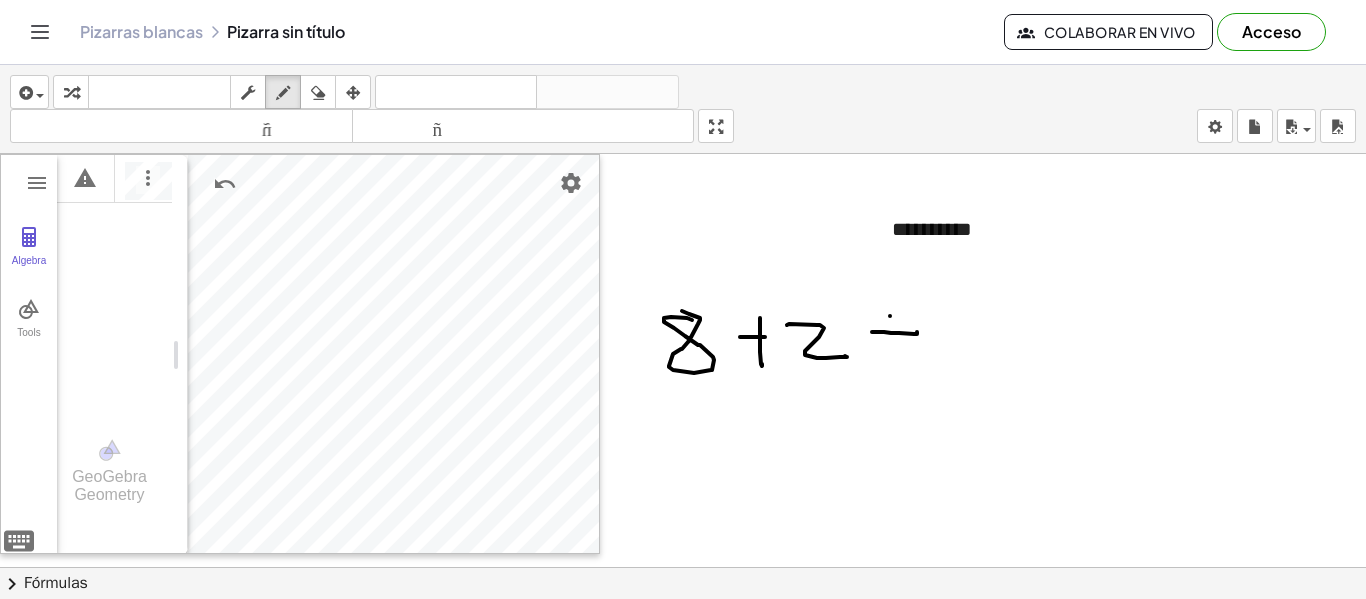 click at bounding box center (686, 567) 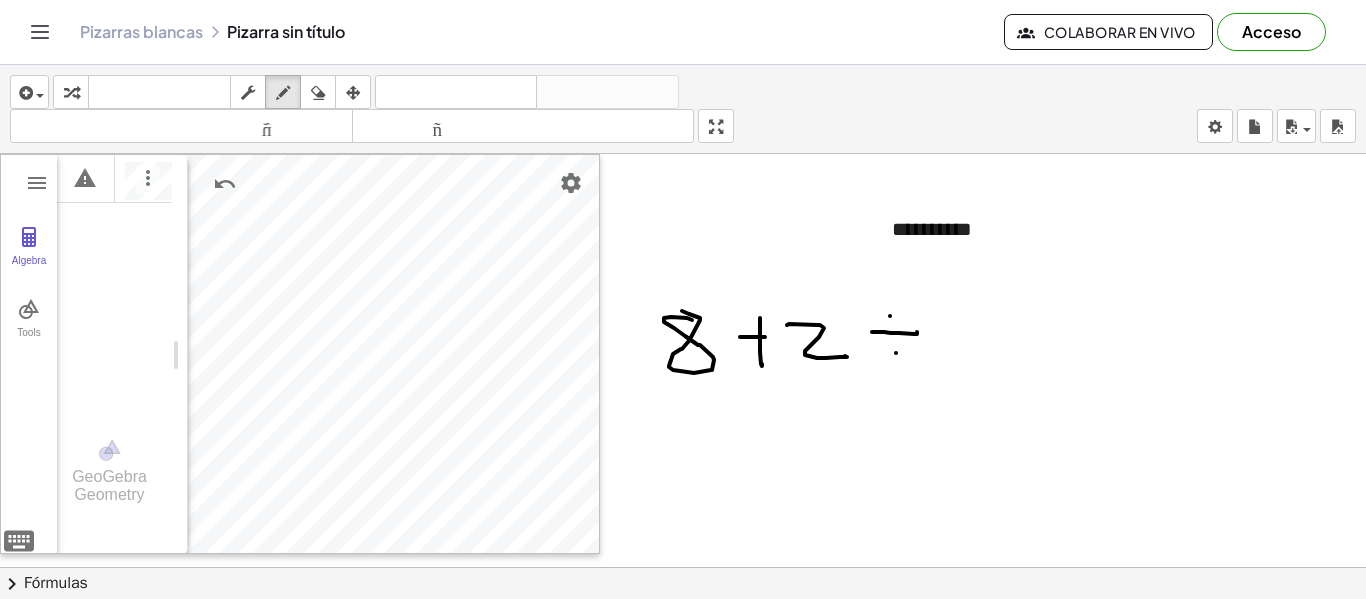 click at bounding box center [686, 567] 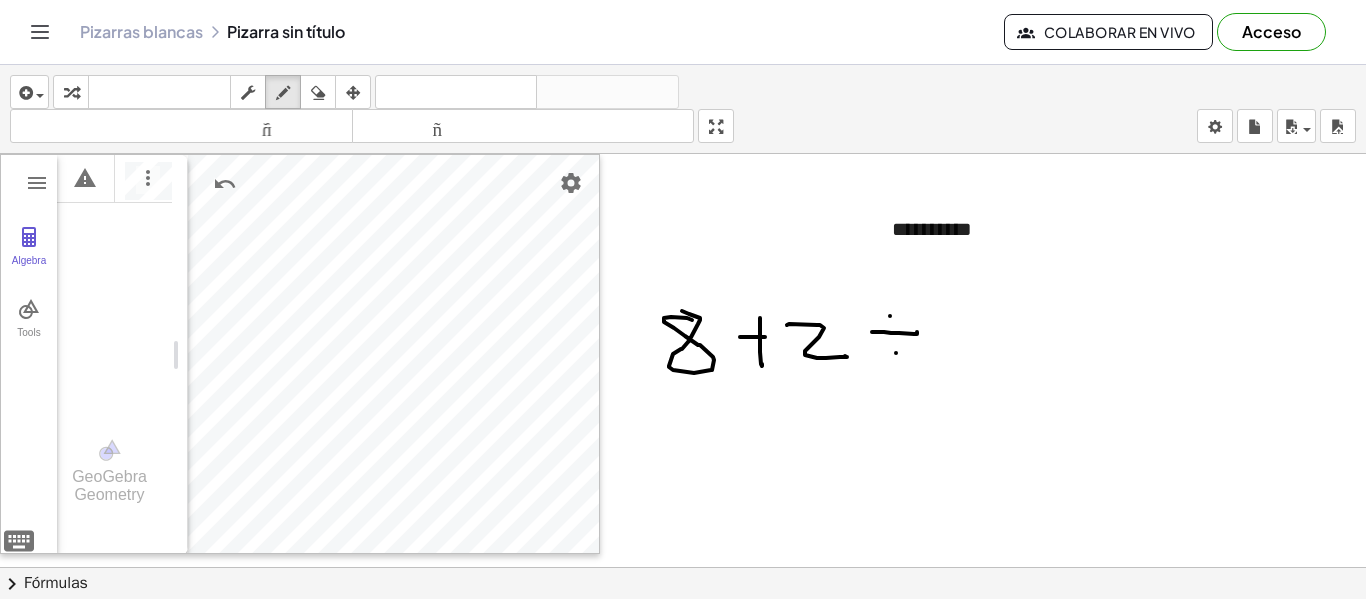 drag, startPoint x: 933, startPoint y: 322, endPoint x: 959, endPoint y: 333, distance: 28.231188 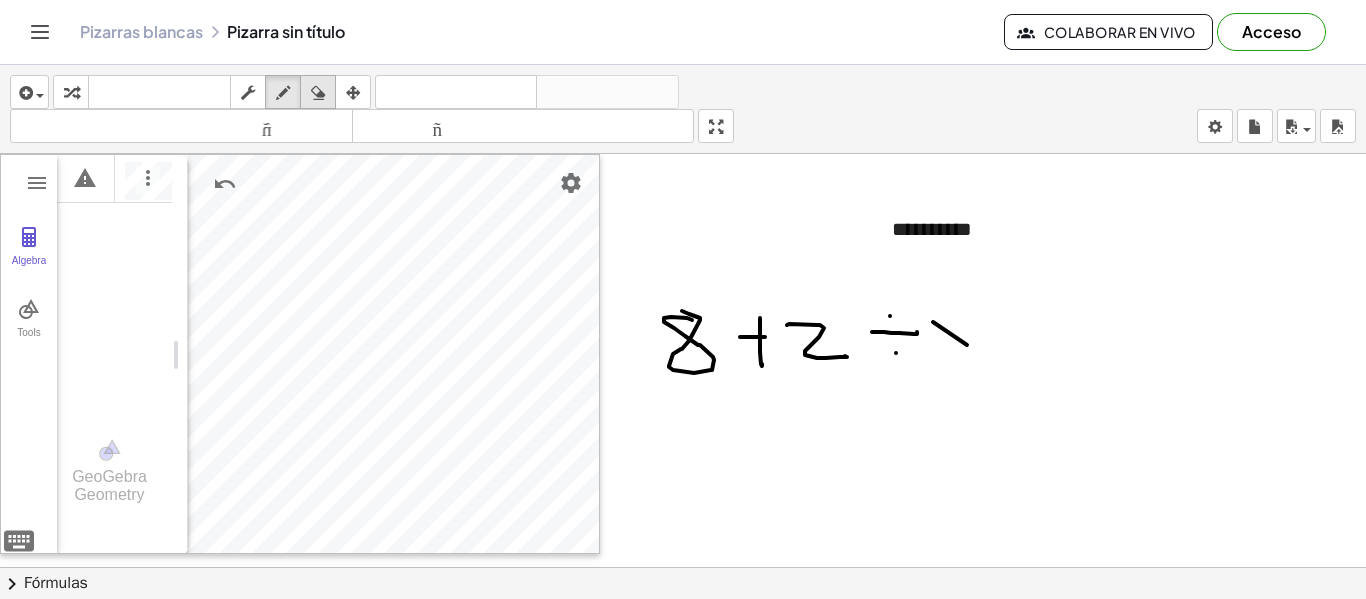 click at bounding box center (318, 92) 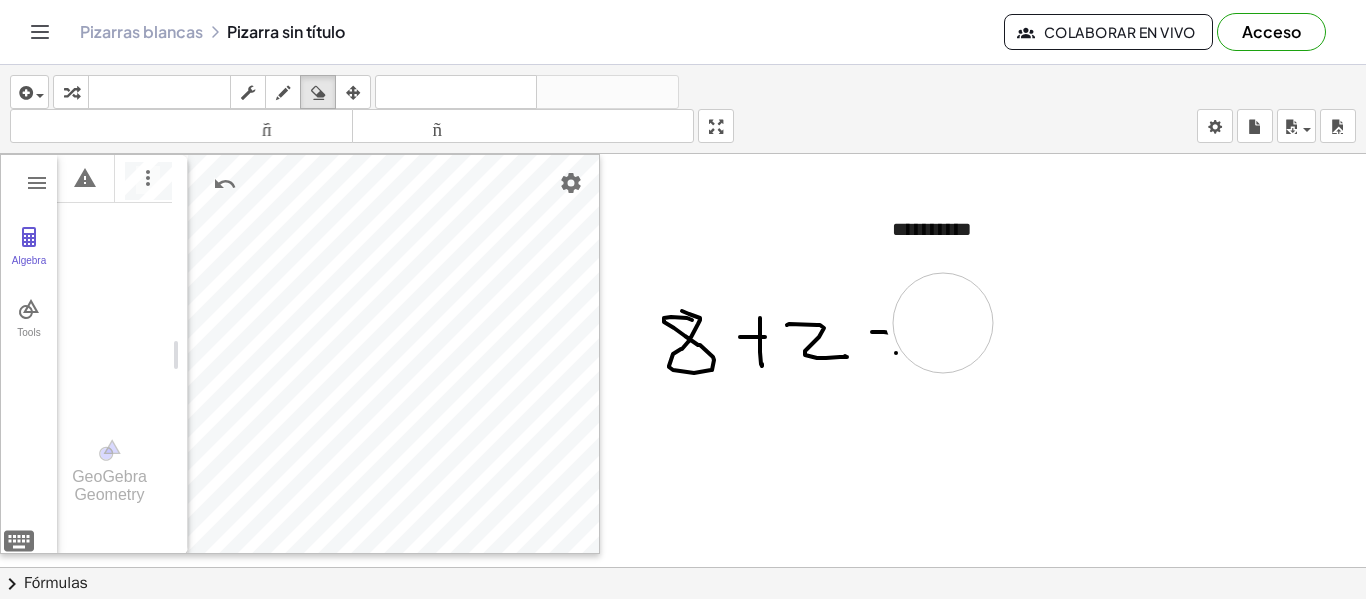 click at bounding box center (686, 567) 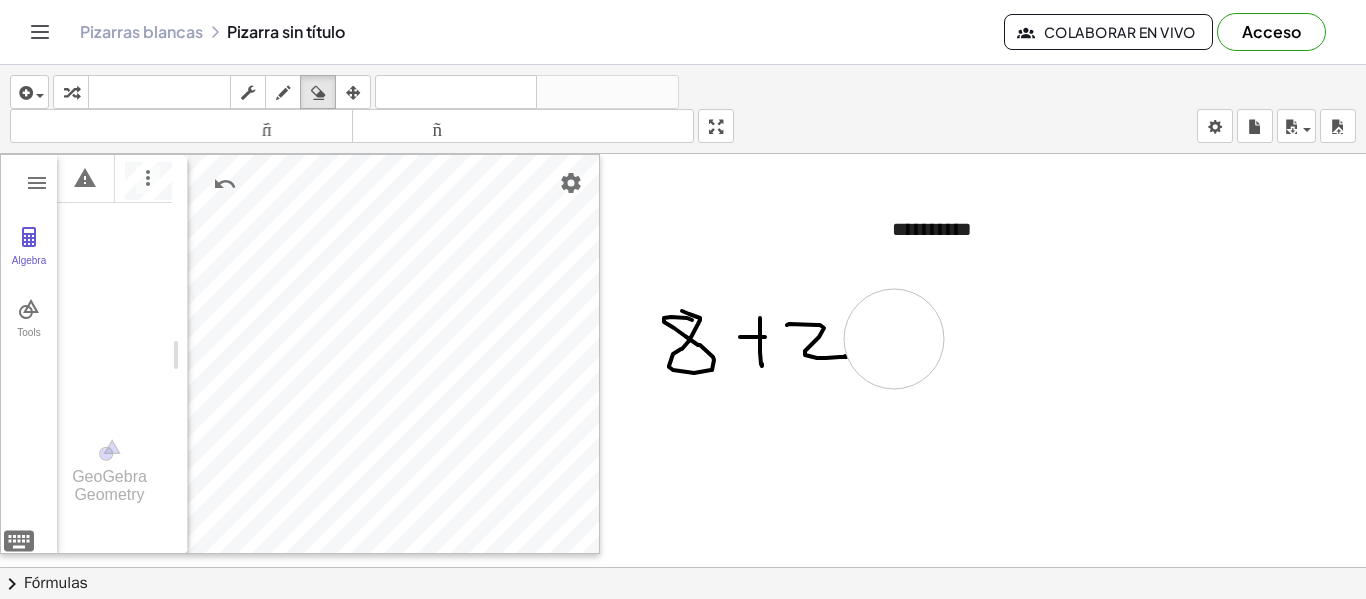 drag, startPoint x: 894, startPoint y: 316, endPoint x: 899, endPoint y: 335, distance: 19.646883 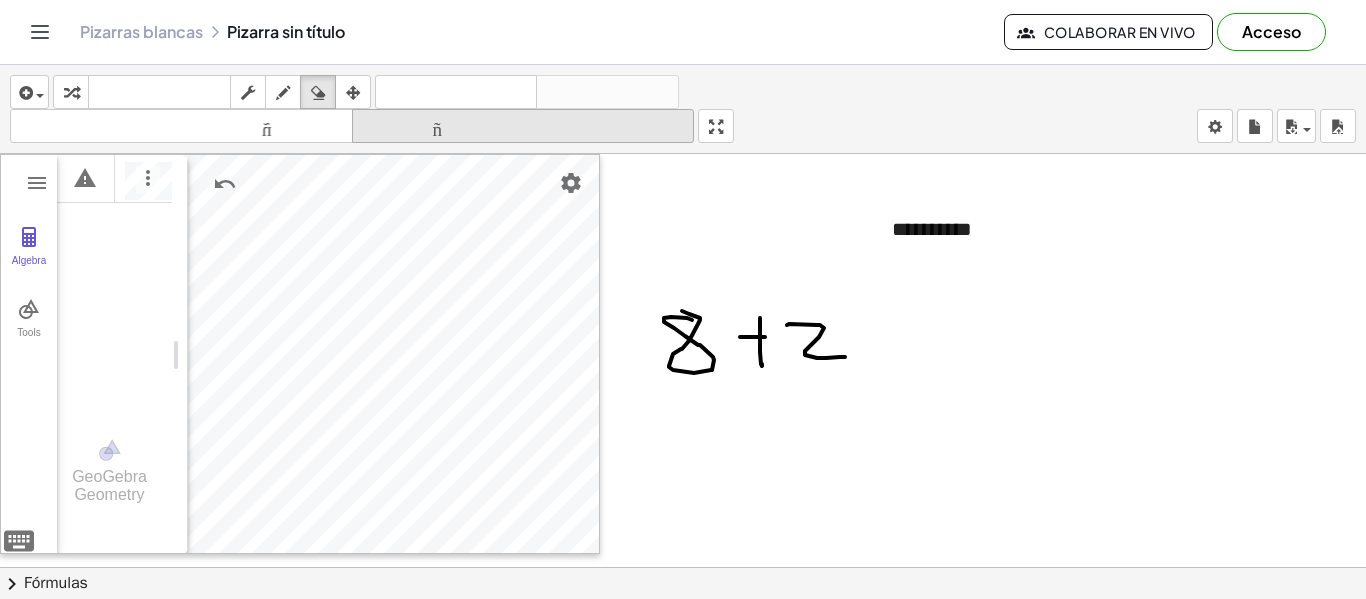 drag, startPoint x: 296, startPoint y: 95, endPoint x: 357, endPoint y: 142, distance: 77.00649 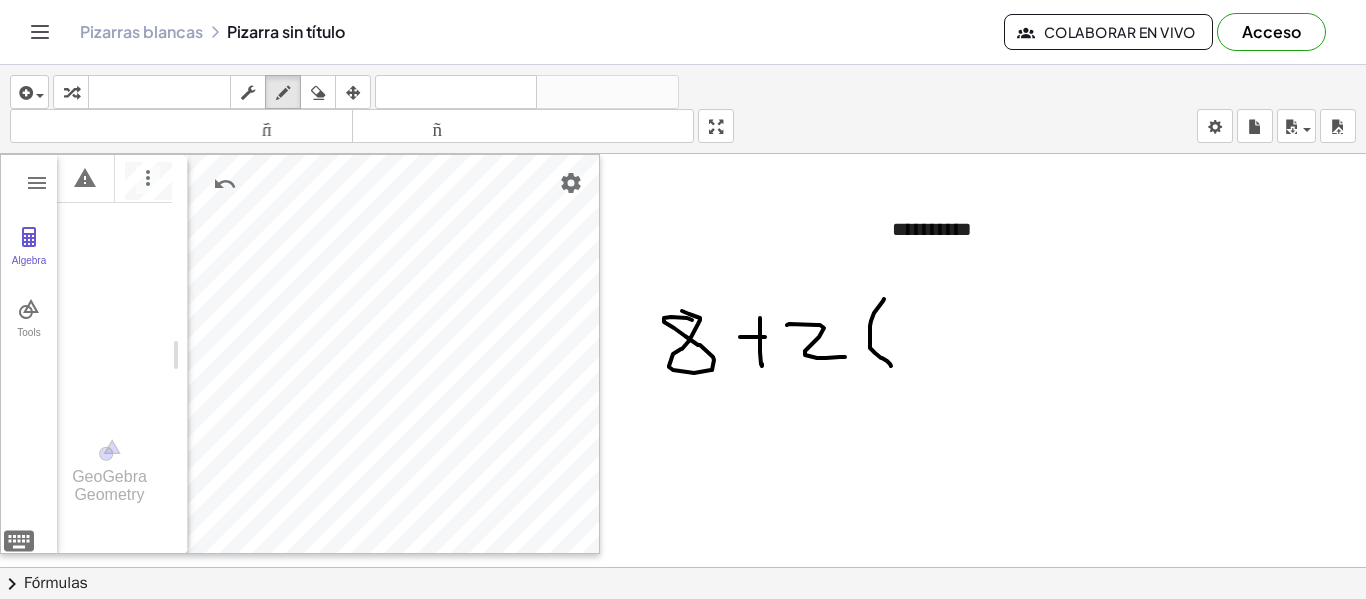 drag, startPoint x: 884, startPoint y: 299, endPoint x: 891, endPoint y: 366, distance: 67.36468 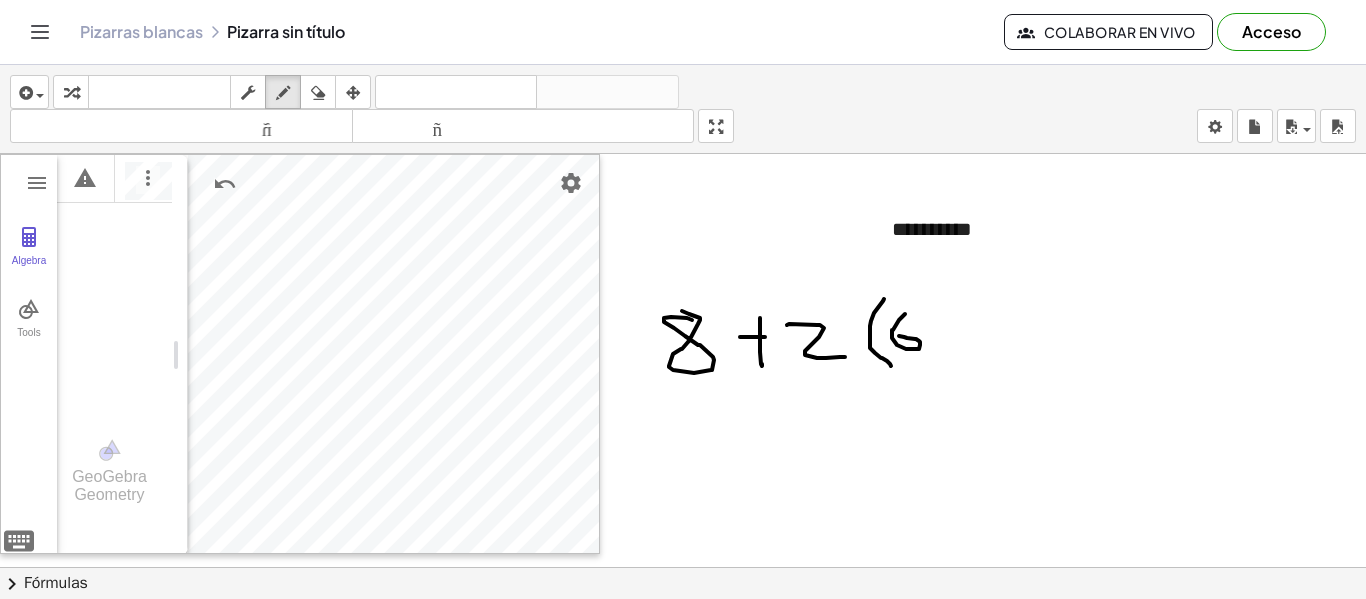 drag, startPoint x: 899, startPoint y: 320, endPoint x: 899, endPoint y: 336, distance: 16 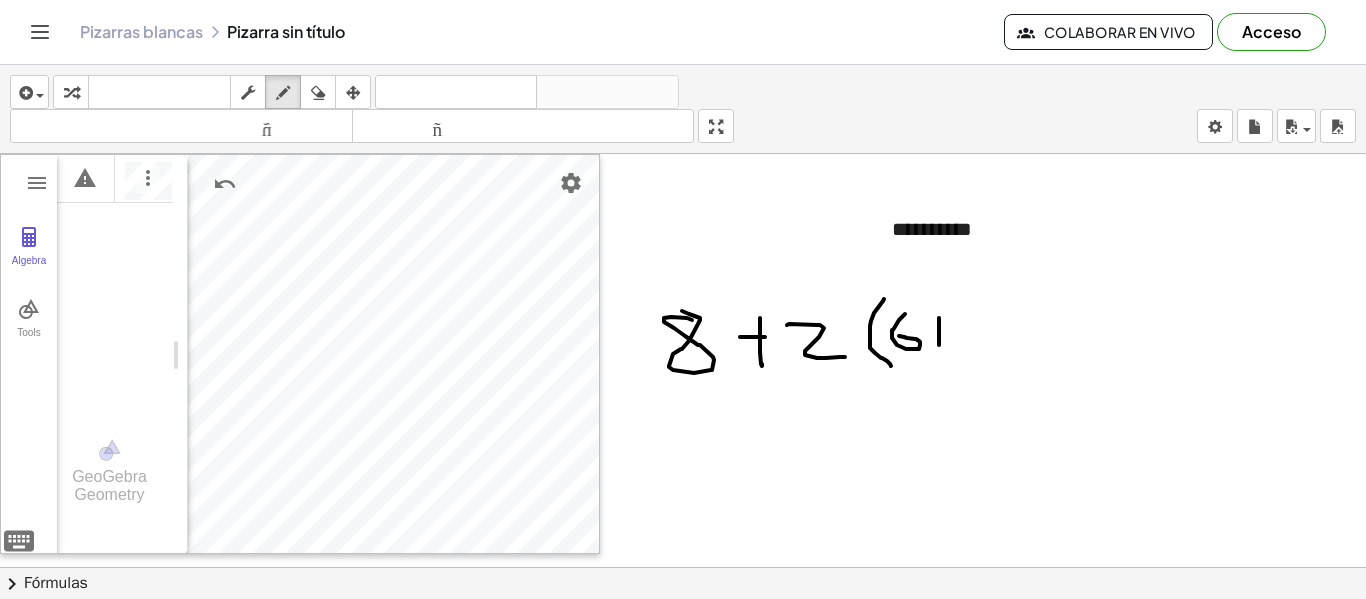 drag, startPoint x: 939, startPoint y: 318, endPoint x: 942, endPoint y: 340, distance: 22.203604 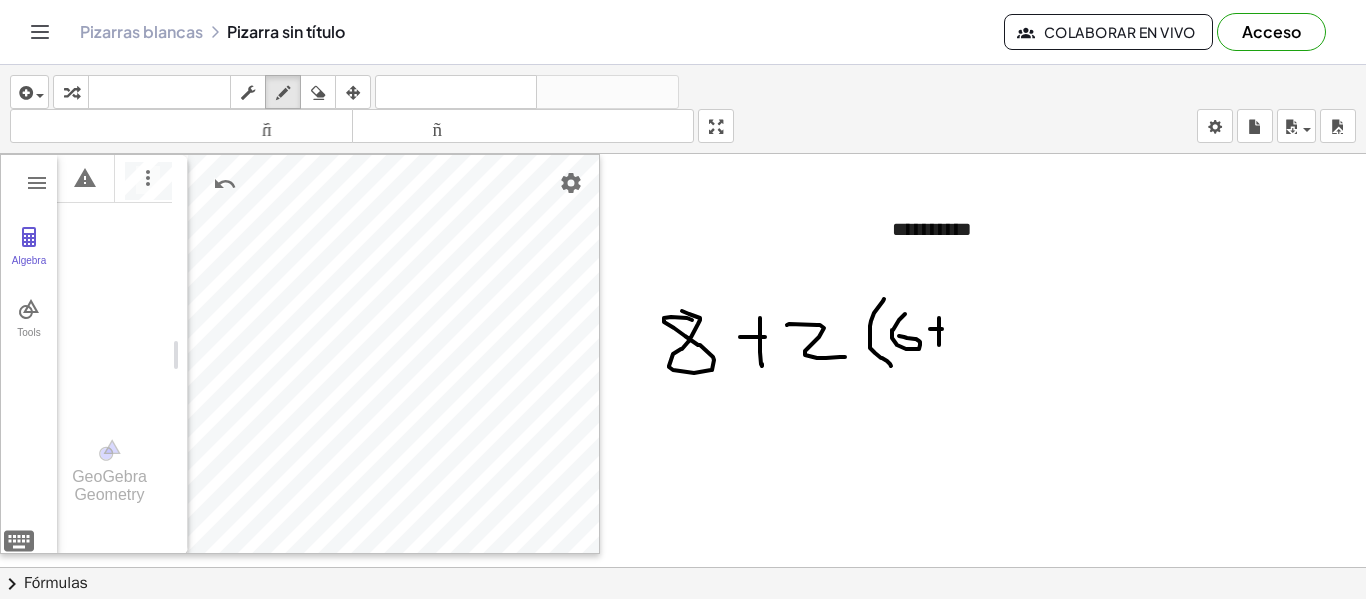 drag, startPoint x: 942, startPoint y: 329, endPoint x: 930, endPoint y: 329, distance: 12 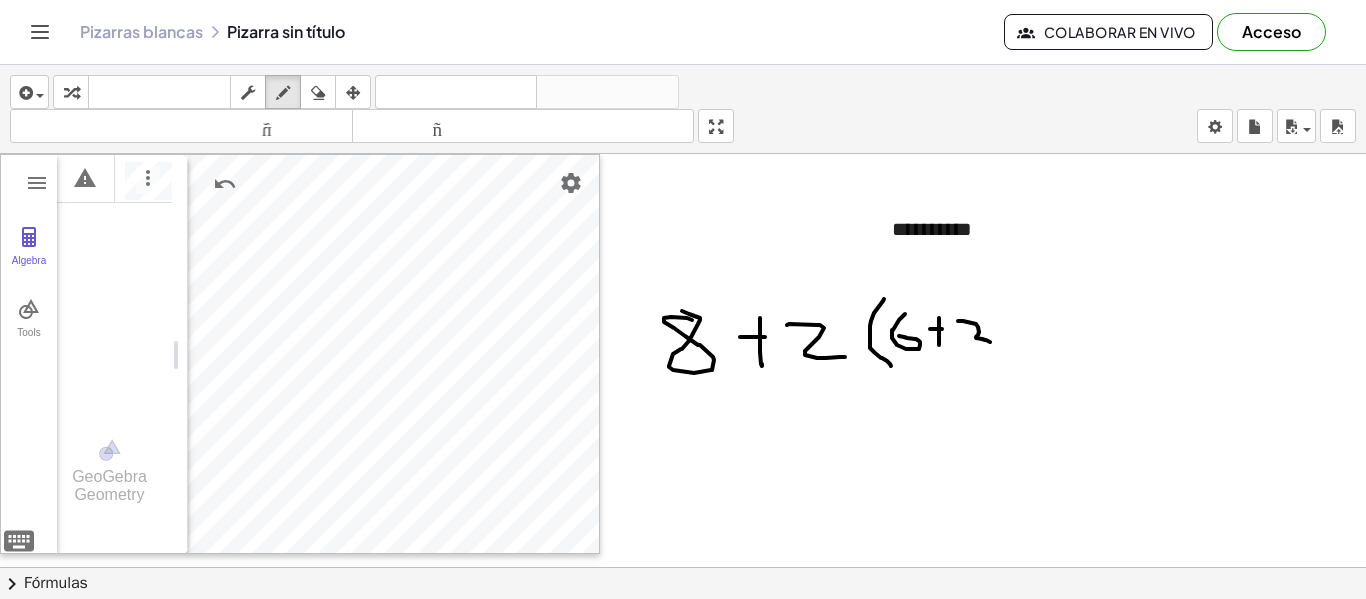 drag, startPoint x: 958, startPoint y: 321, endPoint x: 990, endPoint y: 342, distance: 38.27532 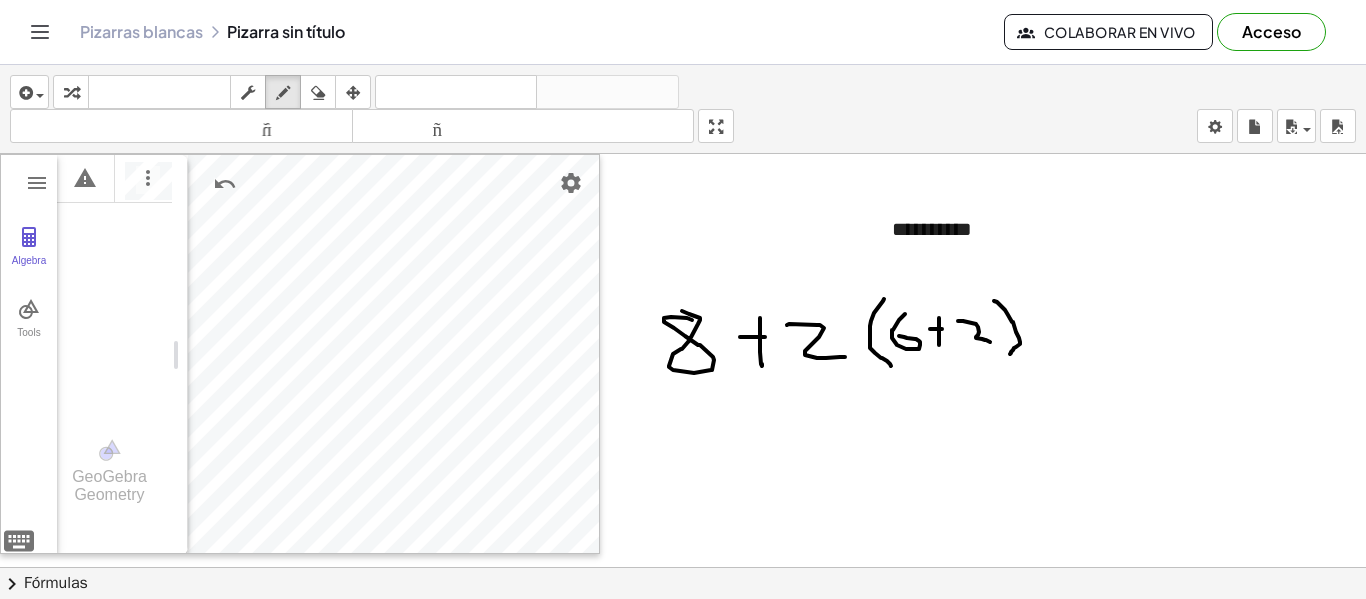 drag, startPoint x: 994, startPoint y: 301, endPoint x: 1010, endPoint y: 354, distance: 55.362442 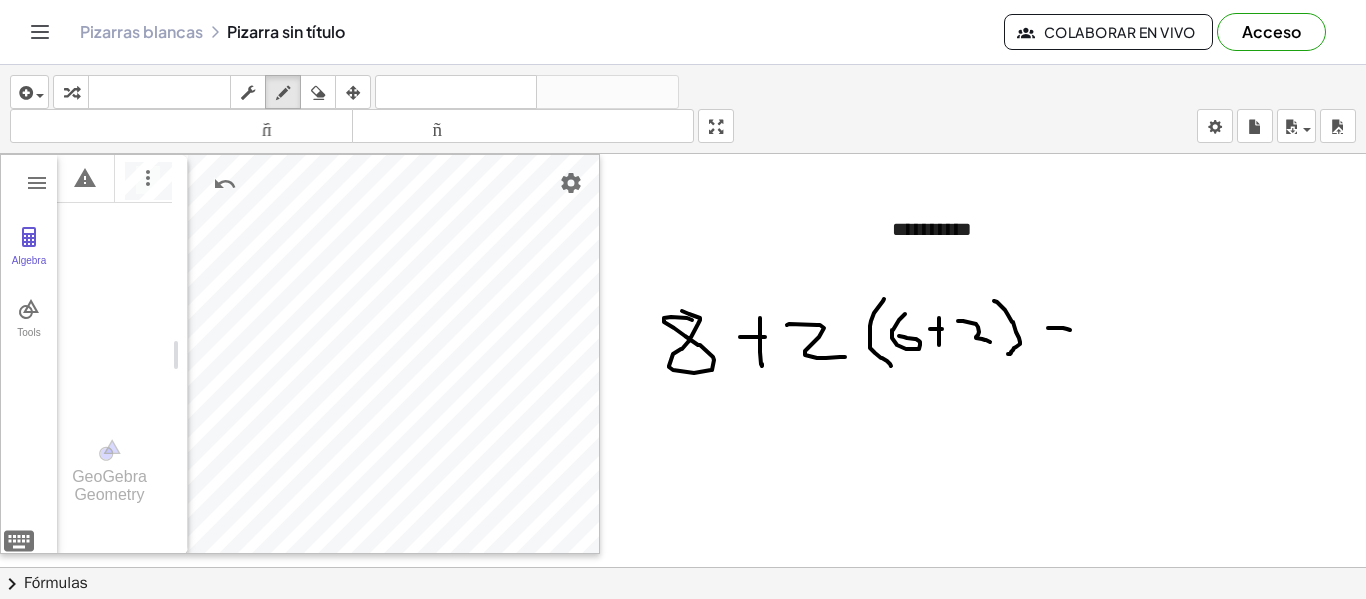drag, startPoint x: 1048, startPoint y: 328, endPoint x: 1070, endPoint y: 330, distance: 22.090721 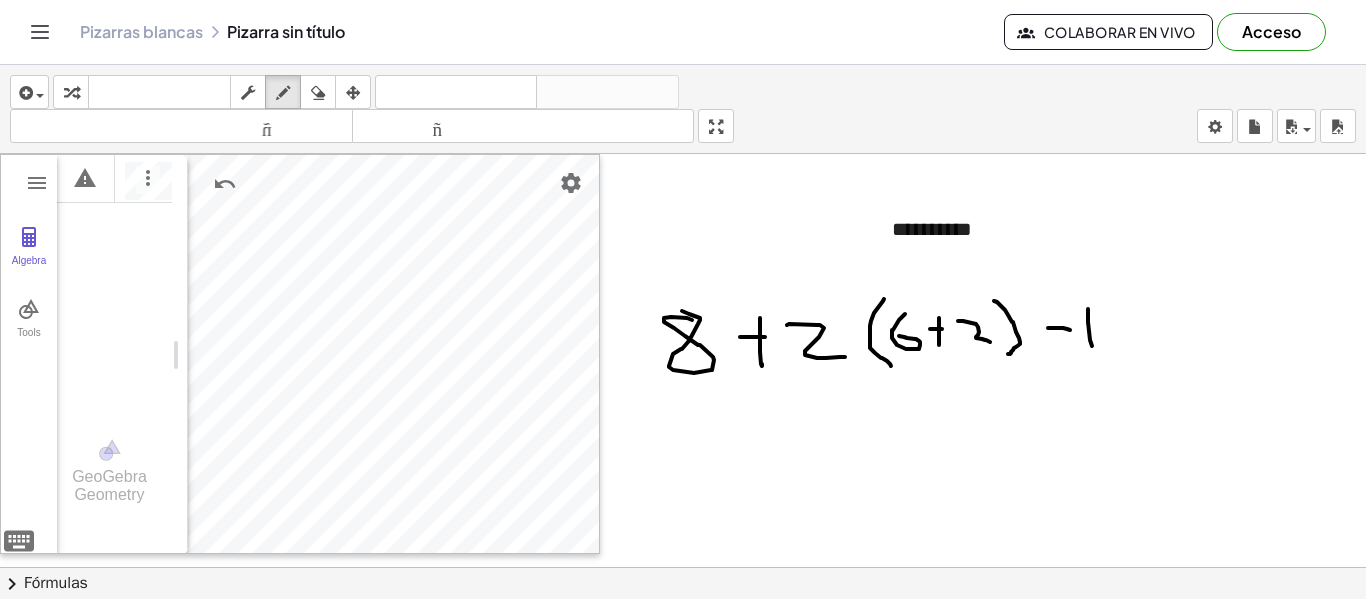 drag, startPoint x: 1088, startPoint y: 309, endPoint x: 1112, endPoint y: 335, distance: 35.383614 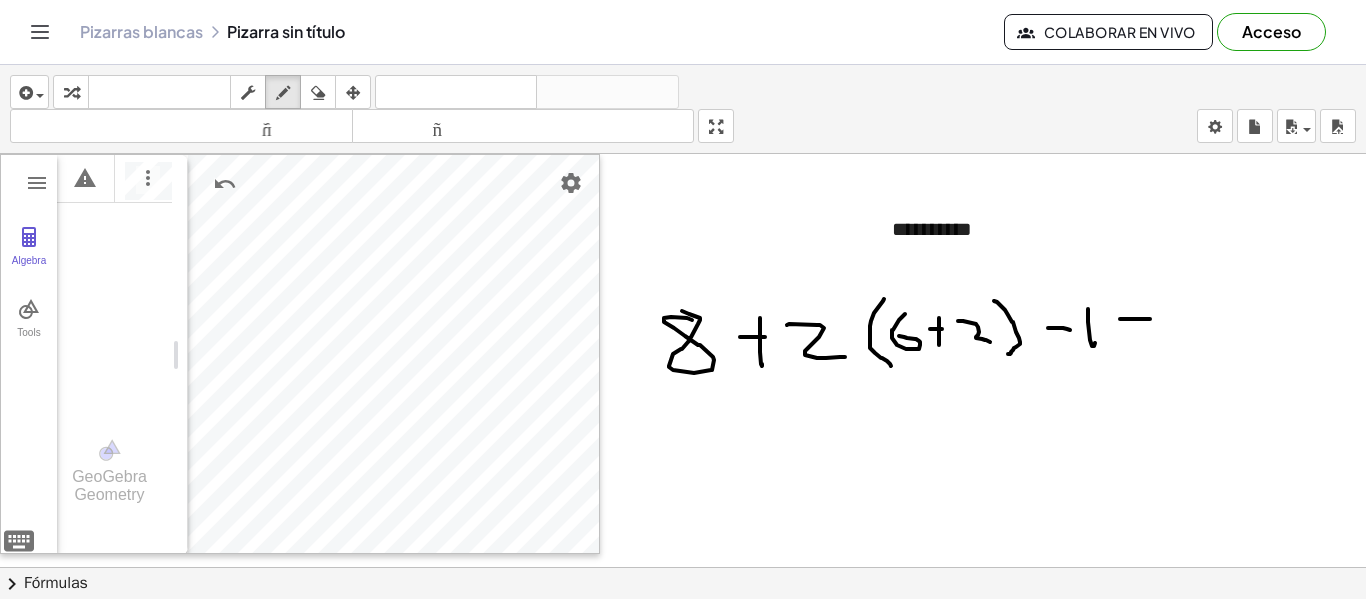 drag, startPoint x: 1120, startPoint y: 319, endPoint x: 1148, endPoint y: 317, distance: 28.071337 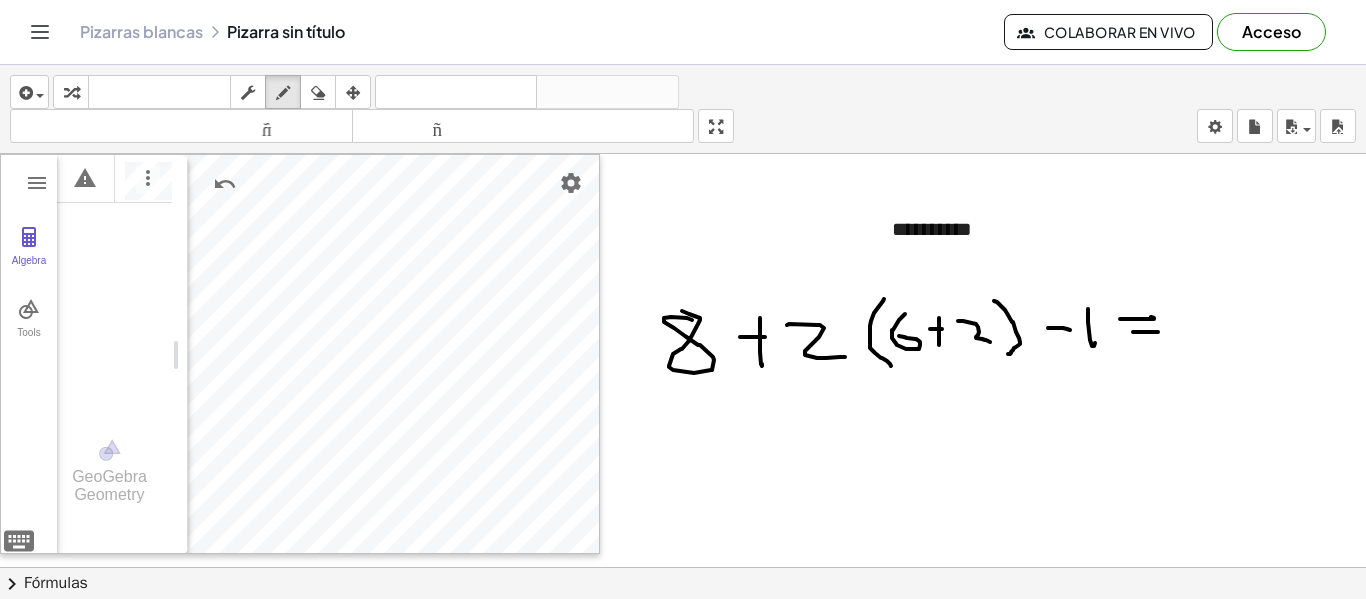 drag, startPoint x: 1133, startPoint y: 332, endPoint x: 1220, endPoint y: 358, distance: 90.80198 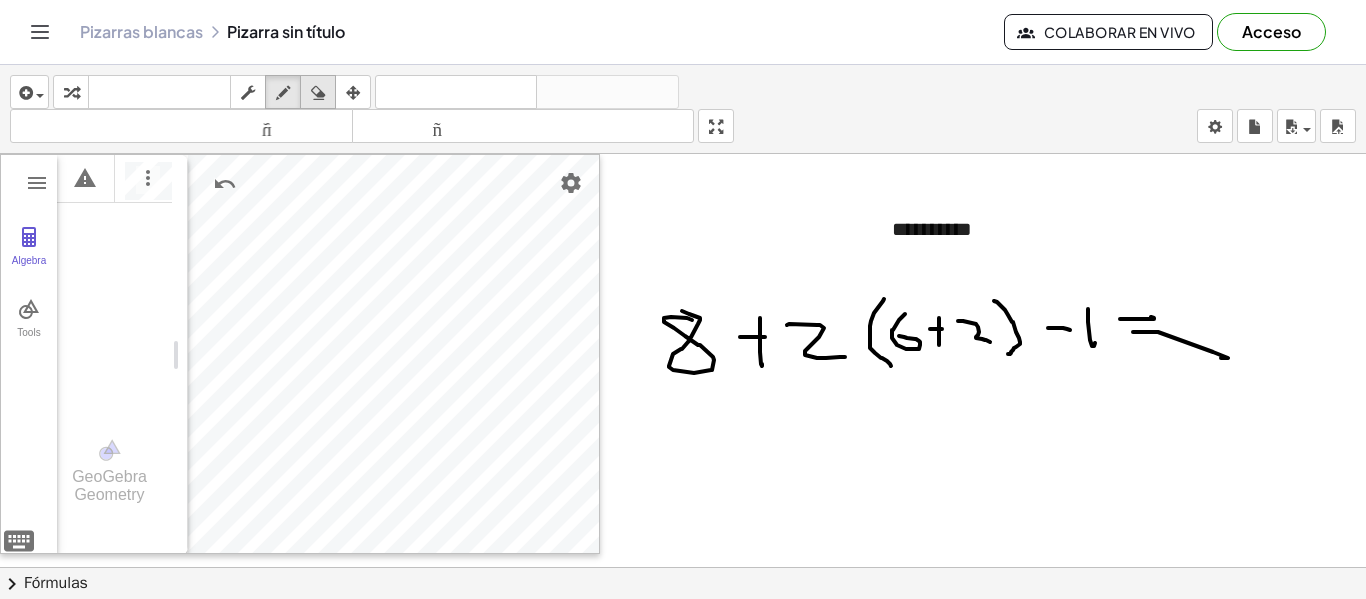 click at bounding box center (318, 93) 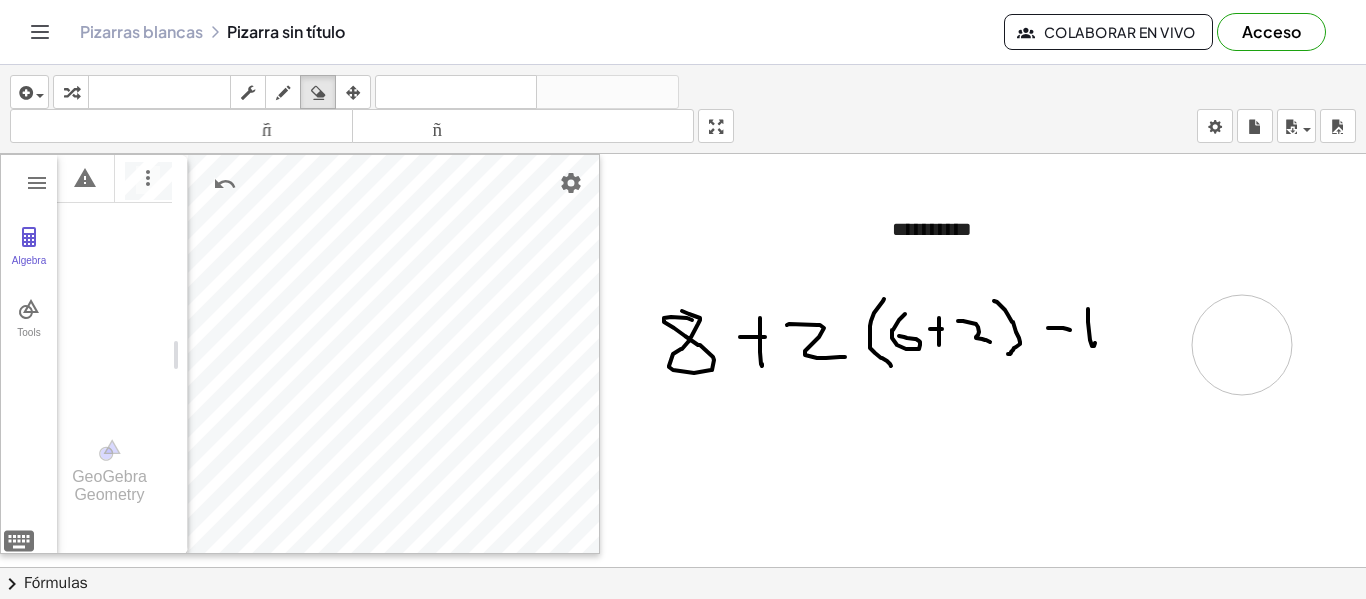 drag, startPoint x: 1149, startPoint y: 331, endPoint x: 1227, endPoint y: 332, distance: 78.00641 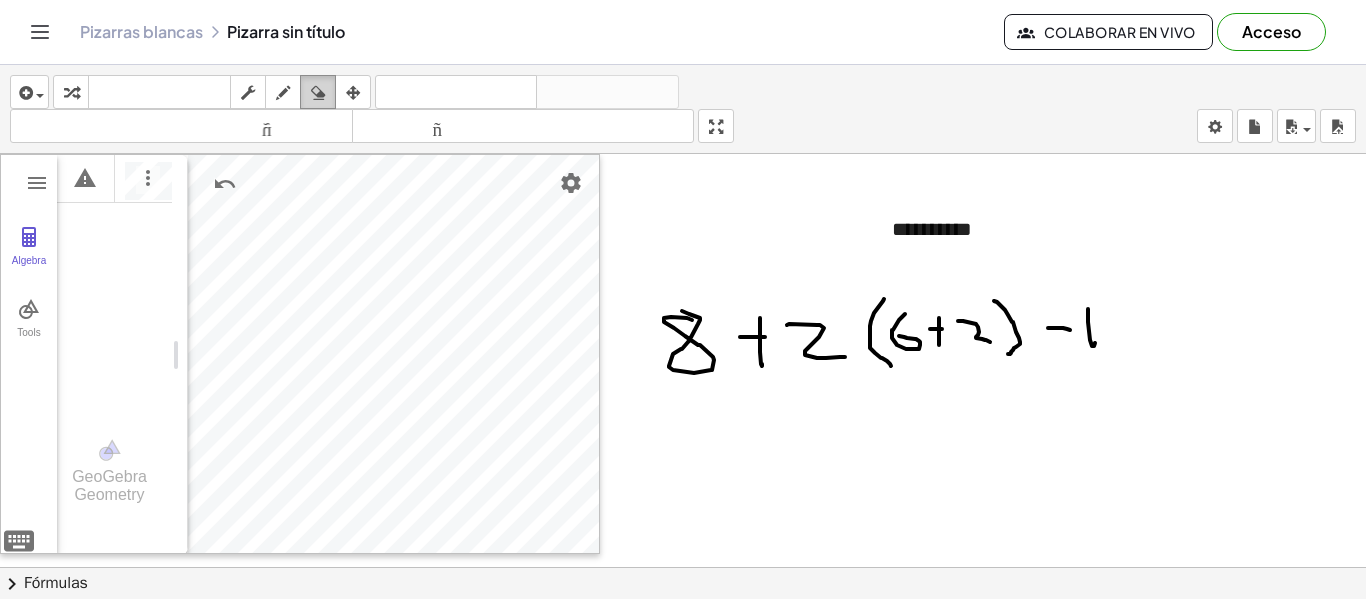 drag, startPoint x: 289, startPoint y: 85, endPoint x: 326, endPoint y: 99, distance: 39.56008 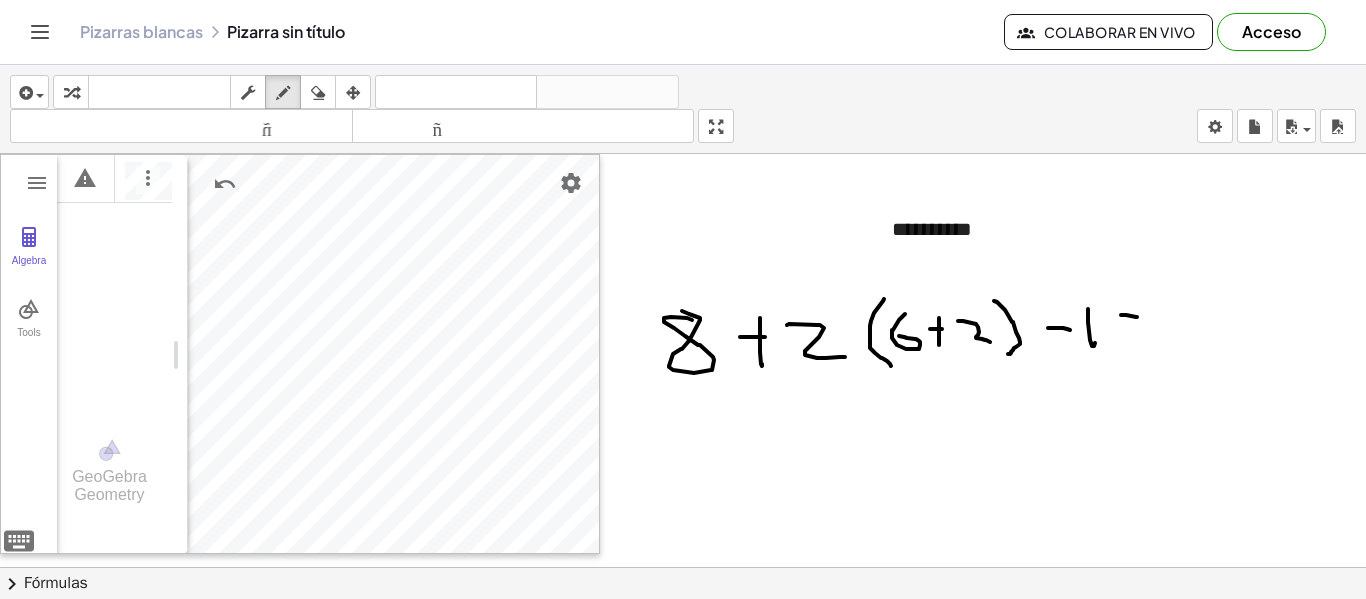 drag, startPoint x: 1121, startPoint y: 315, endPoint x: 1137, endPoint y: 322, distance: 17.464249 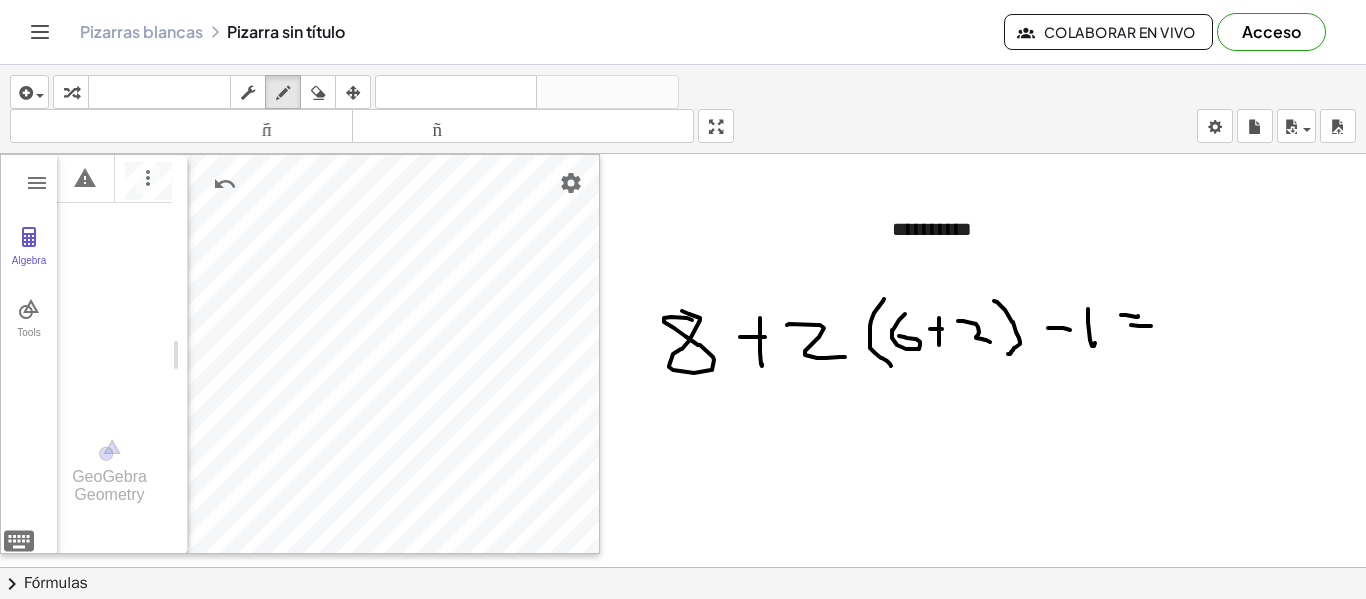 drag, startPoint x: 1131, startPoint y: 325, endPoint x: 1151, endPoint y: 325, distance: 20 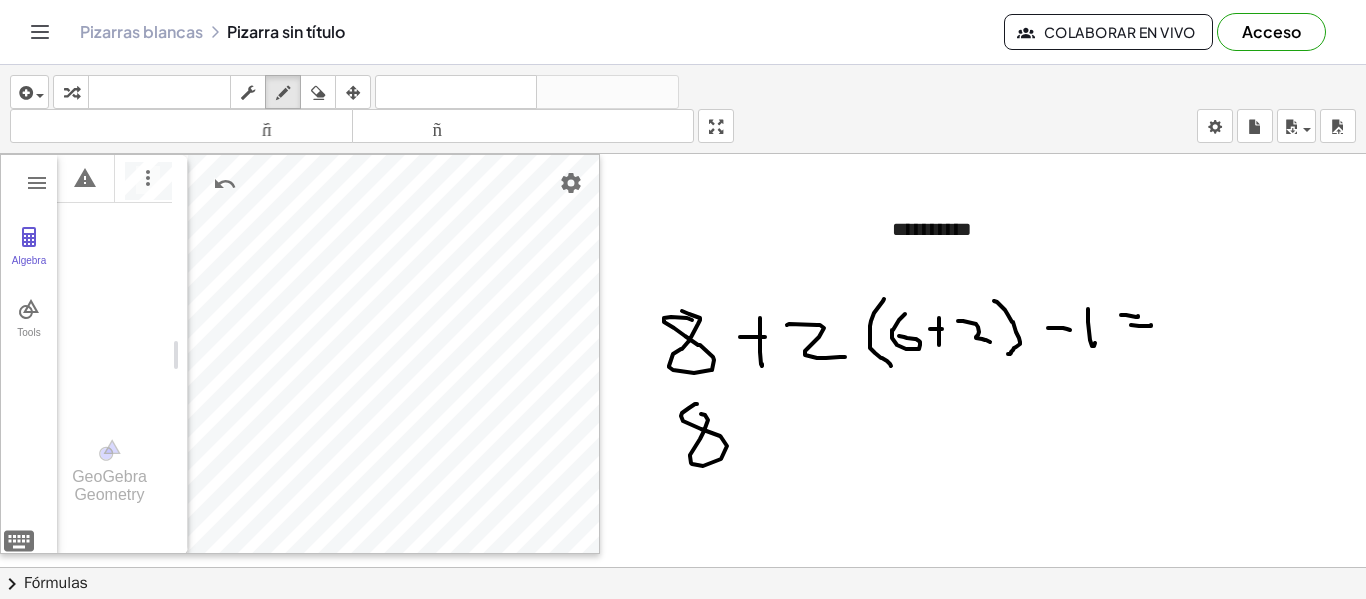 drag, startPoint x: 697, startPoint y: 404, endPoint x: 714, endPoint y: 408, distance: 17.464249 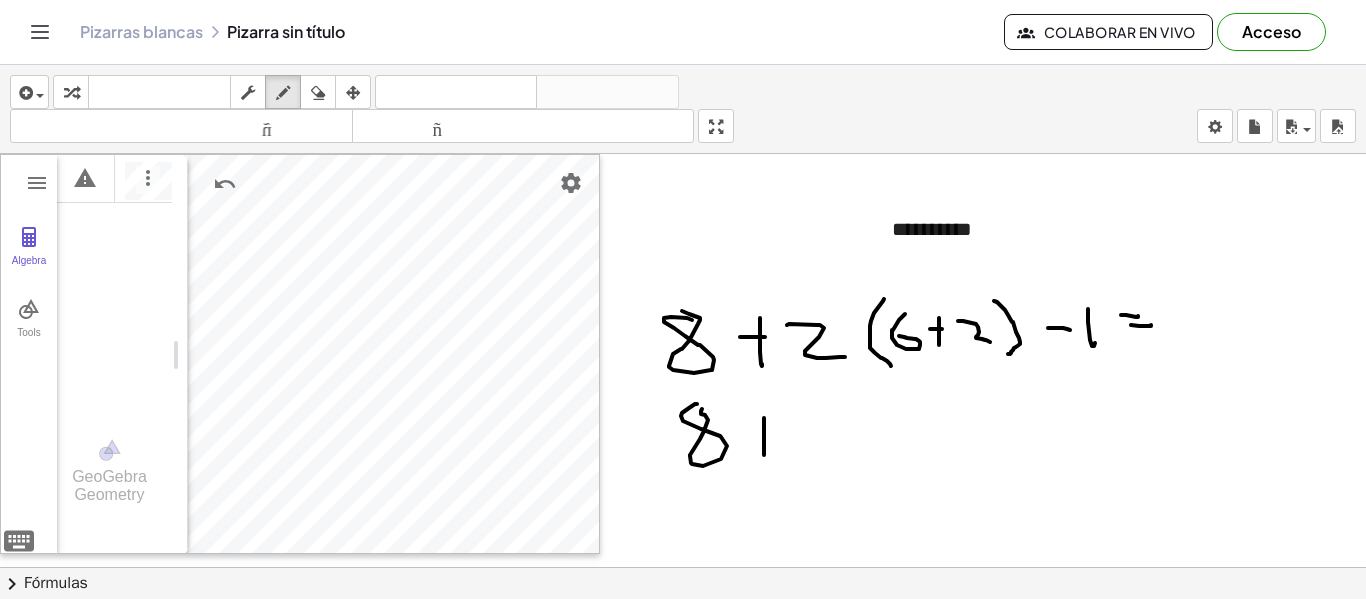 drag, startPoint x: 764, startPoint y: 418, endPoint x: 764, endPoint y: 452, distance: 34 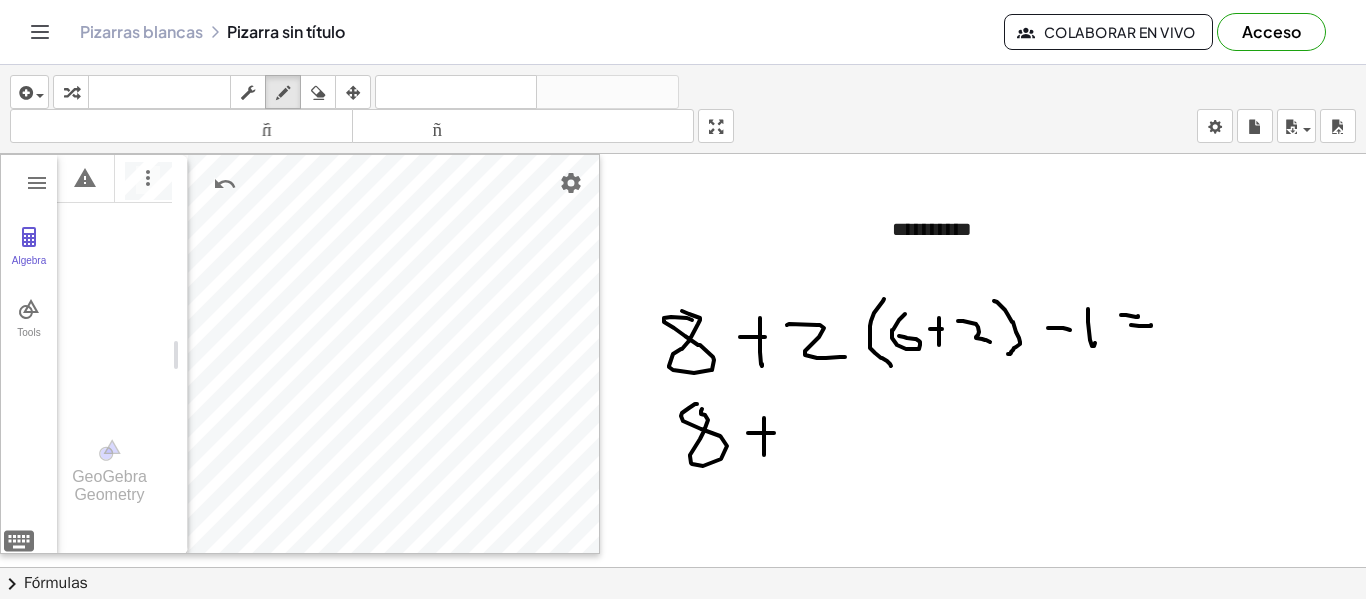 click at bounding box center (686, 567) 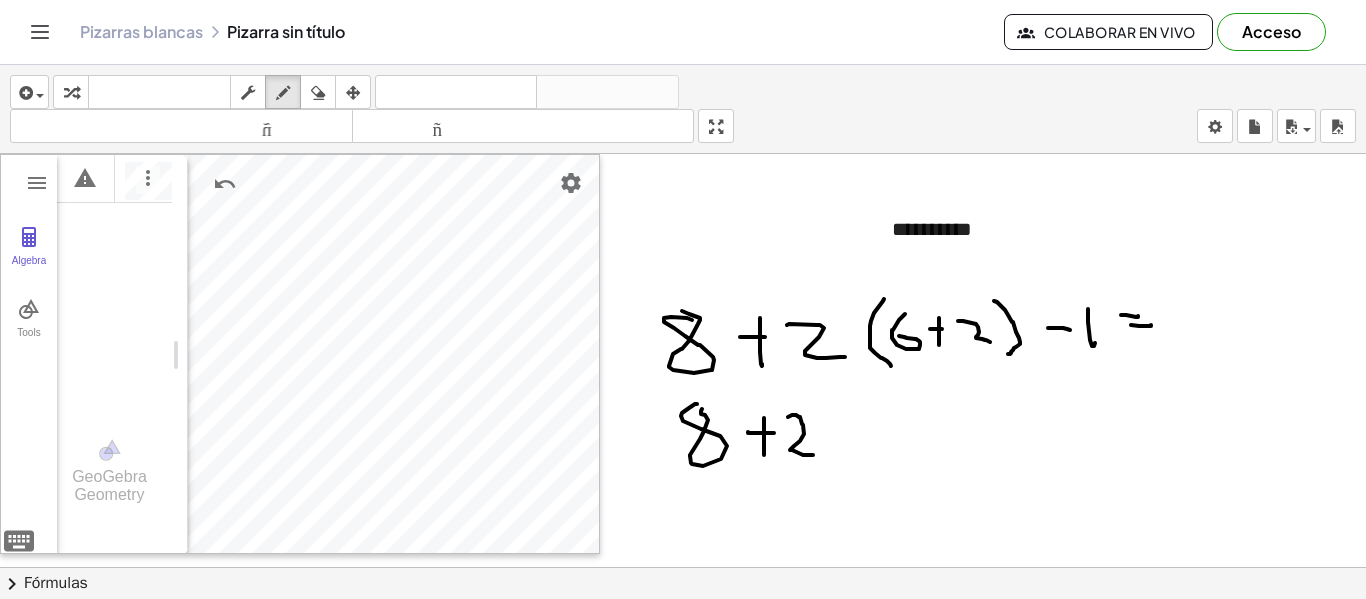 drag, startPoint x: 788, startPoint y: 417, endPoint x: 813, endPoint y: 455, distance: 45.486263 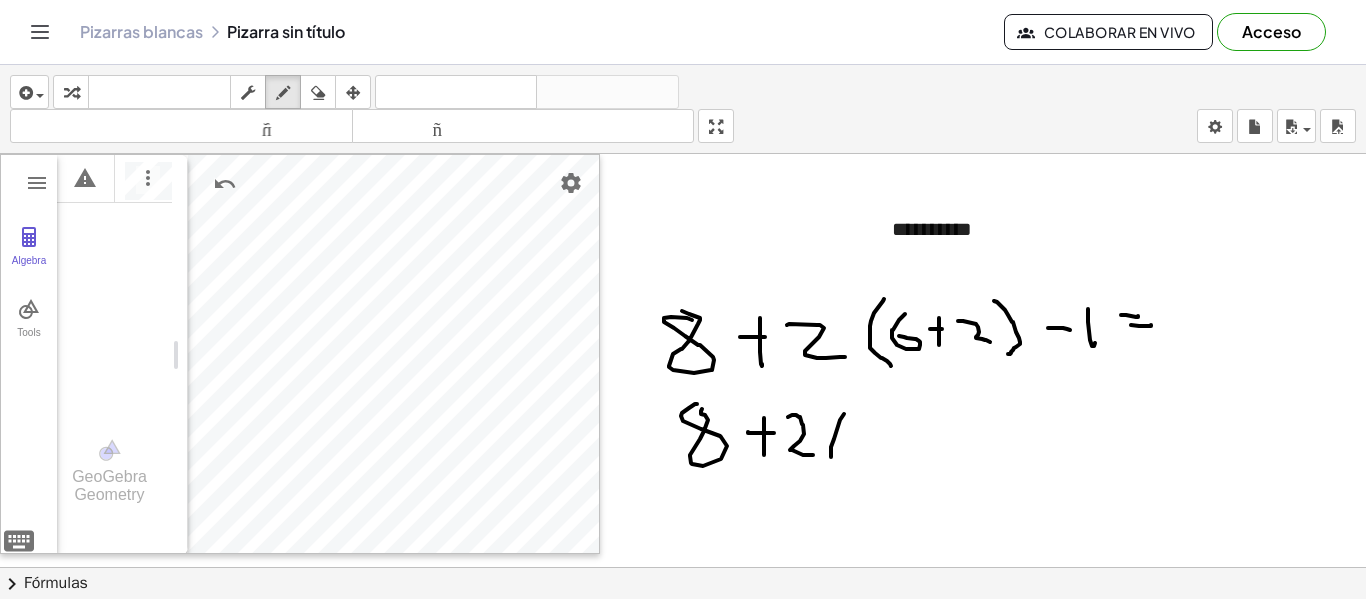 drag, startPoint x: 844, startPoint y: 414, endPoint x: 829, endPoint y: 442, distance: 31.764761 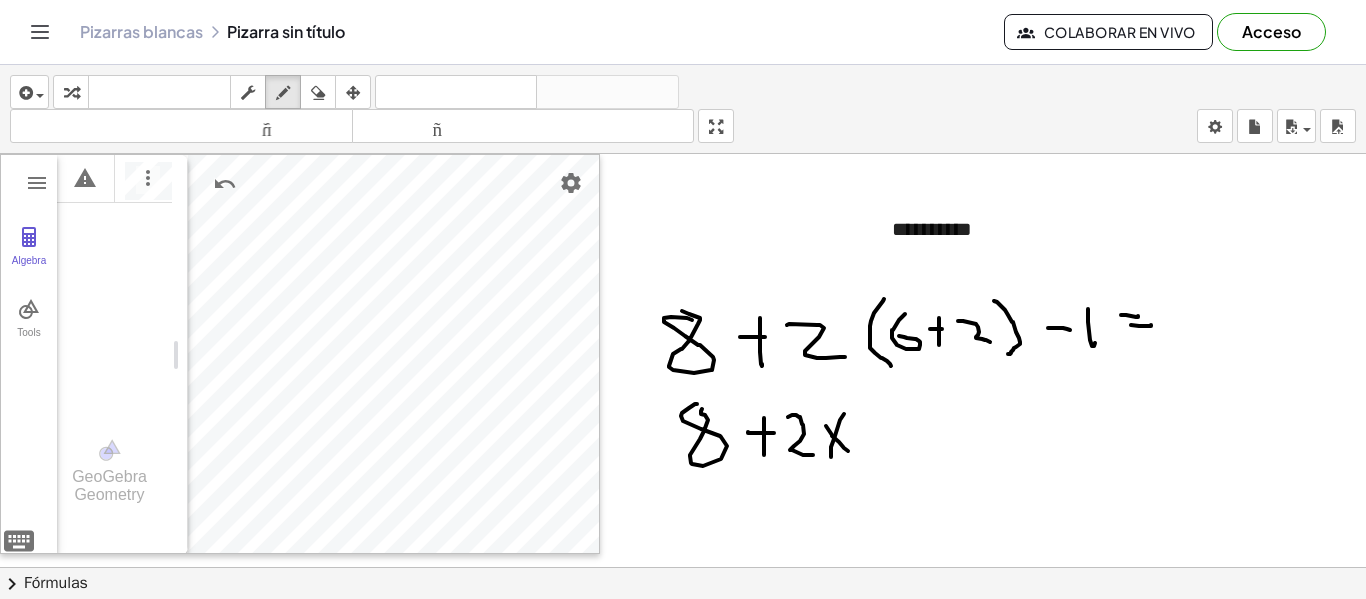 drag, startPoint x: 826, startPoint y: 426, endPoint x: 848, endPoint y: 451, distance: 33.30165 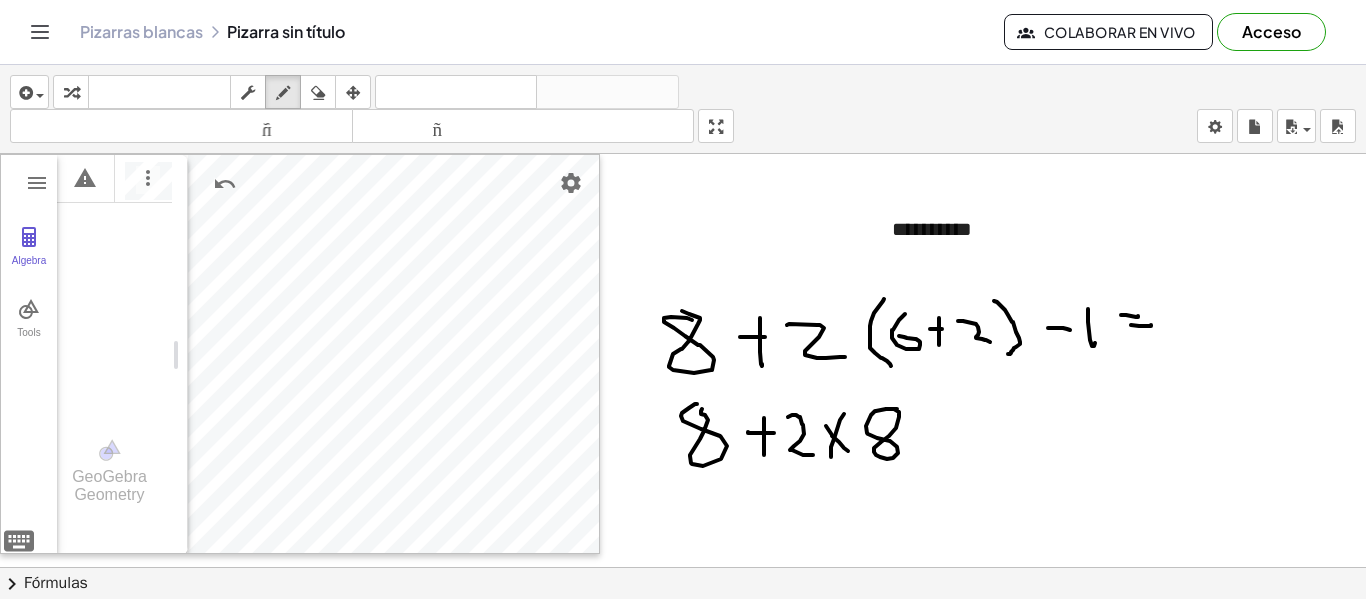 click at bounding box center (686, 567) 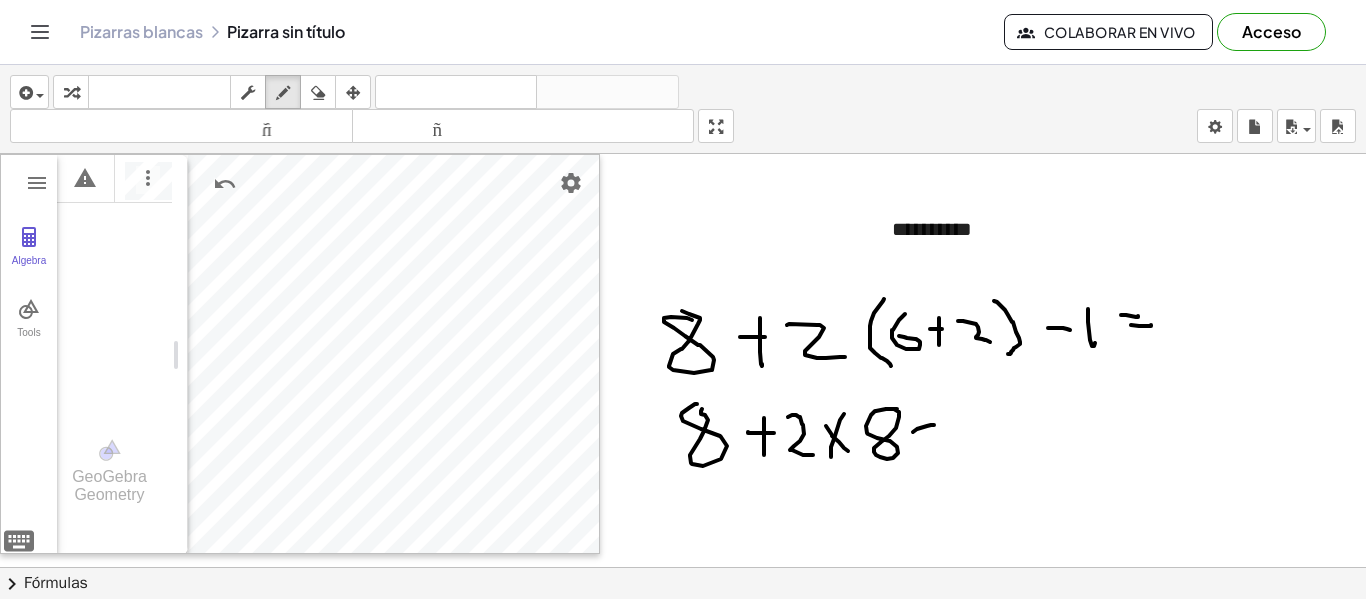 drag, startPoint x: 913, startPoint y: 432, endPoint x: 934, endPoint y: 425, distance: 22.135944 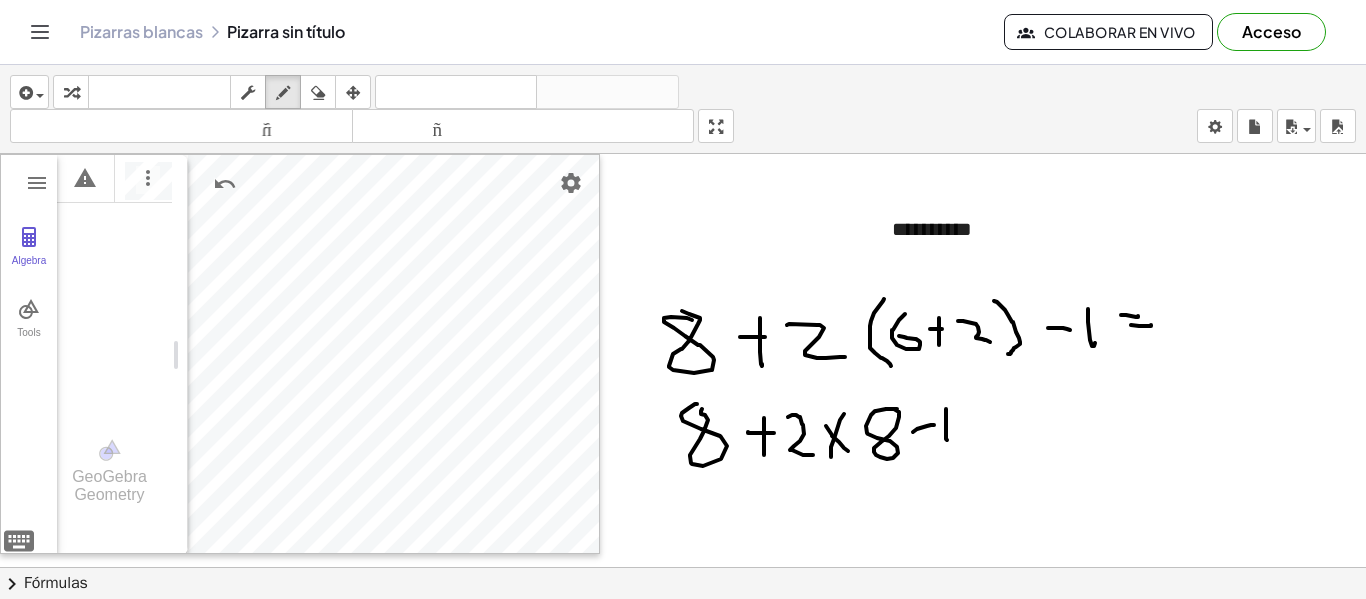 drag, startPoint x: 946, startPoint y: 409, endPoint x: 942, endPoint y: 438, distance: 29.274563 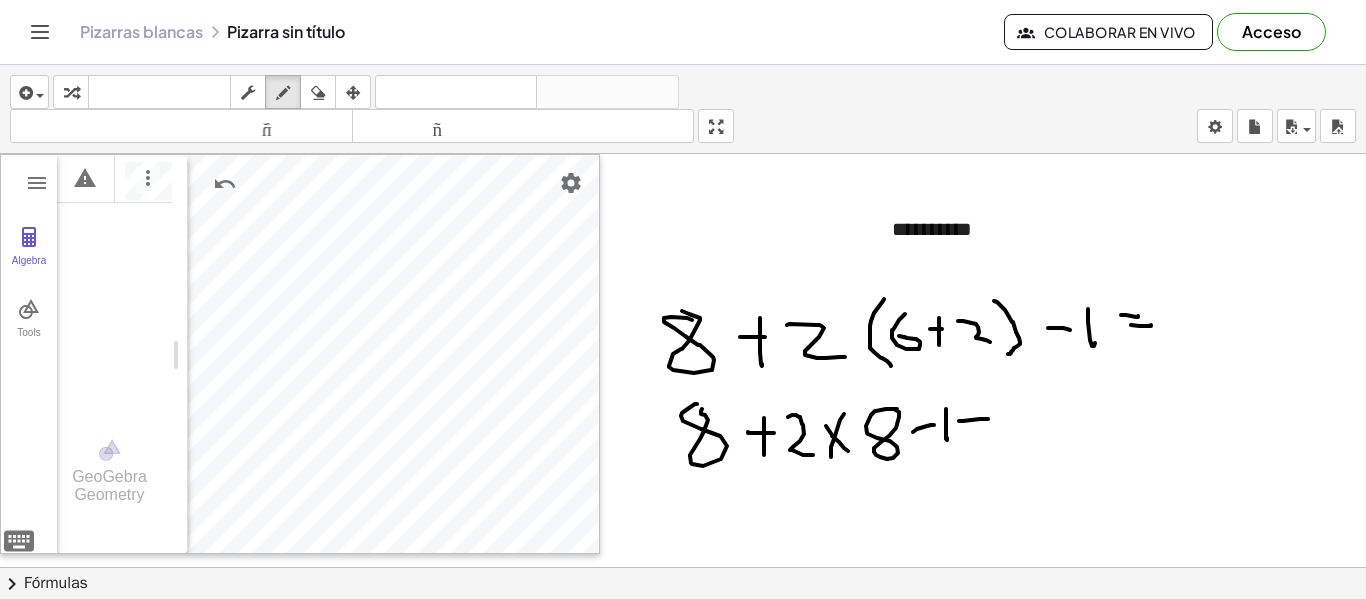 drag, startPoint x: 959, startPoint y: 421, endPoint x: 975, endPoint y: 425, distance: 16.492422 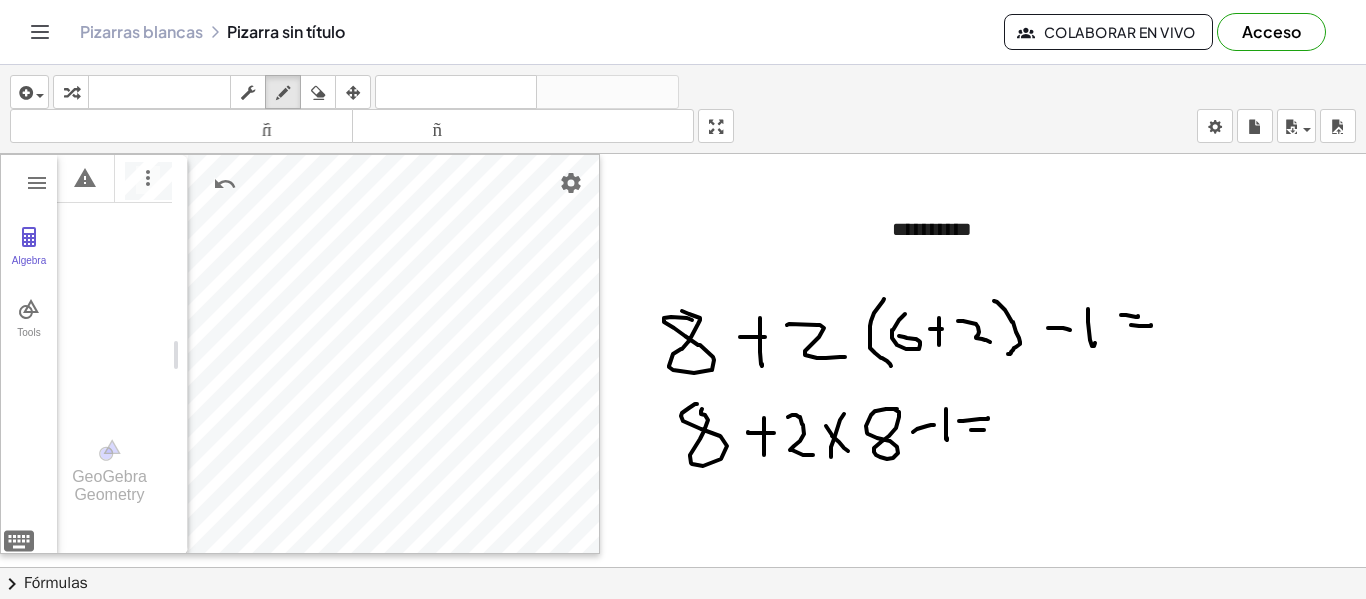 drag, startPoint x: 971, startPoint y: 430, endPoint x: 984, endPoint y: 430, distance: 13 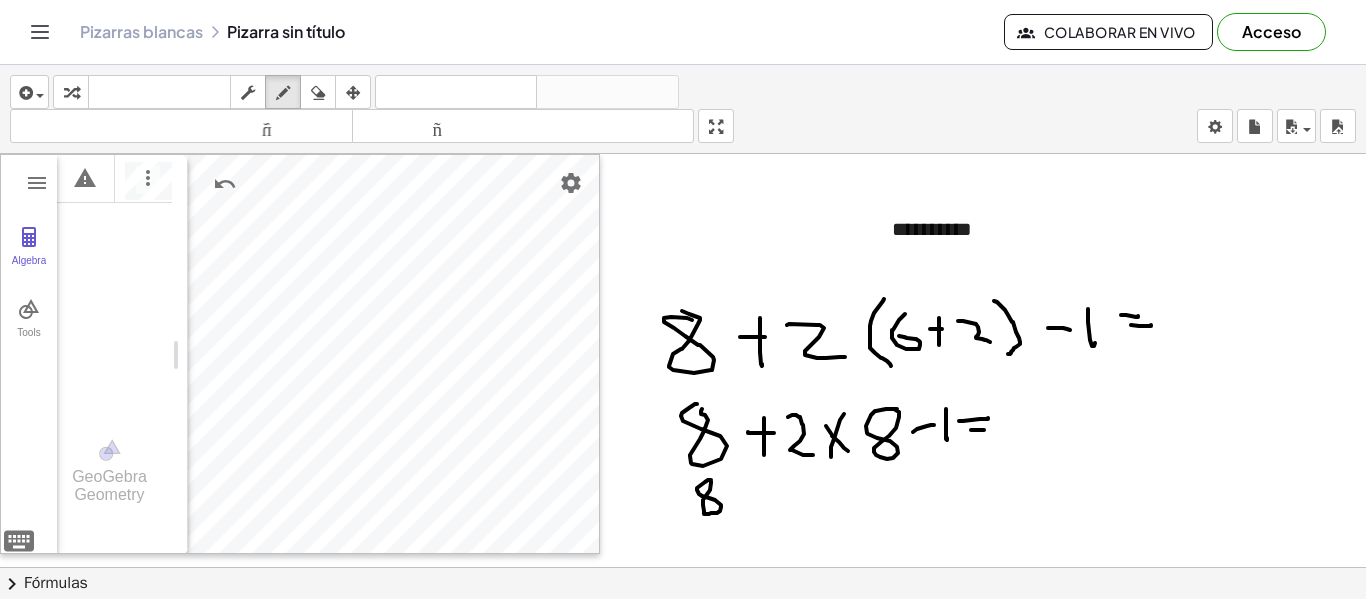 click at bounding box center (686, 567) 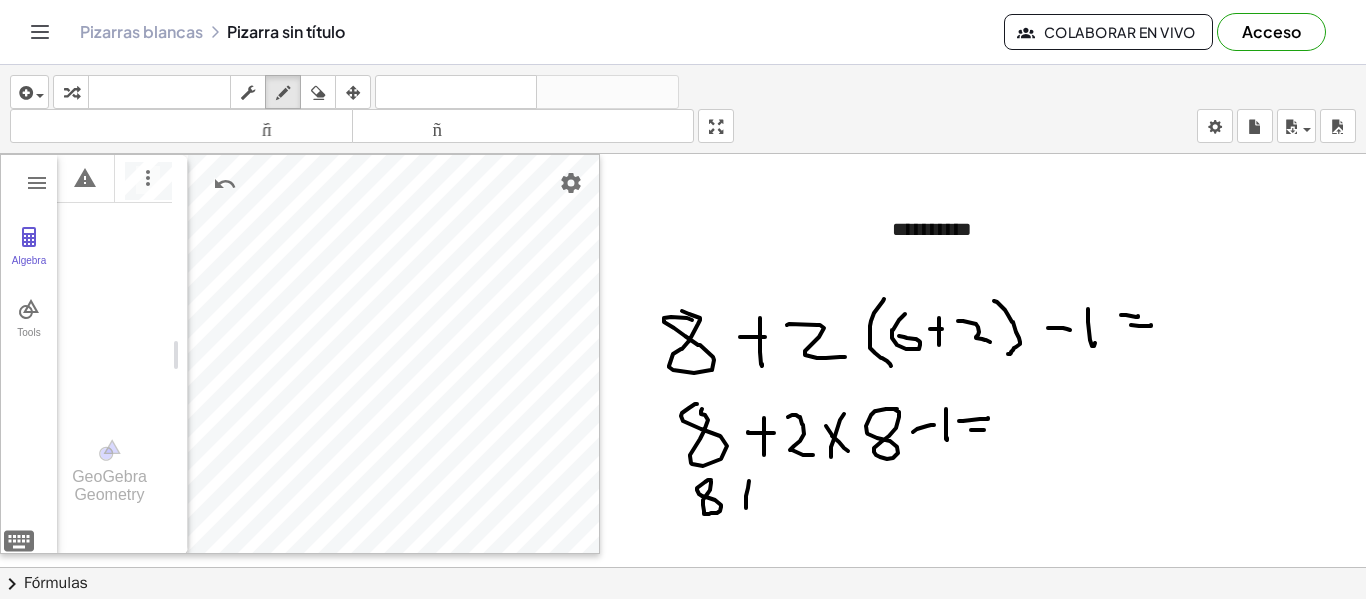 click at bounding box center (686, 567) 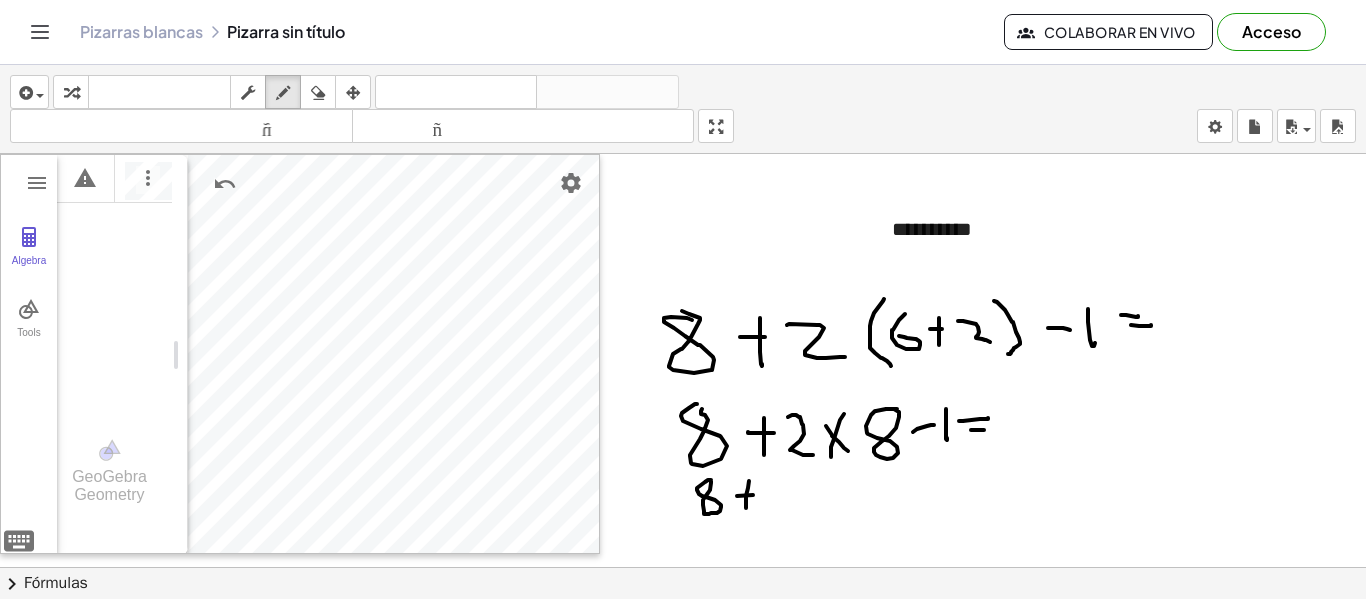 drag, startPoint x: 753, startPoint y: 495, endPoint x: 812, endPoint y: 471, distance: 63.694584 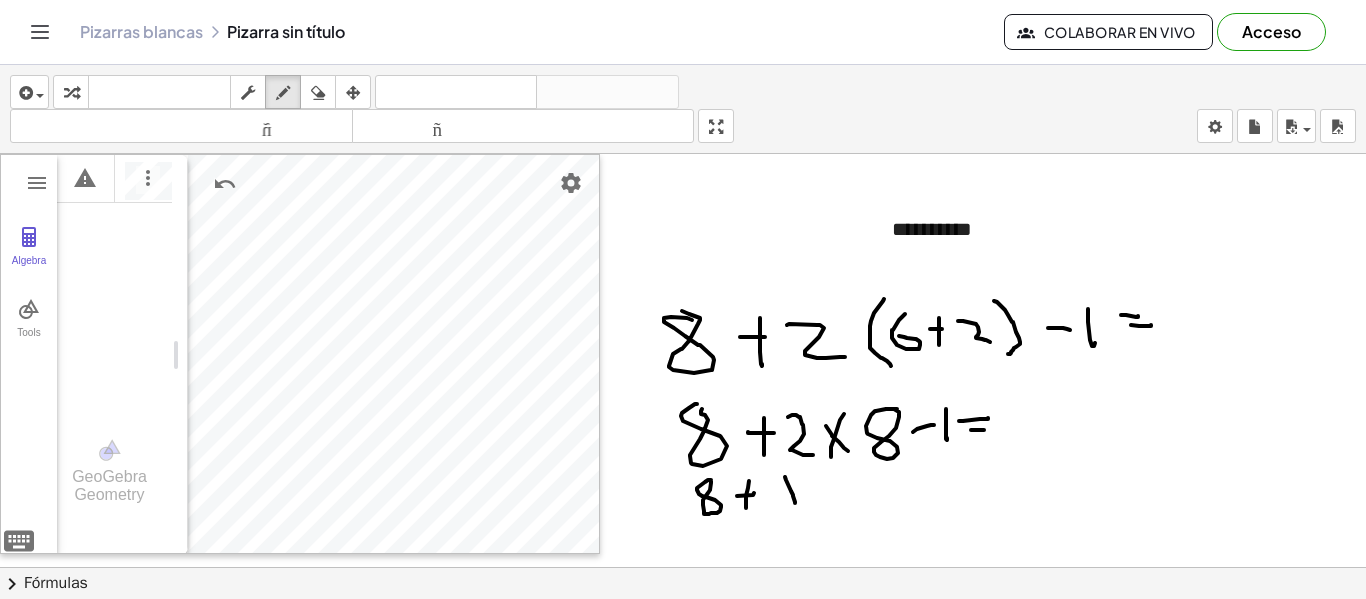 drag, startPoint x: 785, startPoint y: 477, endPoint x: 797, endPoint y: 503, distance: 28.635643 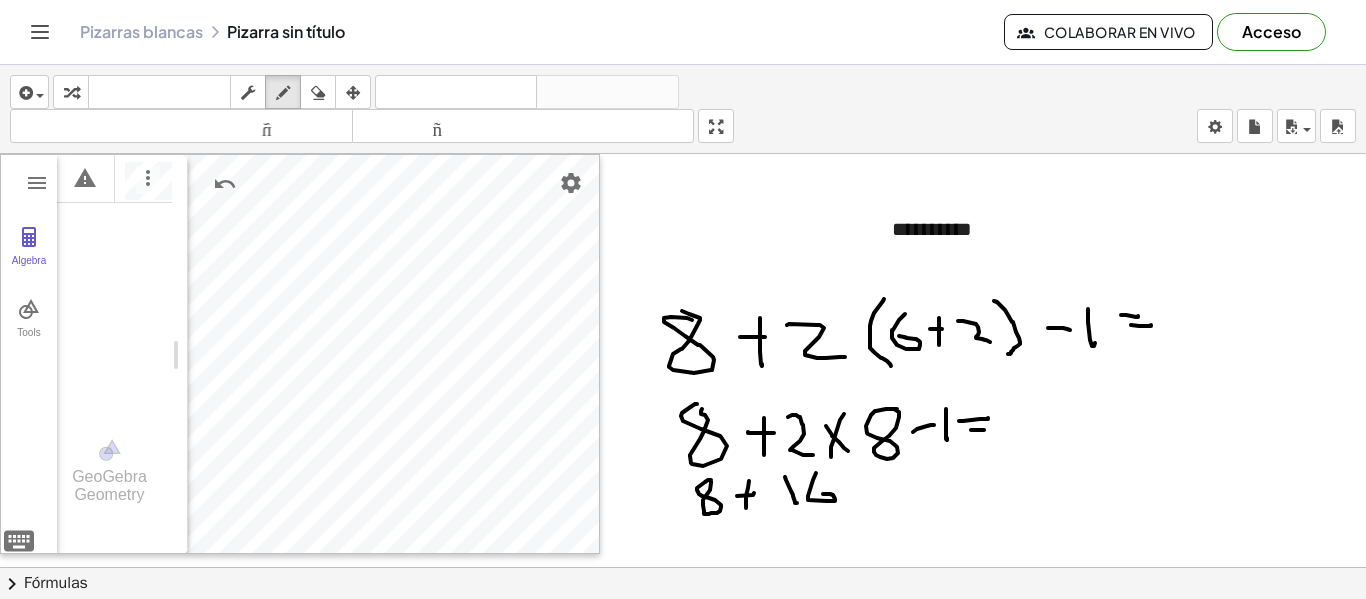 drag, startPoint x: 816, startPoint y: 473, endPoint x: 841, endPoint y: 489, distance: 29.681644 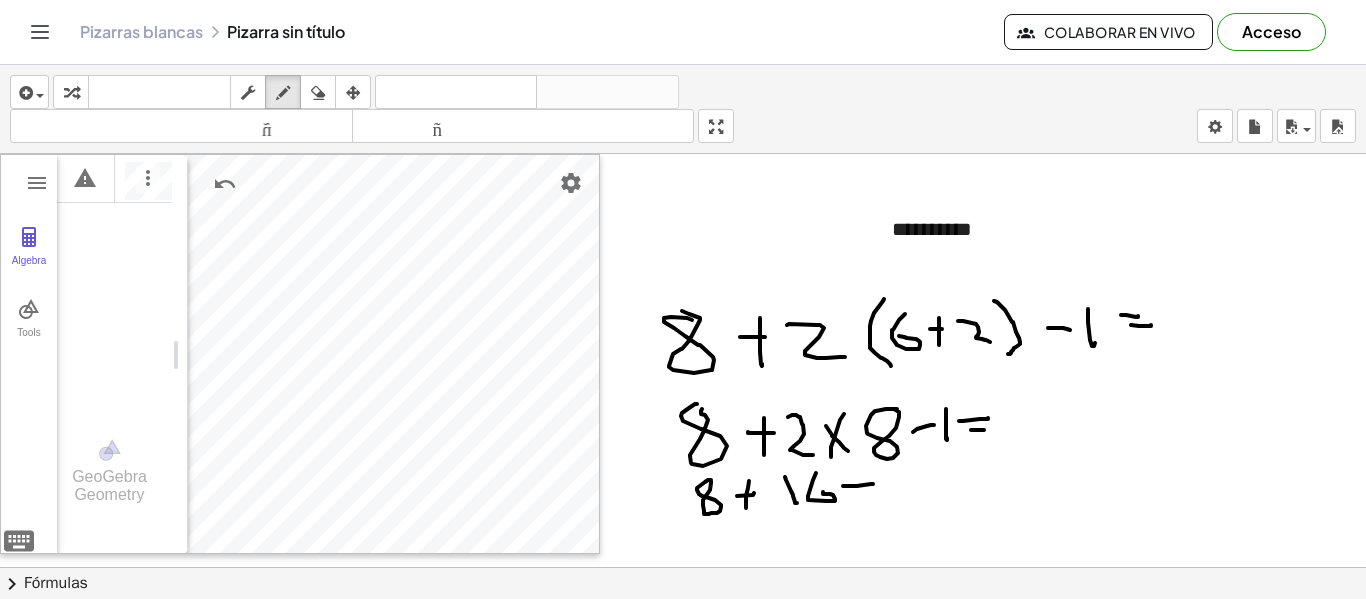 drag, startPoint x: 843, startPoint y: 486, endPoint x: 874, endPoint y: 482, distance: 31.257 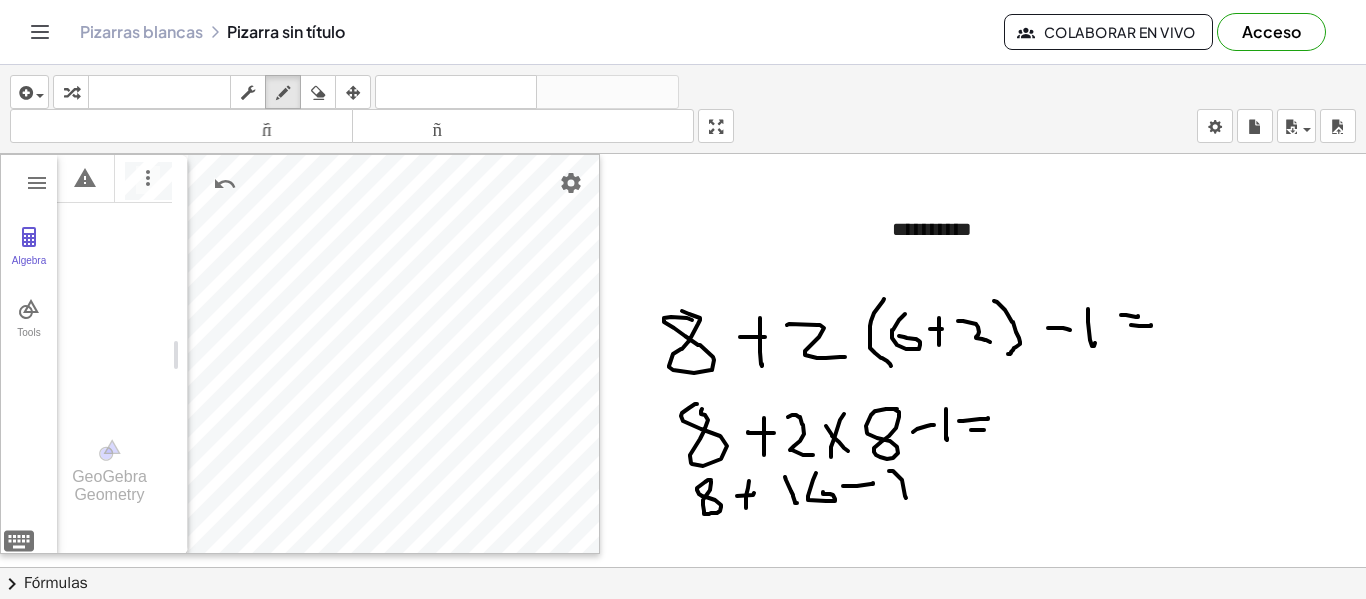 drag, startPoint x: 889, startPoint y: 471, endPoint x: 910, endPoint y: 493, distance: 30.413813 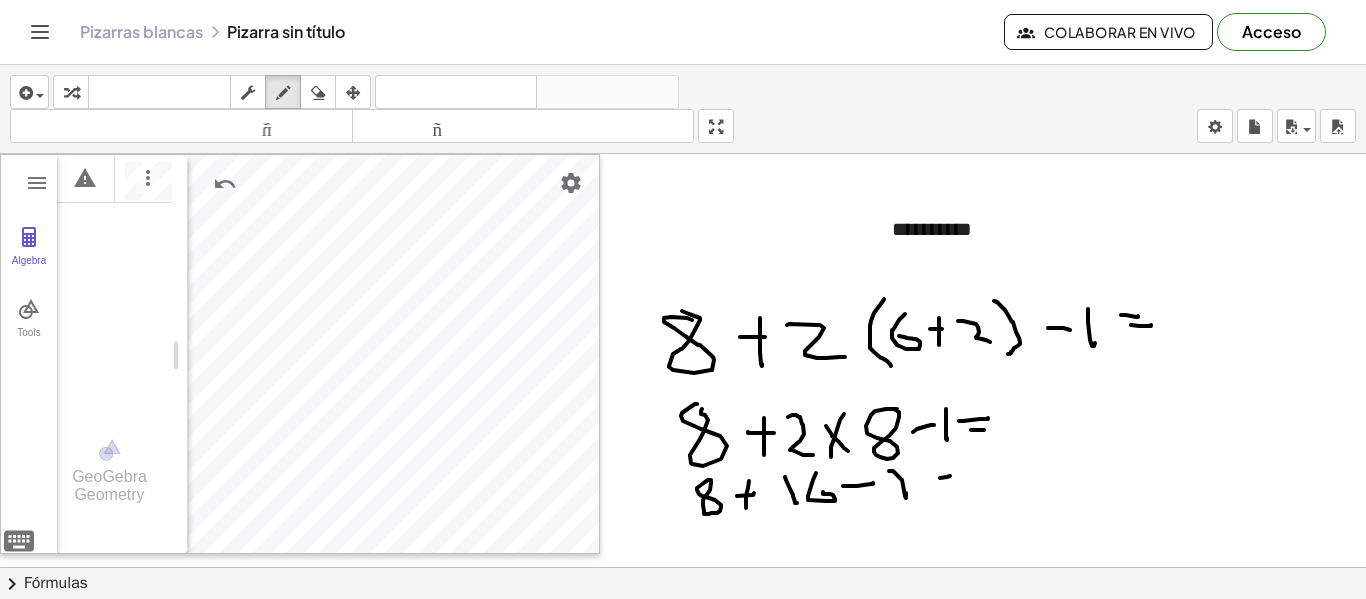 click at bounding box center (686, 567) 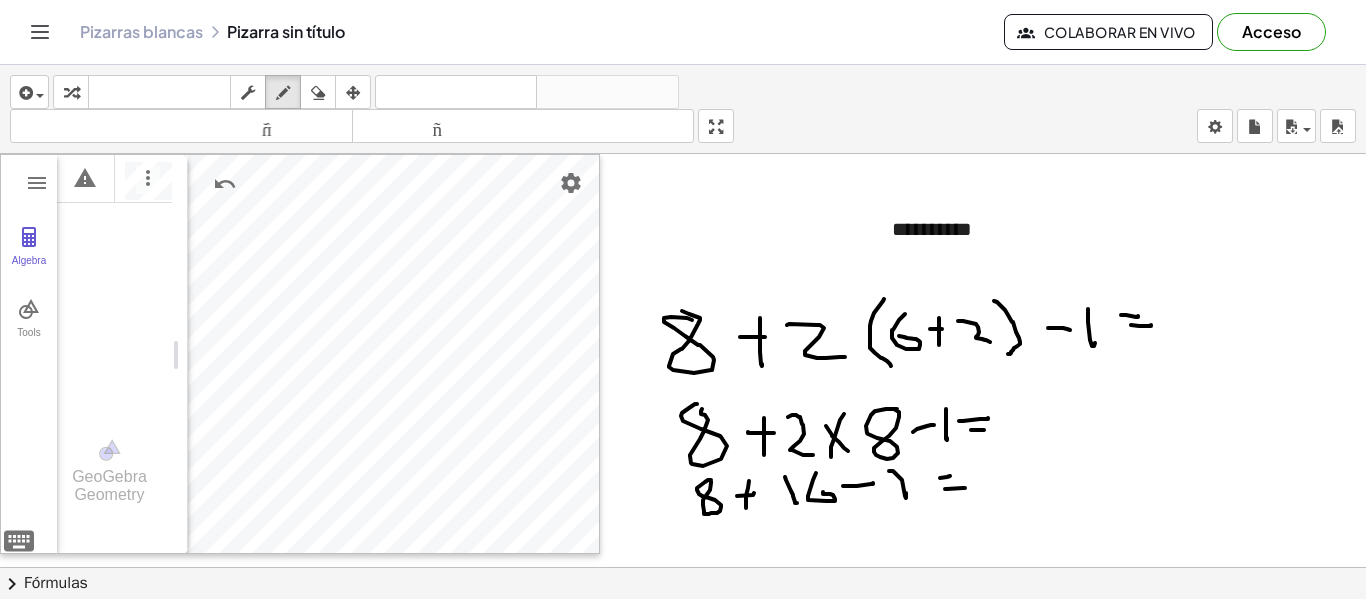 click at bounding box center [686, 567] 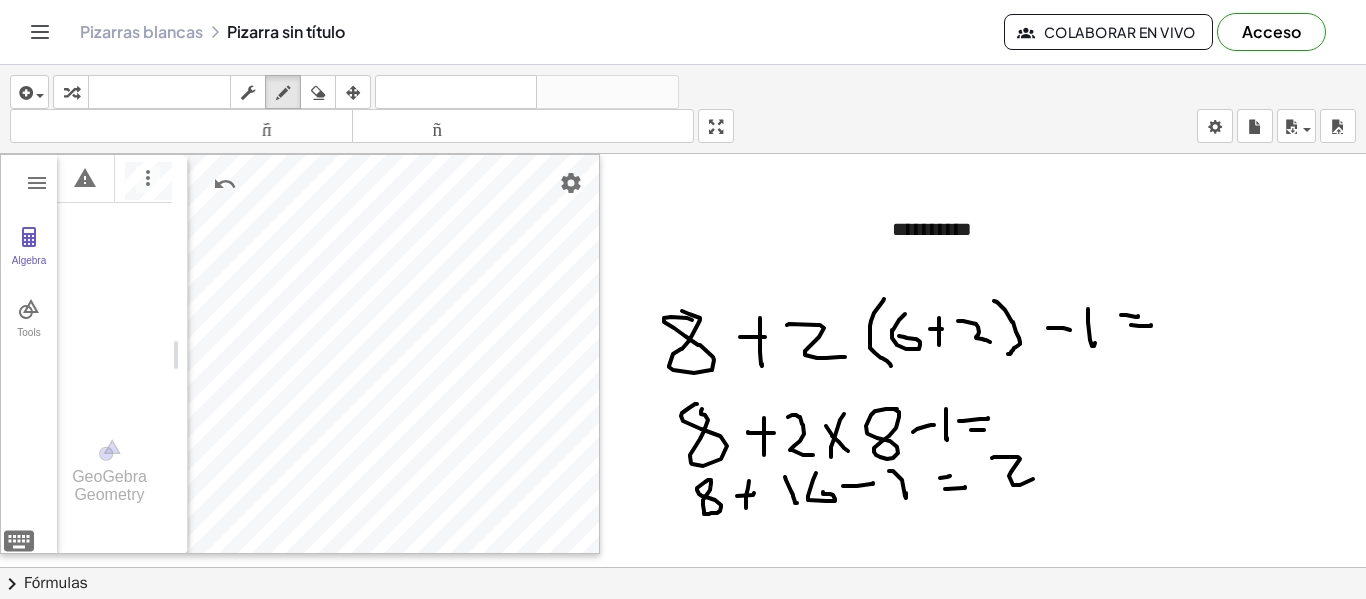 drag, startPoint x: 992, startPoint y: 458, endPoint x: 1033, endPoint y: 476, distance: 44.777225 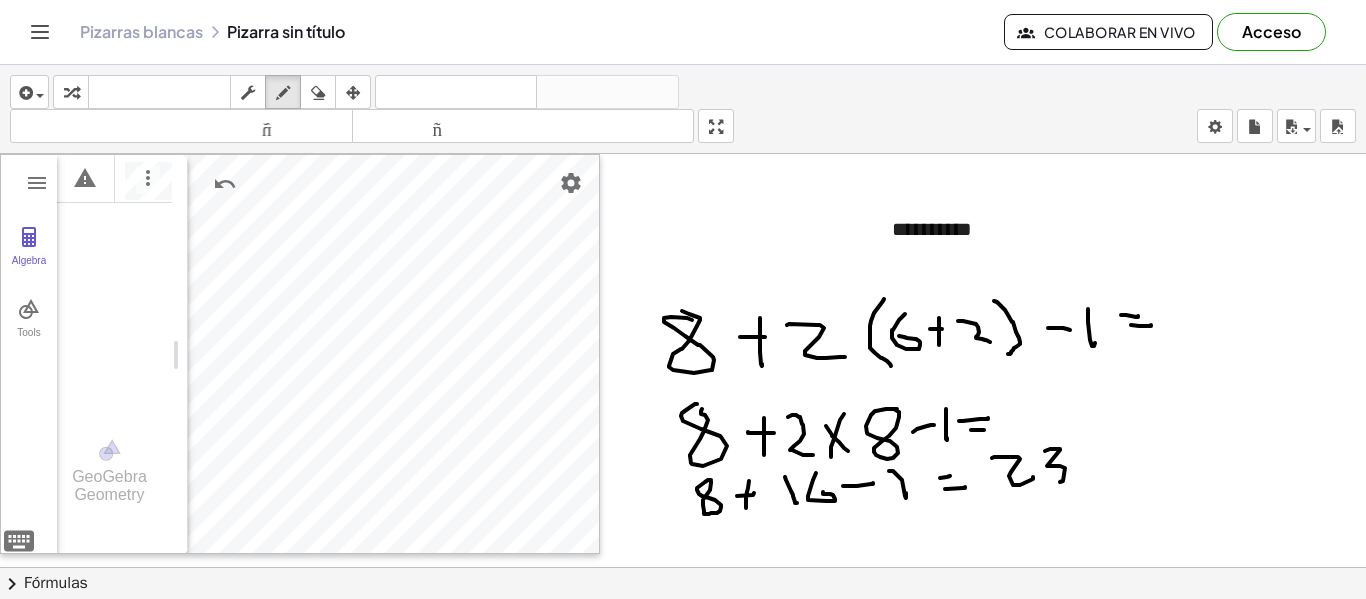 drag, startPoint x: 1050, startPoint y: 449, endPoint x: 1074, endPoint y: 468, distance: 30.610456 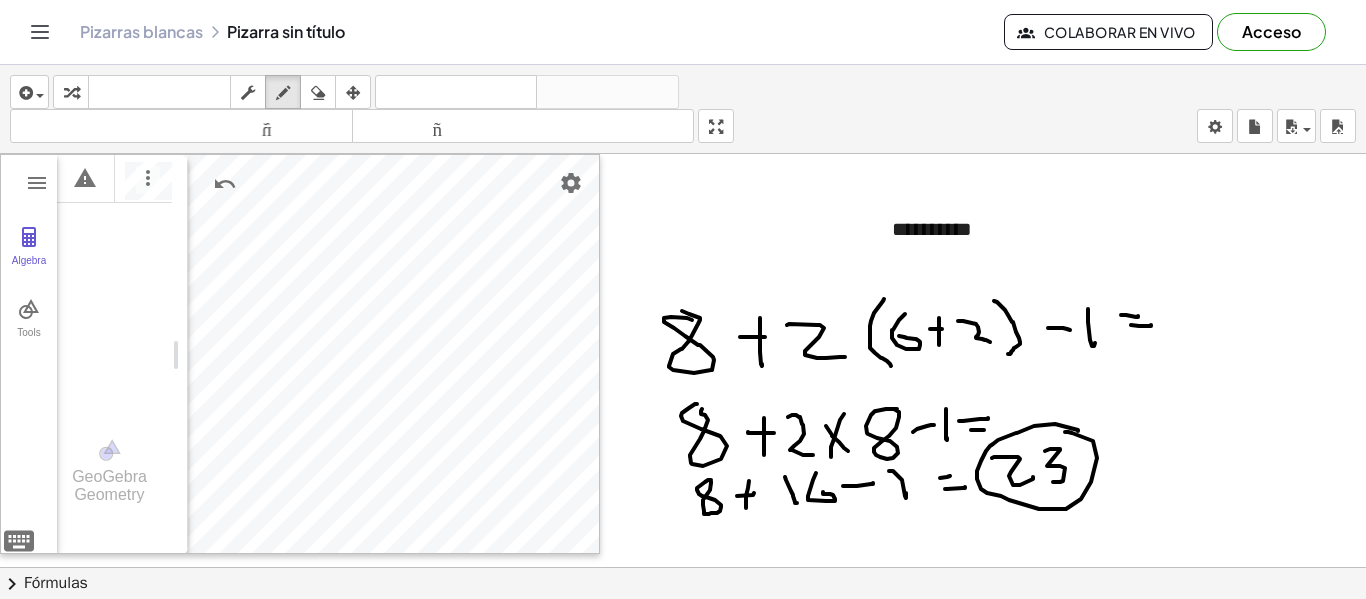 drag, startPoint x: 1034, startPoint y: 426, endPoint x: 1063, endPoint y: 421, distance: 29.427877 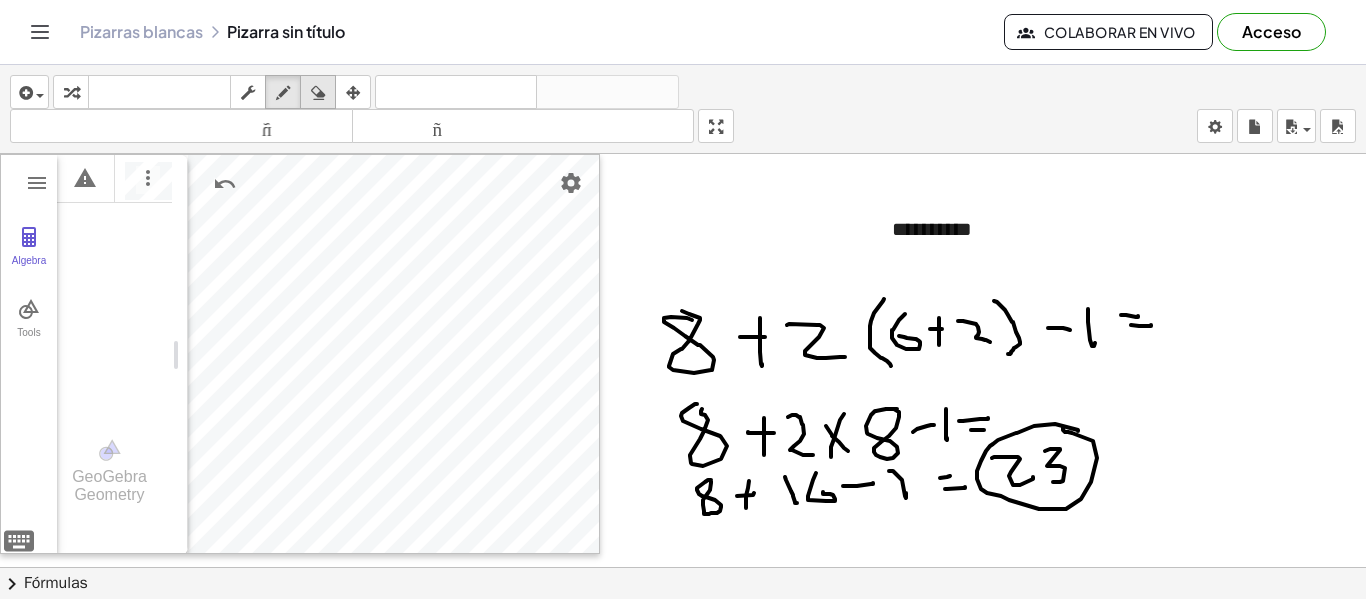 click at bounding box center [318, 92] 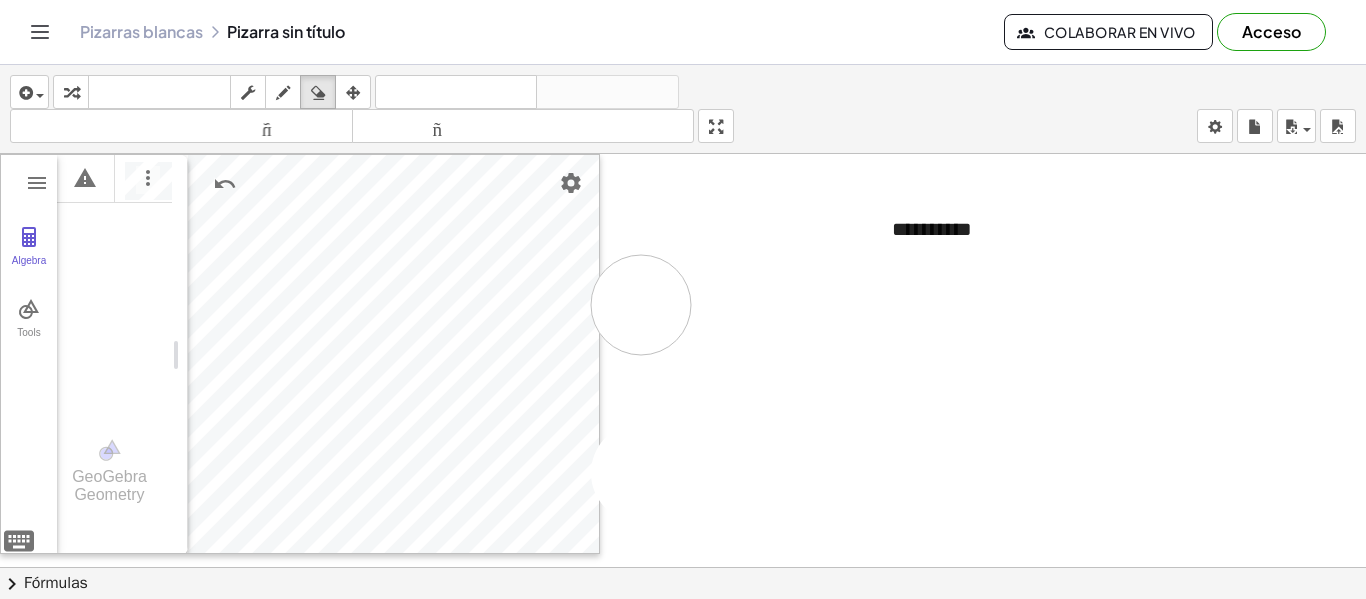 drag, startPoint x: 777, startPoint y: 290, endPoint x: 628, endPoint y: 303, distance: 149.56604 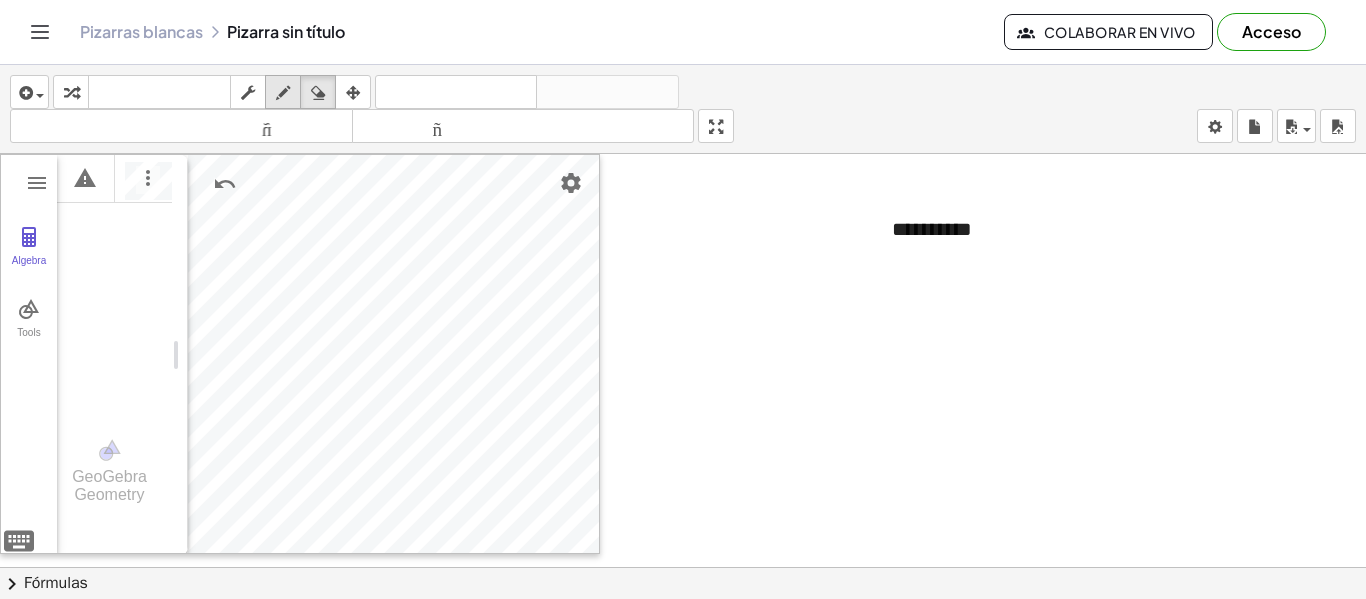 click at bounding box center [283, 93] 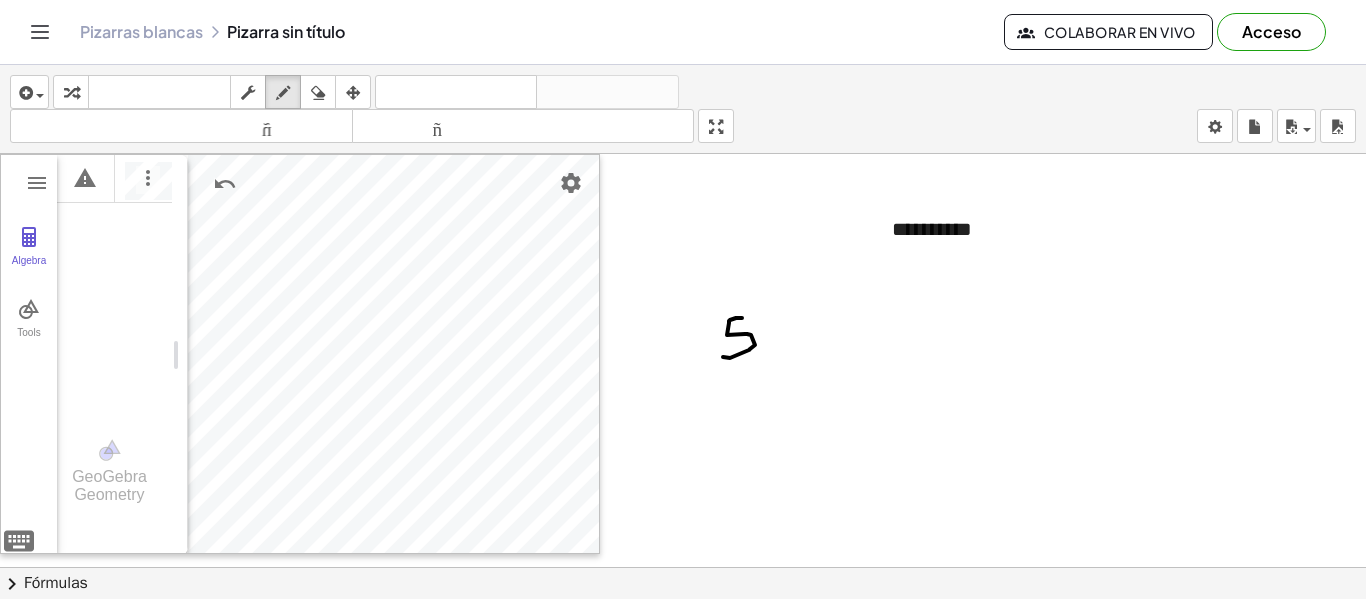 drag, startPoint x: 742, startPoint y: 318, endPoint x: 736, endPoint y: 339, distance: 21.84033 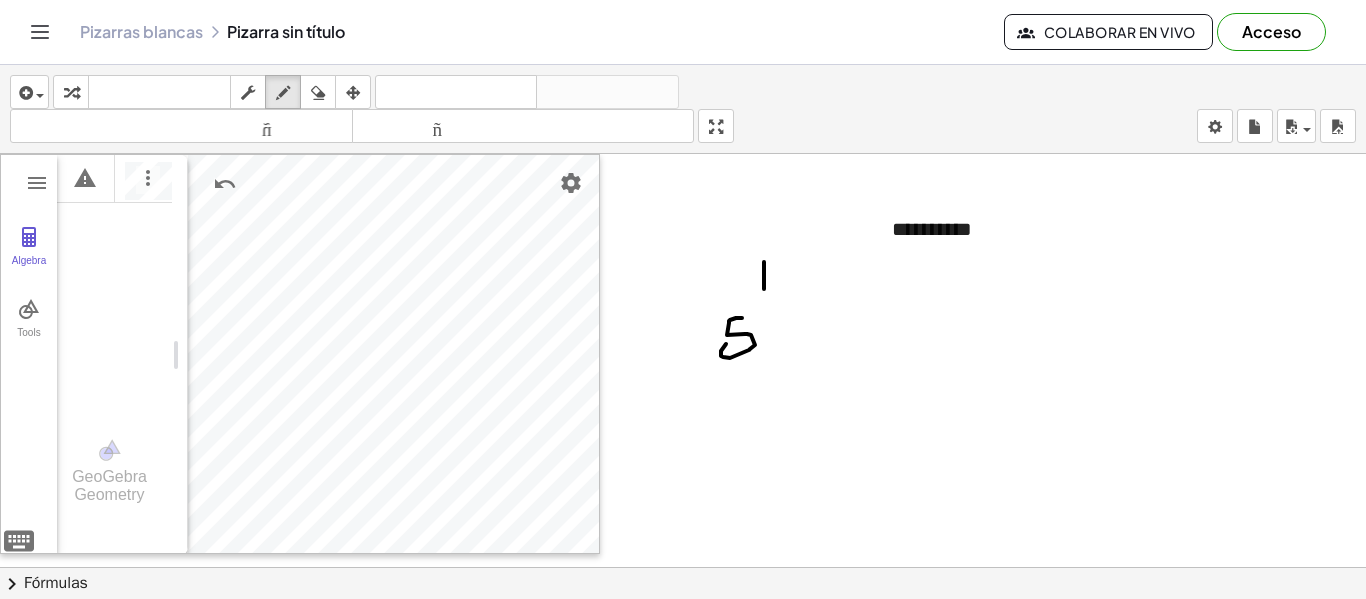 drag, startPoint x: 764, startPoint y: 262, endPoint x: 764, endPoint y: 289, distance: 27 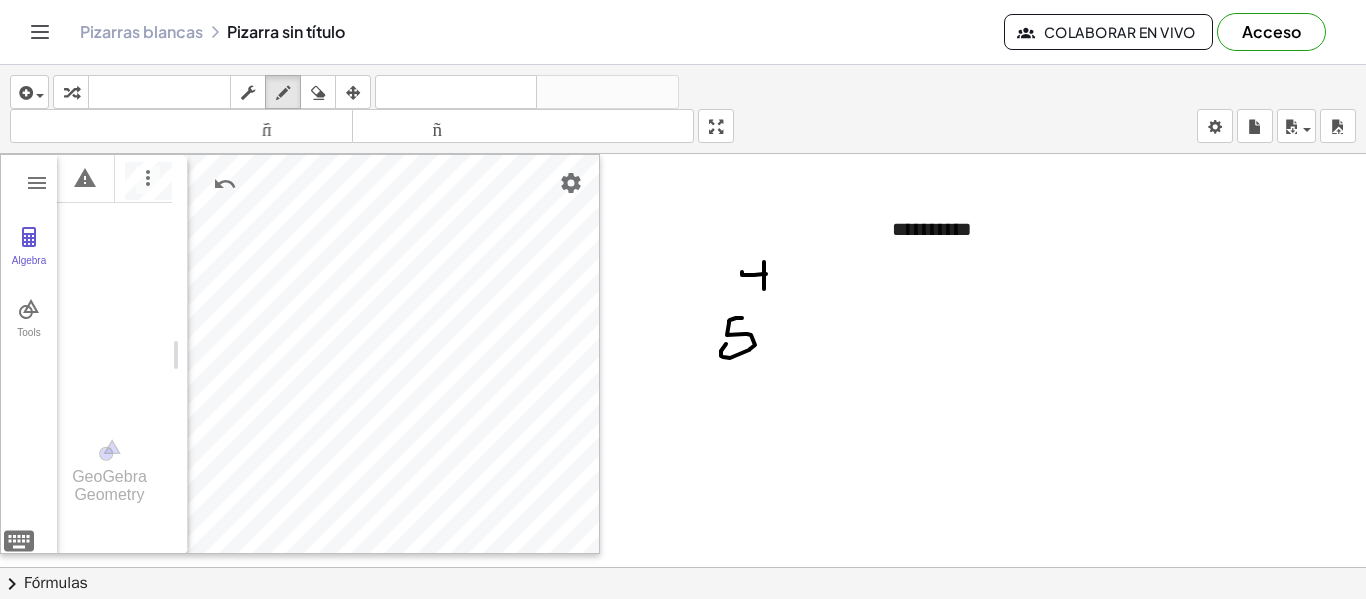drag, startPoint x: 765, startPoint y: 274, endPoint x: 746, endPoint y: 256, distance: 26.172504 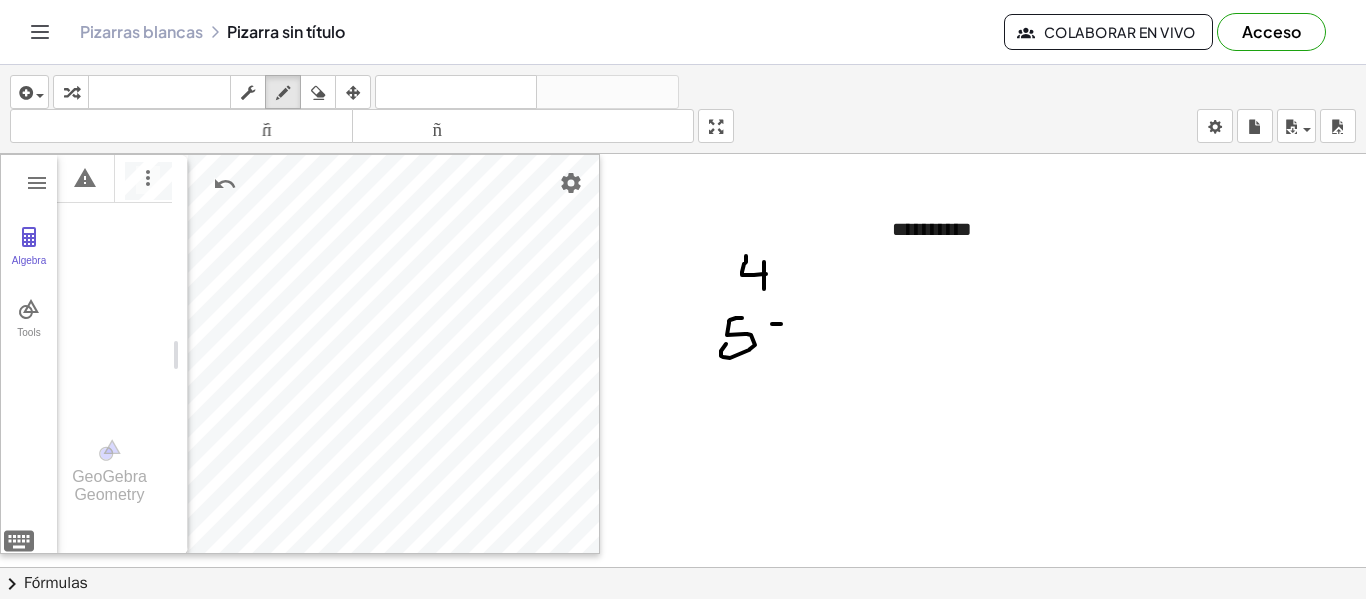 click at bounding box center [686, 567] 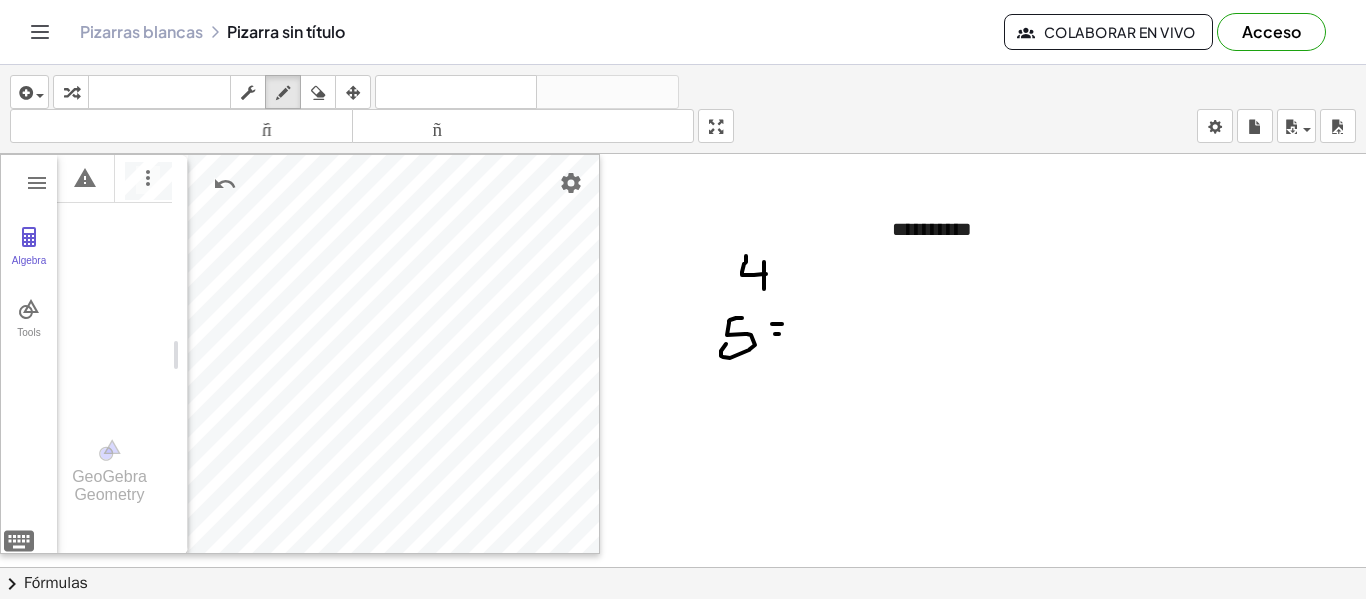 click at bounding box center [686, 567] 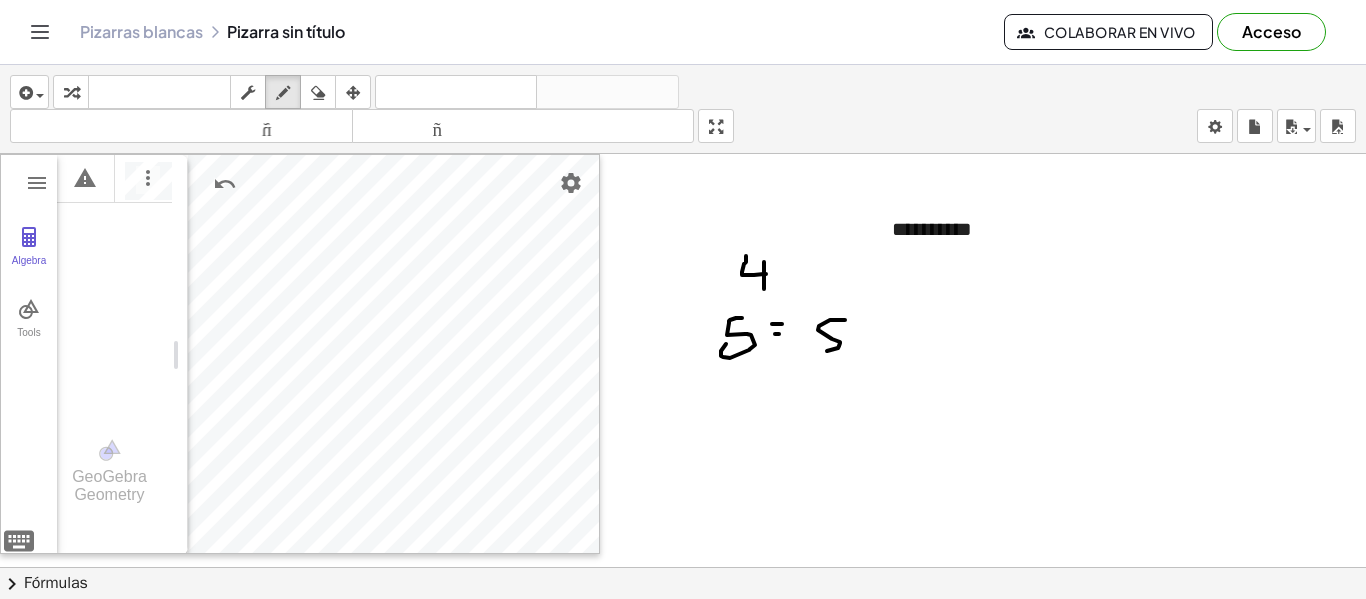 drag, startPoint x: 830, startPoint y: 320, endPoint x: 826, endPoint y: 349, distance: 29.274563 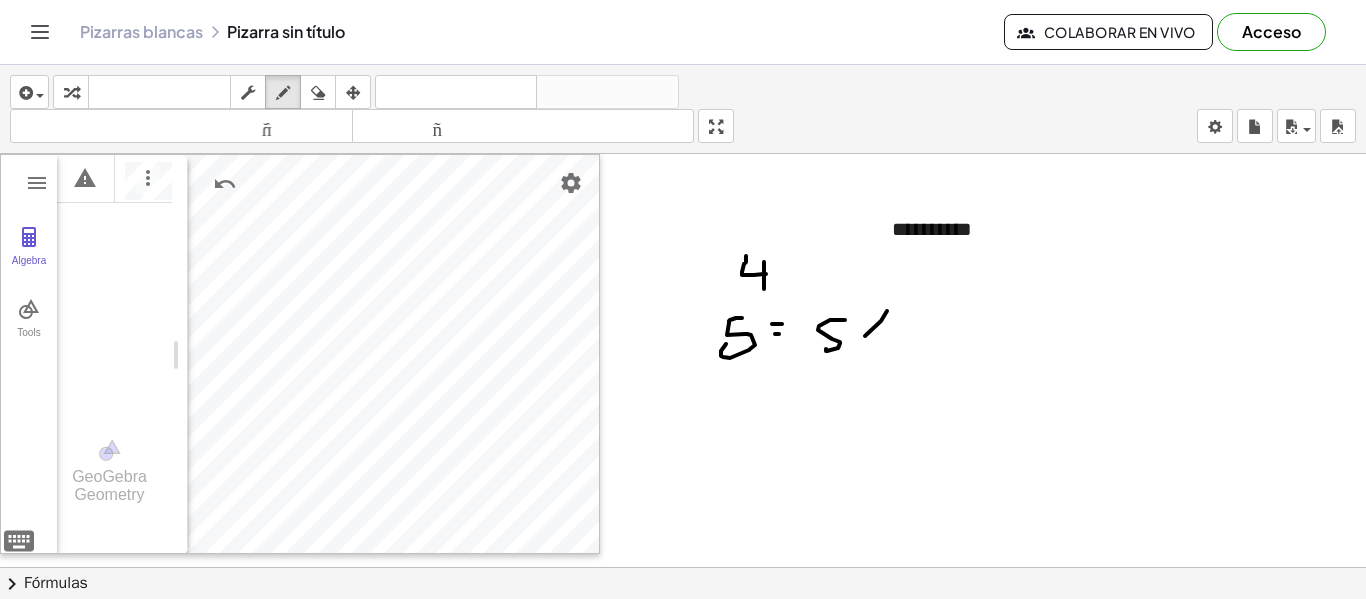 drag, startPoint x: 881, startPoint y: 321, endPoint x: 862, endPoint y: 330, distance: 21.023796 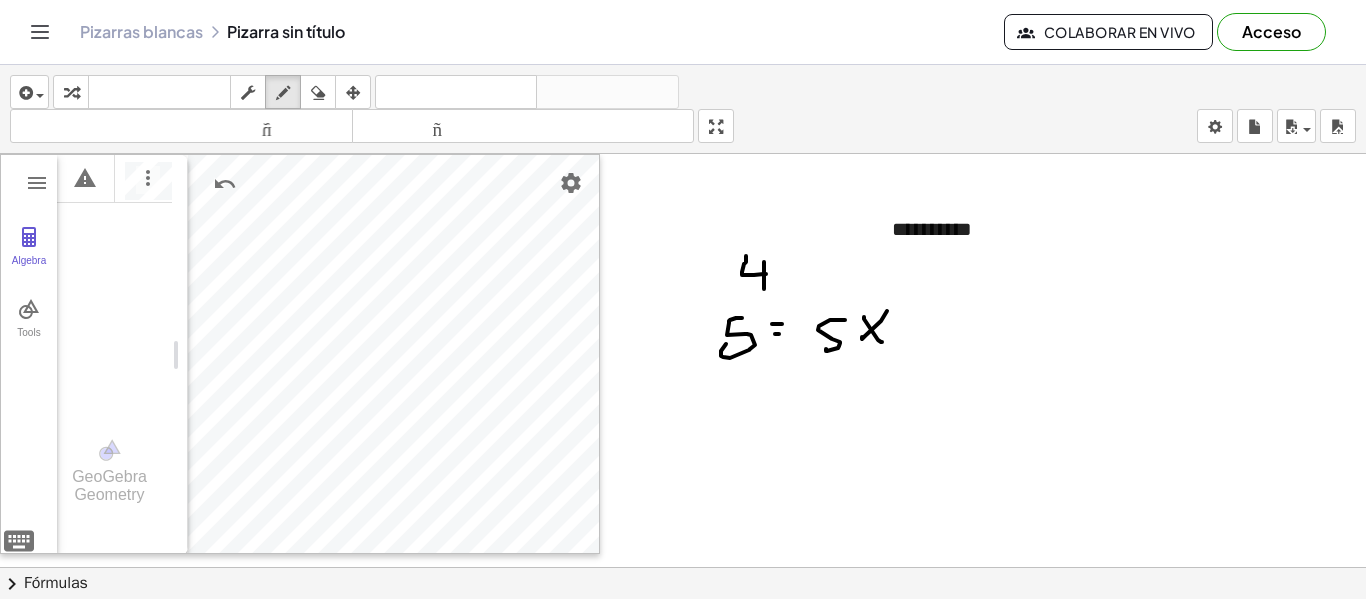 drag, startPoint x: 881, startPoint y: 342, endPoint x: 896, endPoint y: 334, distance: 17 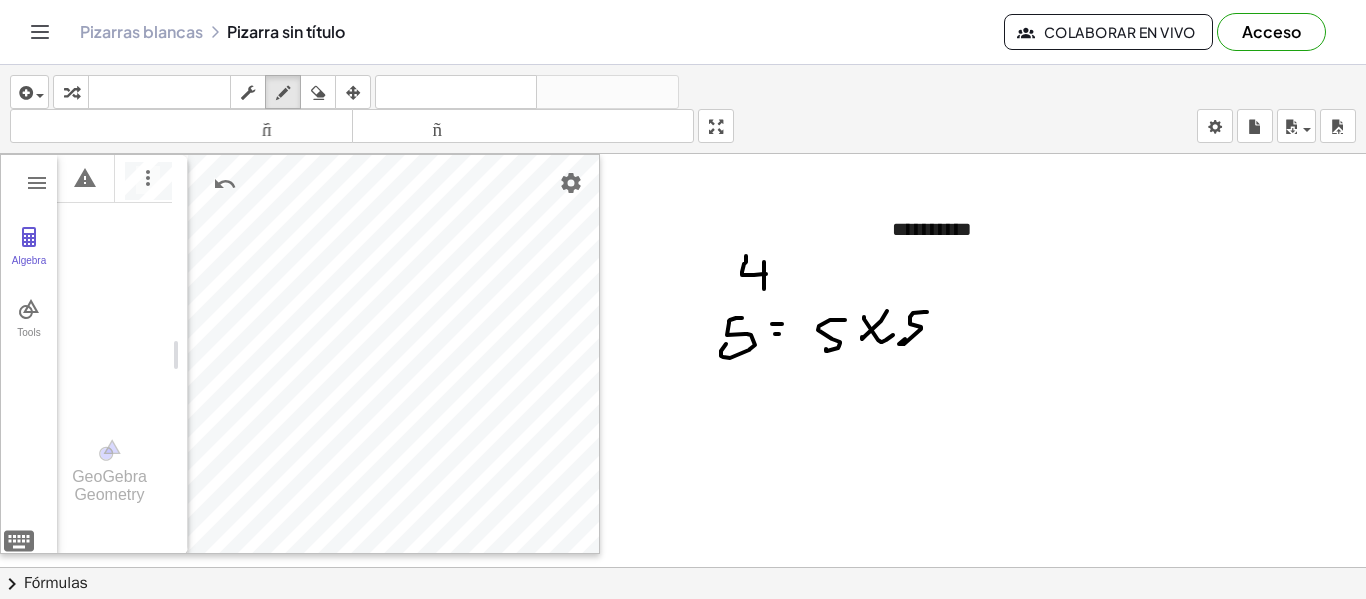 drag, startPoint x: 927, startPoint y: 312, endPoint x: 935, endPoint y: 330, distance: 19.697716 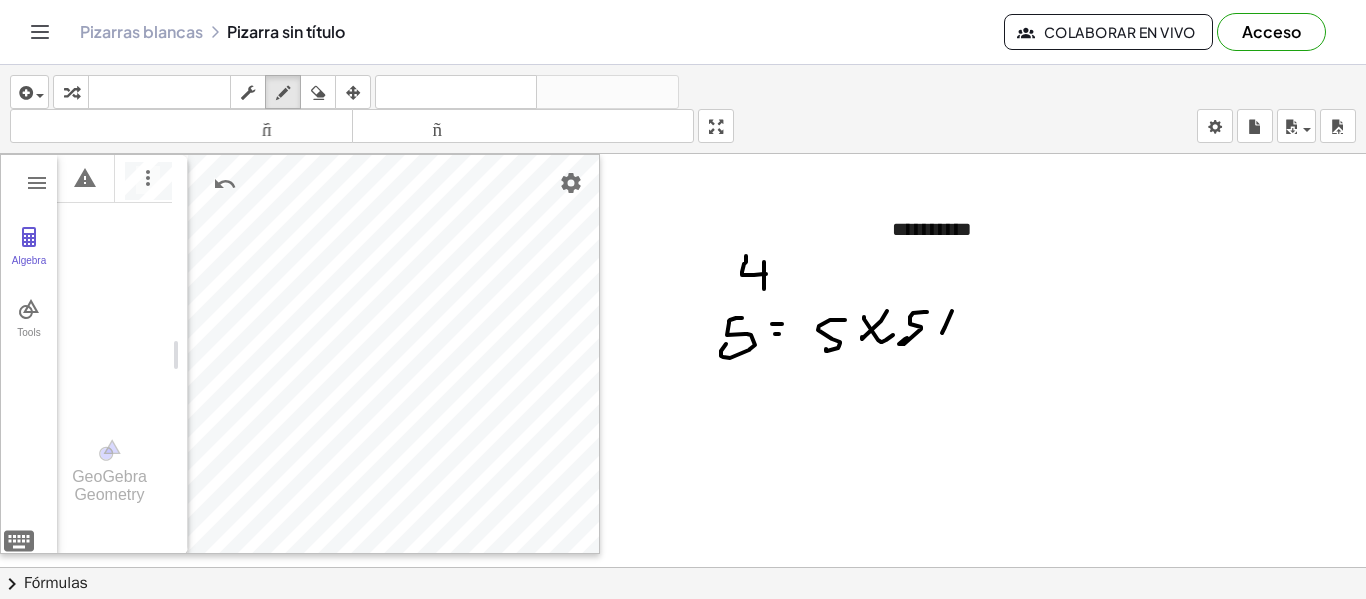 drag, startPoint x: 952, startPoint y: 311, endPoint x: 942, endPoint y: 333, distance: 24.166092 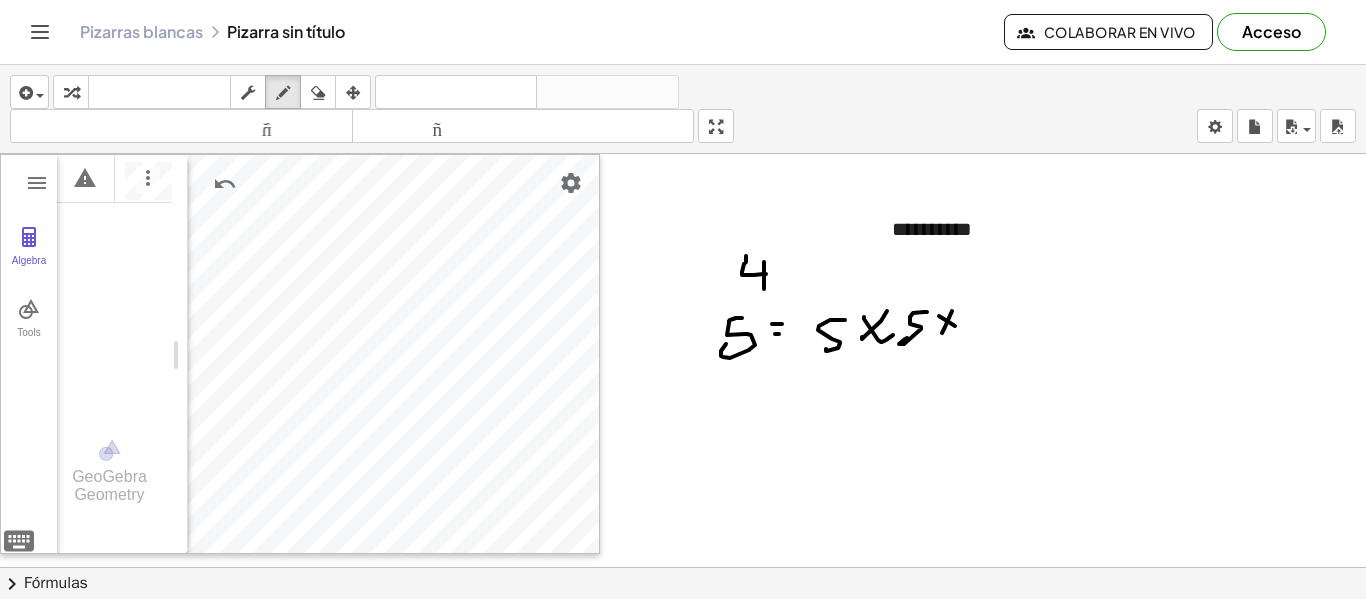 drag, startPoint x: 939, startPoint y: 316, endPoint x: 980, endPoint y: 328, distance: 42.72002 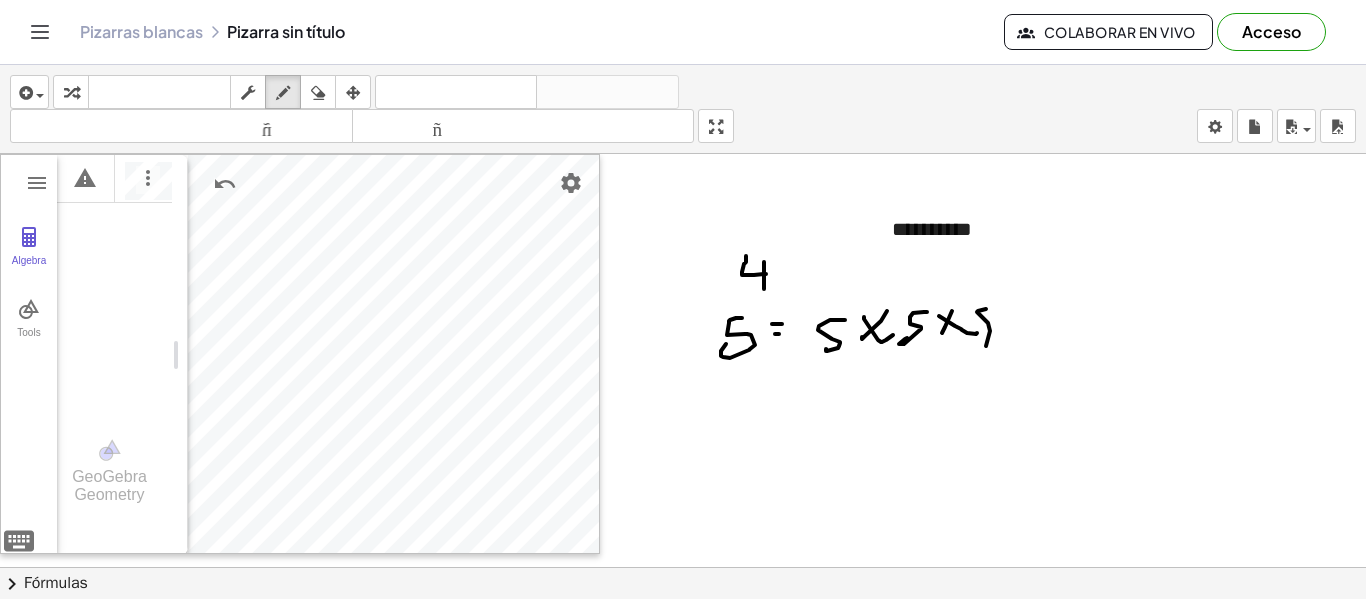 drag, startPoint x: 977, startPoint y: 312, endPoint x: 986, endPoint y: 337, distance: 26.57066 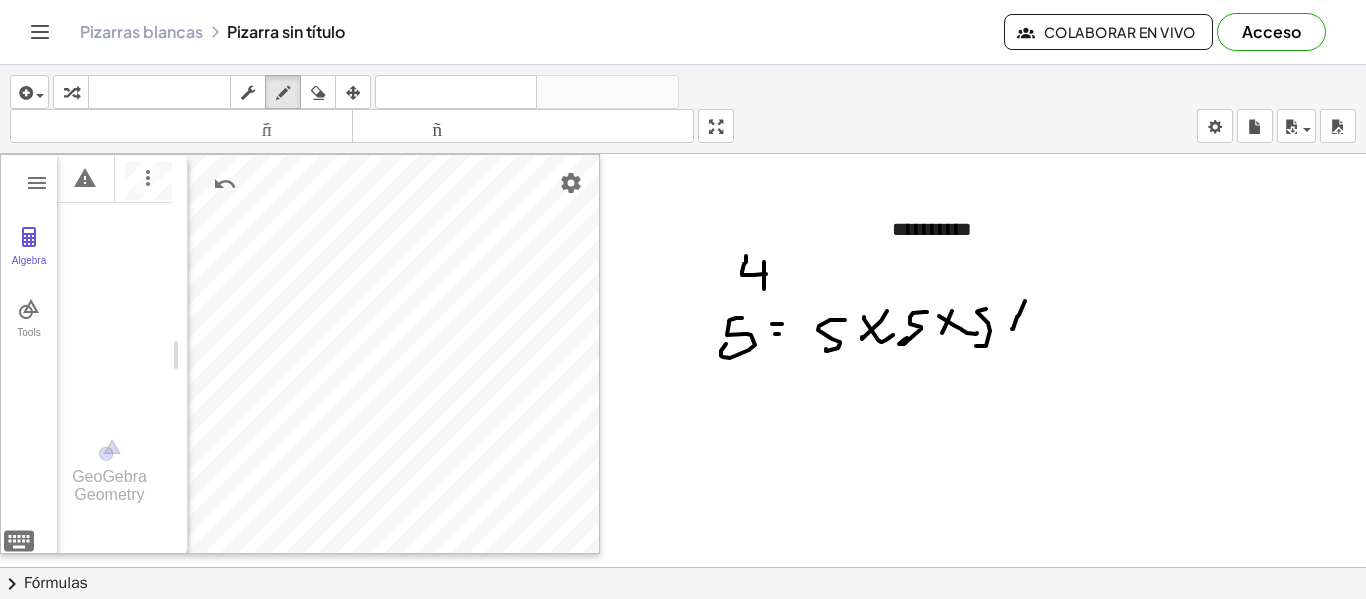 drag, startPoint x: 1025, startPoint y: 301, endPoint x: 1009, endPoint y: 315, distance: 21.260292 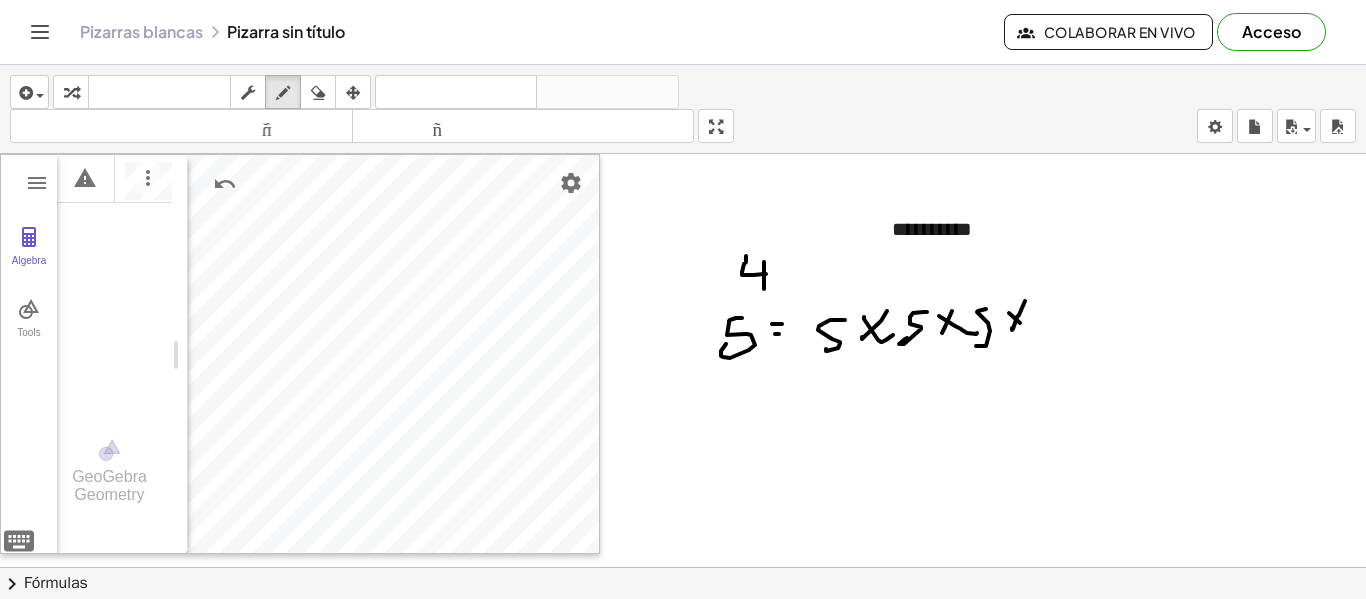 drag, startPoint x: 1009, startPoint y: 313, endPoint x: 1048, endPoint y: 329, distance: 42.154476 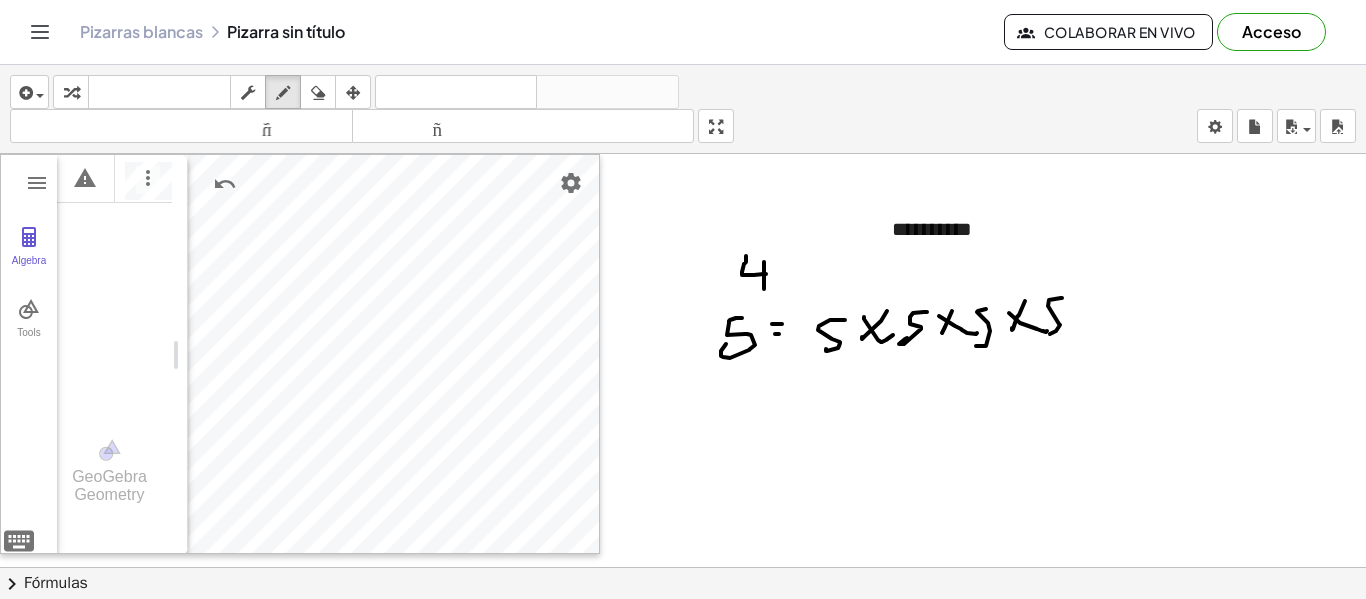 drag, startPoint x: 1049, startPoint y: 300, endPoint x: 1050, endPoint y: 334, distance: 34.0147 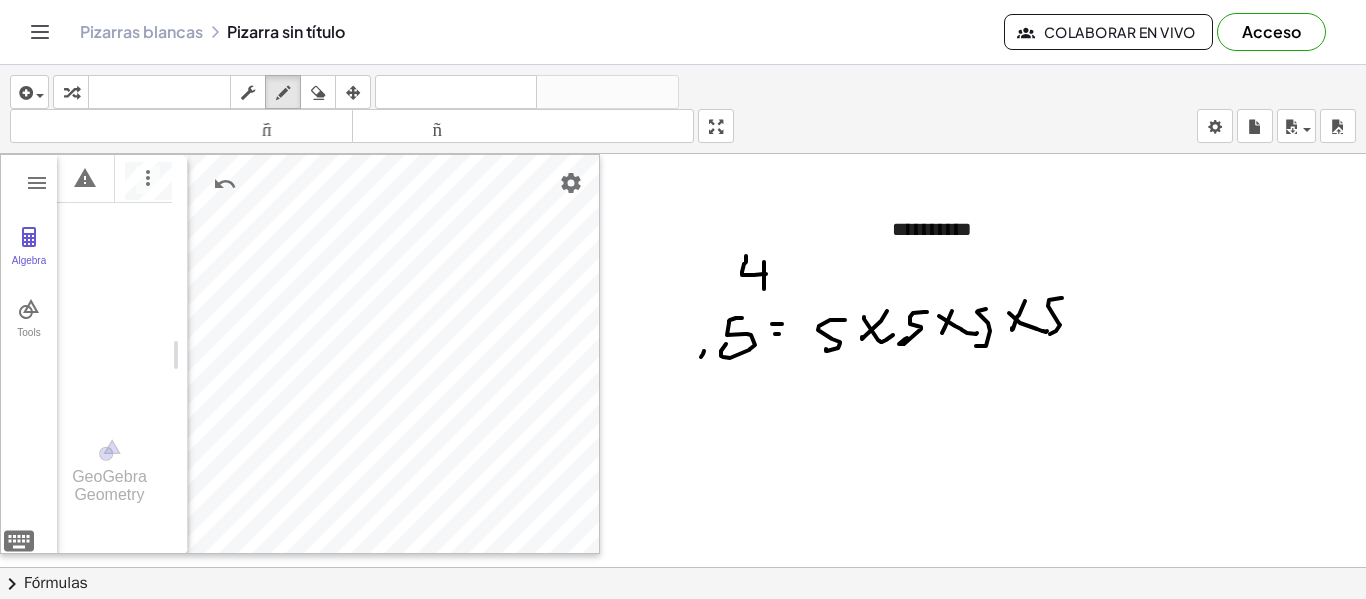 drag, startPoint x: 704, startPoint y: 351, endPoint x: 687, endPoint y: 370, distance: 25.495098 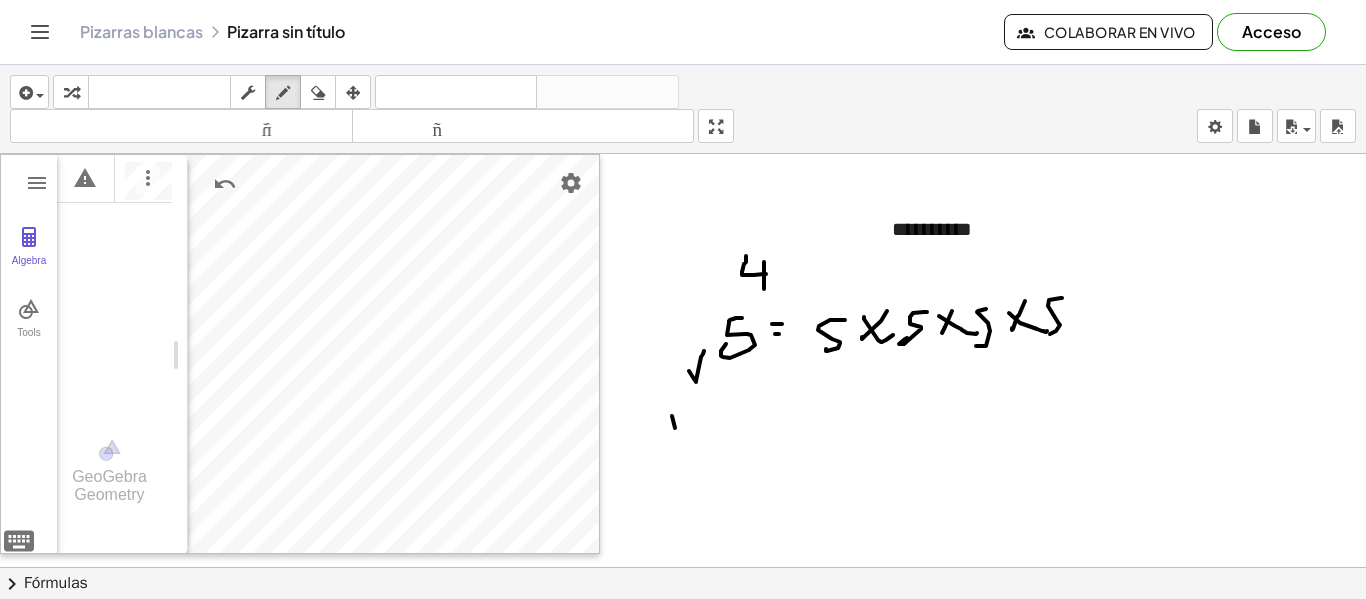 drag, startPoint x: 672, startPoint y: 416, endPoint x: 665, endPoint y: 408, distance: 10.630146 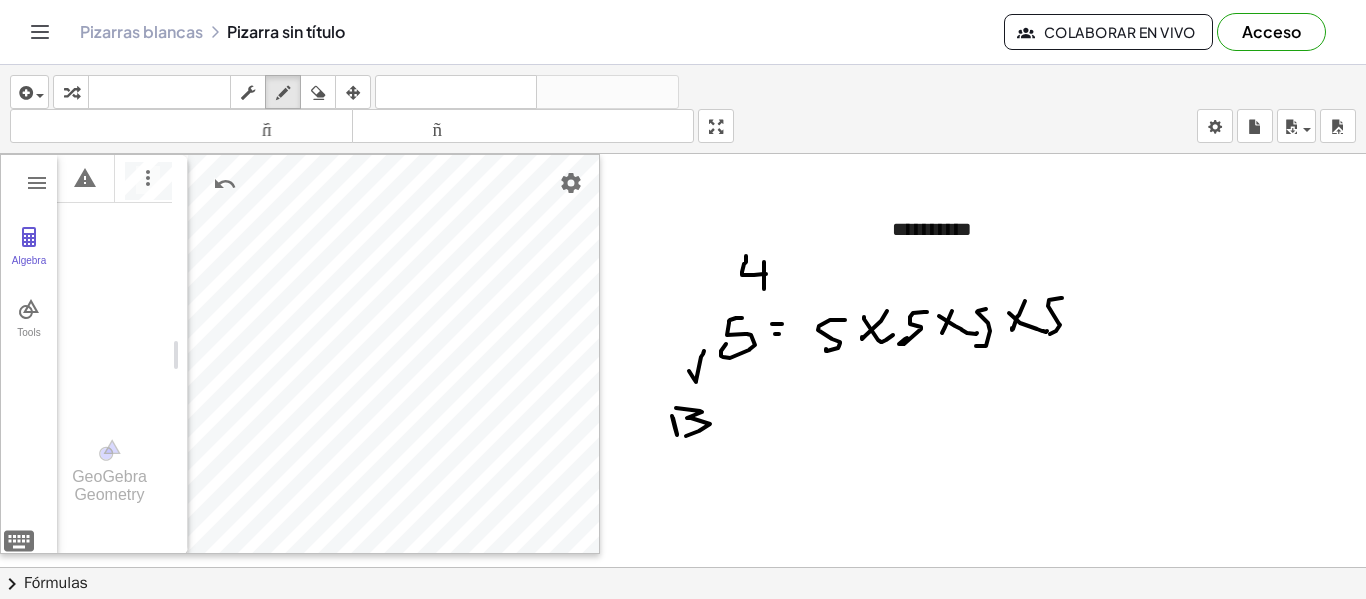 drag, startPoint x: 700, startPoint y: 411, endPoint x: 686, endPoint y: 436, distance: 28.653097 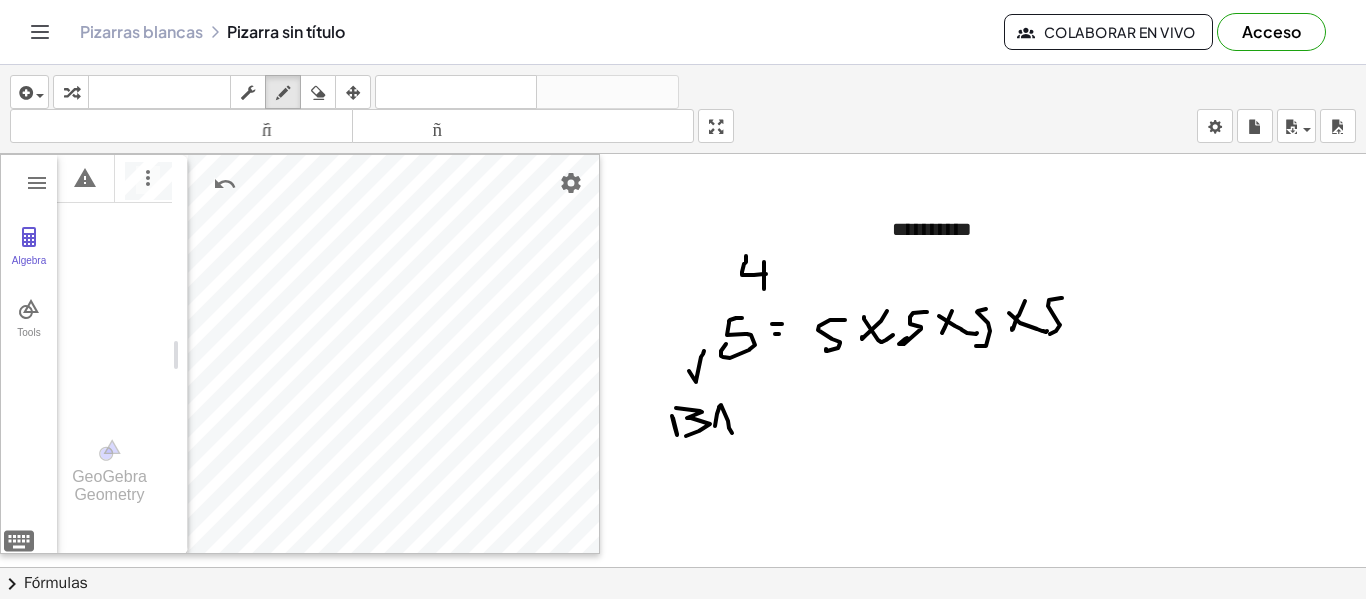 drag, startPoint x: 719, startPoint y: 407, endPoint x: 735, endPoint y: 424, distance: 23.345236 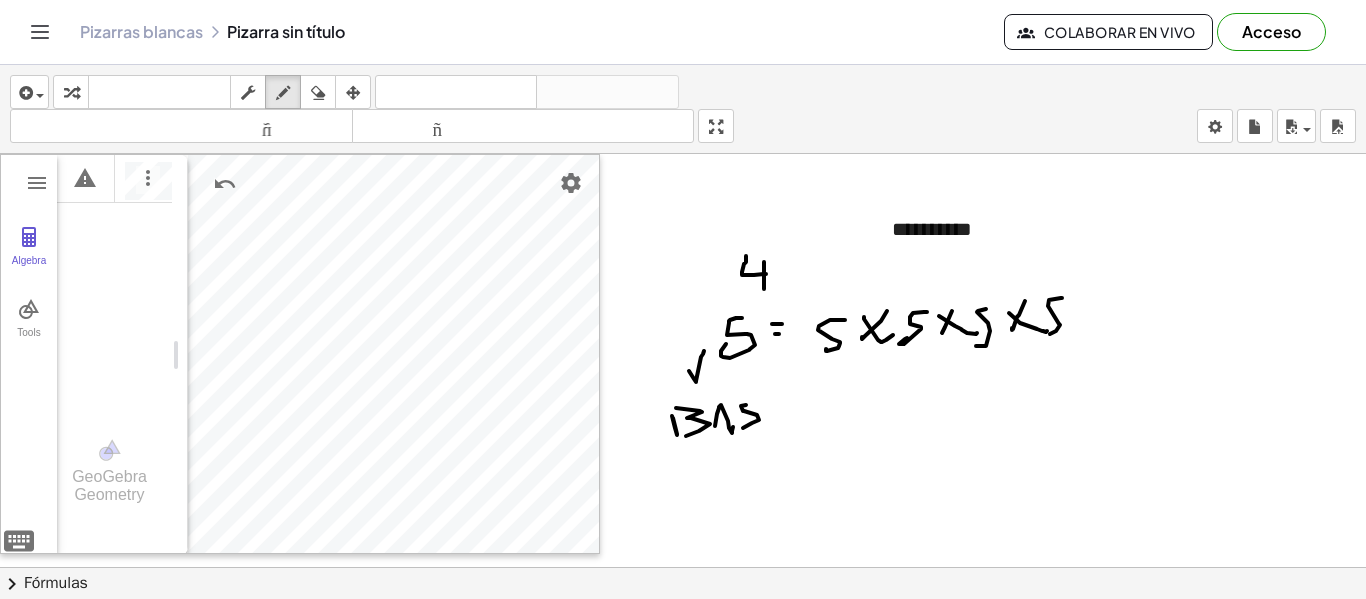 drag, startPoint x: 744, startPoint y: 411, endPoint x: 756, endPoint y: 418, distance: 13.892444 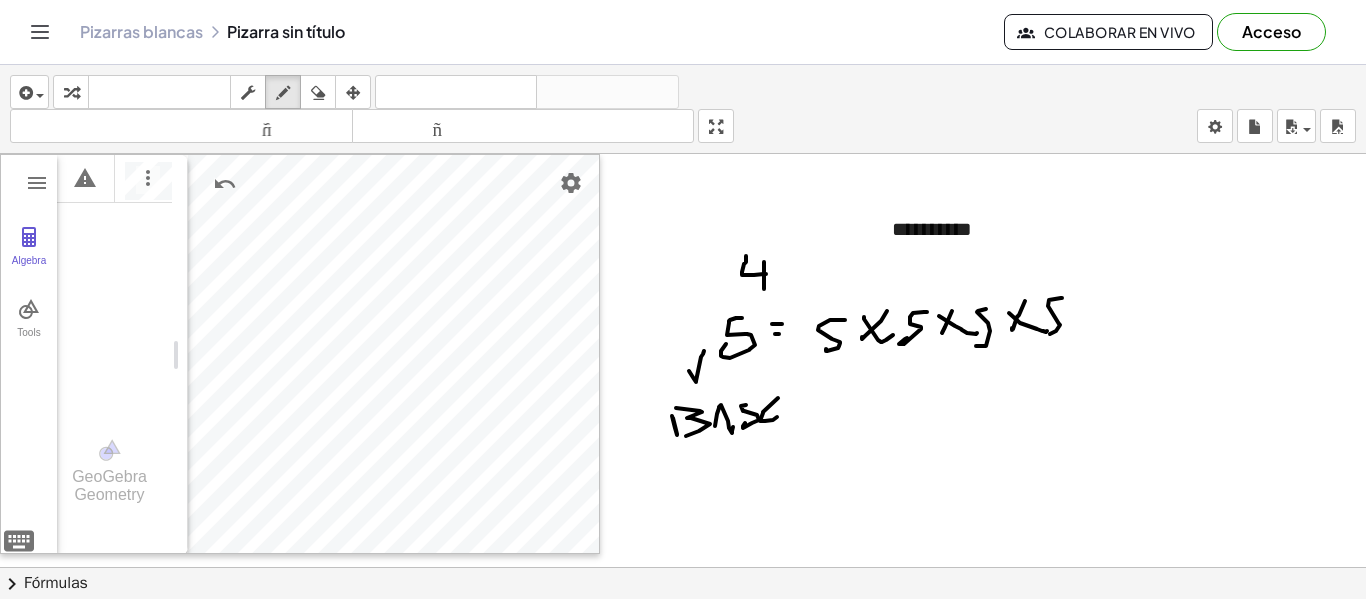 drag, startPoint x: 778, startPoint y: 398, endPoint x: 781, endPoint y: 414, distance: 16.27882 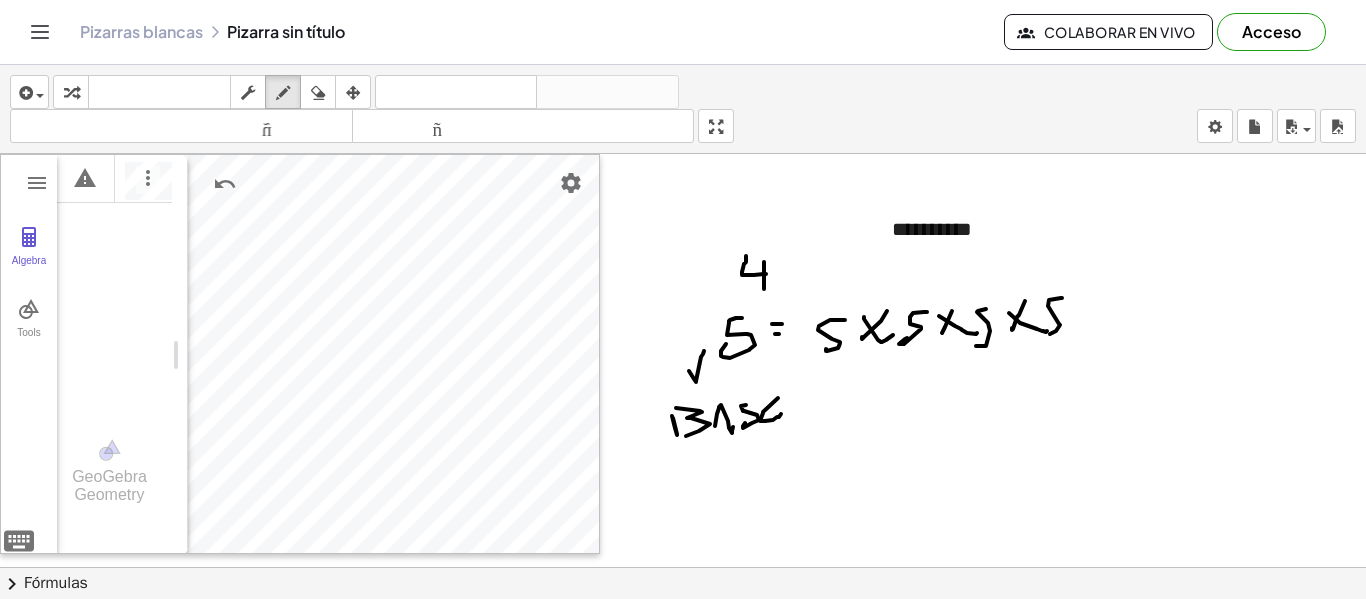 click at bounding box center [686, 567] 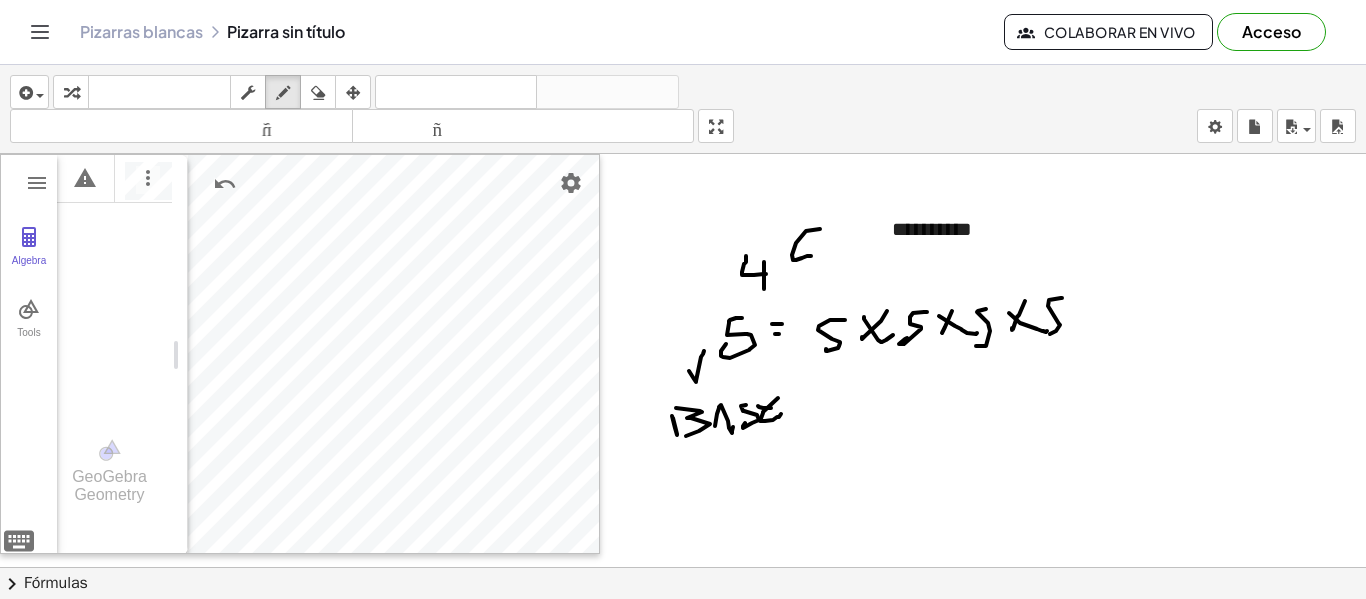 drag, startPoint x: 820, startPoint y: 229, endPoint x: 811, endPoint y: 254, distance: 26.57066 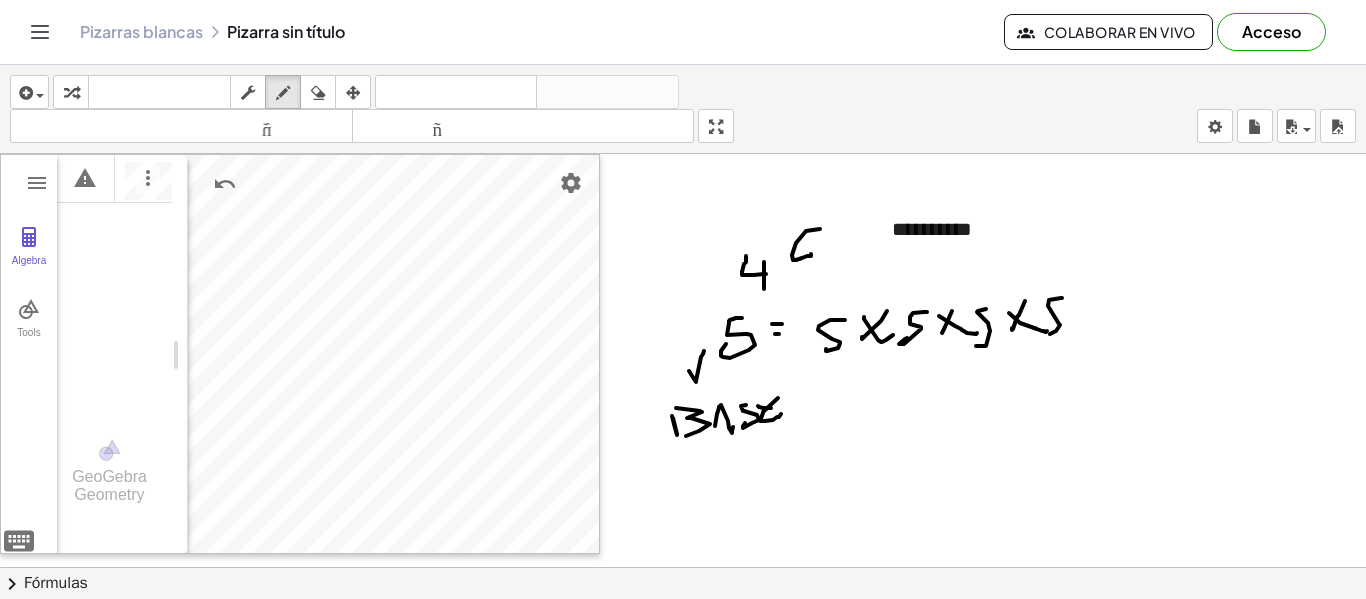 click at bounding box center (686, 567) 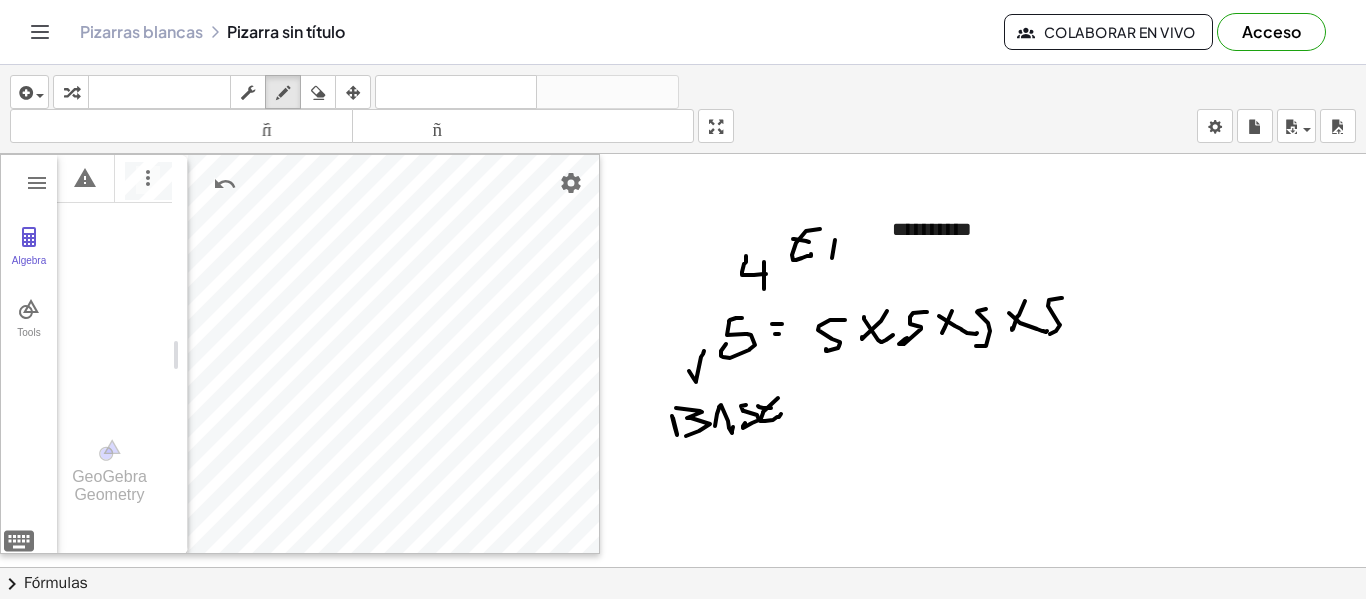 click at bounding box center (686, 567) 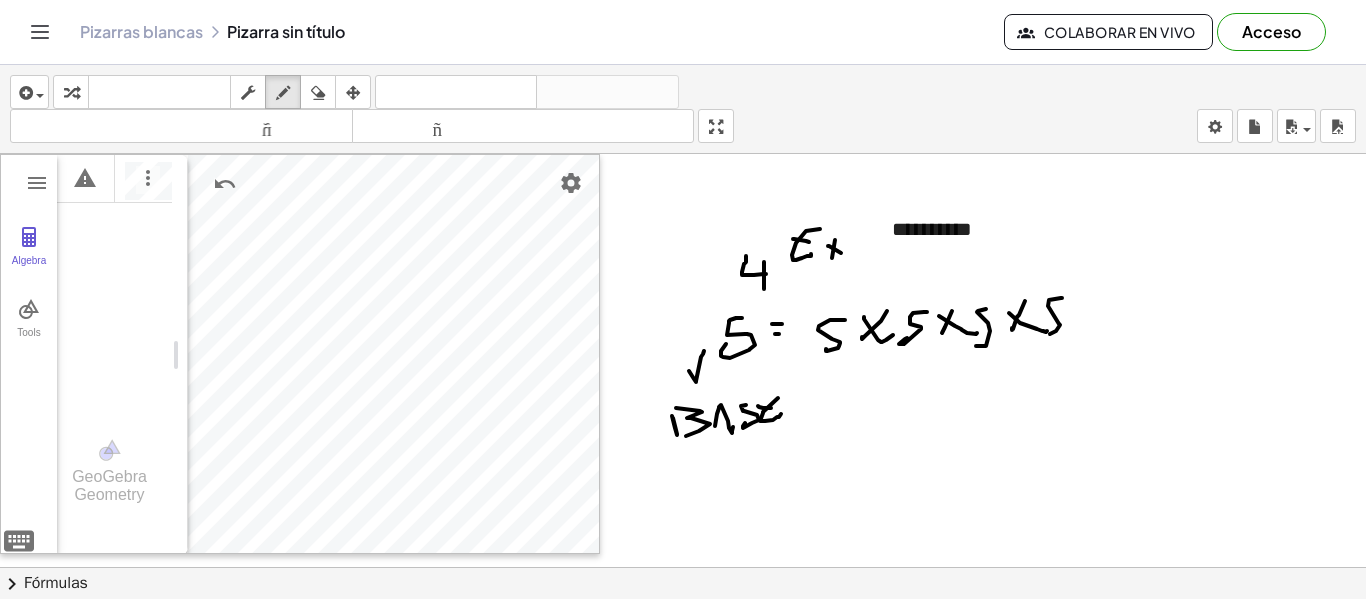 click at bounding box center (686, 567) 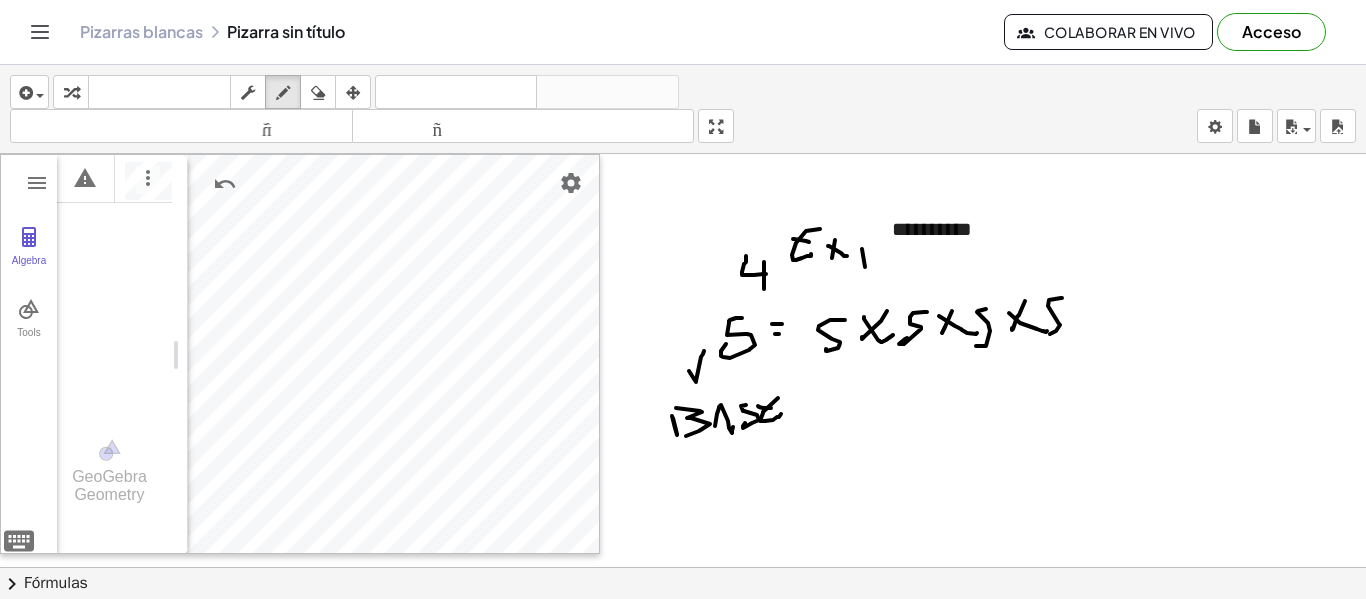 drag, startPoint x: 865, startPoint y: 267, endPoint x: 861, endPoint y: 244, distance: 23.345236 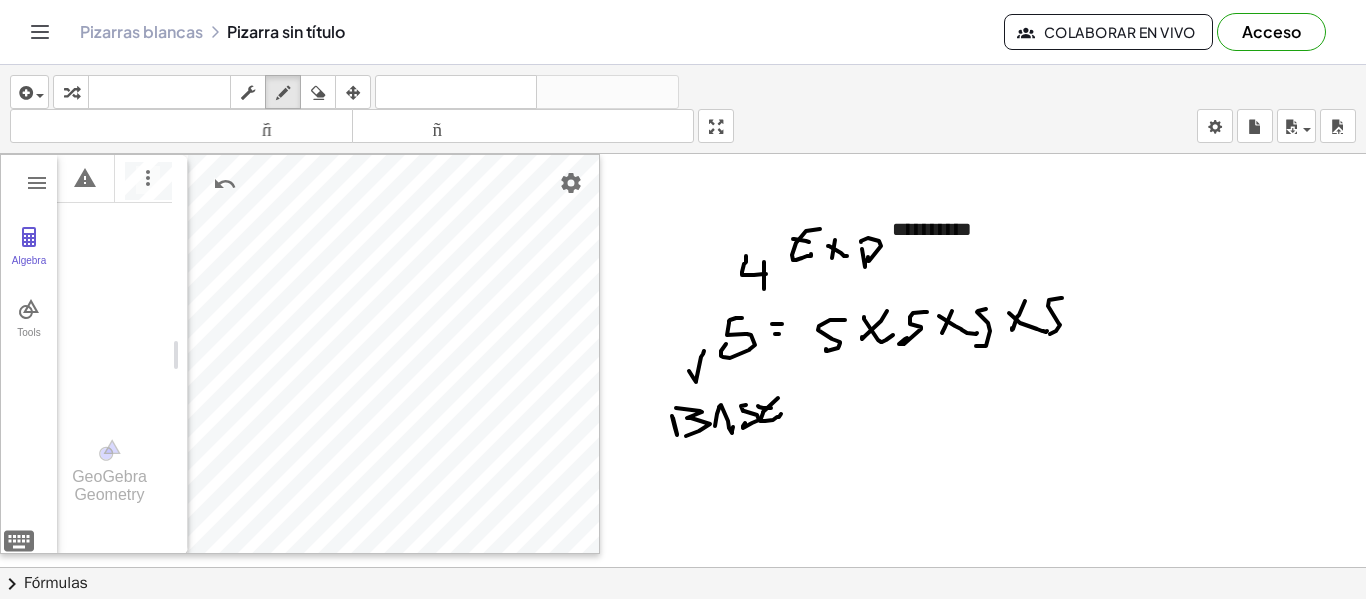 drag, startPoint x: 868, startPoint y: 238, endPoint x: 868, endPoint y: 257, distance: 19 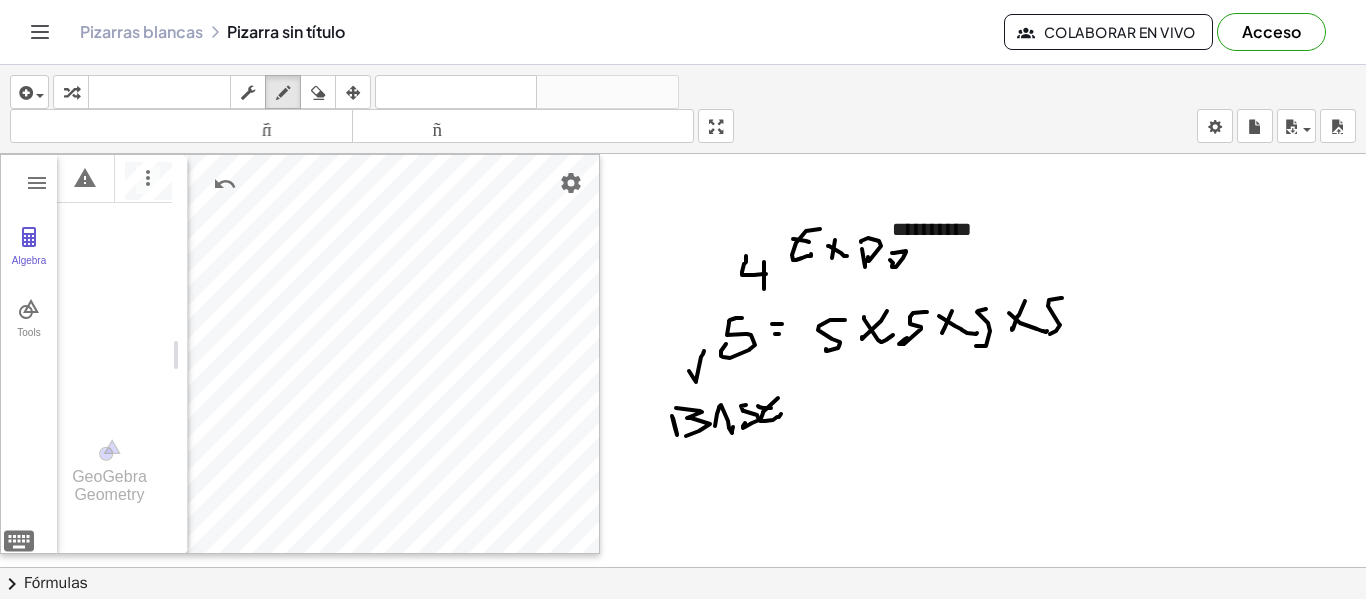 drag, startPoint x: 893, startPoint y: 263, endPoint x: 909, endPoint y: 257, distance: 17.088007 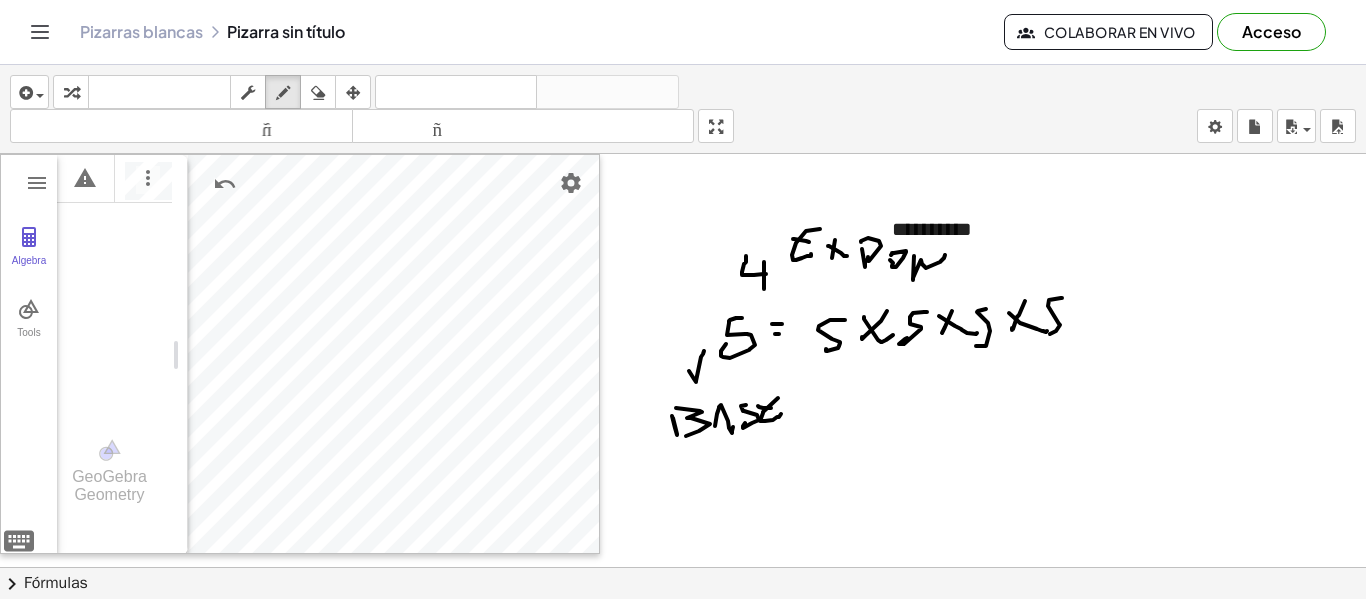 drag, startPoint x: 913, startPoint y: 280, endPoint x: 951, endPoint y: 253, distance: 46.615448 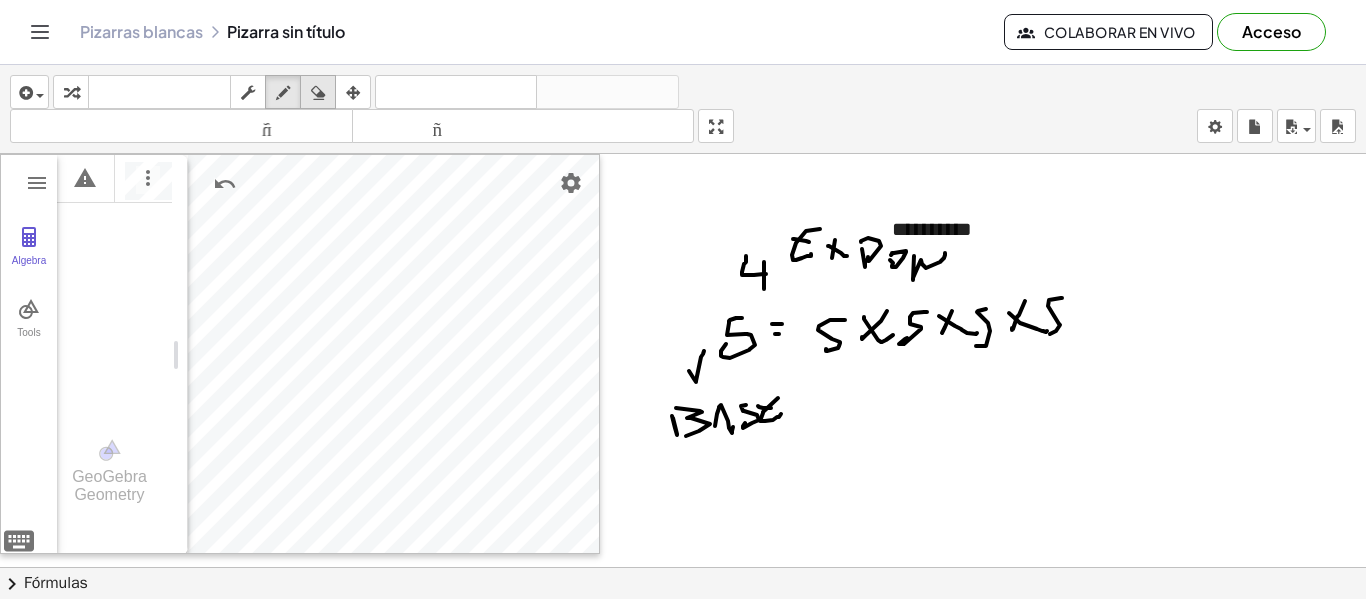 click at bounding box center [318, 93] 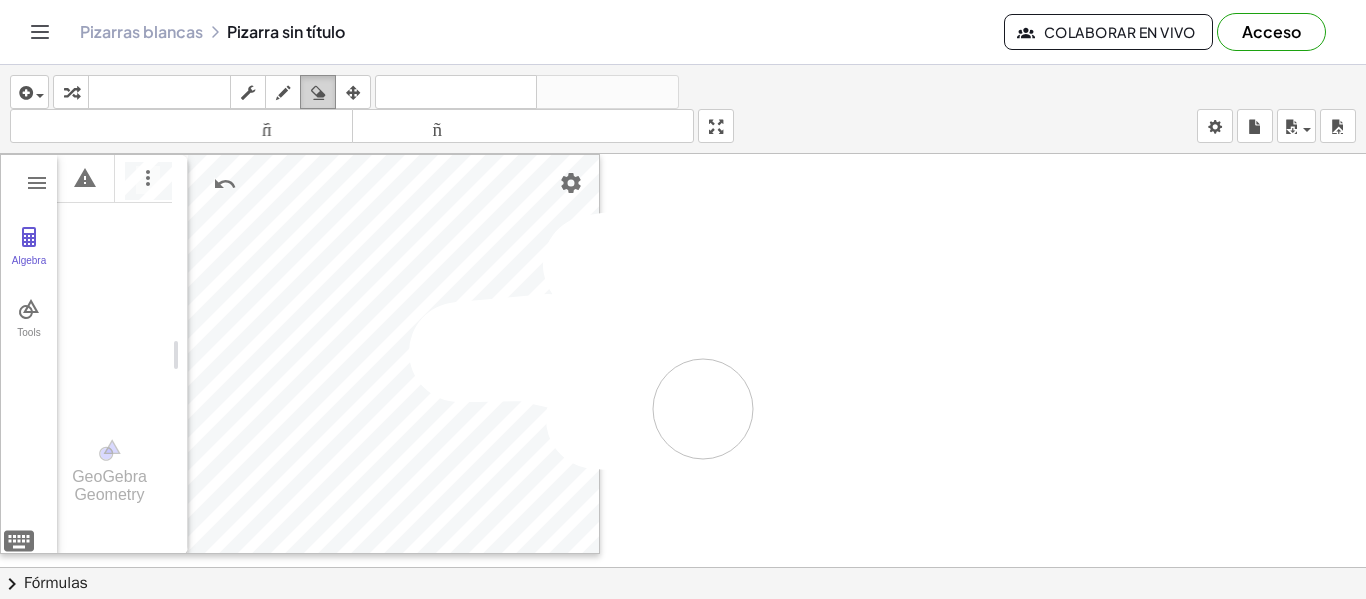 drag, startPoint x: 1054, startPoint y: 241, endPoint x: 322, endPoint y: 104, distance: 744.71 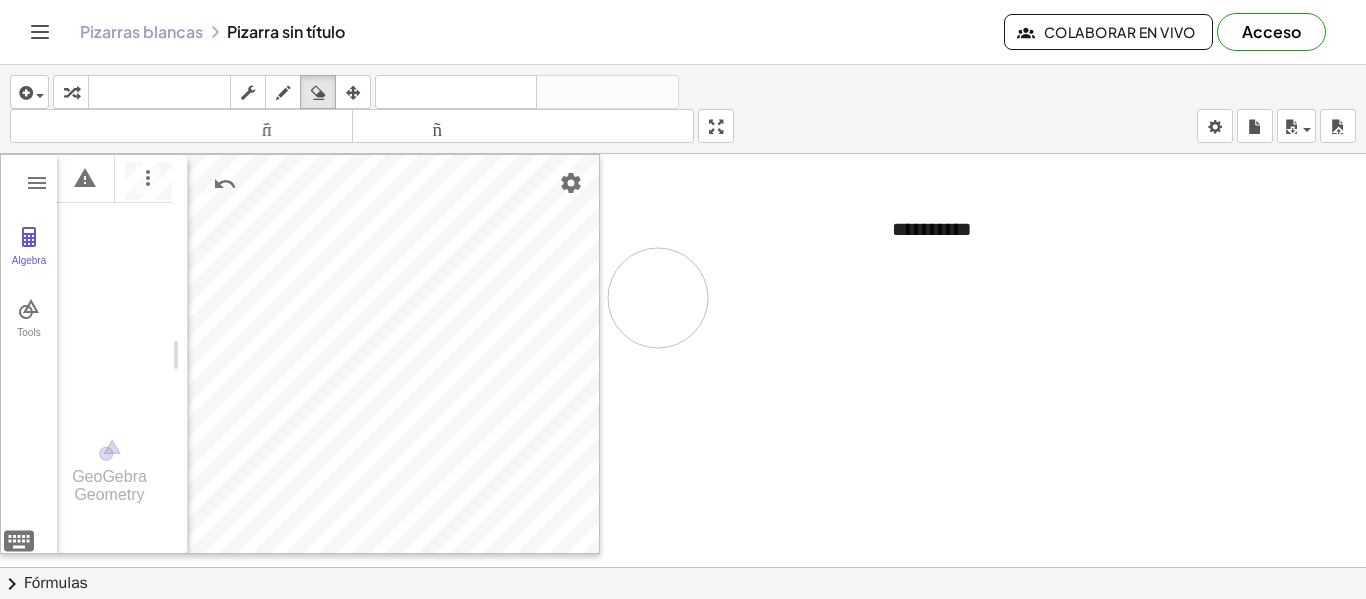 drag, startPoint x: 709, startPoint y: 298, endPoint x: 658, endPoint y: 298, distance: 51 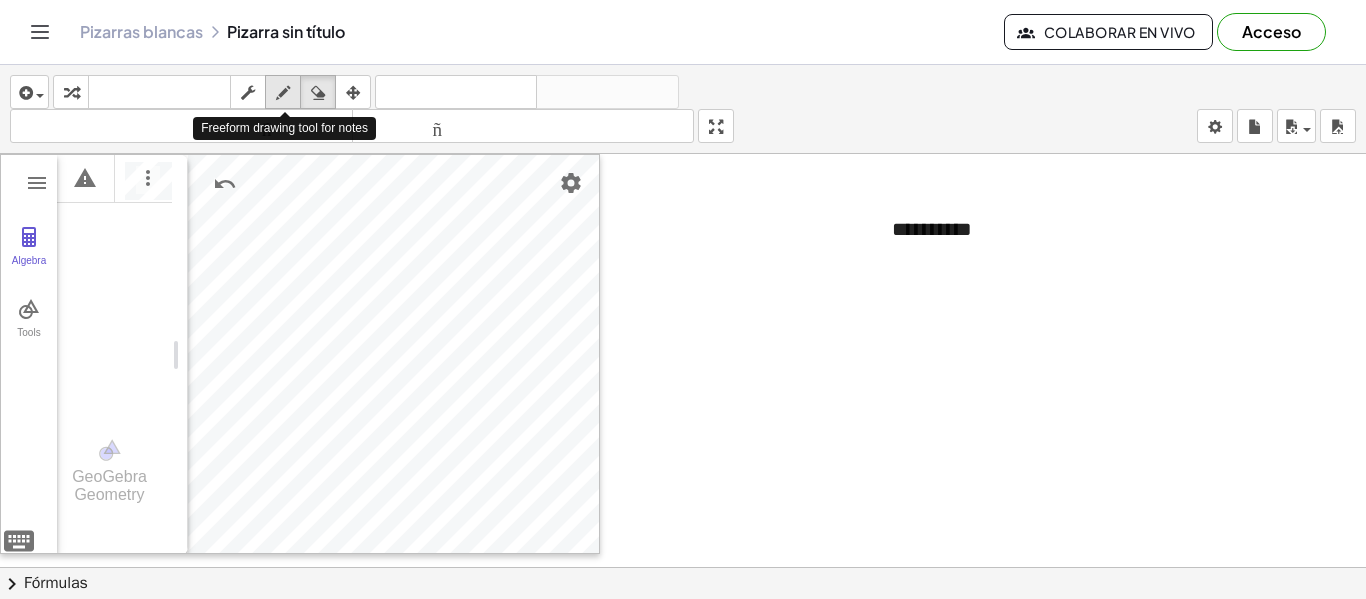 click at bounding box center [283, 93] 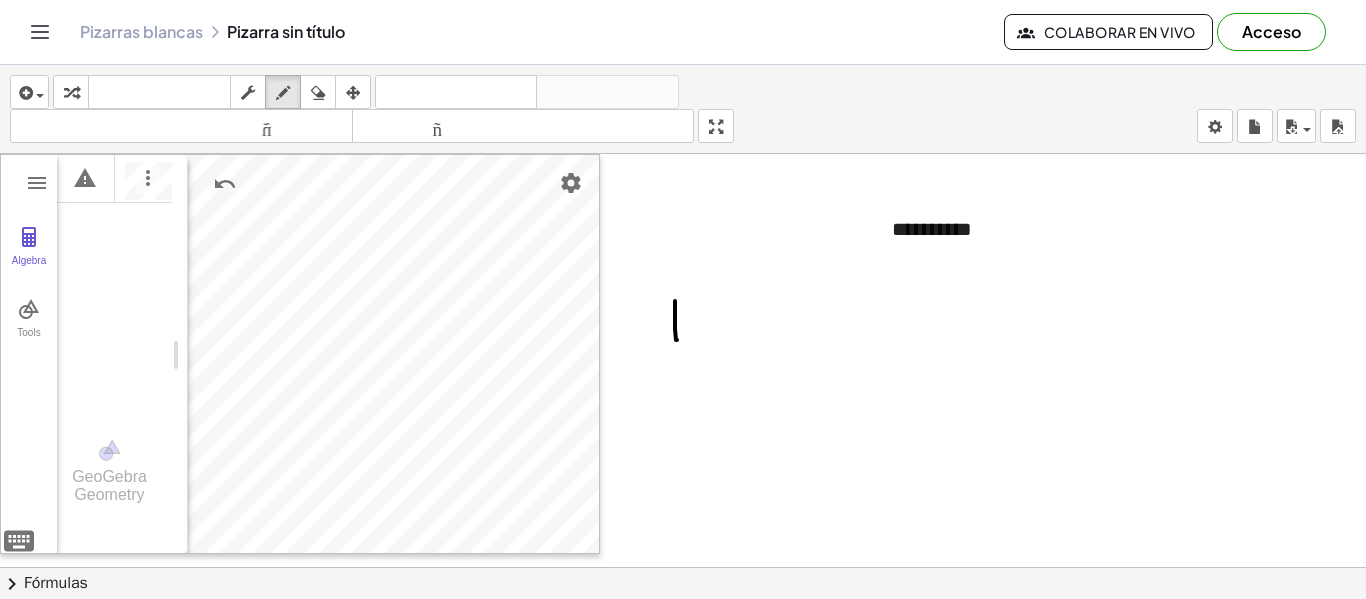 drag, startPoint x: 675, startPoint y: 301, endPoint x: 692, endPoint y: 325, distance: 29.410883 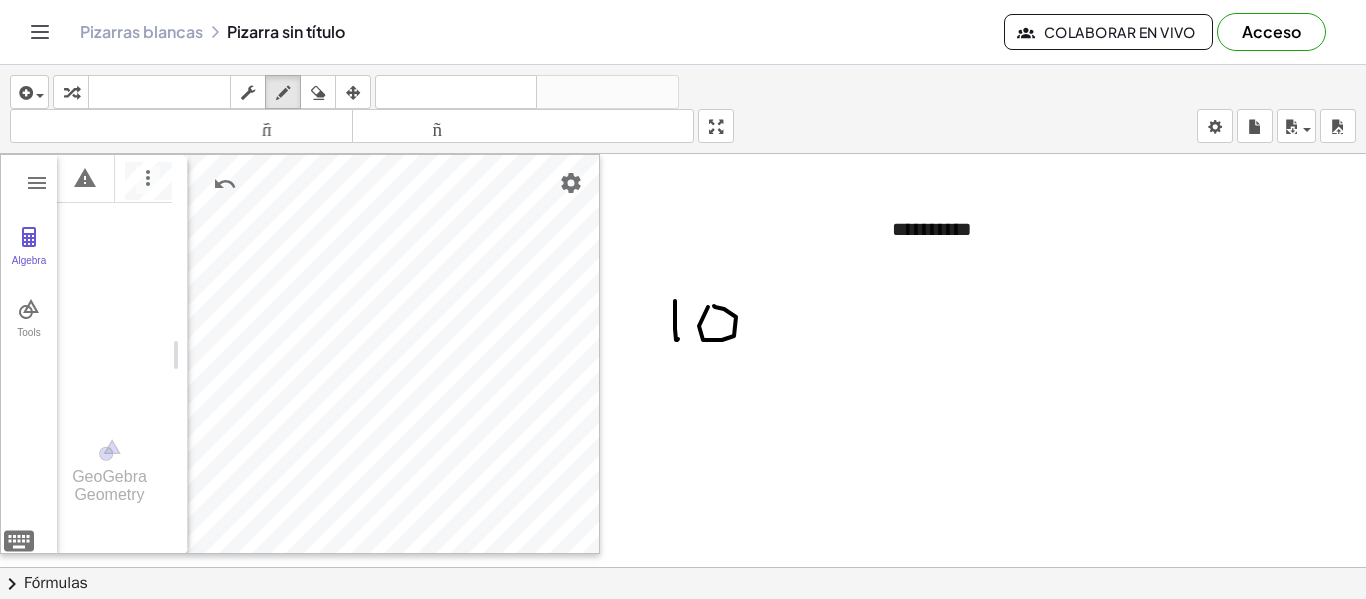 drag, startPoint x: 699, startPoint y: 326, endPoint x: 714, endPoint y: 306, distance: 25 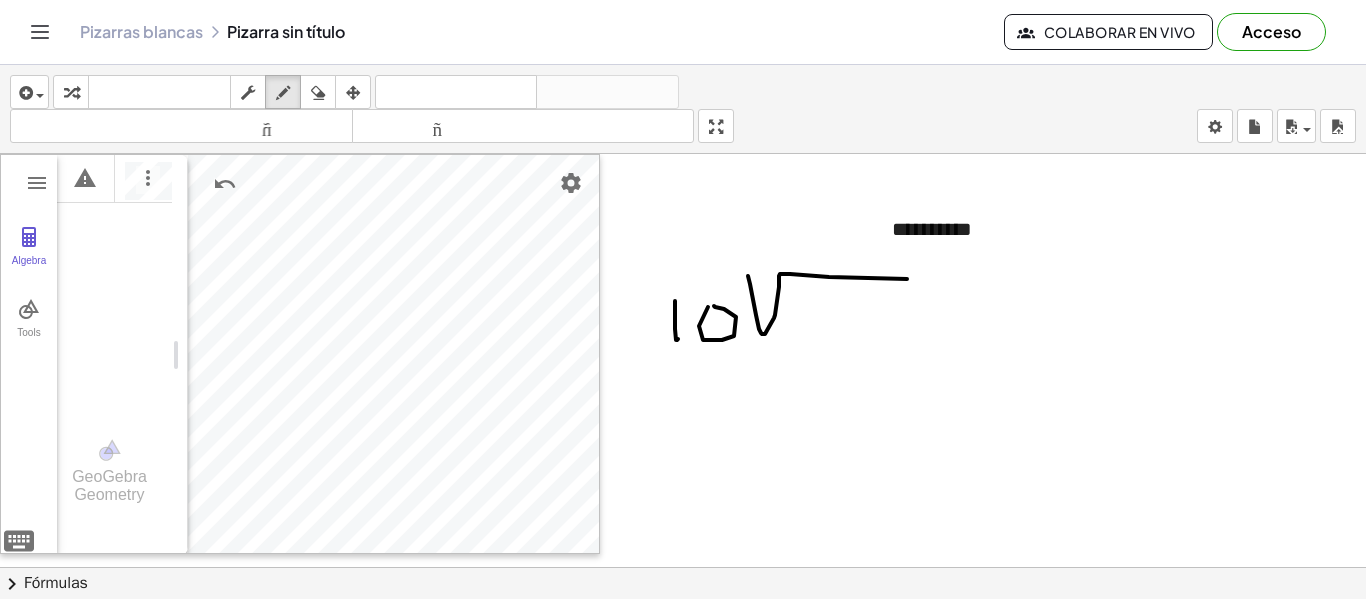 drag, startPoint x: 748, startPoint y: 276, endPoint x: 863, endPoint y: 290, distance: 115.84904 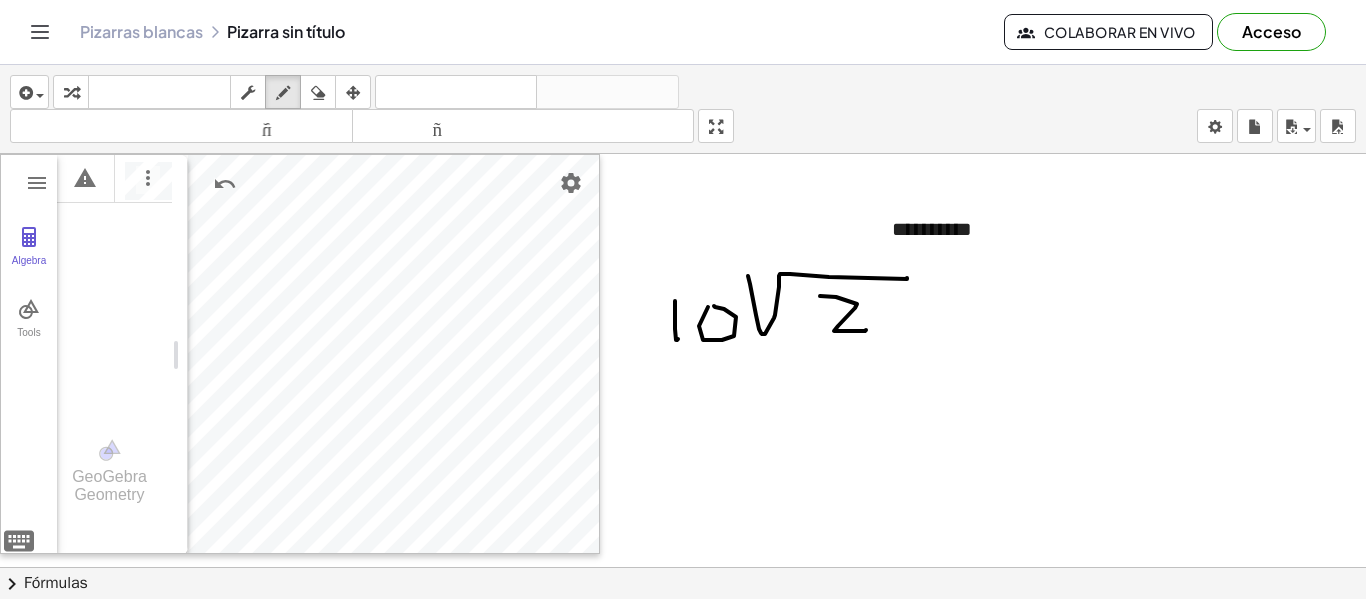 drag, startPoint x: 820, startPoint y: 296, endPoint x: 866, endPoint y: 330, distance: 57.201397 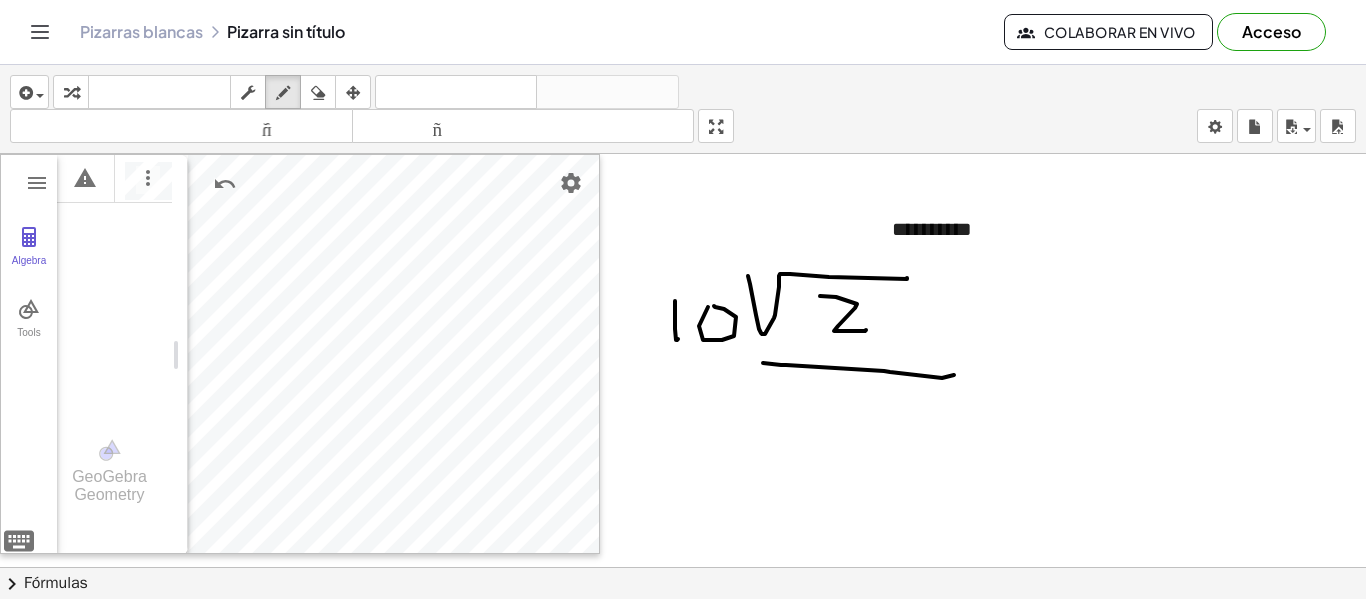 drag, startPoint x: 763, startPoint y: 363, endPoint x: 953, endPoint y: 370, distance: 190.1289 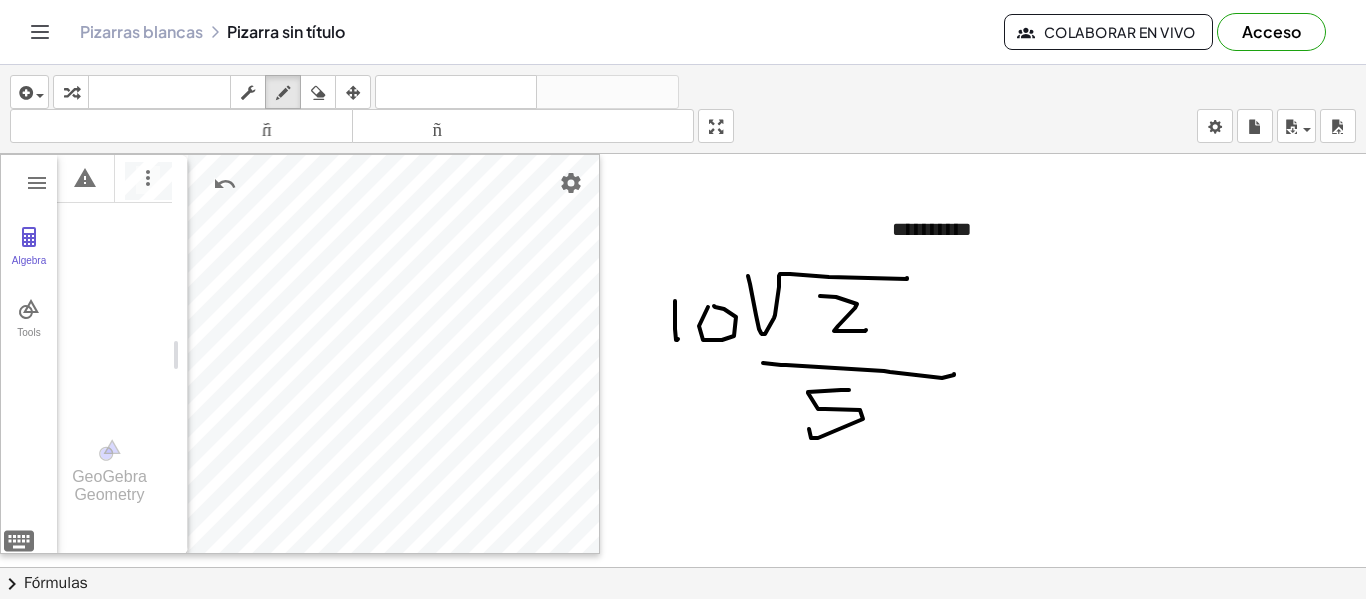 drag, startPoint x: 849, startPoint y: 390, endPoint x: 823, endPoint y: 427, distance: 45.221676 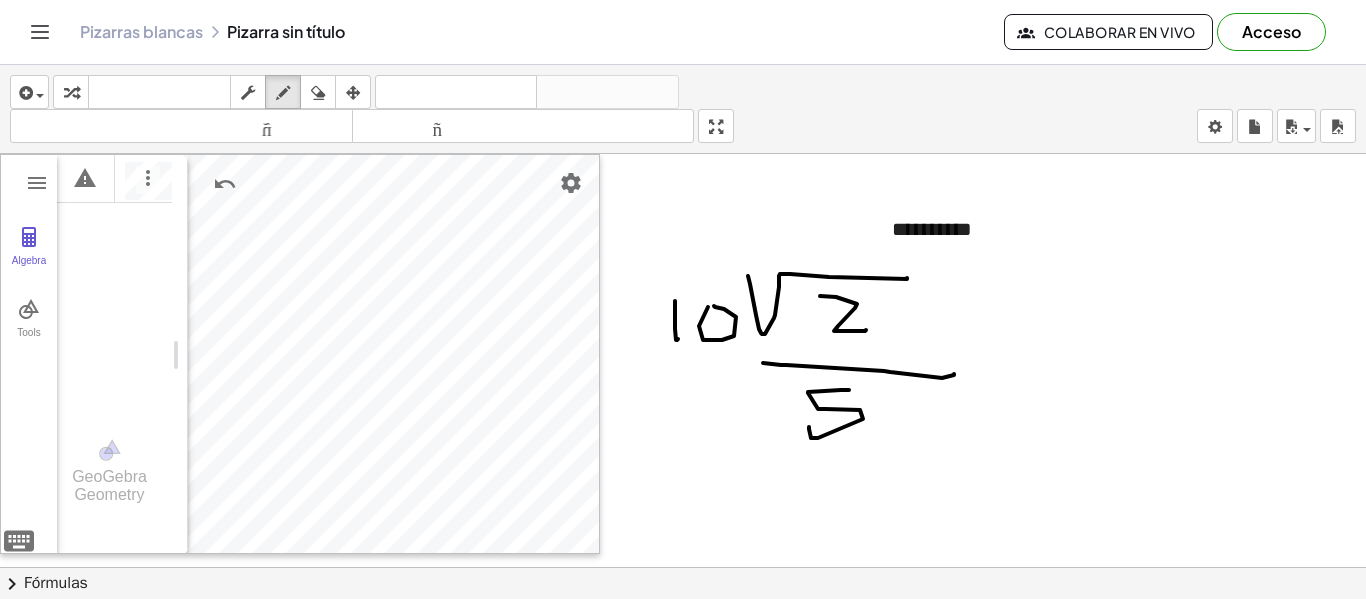 click at bounding box center (686, 567) 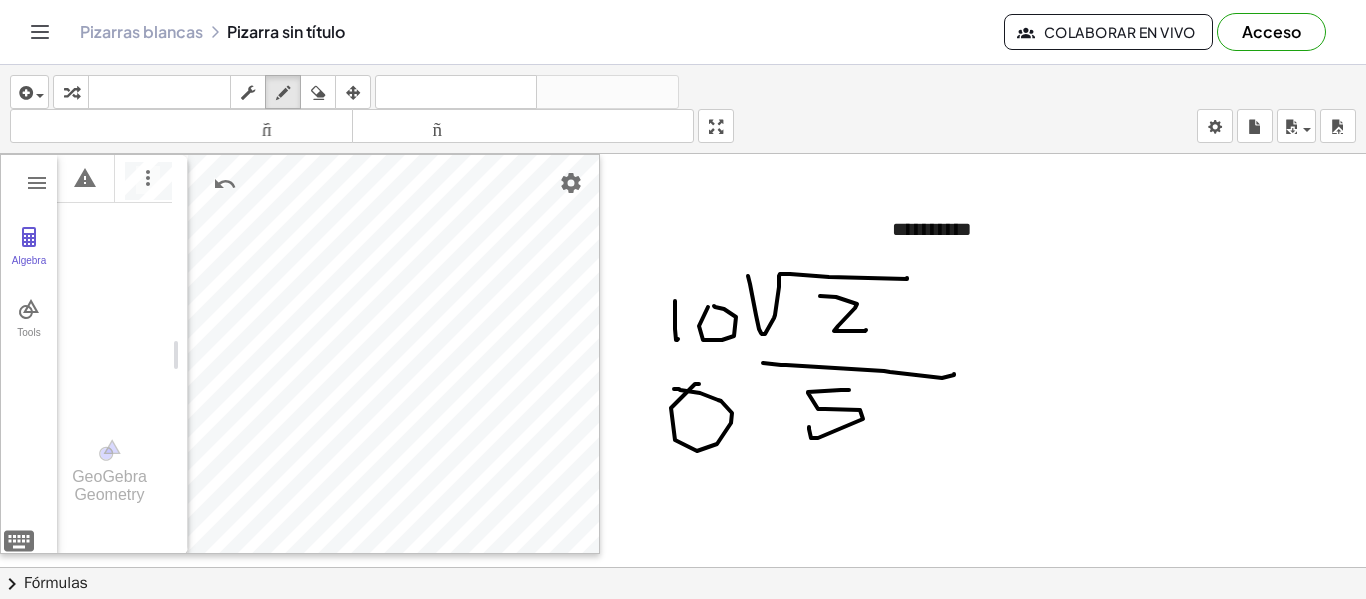 drag, startPoint x: 675, startPoint y: 440, endPoint x: 674, endPoint y: 389, distance: 51.009804 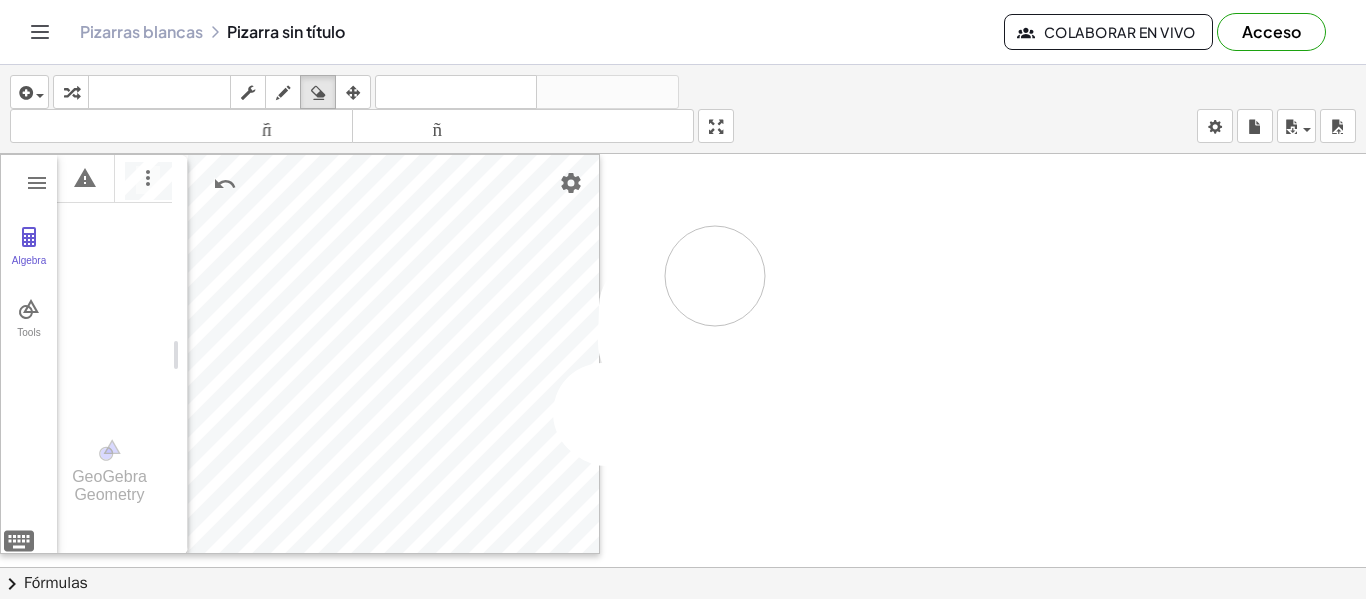 drag, startPoint x: 893, startPoint y: 320, endPoint x: 813, endPoint y: 331, distance: 80.75271 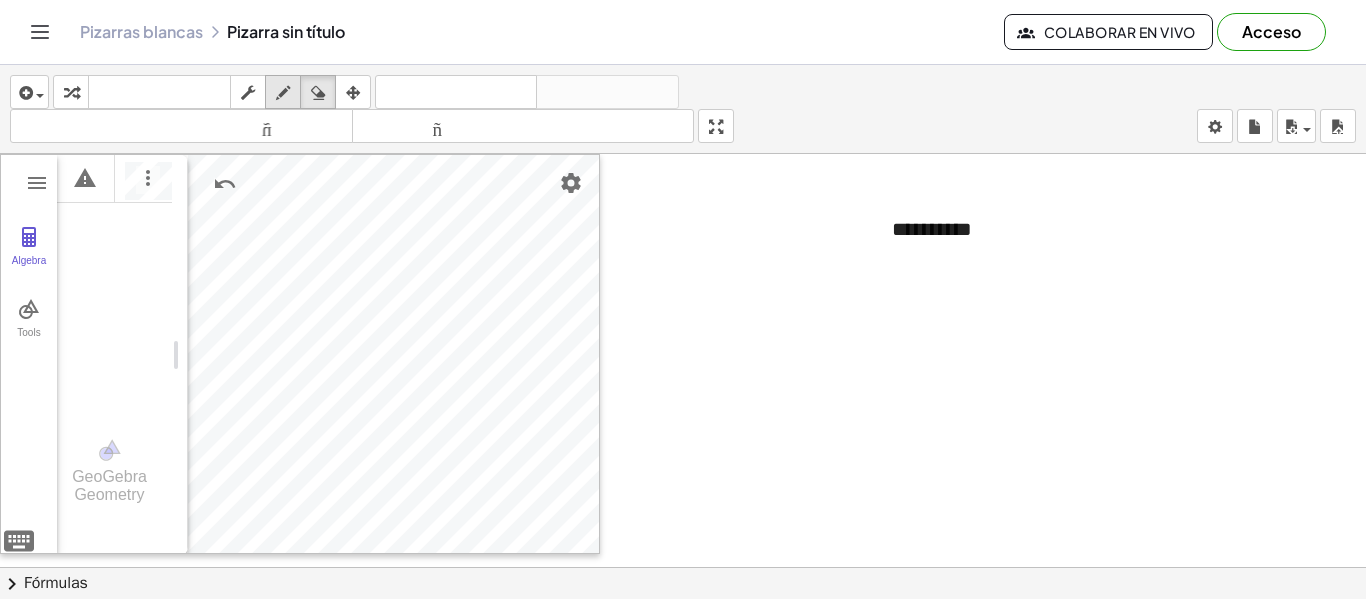 click at bounding box center (283, 93) 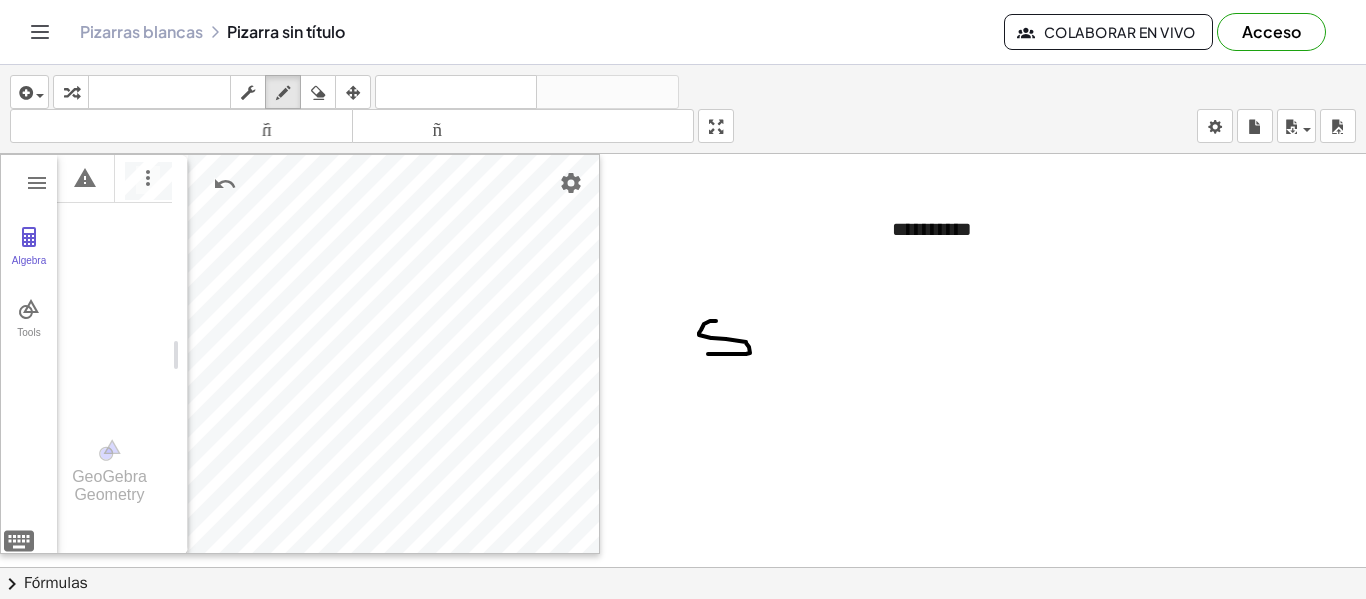 drag, startPoint x: 716, startPoint y: 321, endPoint x: 707, endPoint y: 354, distance: 34.20526 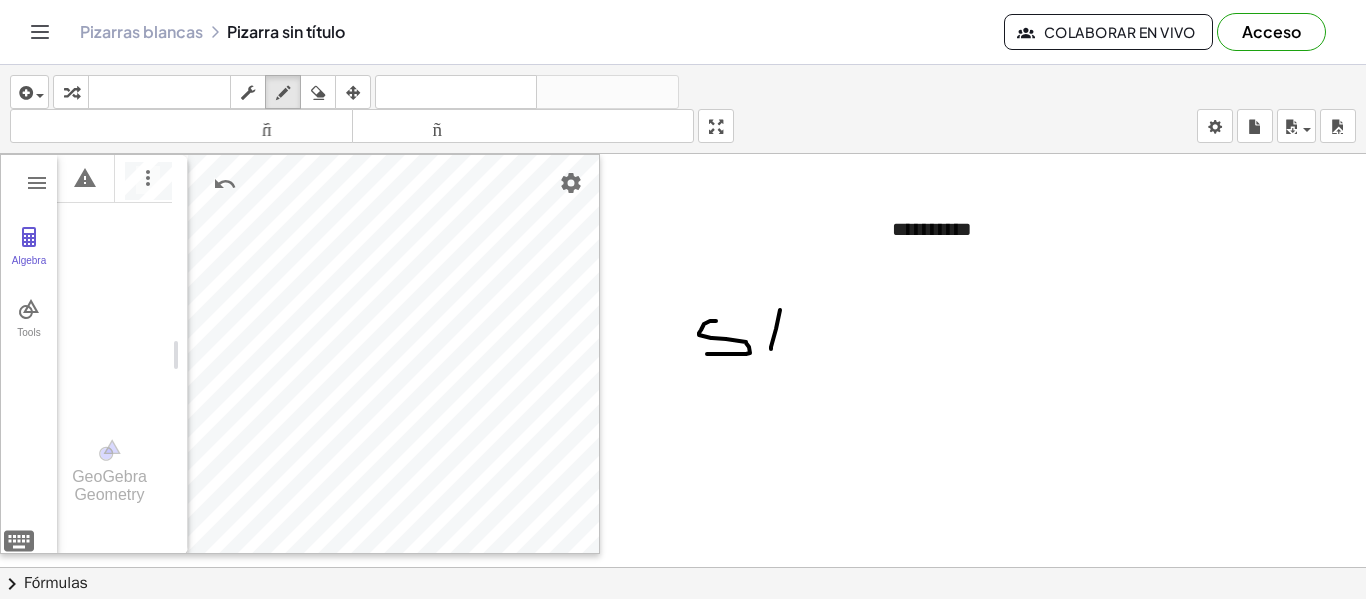 drag, startPoint x: 780, startPoint y: 310, endPoint x: 761, endPoint y: 339, distance: 34.669872 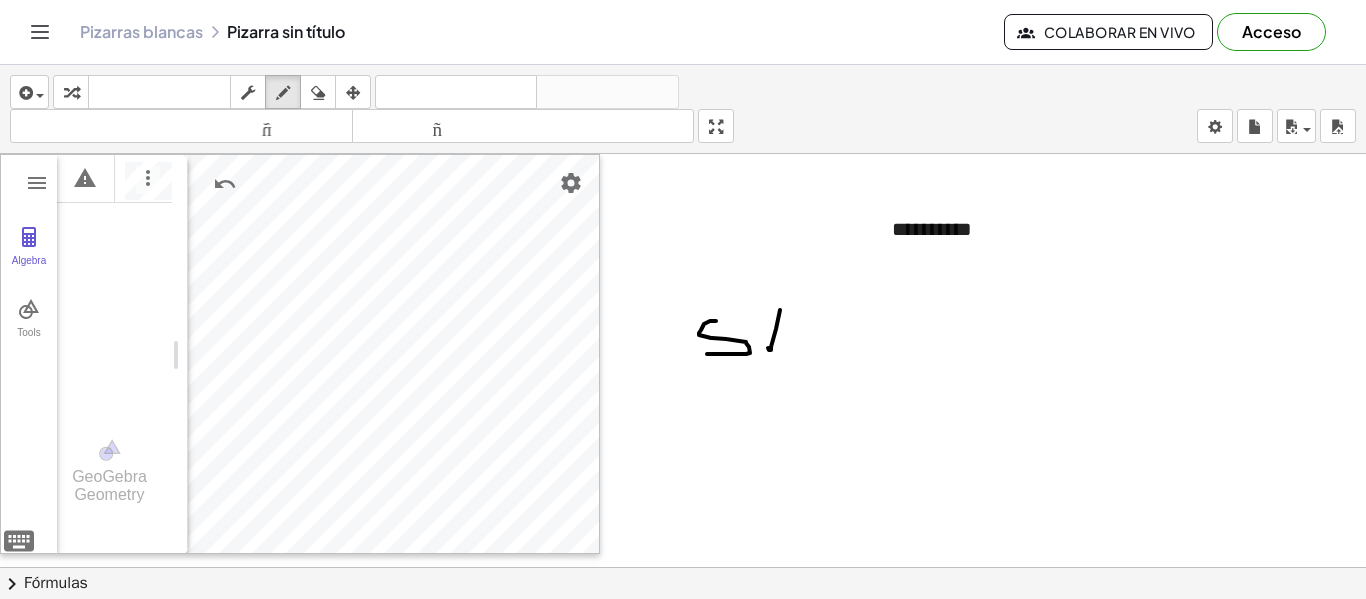 drag, startPoint x: 754, startPoint y: 315, endPoint x: 765, endPoint y: 335, distance: 22.825424 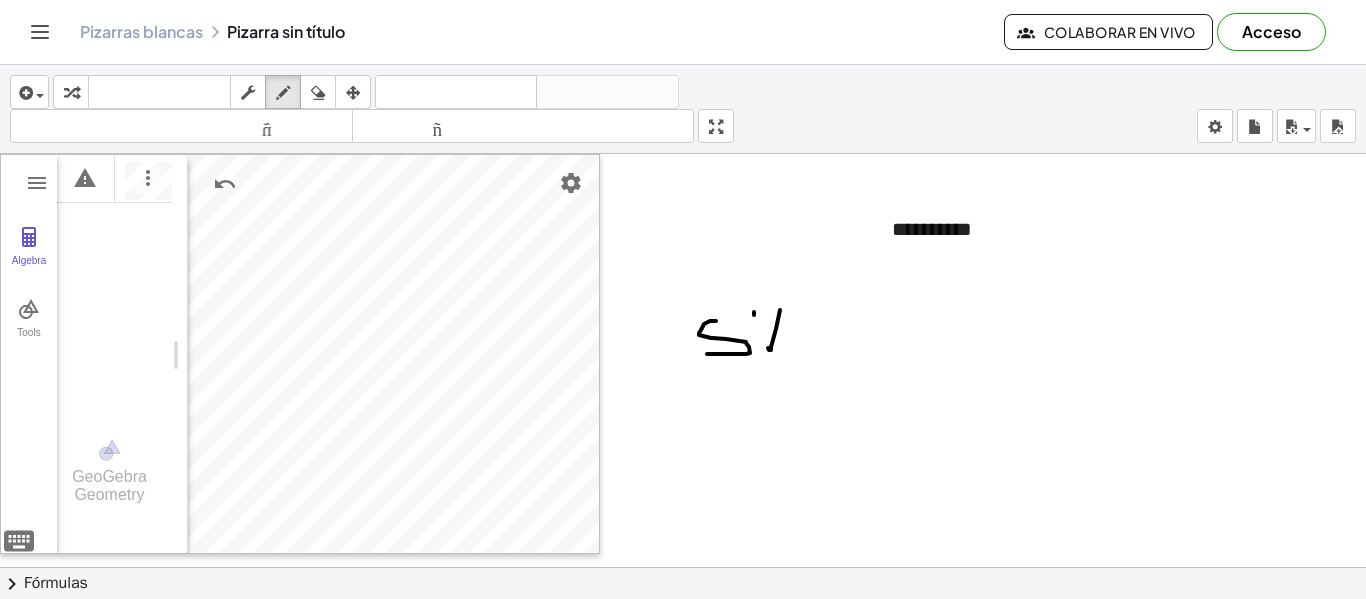 click at bounding box center [686, 567] 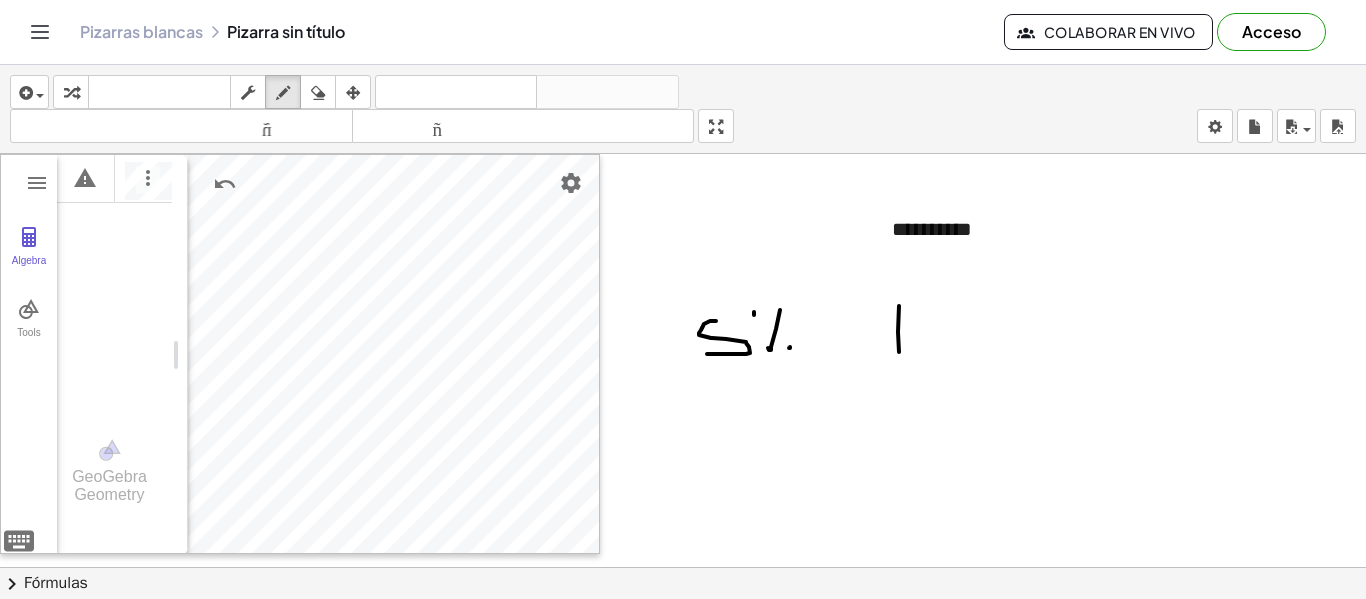 drag, startPoint x: 898, startPoint y: 332, endPoint x: 904, endPoint y: 348, distance: 17.088007 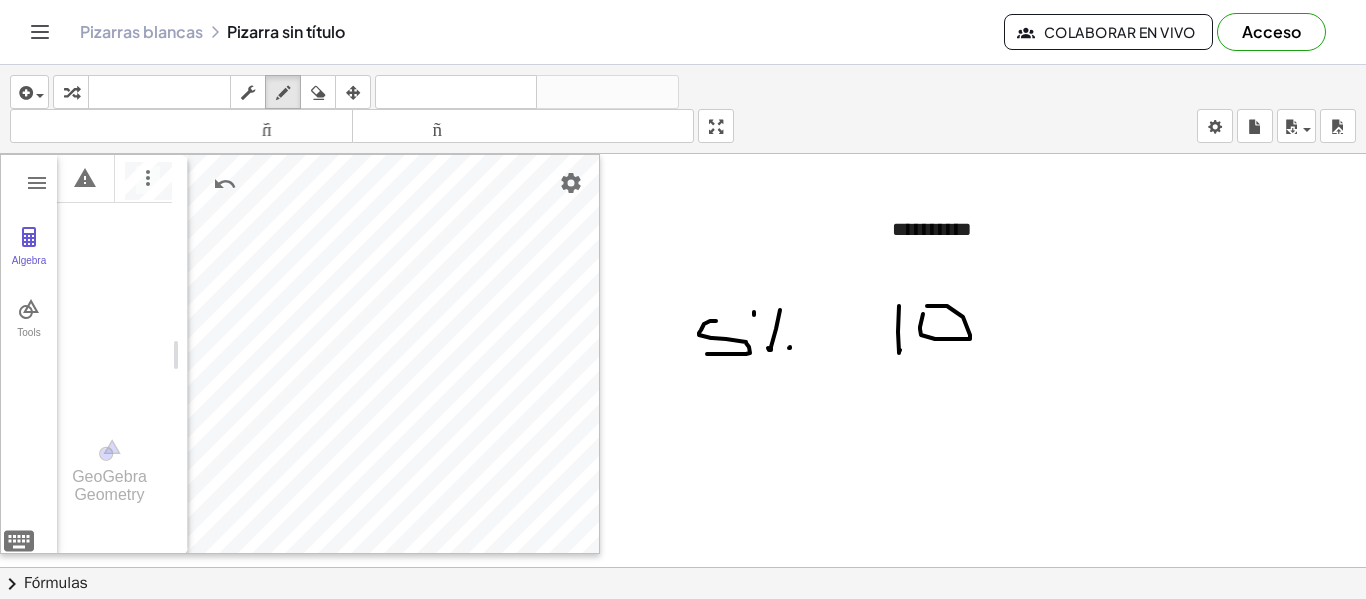 click at bounding box center [686, 567] 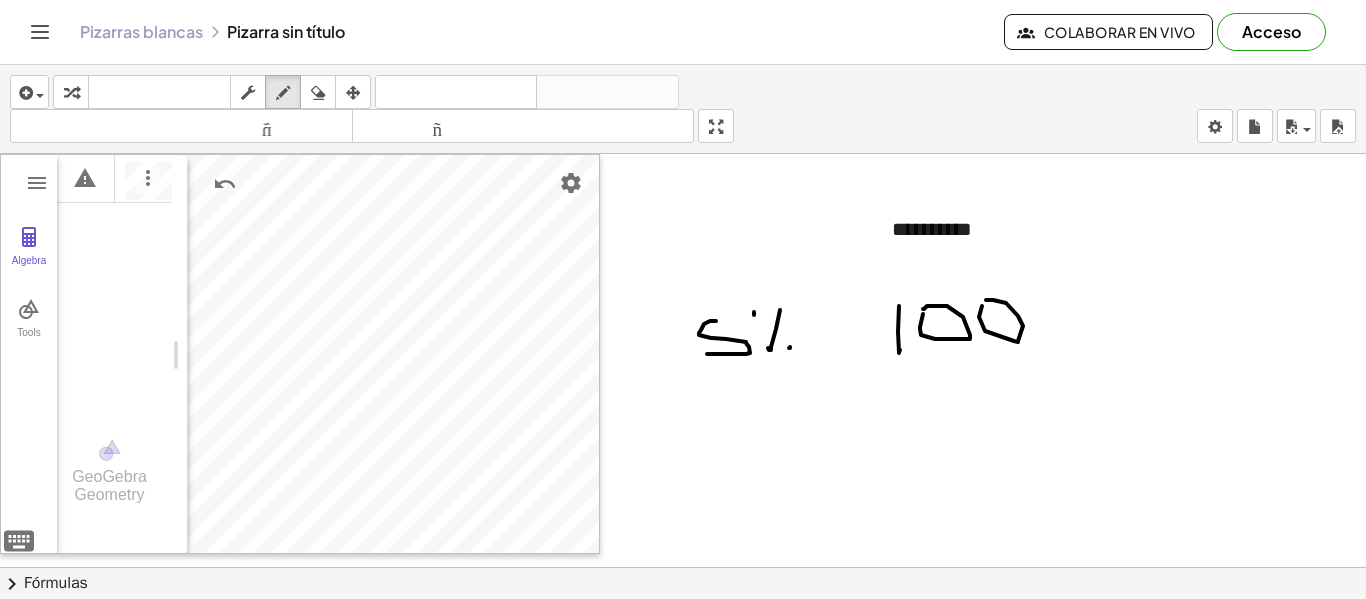 click at bounding box center [686, 567] 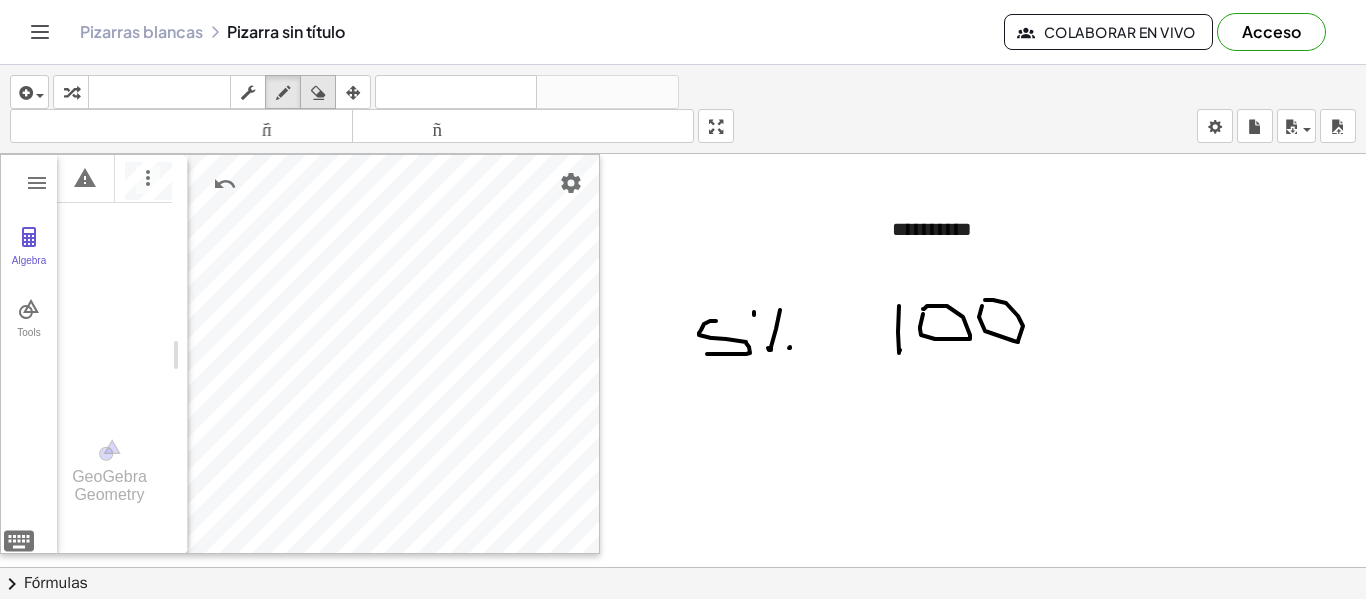 click at bounding box center [318, 93] 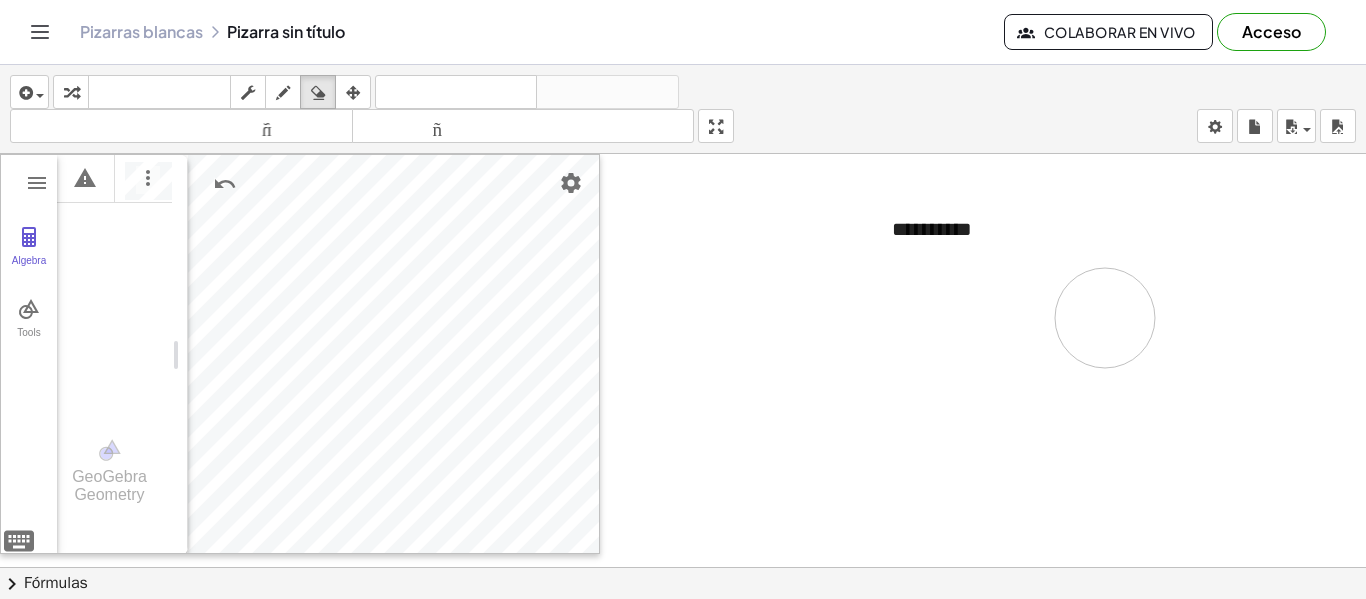 drag, startPoint x: 731, startPoint y: 315, endPoint x: 797, endPoint y: 327, distance: 67.08204 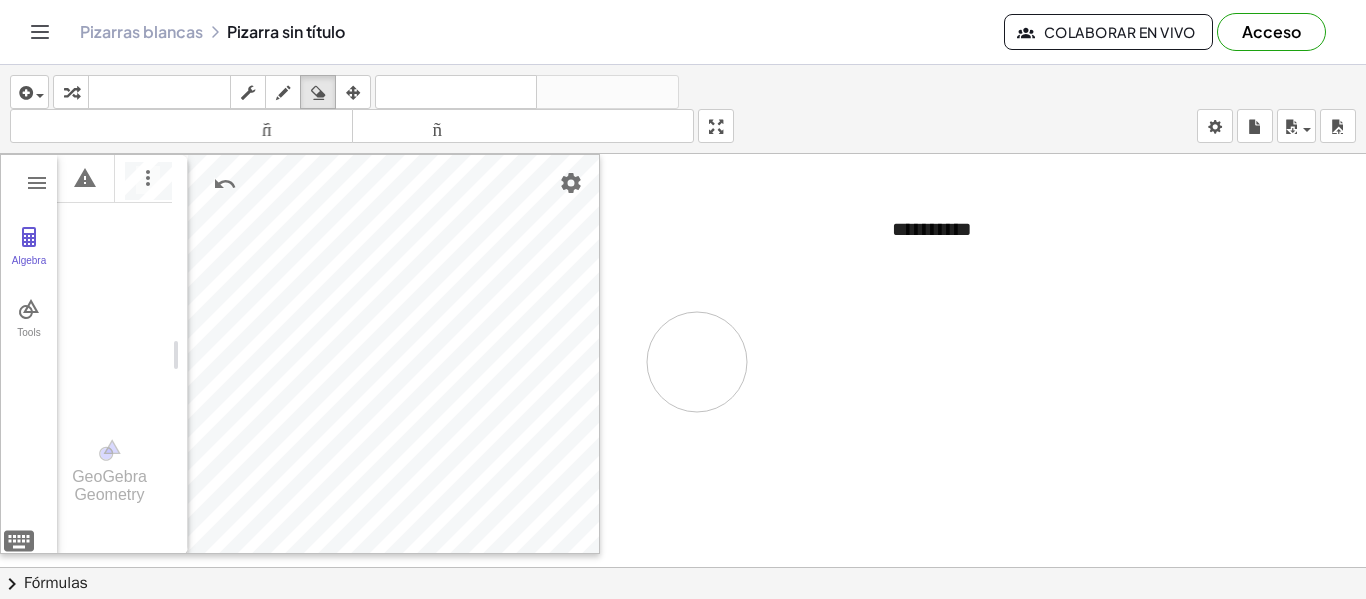 drag, startPoint x: 672, startPoint y: 329, endPoint x: 593, endPoint y: 266, distance: 101.04455 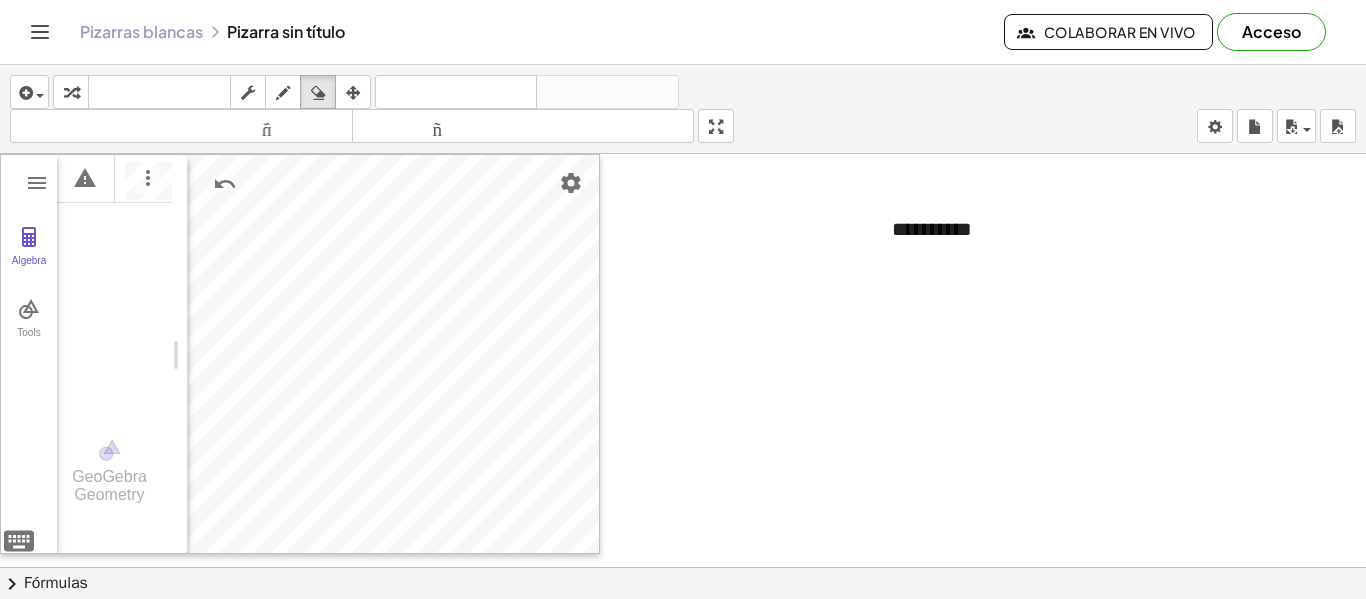 drag, startPoint x: 283, startPoint y: 96, endPoint x: 334, endPoint y: 154, distance: 77.23341 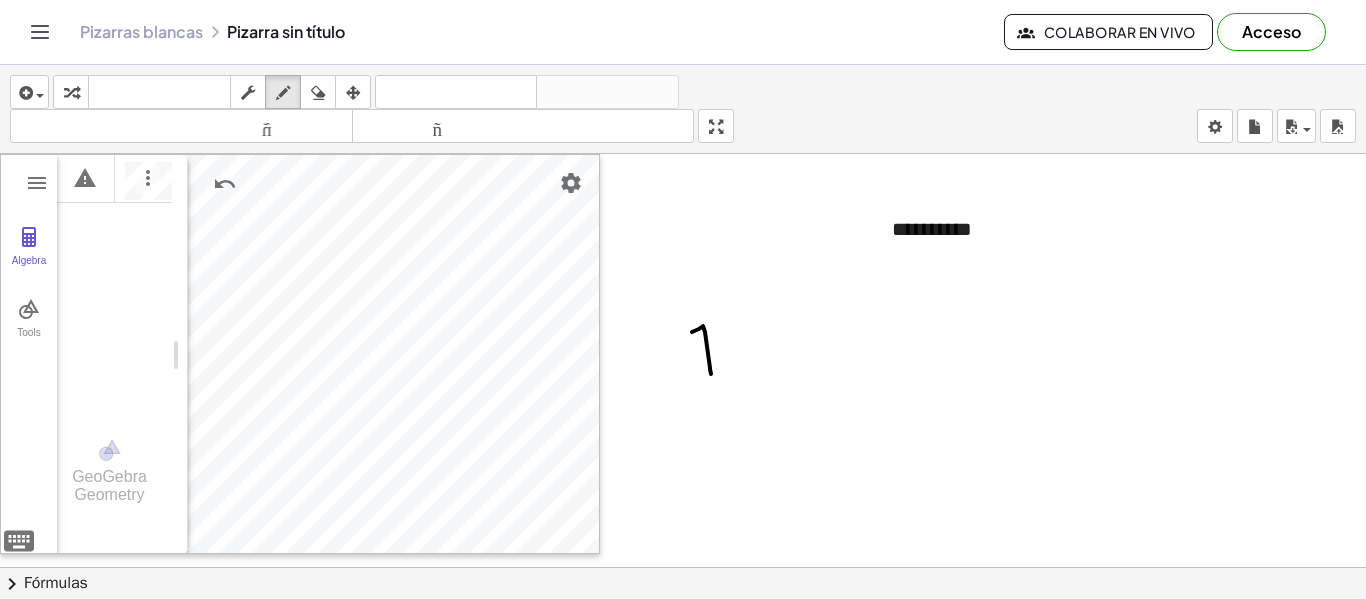 drag, startPoint x: 703, startPoint y: 326, endPoint x: 711, endPoint y: 374, distance: 48.6621 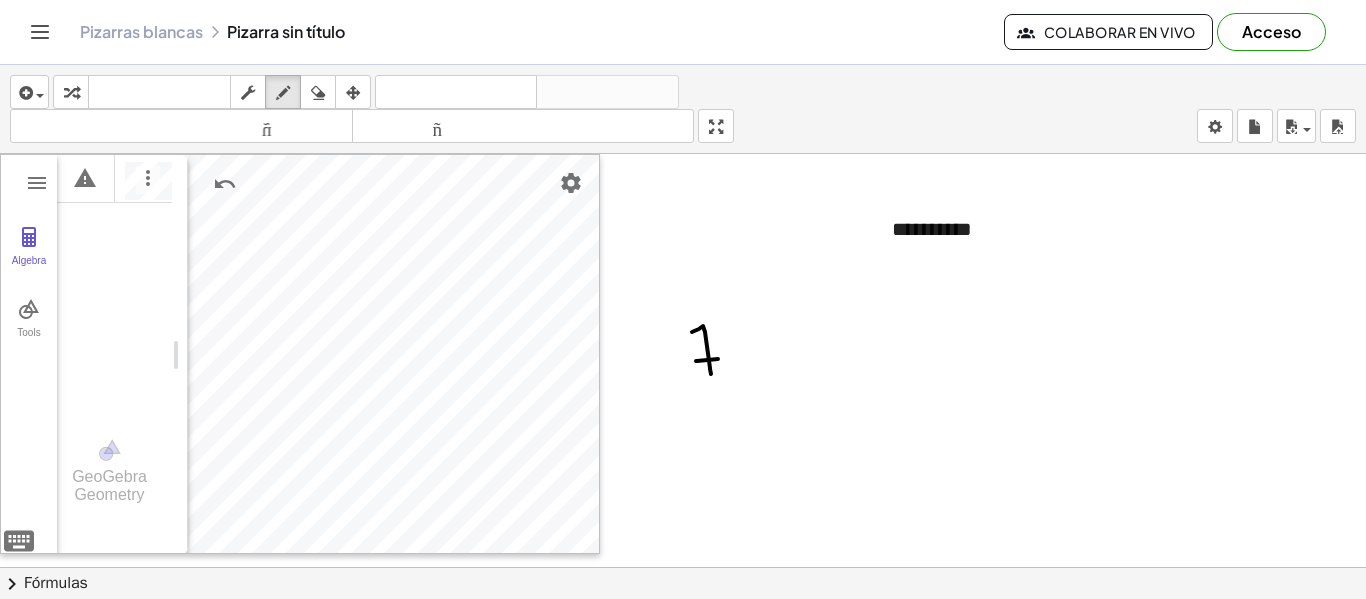 click at bounding box center [686, 567] 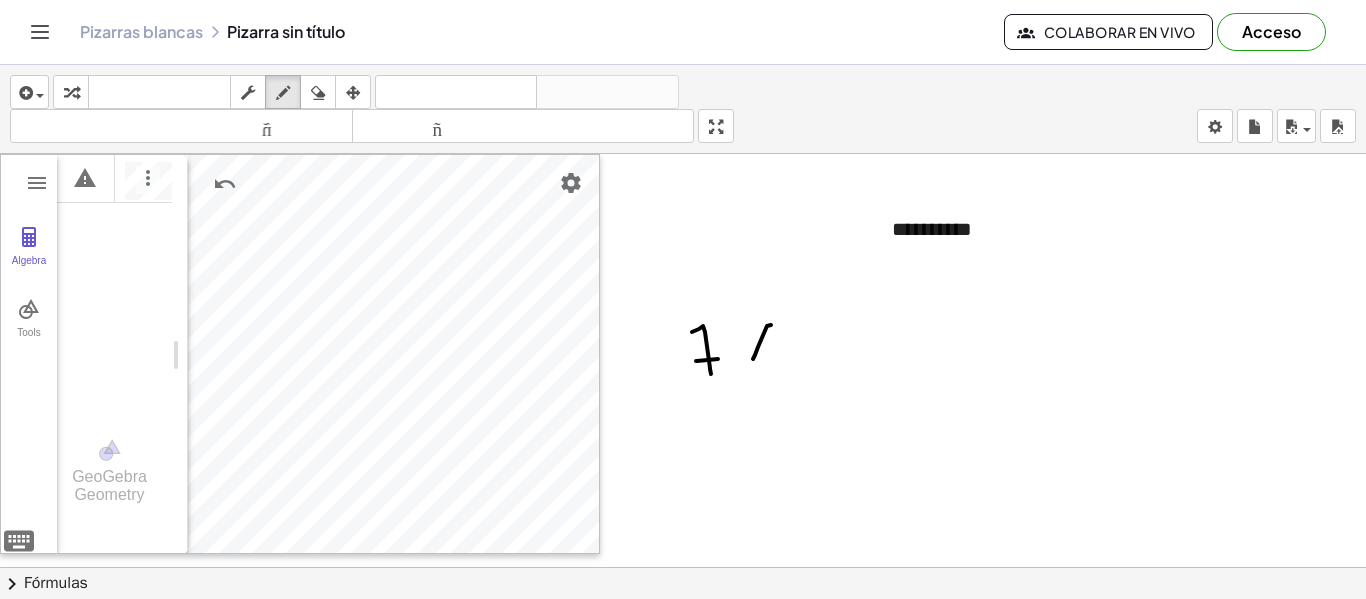 drag, startPoint x: 771, startPoint y: 325, endPoint x: 743, endPoint y: 340, distance: 31.764761 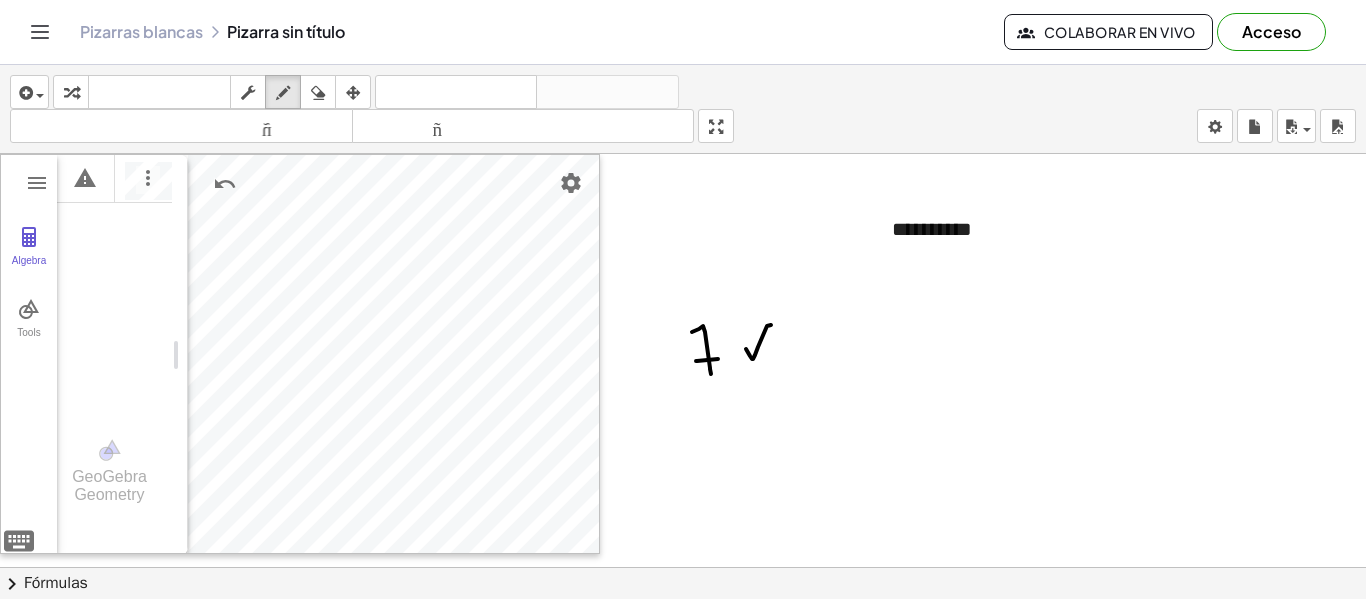 click at bounding box center [686, 567] 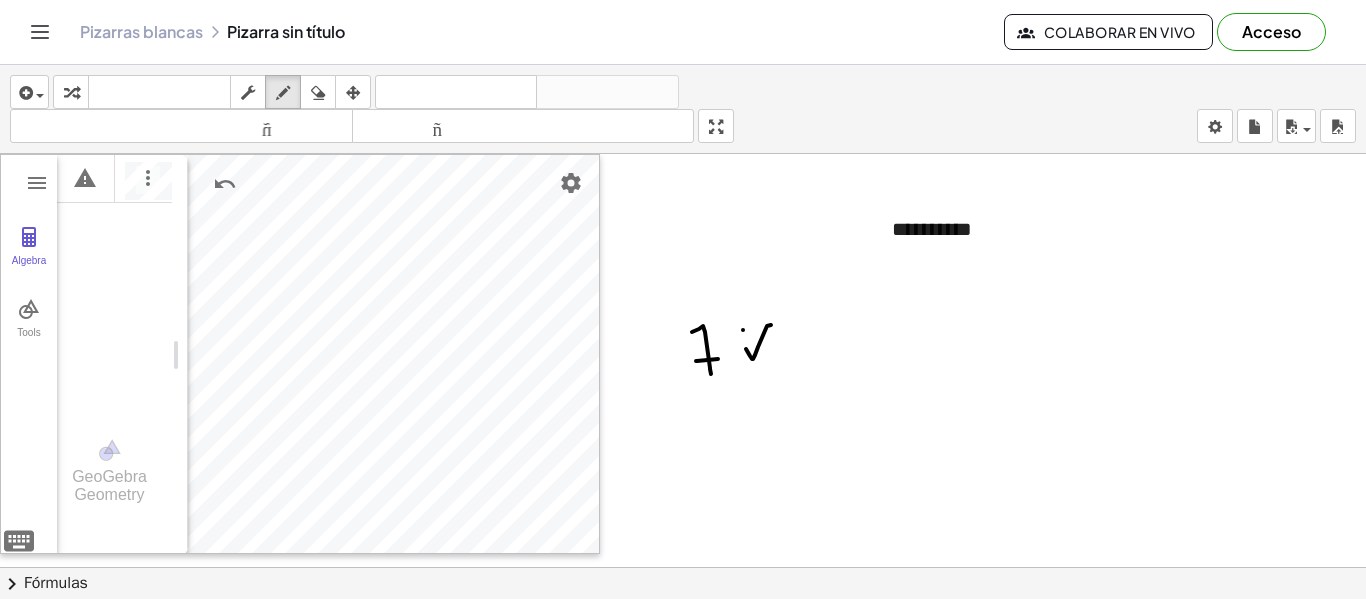 click at bounding box center [686, 567] 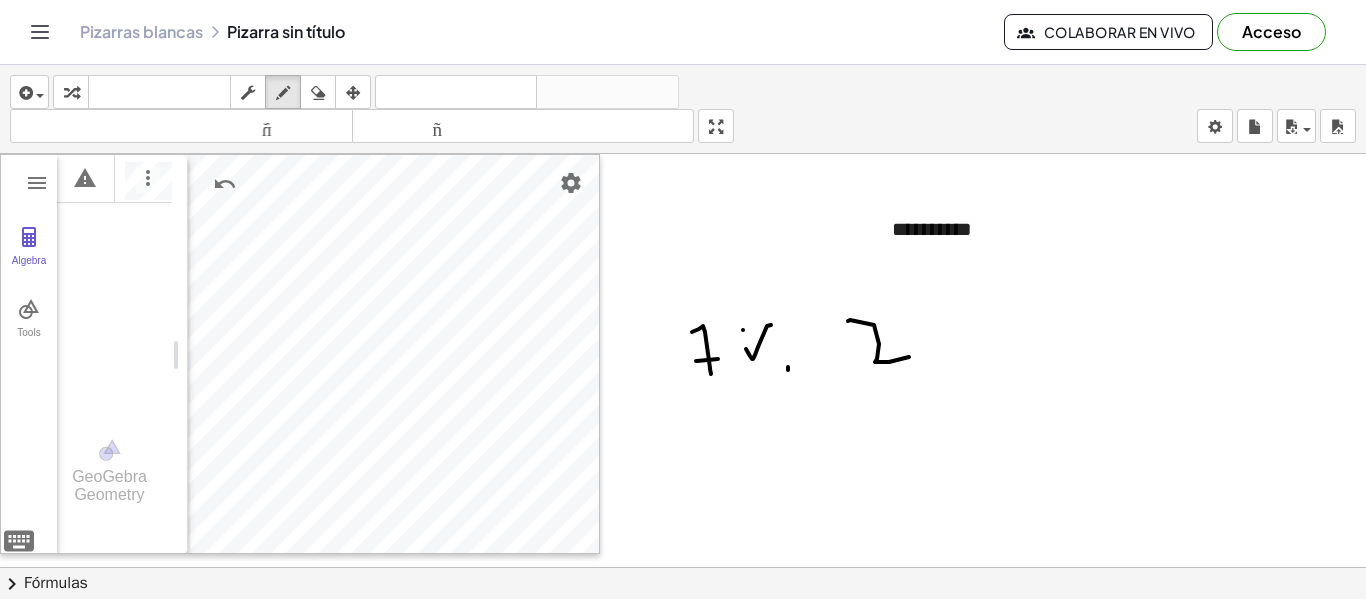 drag, startPoint x: 850, startPoint y: 320, endPoint x: 919, endPoint y: 346, distance: 73.736015 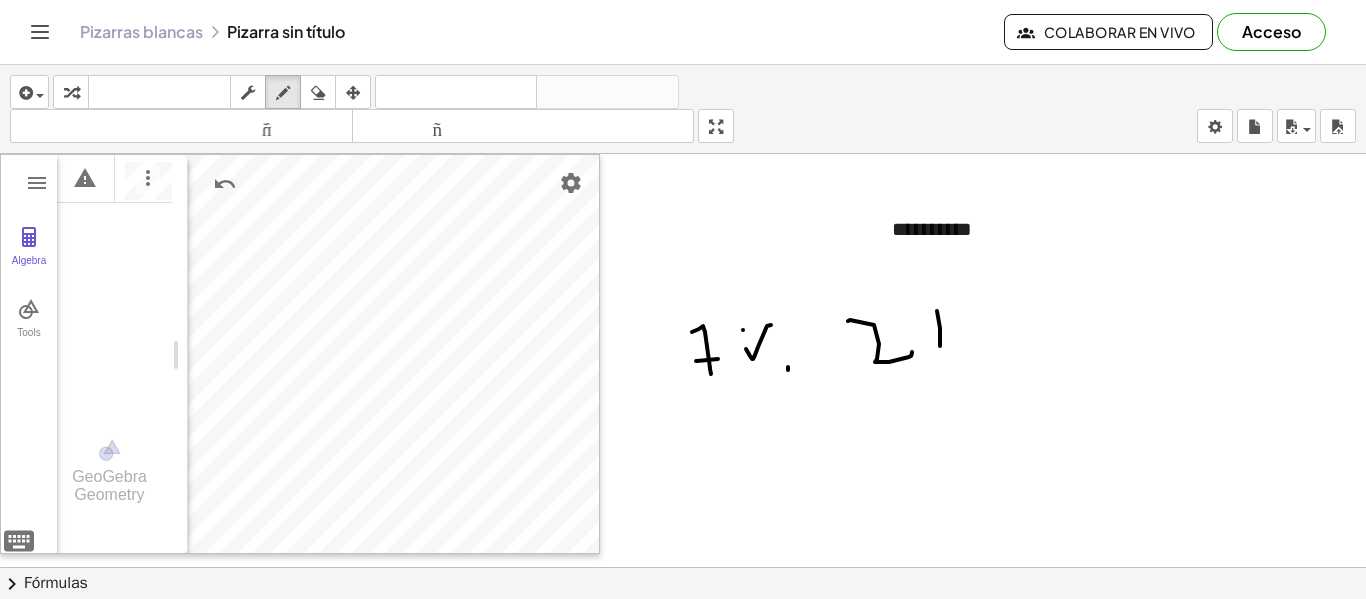 drag, startPoint x: 937, startPoint y: 311, endPoint x: 941, endPoint y: 337, distance: 26.305893 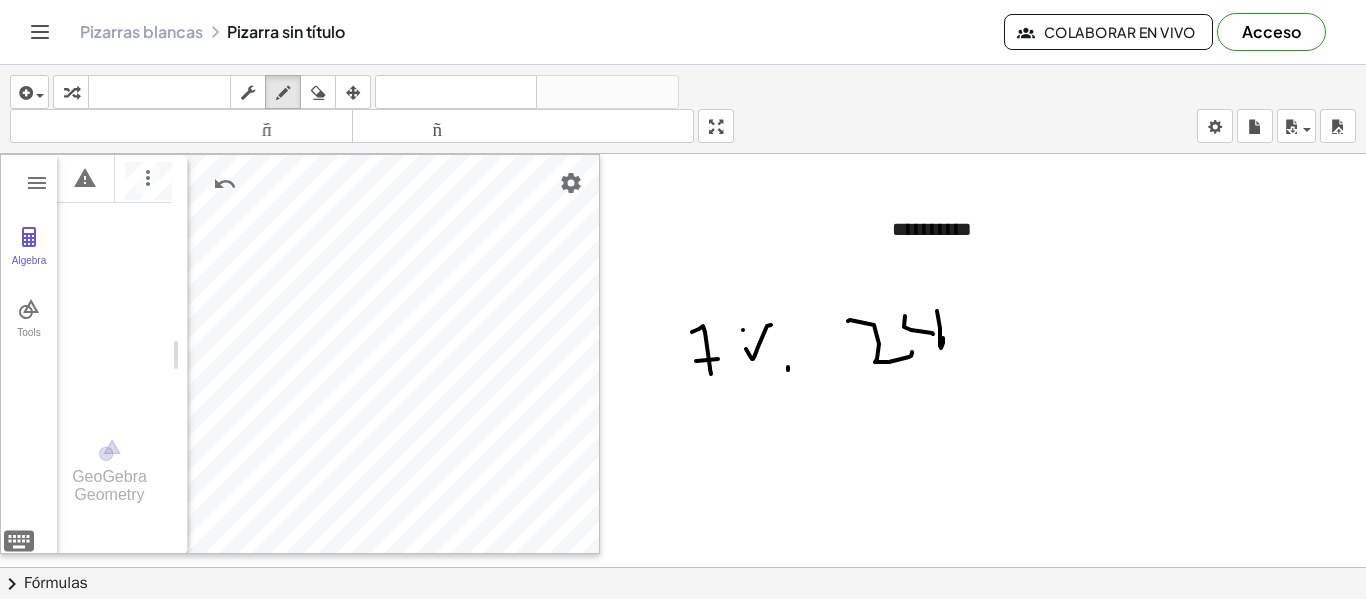 drag, startPoint x: 933, startPoint y: 334, endPoint x: 907, endPoint y: 304, distance: 39.698868 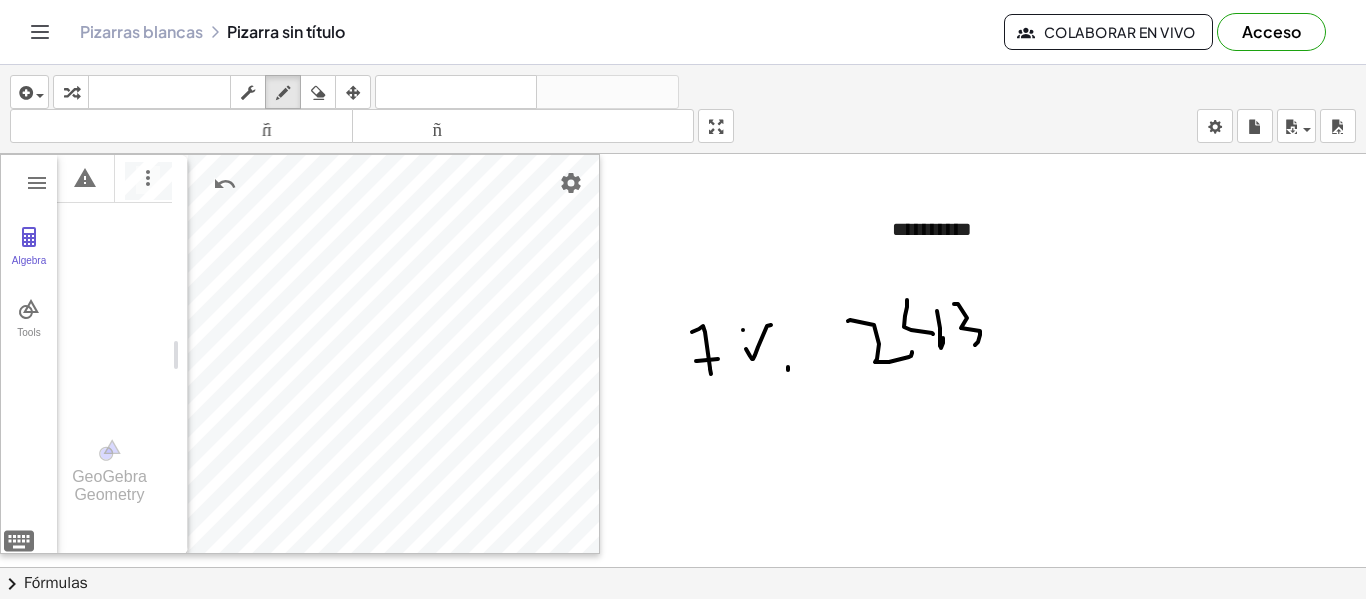drag, startPoint x: 954, startPoint y: 304, endPoint x: 975, endPoint y: 345, distance: 46.06517 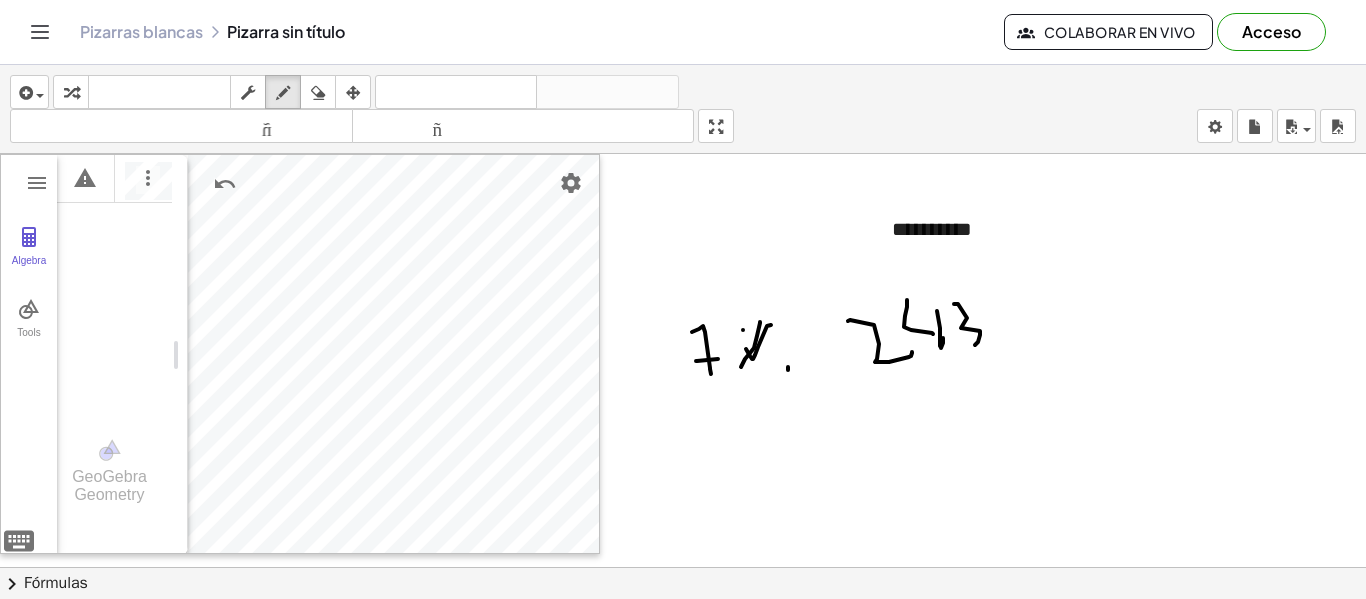 drag, startPoint x: 760, startPoint y: 322, endPoint x: 745, endPoint y: 366, distance: 46.486557 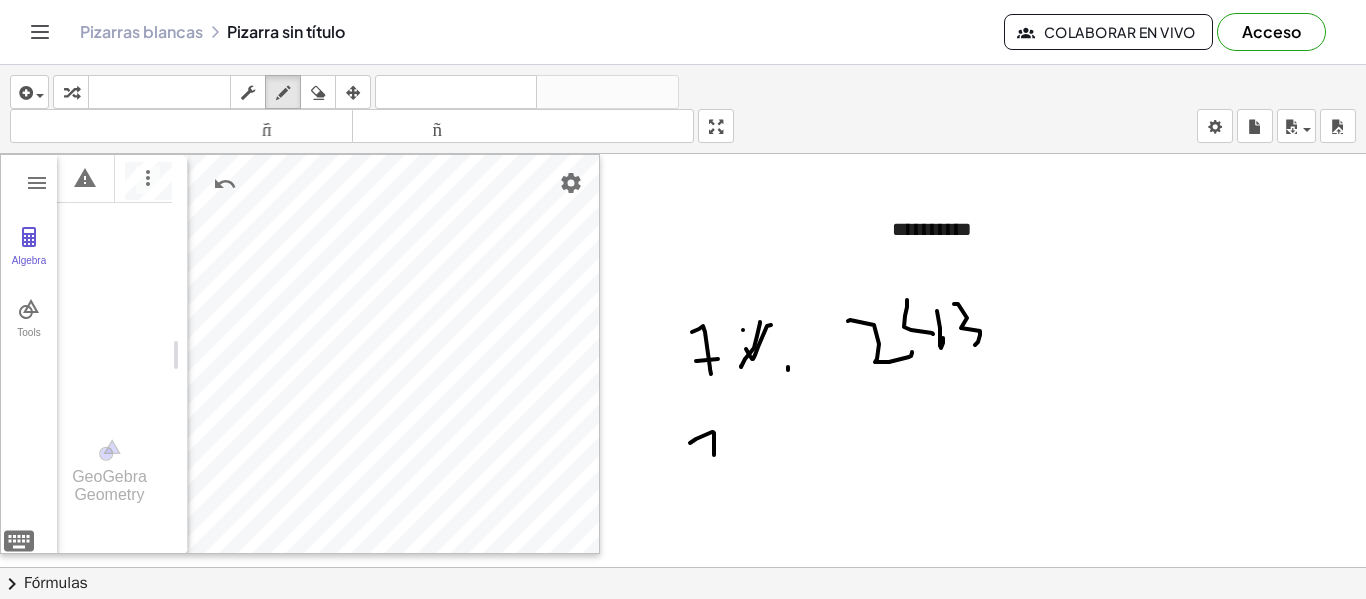 drag, startPoint x: 690, startPoint y: 443, endPoint x: 714, endPoint y: 455, distance: 26.832815 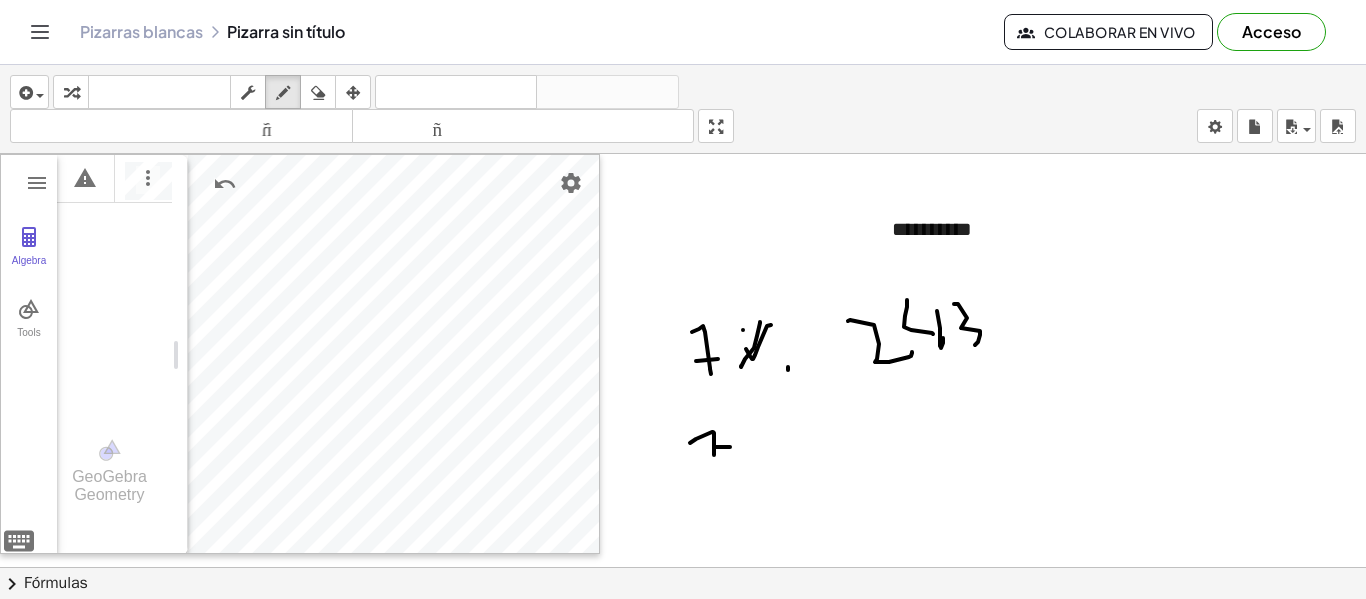 drag, startPoint x: 730, startPoint y: 447, endPoint x: 785, endPoint y: 439, distance: 55.578773 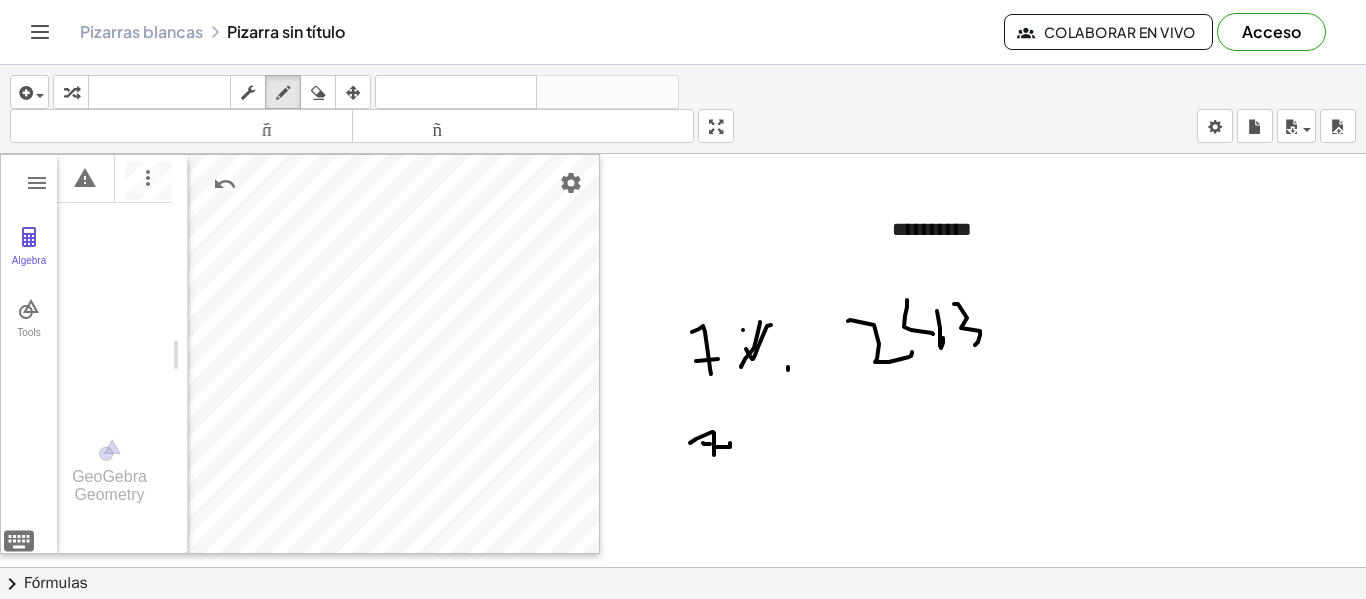 click at bounding box center (686, 567) 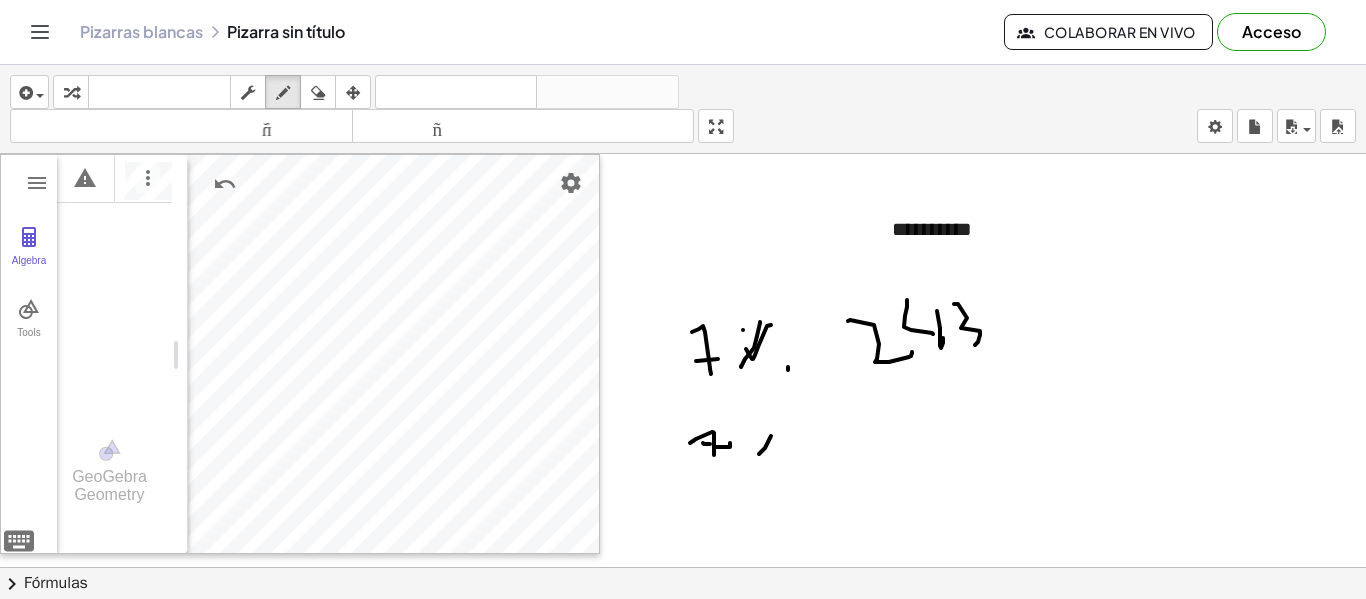 drag, startPoint x: 771, startPoint y: 436, endPoint x: 757, endPoint y: 449, distance: 19.104973 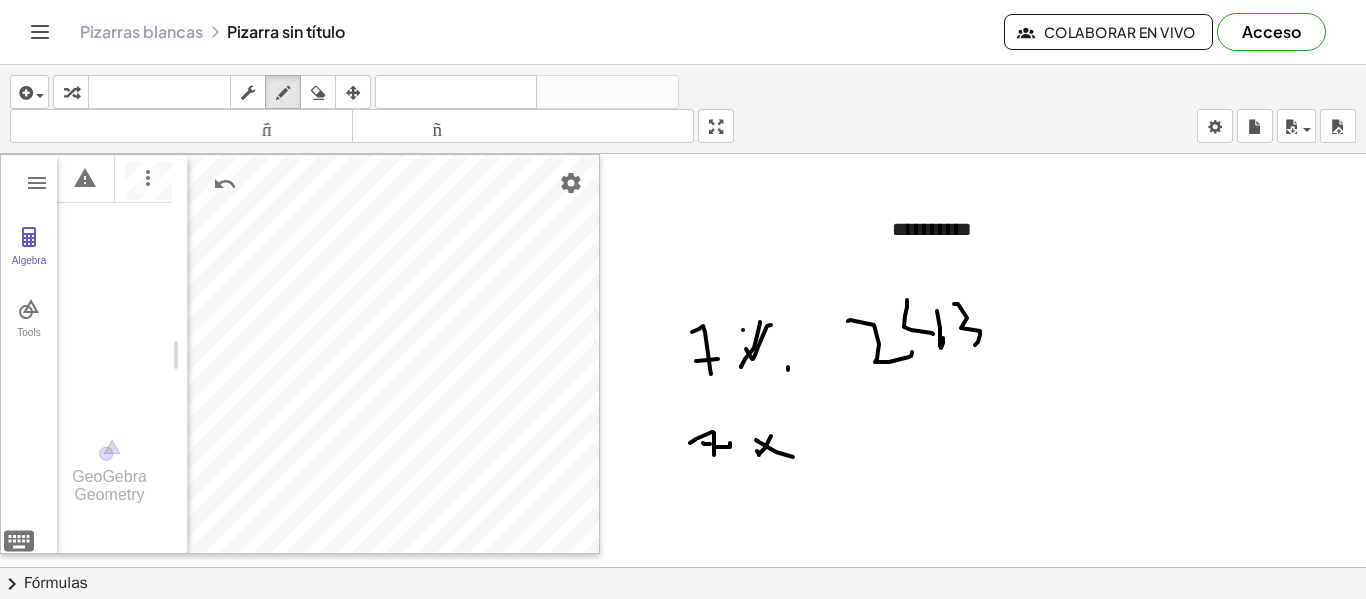 drag, startPoint x: 793, startPoint y: 457, endPoint x: 796, endPoint y: 446, distance: 11.401754 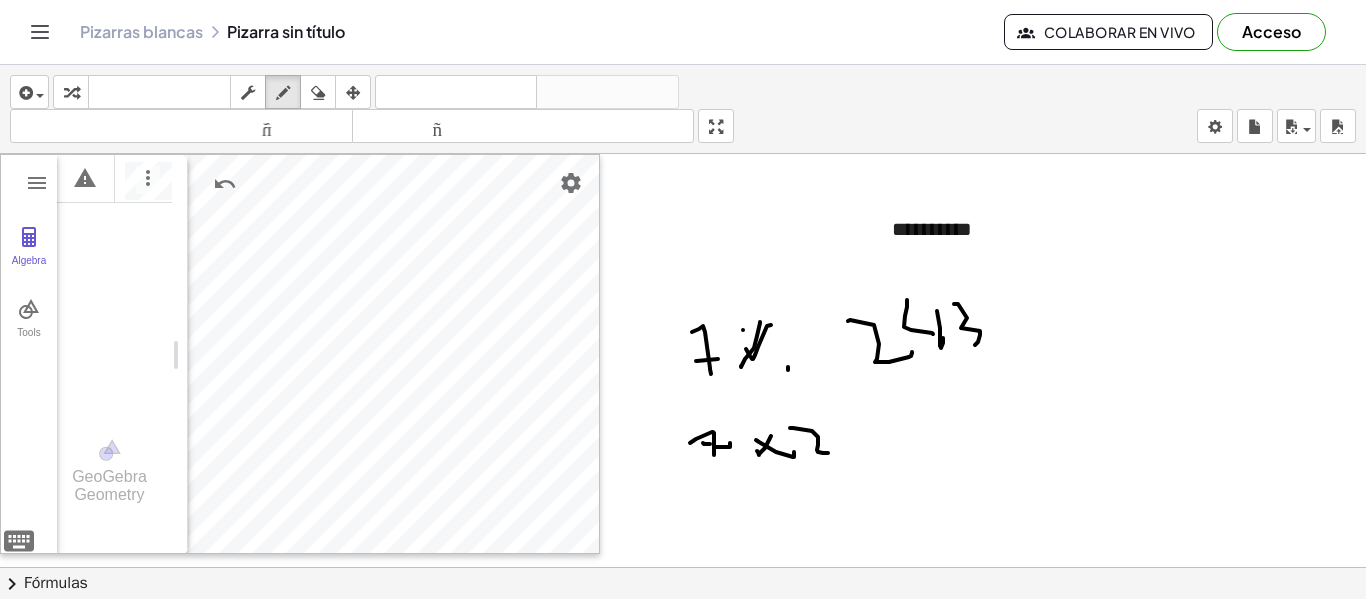 drag, startPoint x: 812, startPoint y: 431, endPoint x: 859, endPoint y: 449, distance: 50.32892 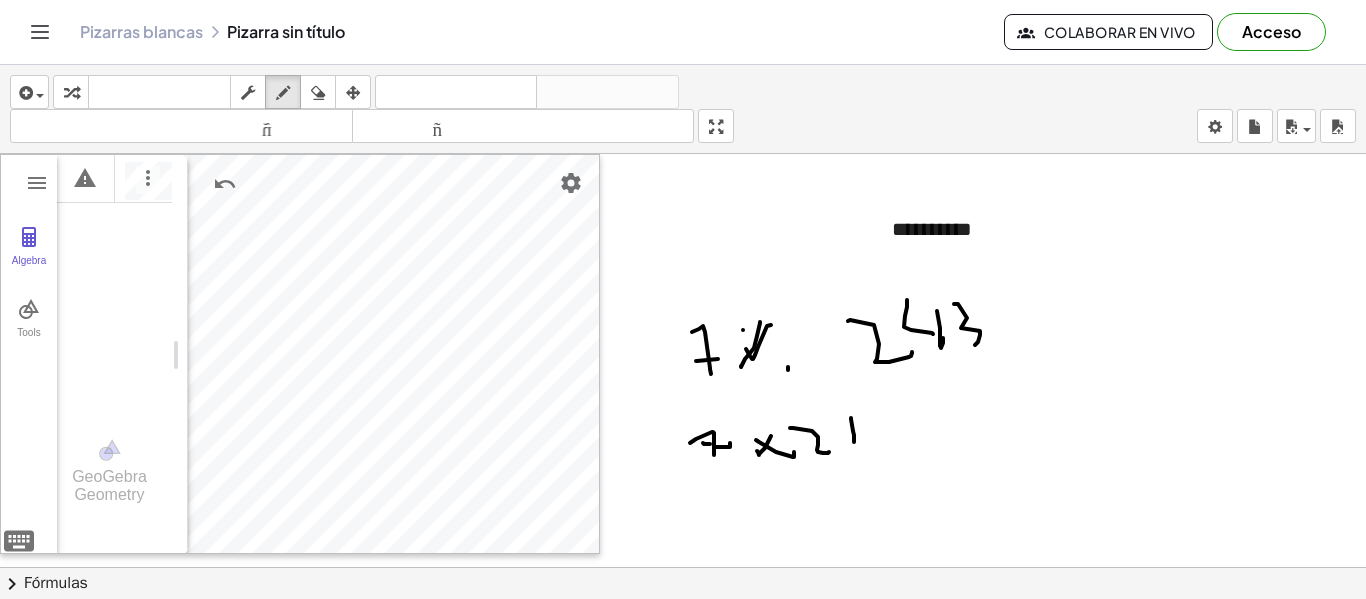 drag, startPoint x: 851, startPoint y: 418, endPoint x: 854, endPoint y: 442, distance: 24.186773 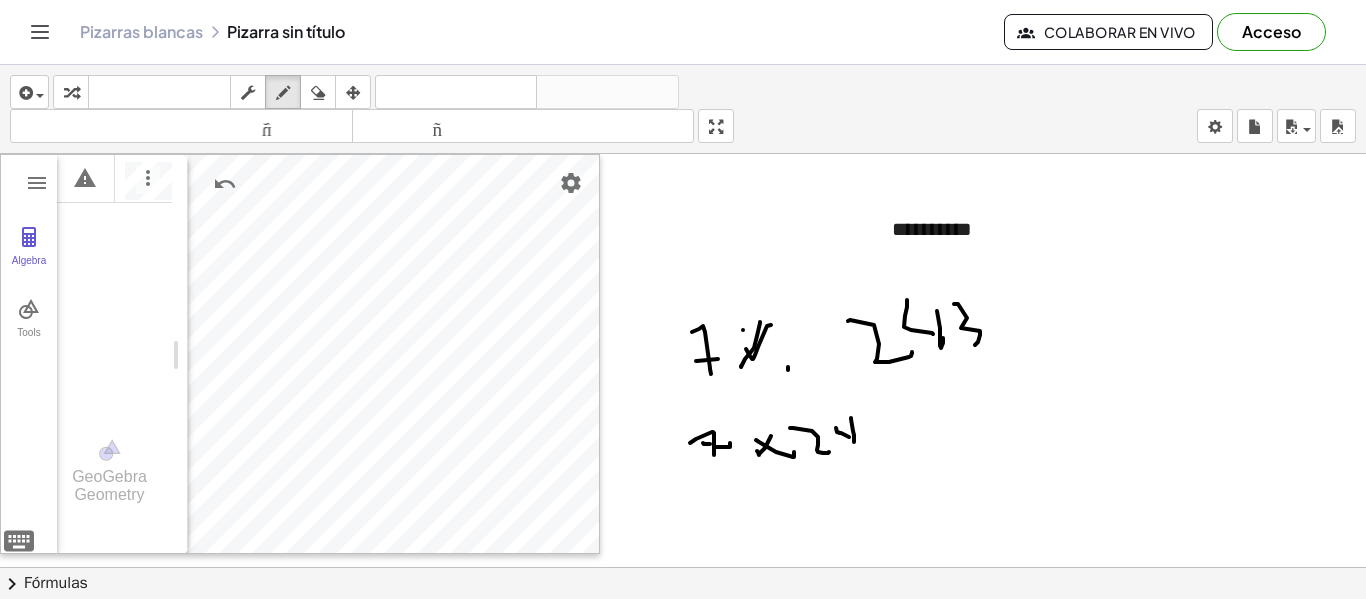 drag, startPoint x: 837, startPoint y: 432, endPoint x: 836, endPoint y: 419, distance: 13.038404 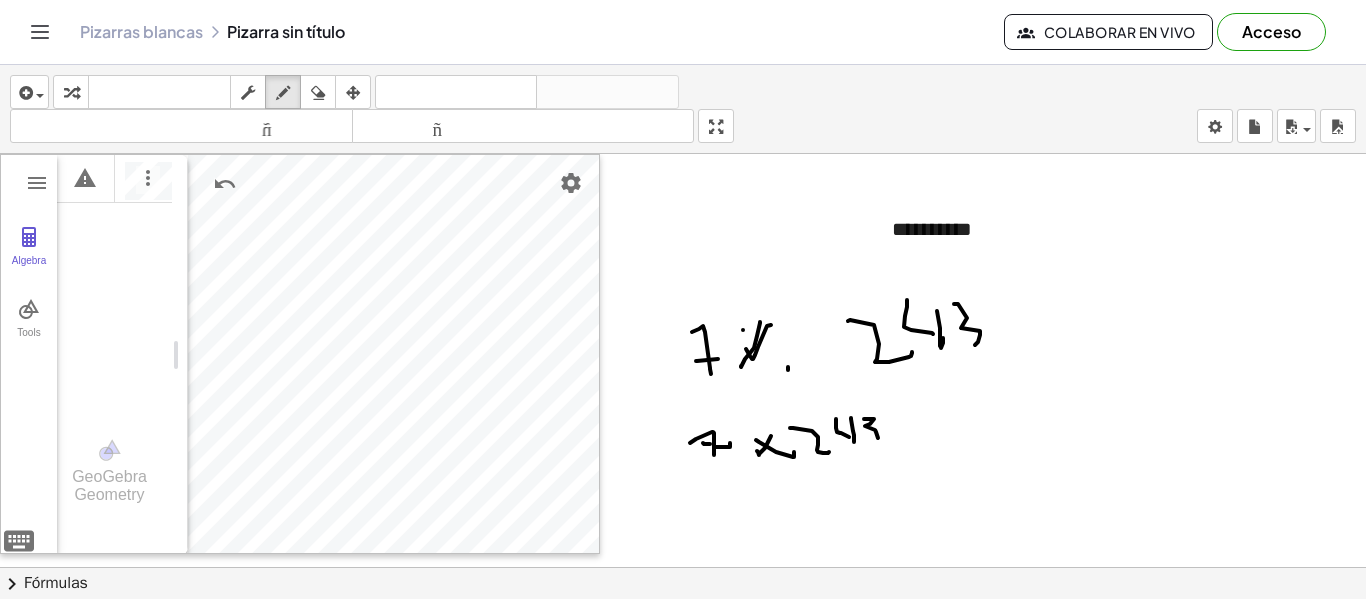 drag, startPoint x: 864, startPoint y: 419, endPoint x: 878, endPoint y: 437, distance: 22.803509 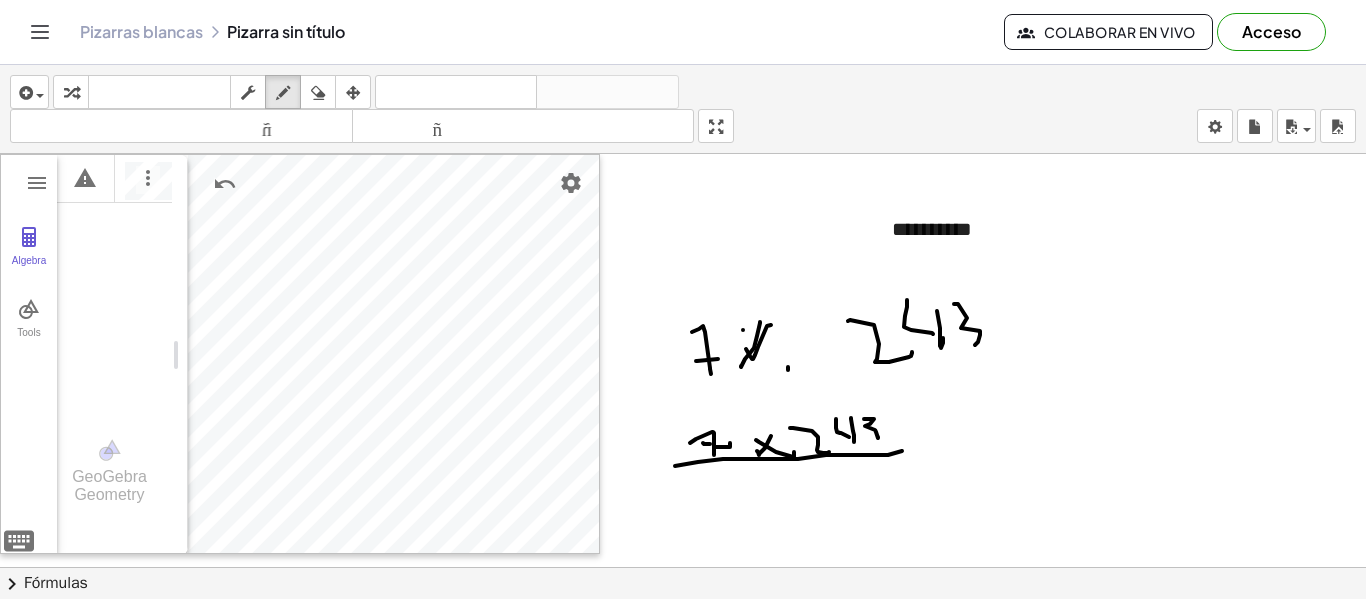 drag, startPoint x: 902, startPoint y: 451, endPoint x: 775, endPoint y: 488, distance: 132.28 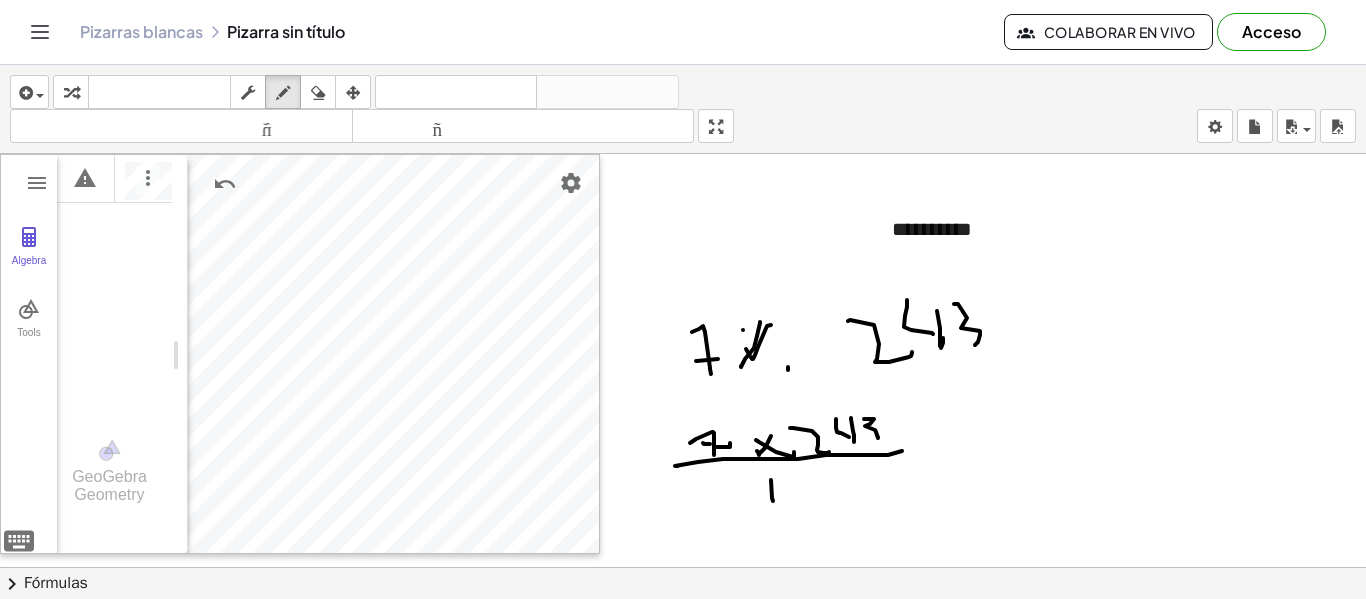 drag, startPoint x: 771, startPoint y: 480, endPoint x: 809, endPoint y: 498, distance: 42.047592 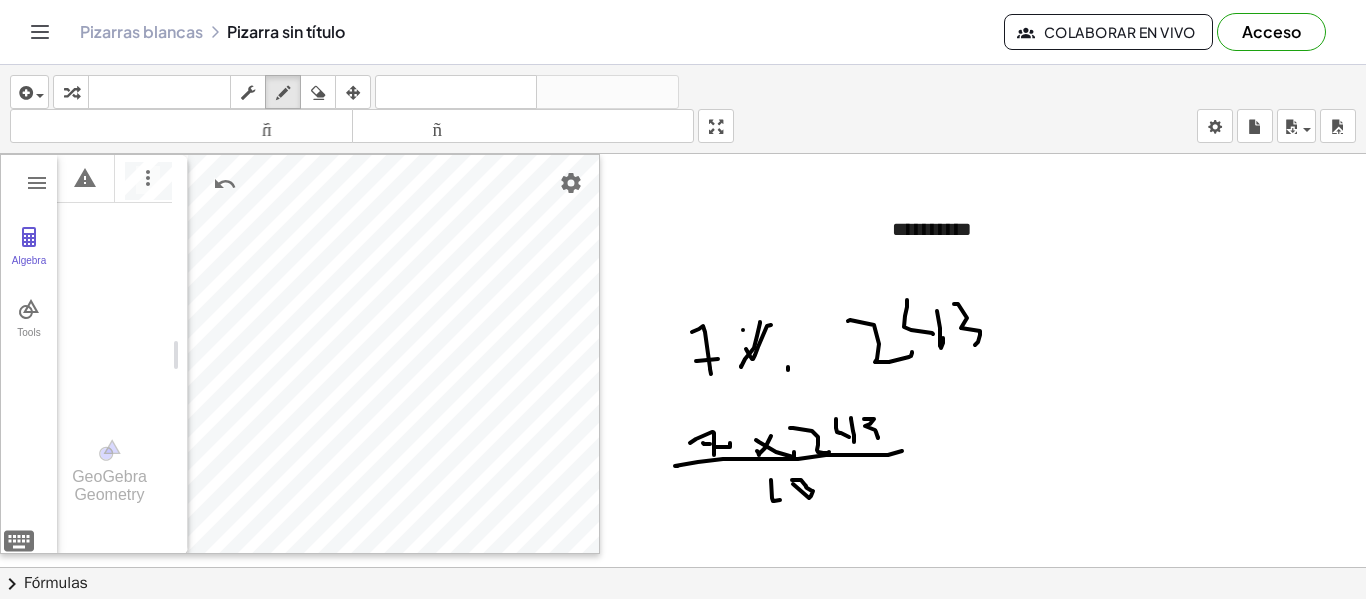 drag, startPoint x: 809, startPoint y: 498, endPoint x: 805, endPoint y: 479, distance: 19.416489 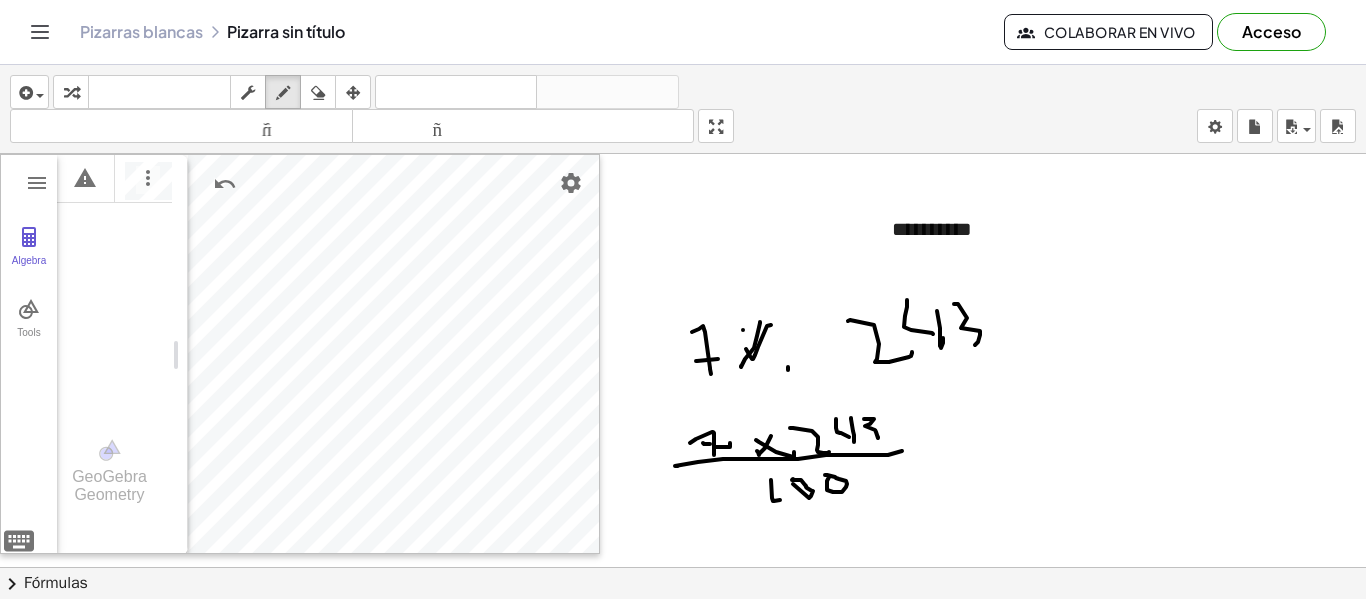 drag, startPoint x: 827, startPoint y: 490, endPoint x: 825, endPoint y: 475, distance: 15.132746 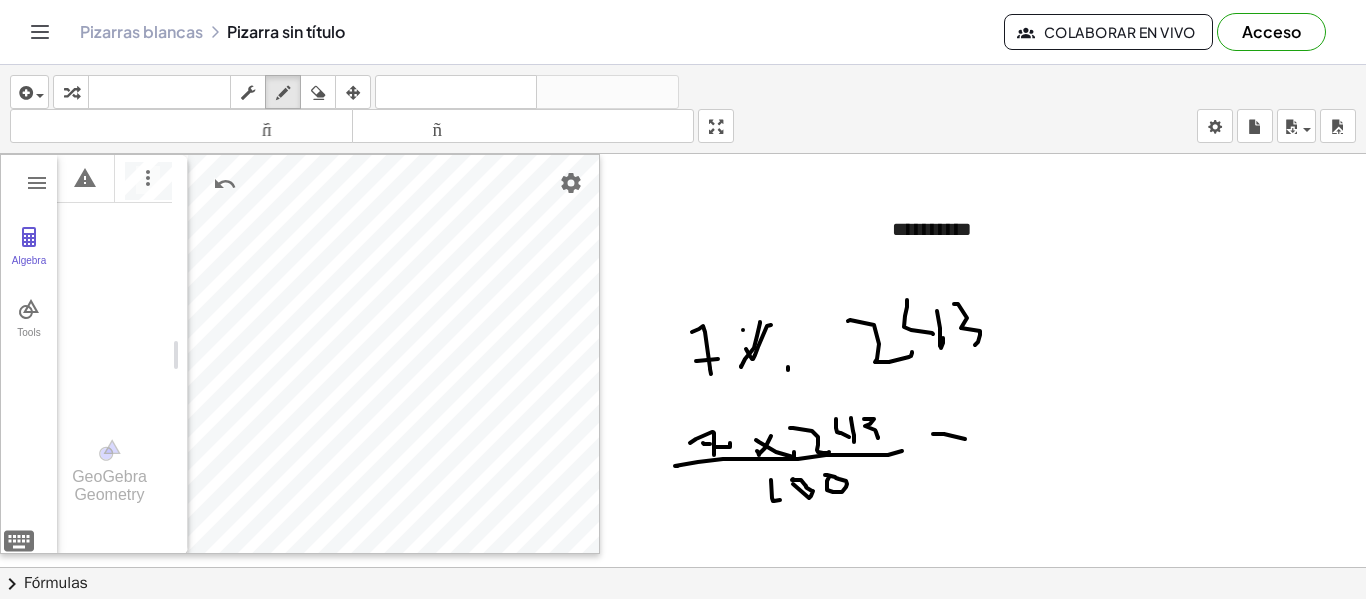 drag, startPoint x: 933, startPoint y: 434, endPoint x: 951, endPoint y: 436, distance: 18.110771 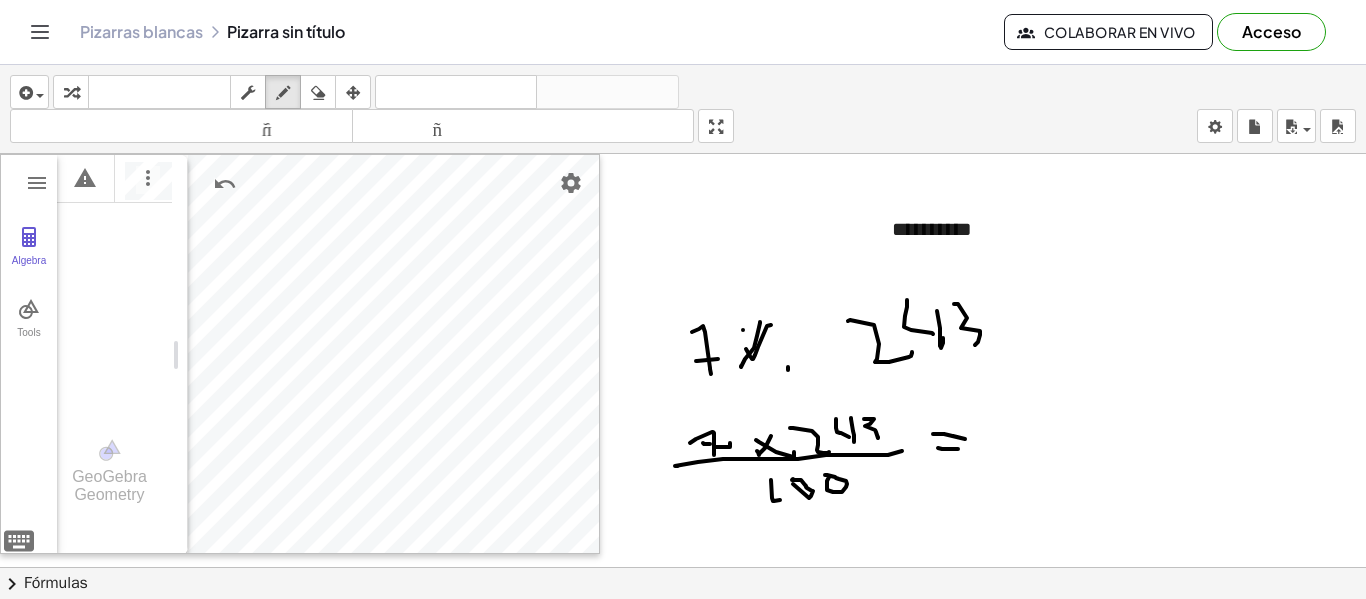 drag, startPoint x: 958, startPoint y: 449, endPoint x: 978, endPoint y: 431, distance: 26.907248 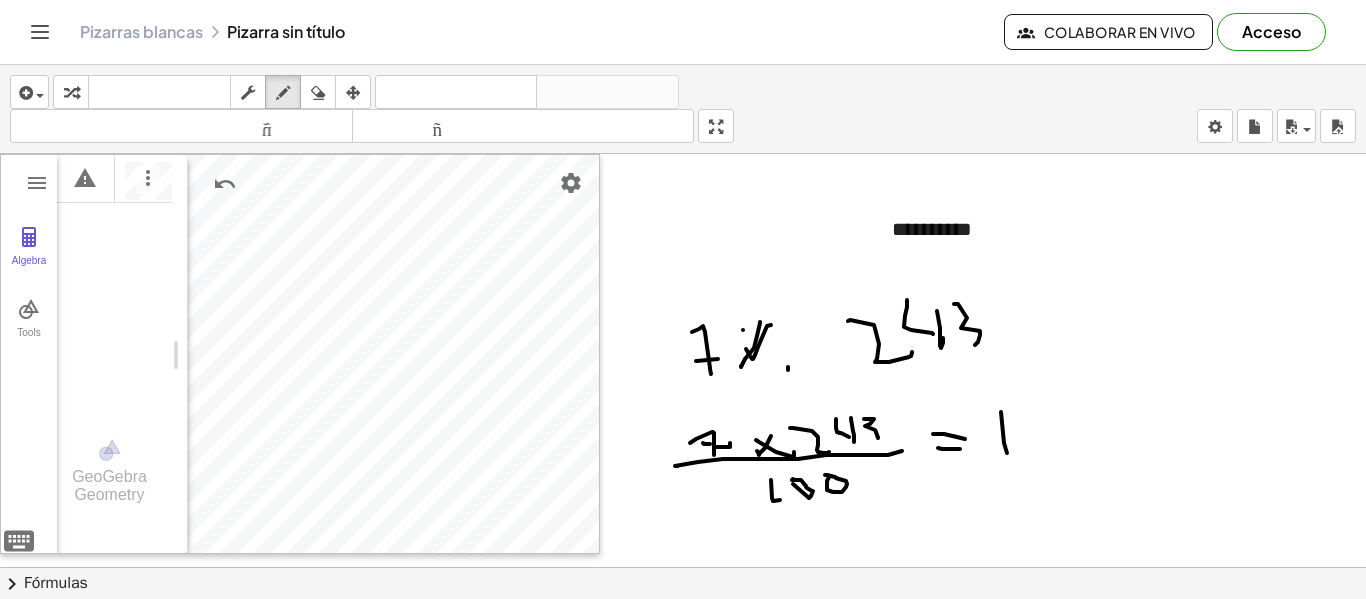 drag, startPoint x: 1007, startPoint y: 453, endPoint x: 1022, endPoint y: 429, distance: 28.301943 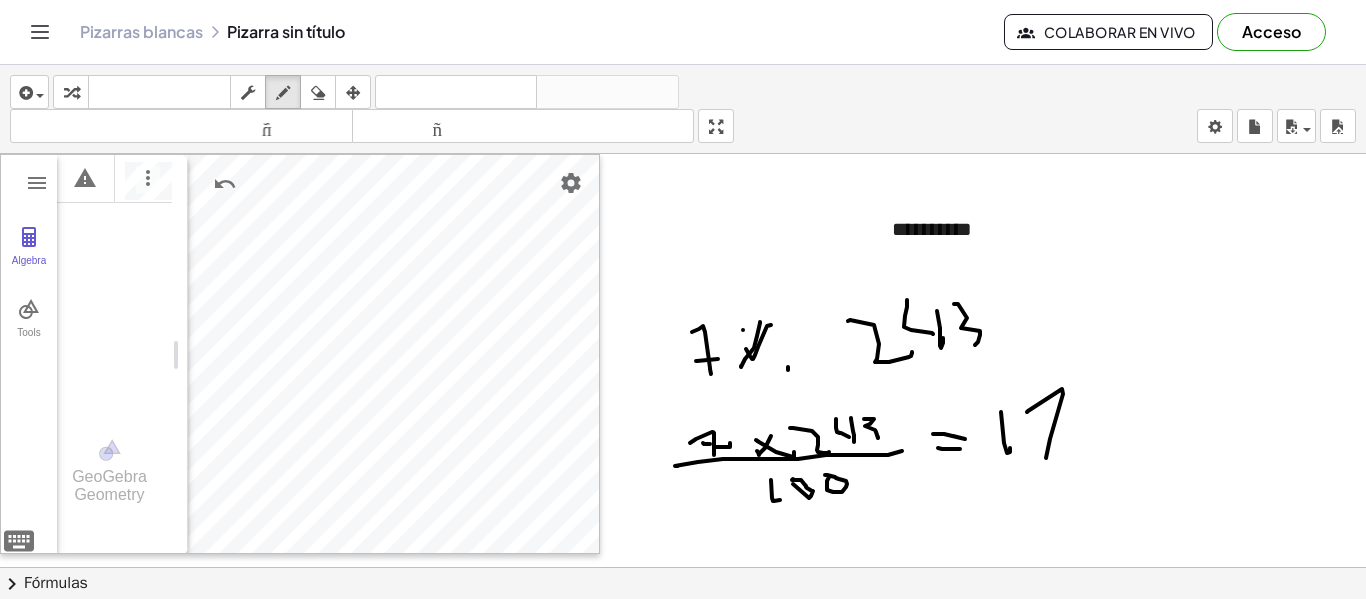 drag, startPoint x: 1027, startPoint y: 412, endPoint x: 1047, endPoint y: 460, distance: 52 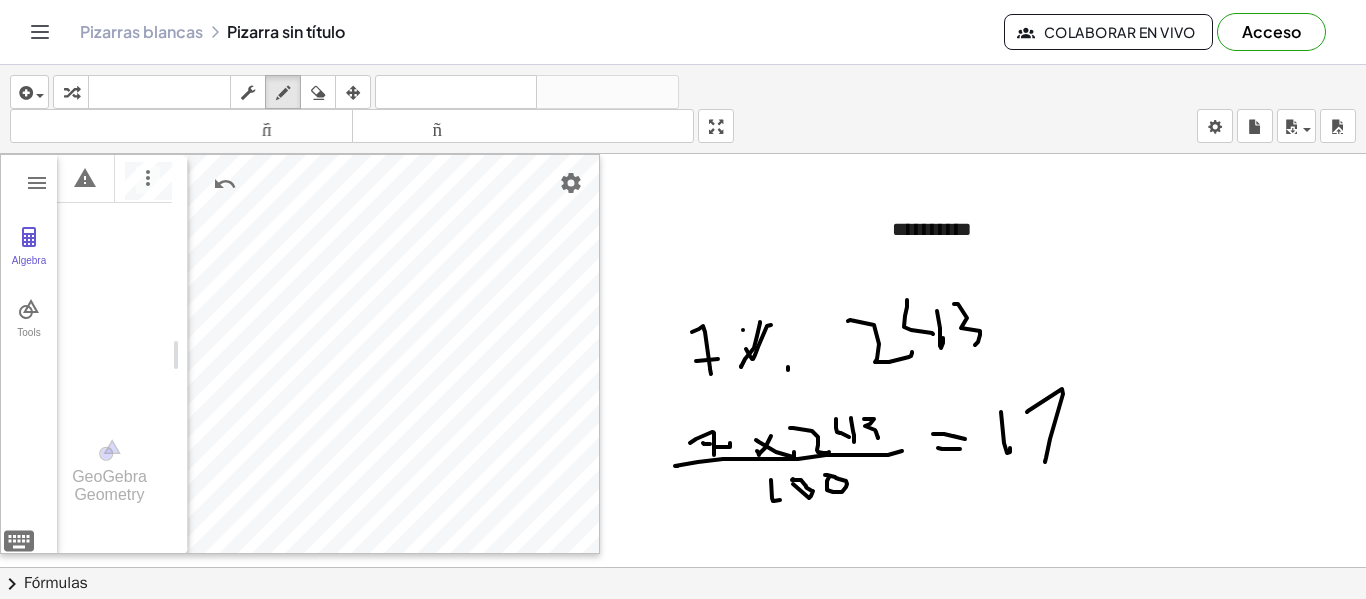 click at bounding box center [686, 567] 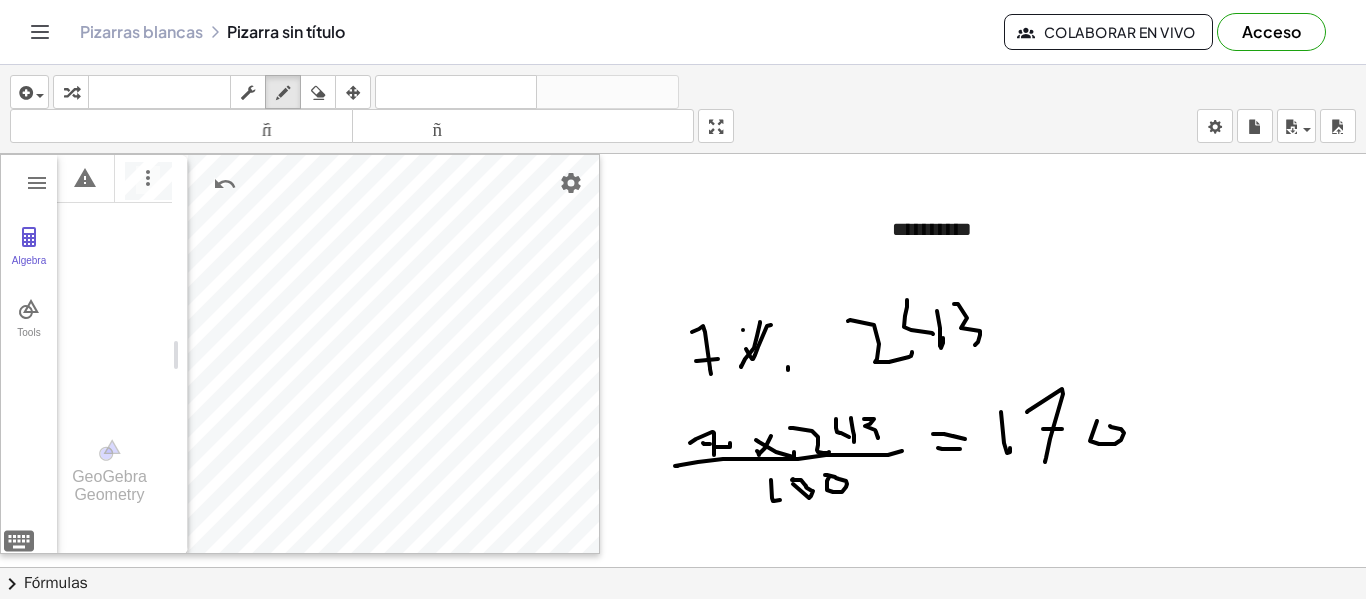 drag, startPoint x: 1090, startPoint y: 441, endPoint x: 1110, endPoint y: 426, distance: 25 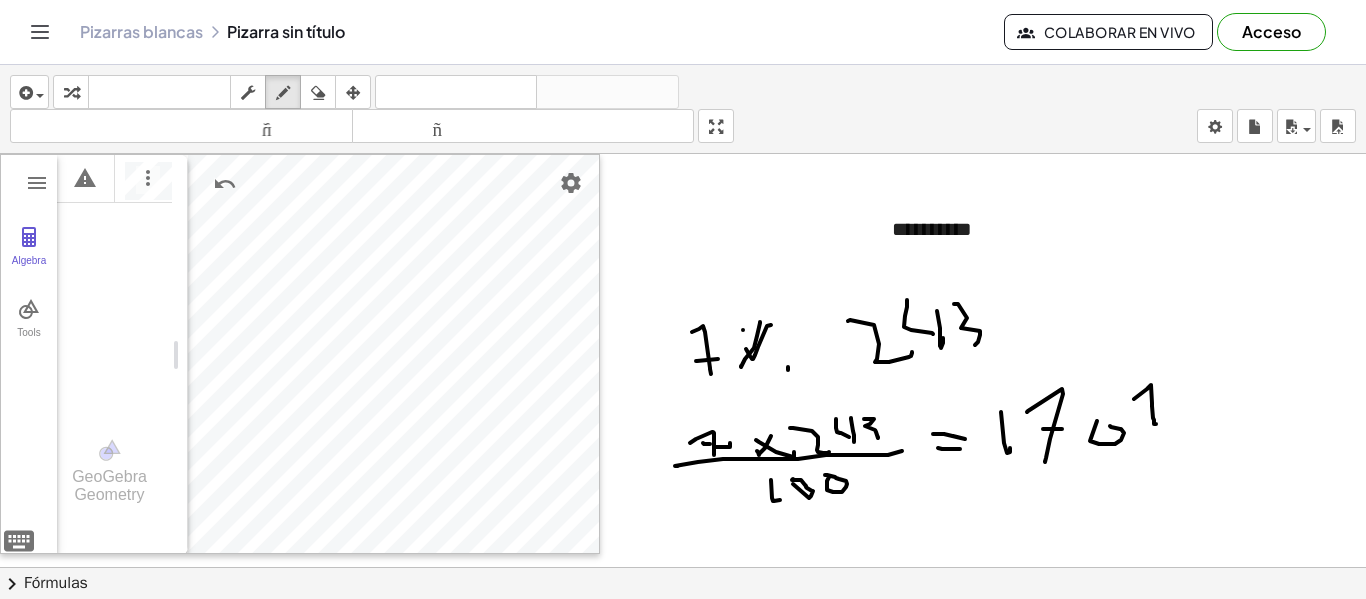 drag, startPoint x: 1134, startPoint y: 399, endPoint x: 1226, endPoint y: 478, distance: 121.264175 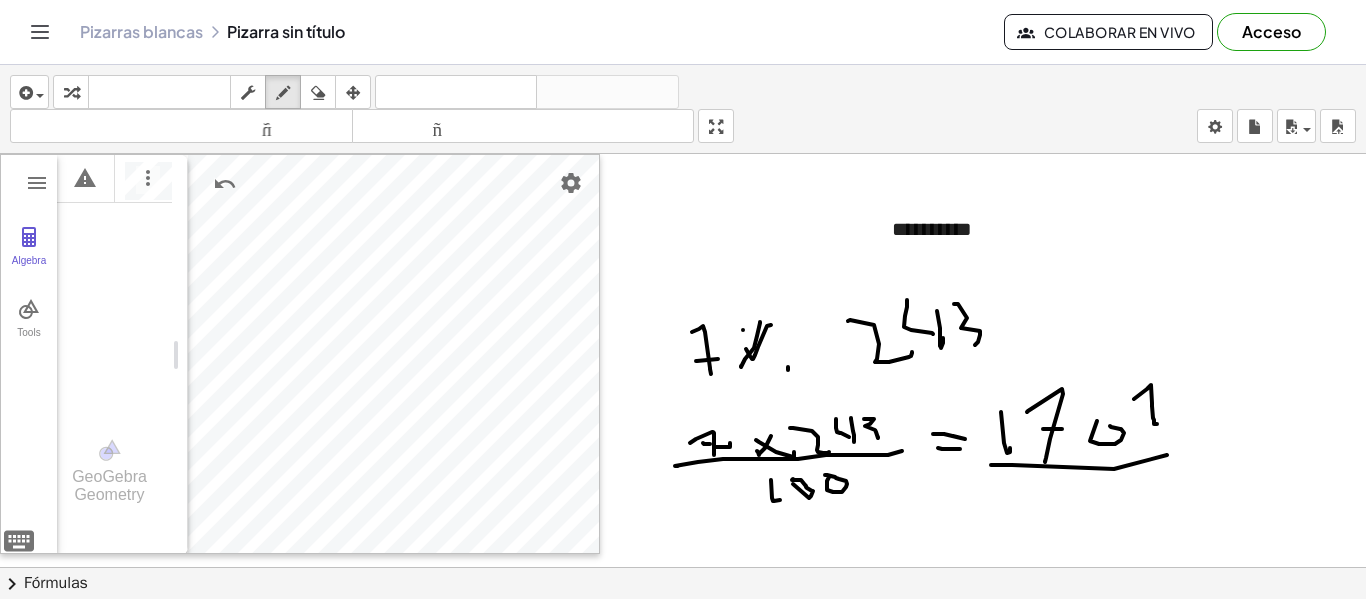drag, startPoint x: 1114, startPoint y: 469, endPoint x: 991, endPoint y: 465, distance: 123.065025 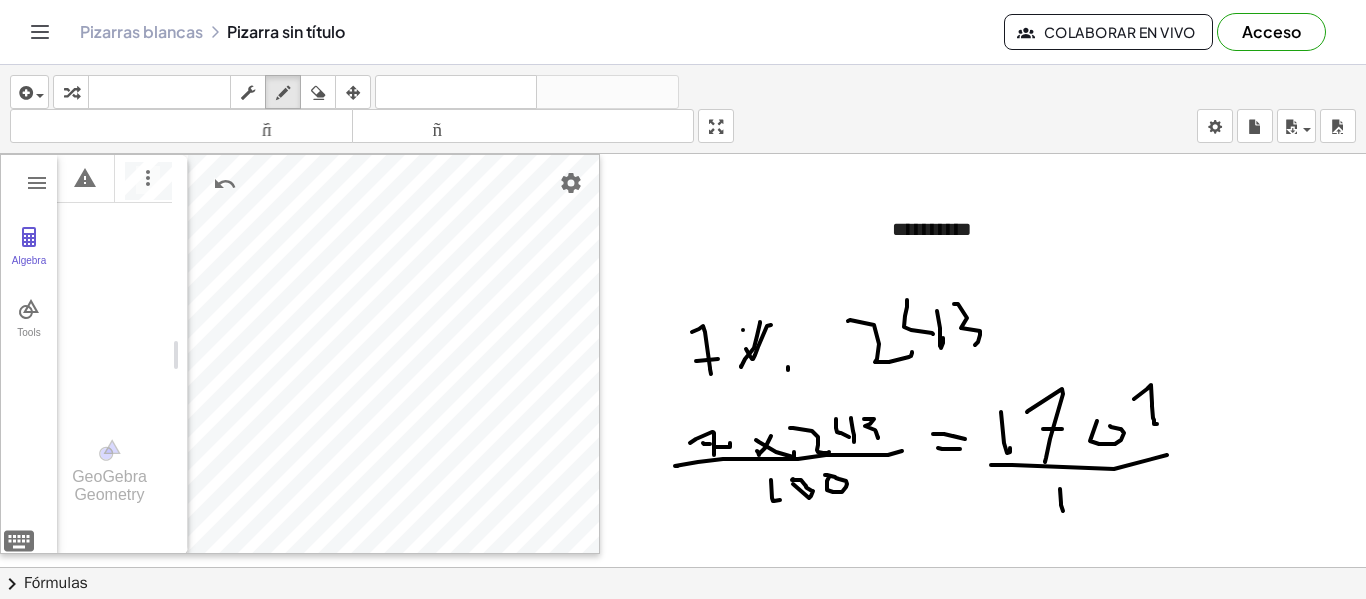drag, startPoint x: 1061, startPoint y: 505, endPoint x: 1070, endPoint y: 518, distance: 15.811388 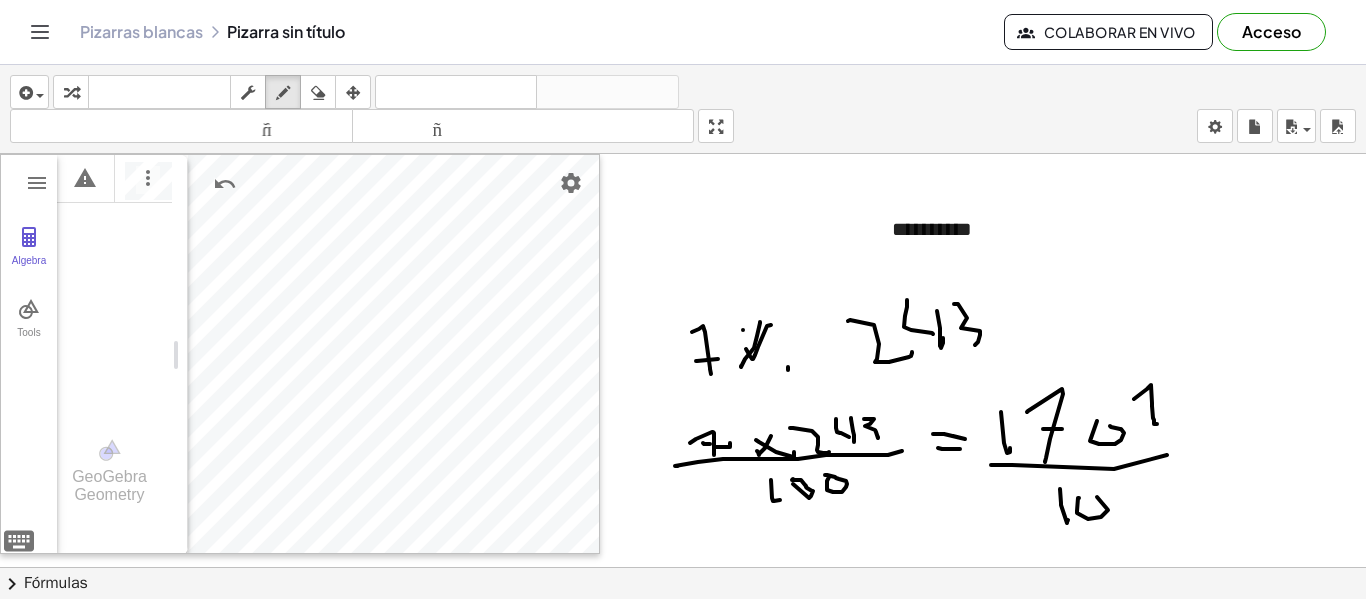drag, startPoint x: 1088, startPoint y: 519, endPoint x: 1085, endPoint y: 496, distance: 23.194826 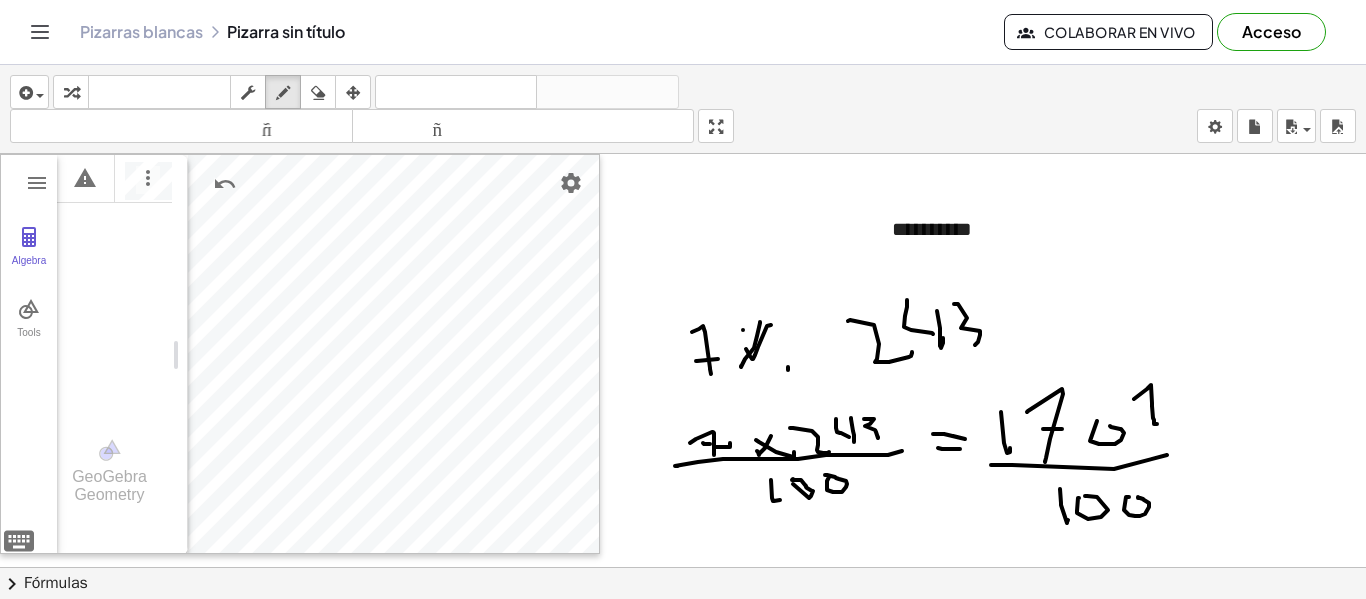 drag, startPoint x: 1126, startPoint y: 497, endPoint x: 1068, endPoint y: 553, distance: 80.622574 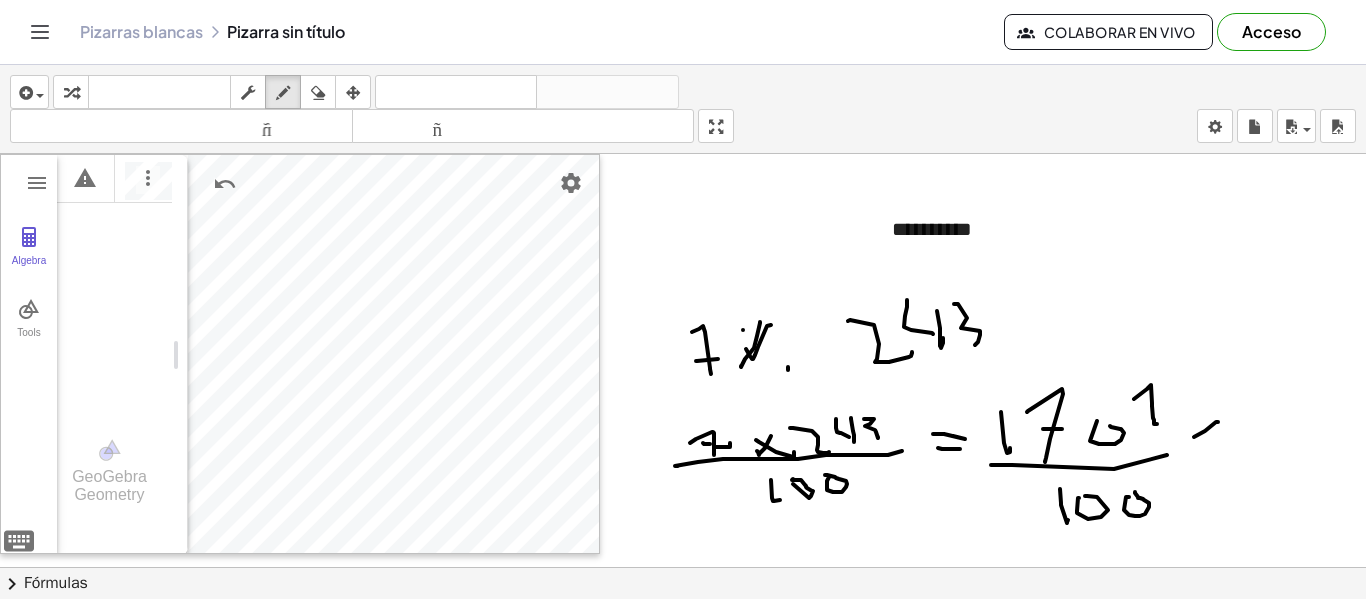 click at bounding box center (686, 567) 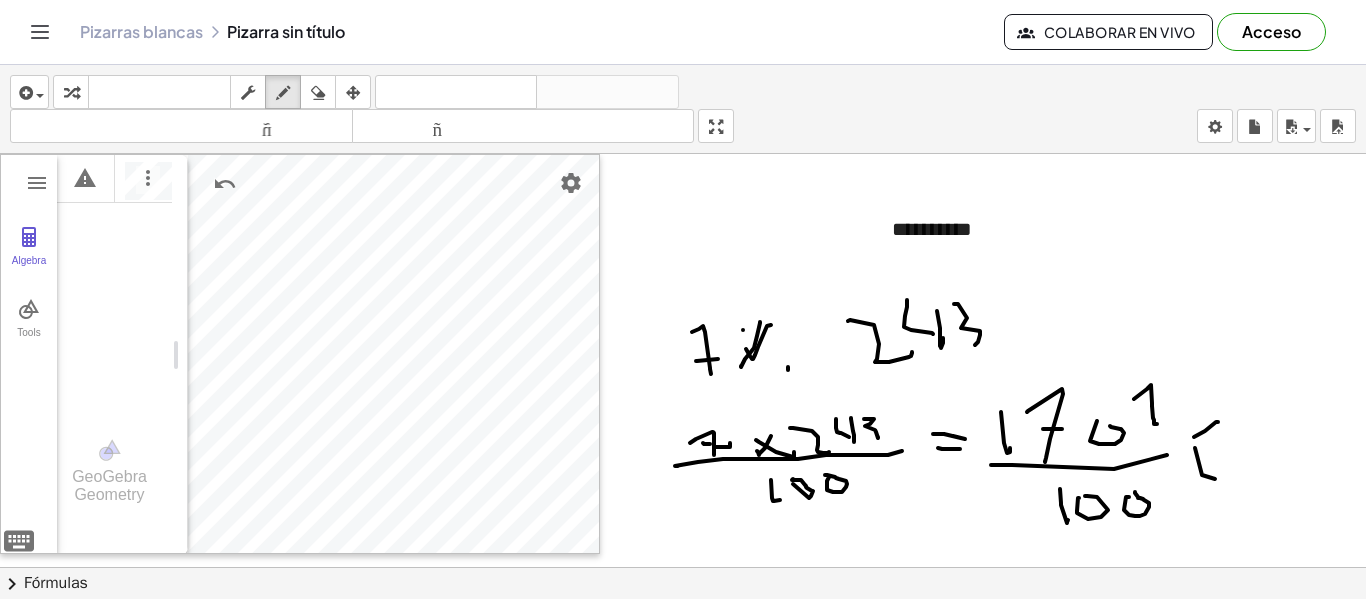 drag, startPoint x: 1195, startPoint y: 448, endPoint x: 1215, endPoint y: 479, distance: 36.891735 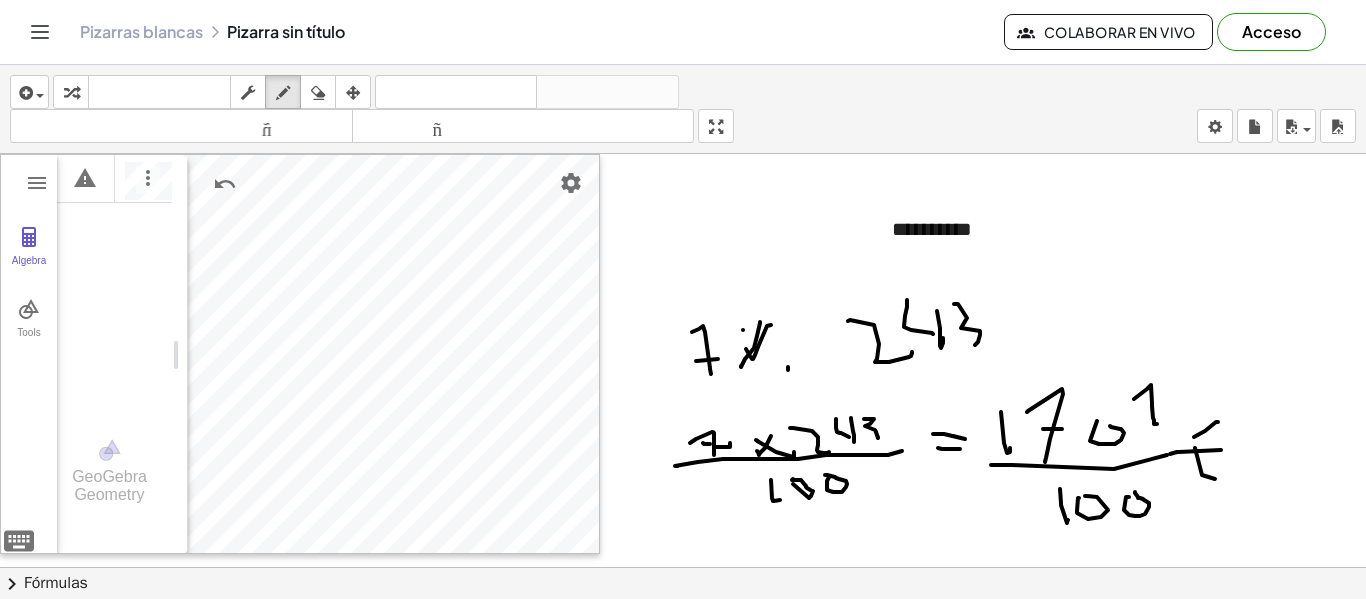 drag, startPoint x: 1221, startPoint y: 450, endPoint x: 1170, endPoint y: 454, distance: 51.156624 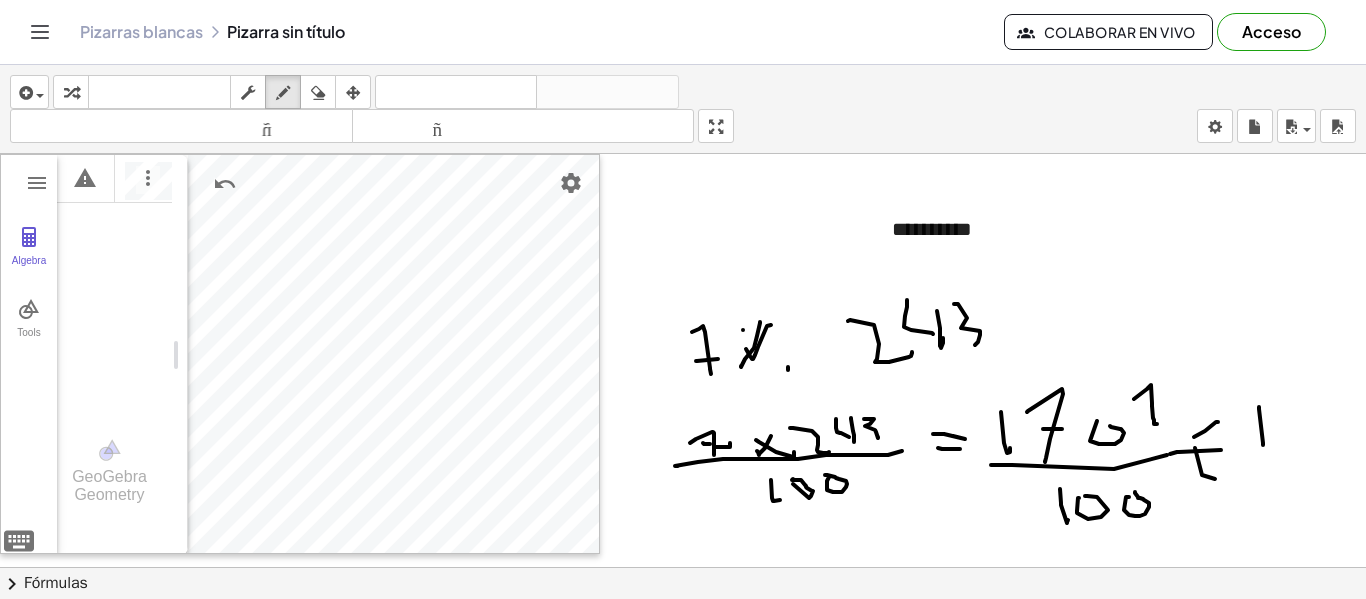 click at bounding box center [686, 567] 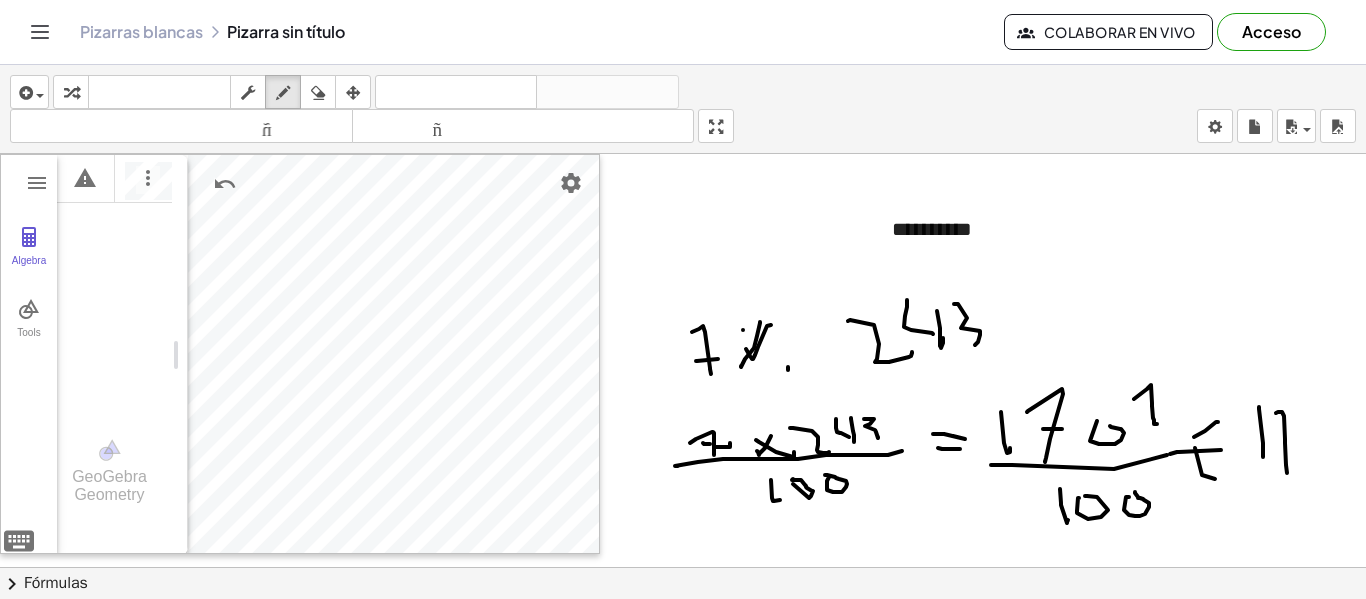 drag, startPoint x: 1276, startPoint y: 413, endPoint x: 1293, endPoint y: 464, distance: 53.75872 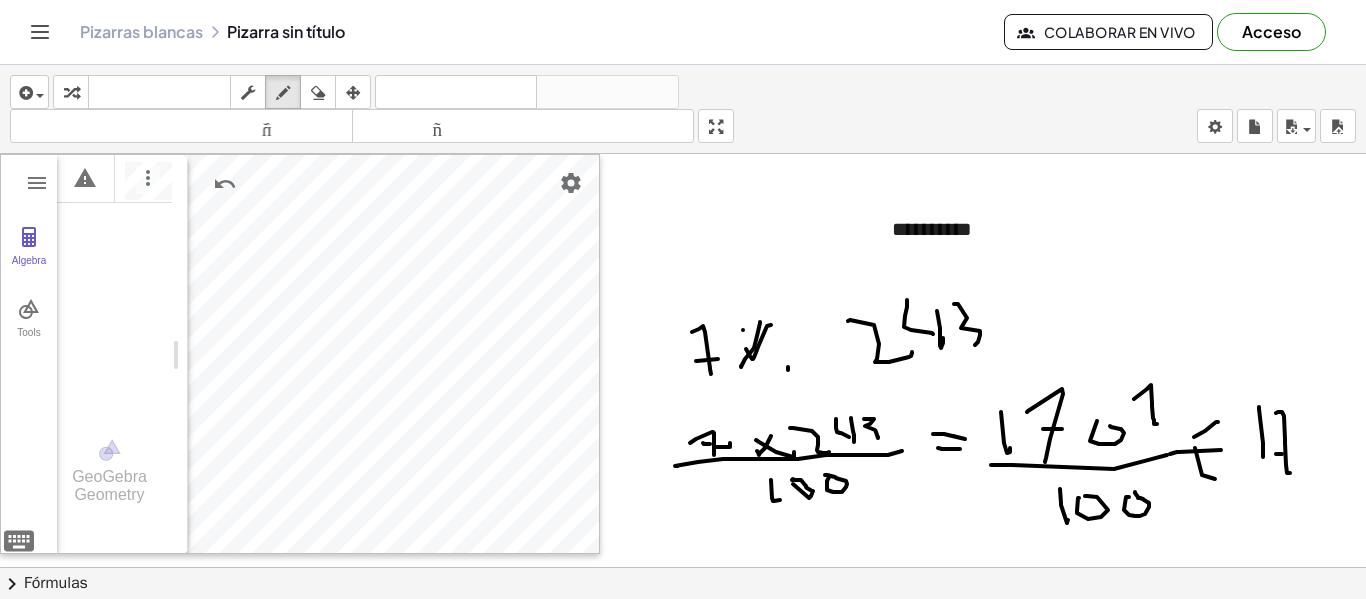 click at bounding box center (686, 567) 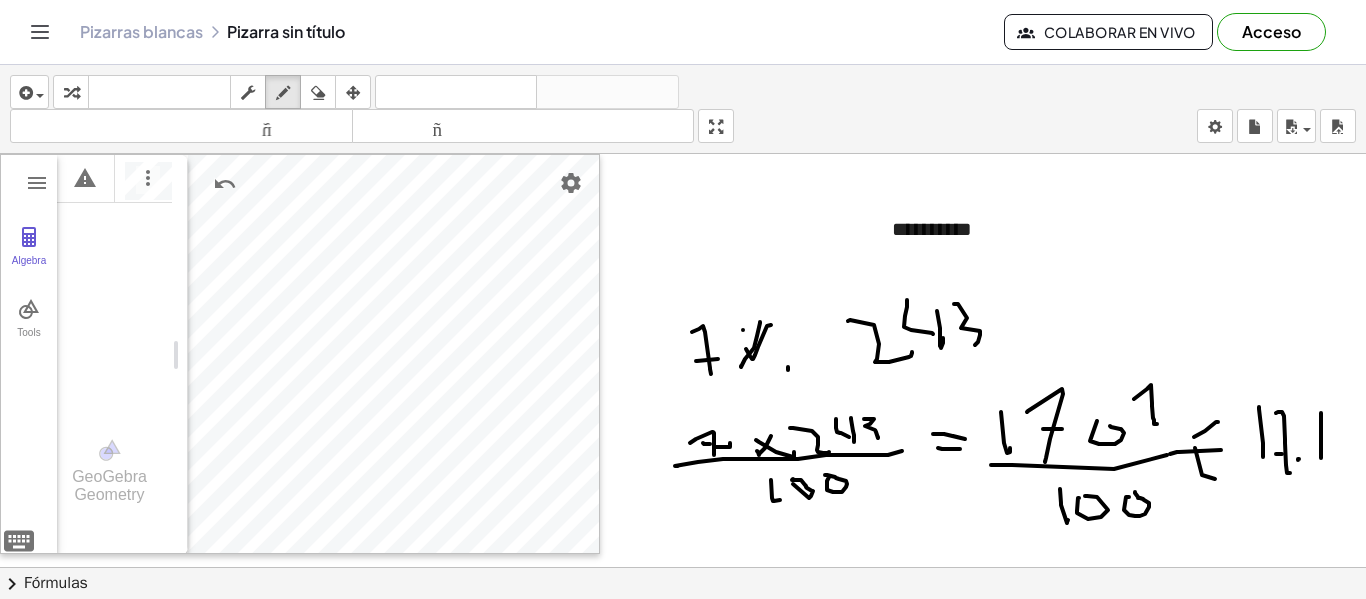drag, startPoint x: 1321, startPoint y: 413, endPoint x: 1324, endPoint y: 455, distance: 42.107006 